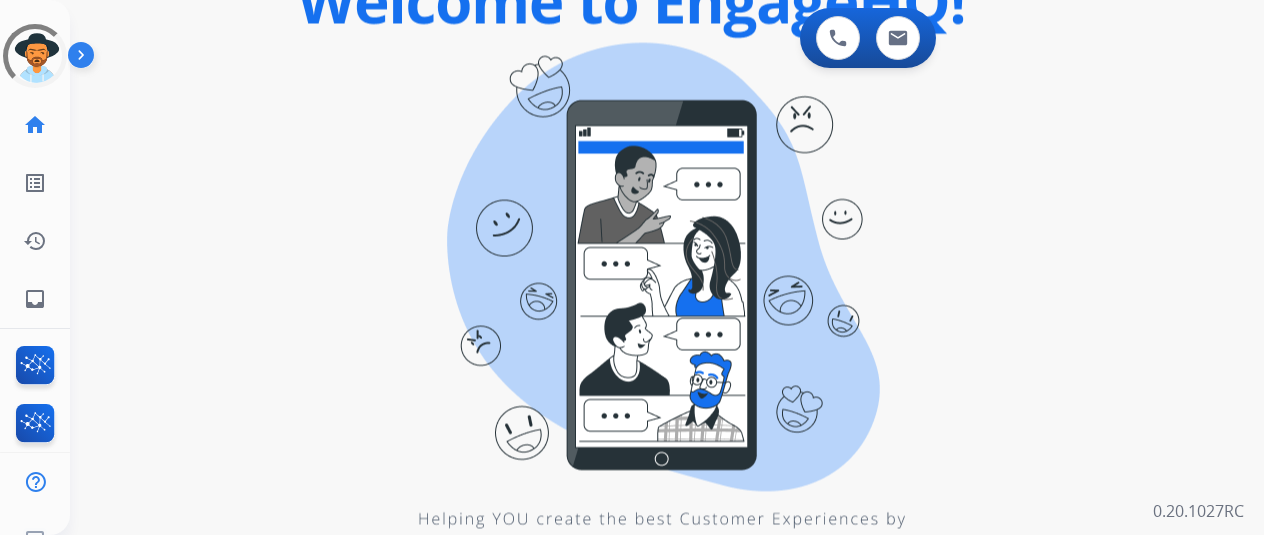 scroll, scrollTop: 0, scrollLeft: 0, axis: both 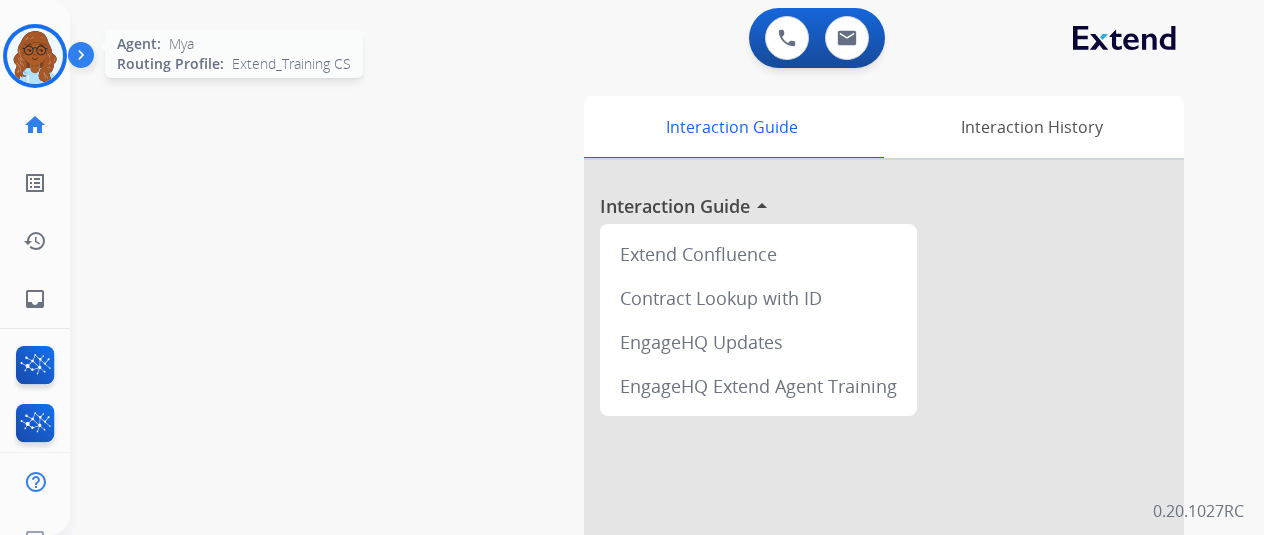 click at bounding box center [35, 56] 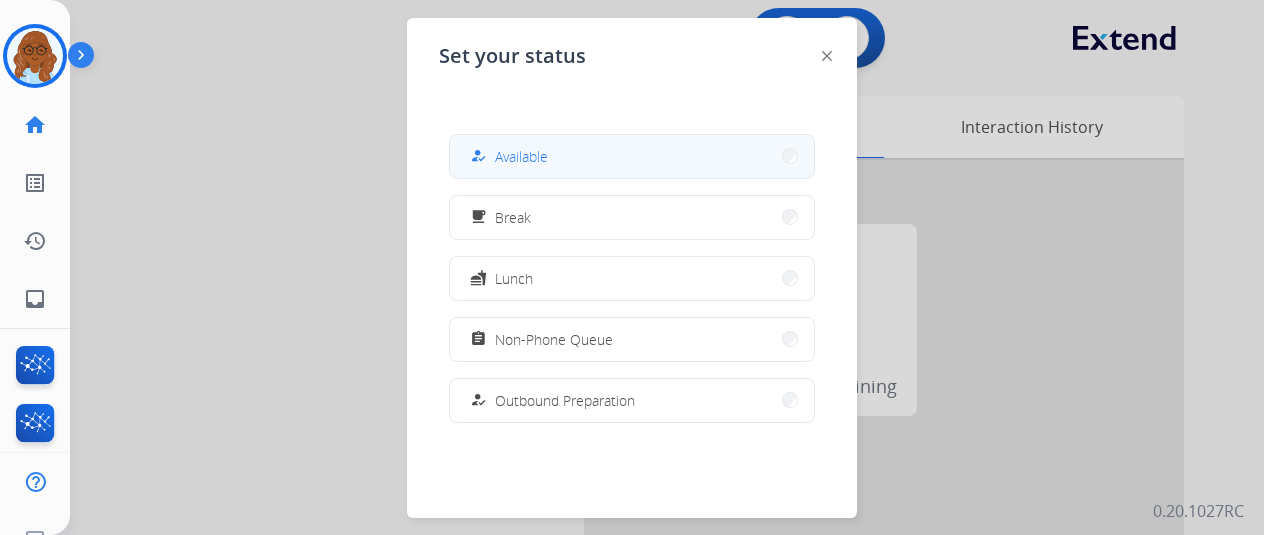 click on "how_to_reg Available" at bounding box center [632, 156] 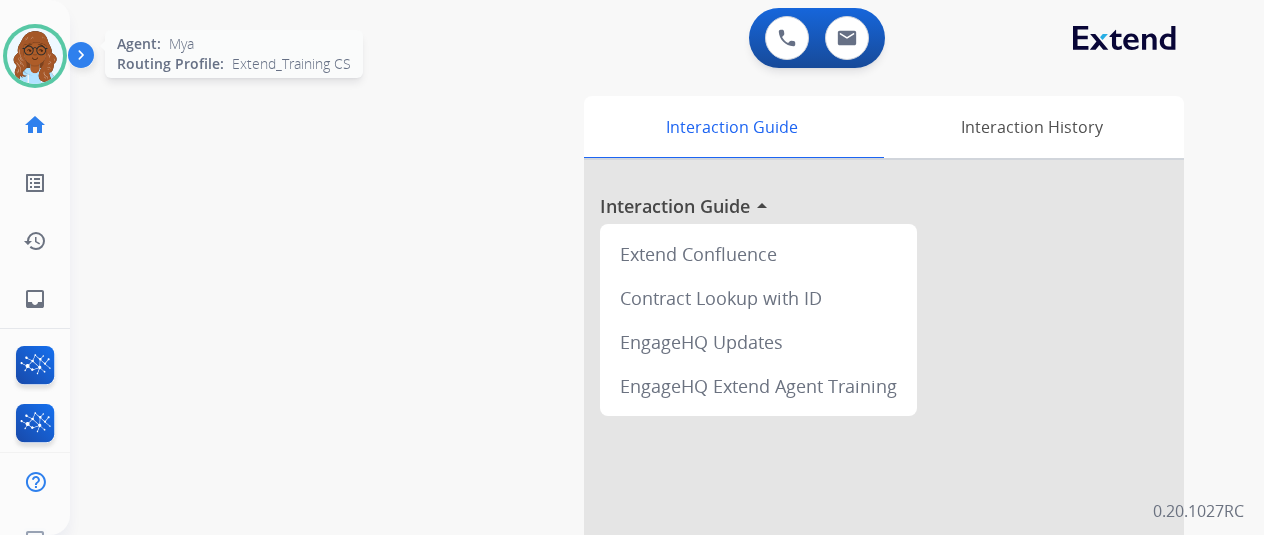 click at bounding box center (35, 56) 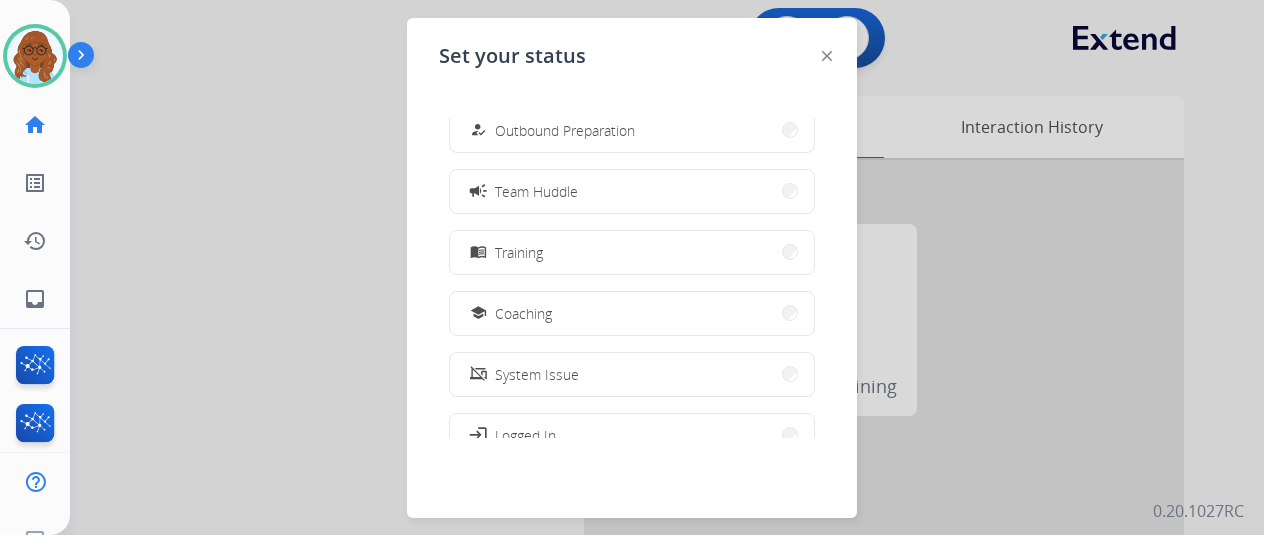 scroll, scrollTop: 376, scrollLeft: 0, axis: vertical 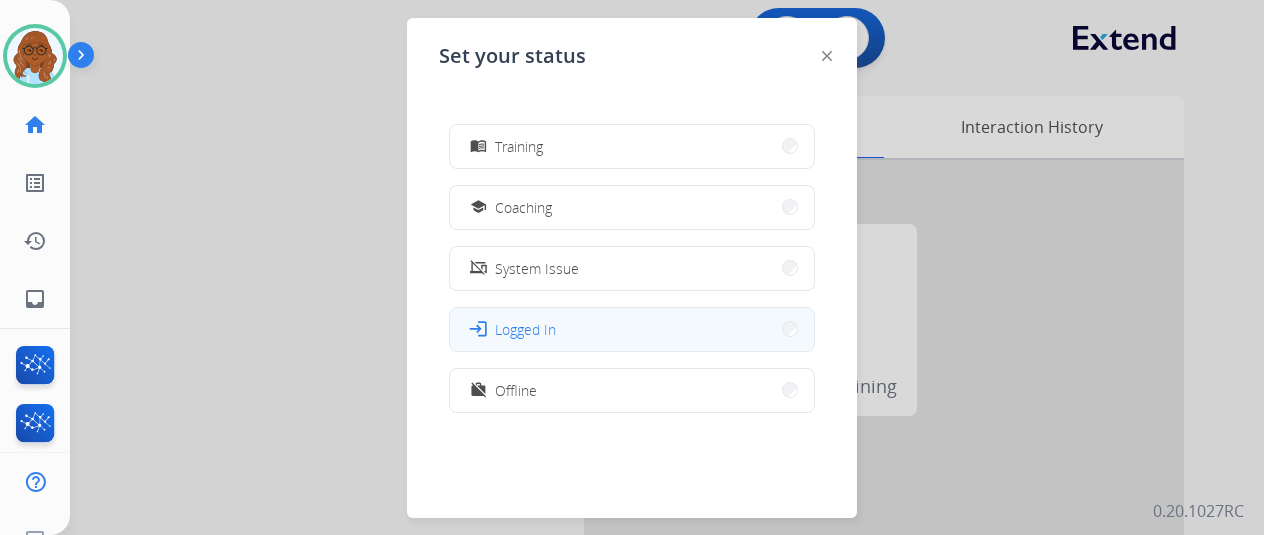 click on "Logged In" at bounding box center [525, 329] 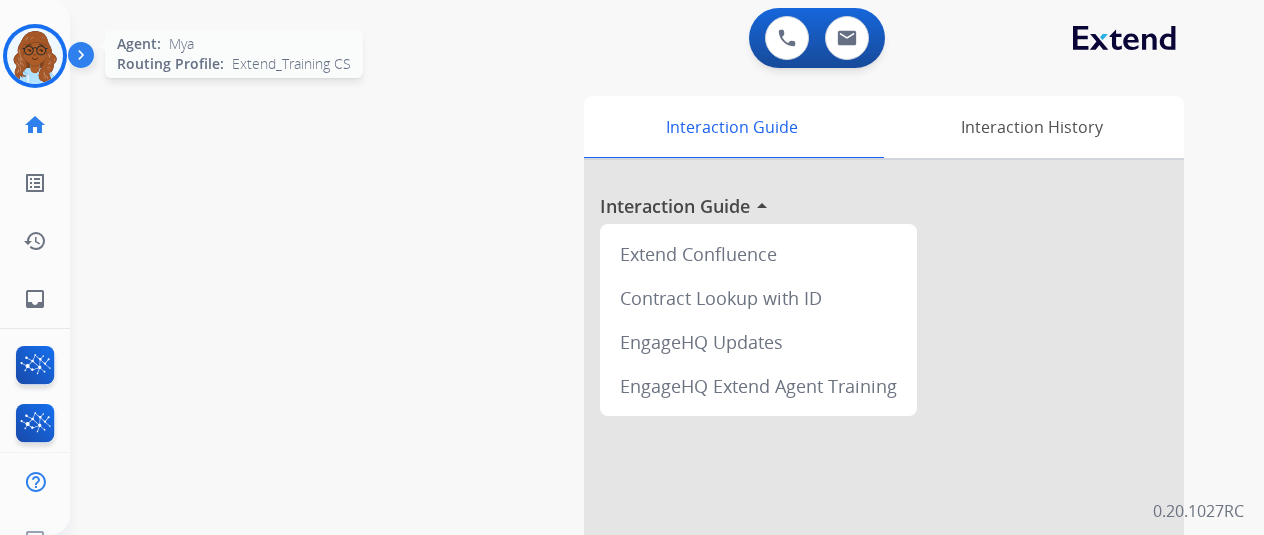 click at bounding box center [35, 56] 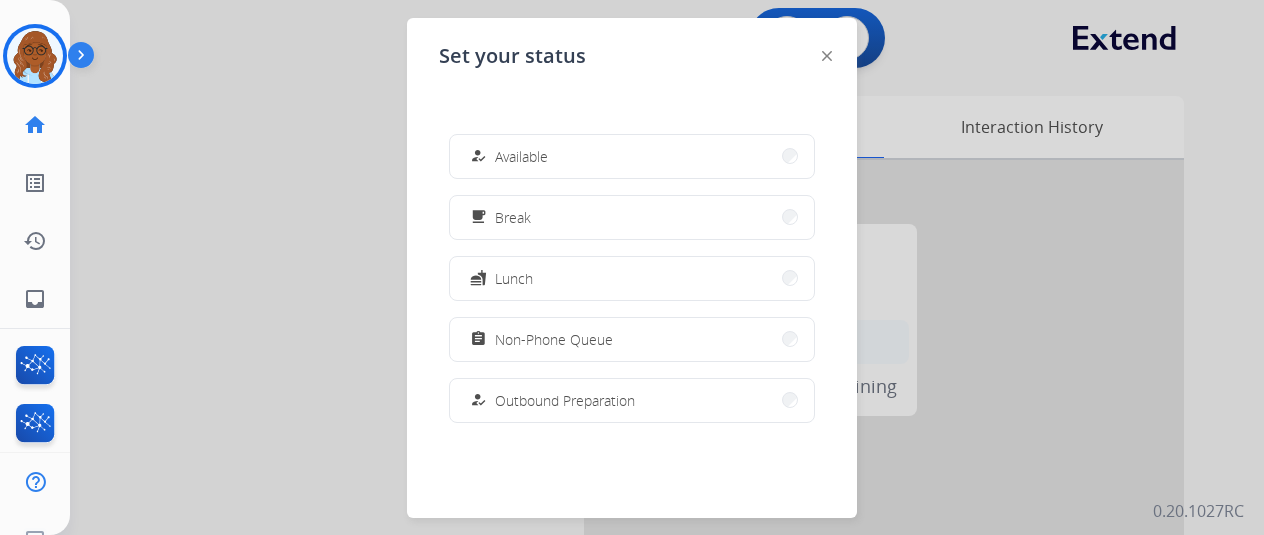 click on "assignment Non-Phone Queue" at bounding box center (632, 339) 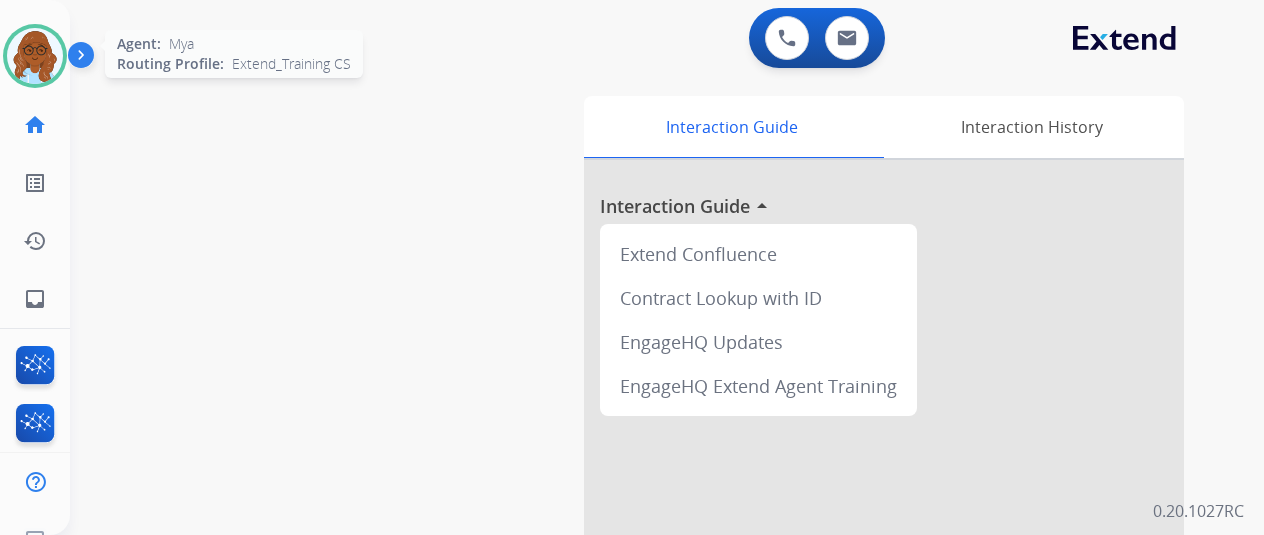 click at bounding box center [35, 56] 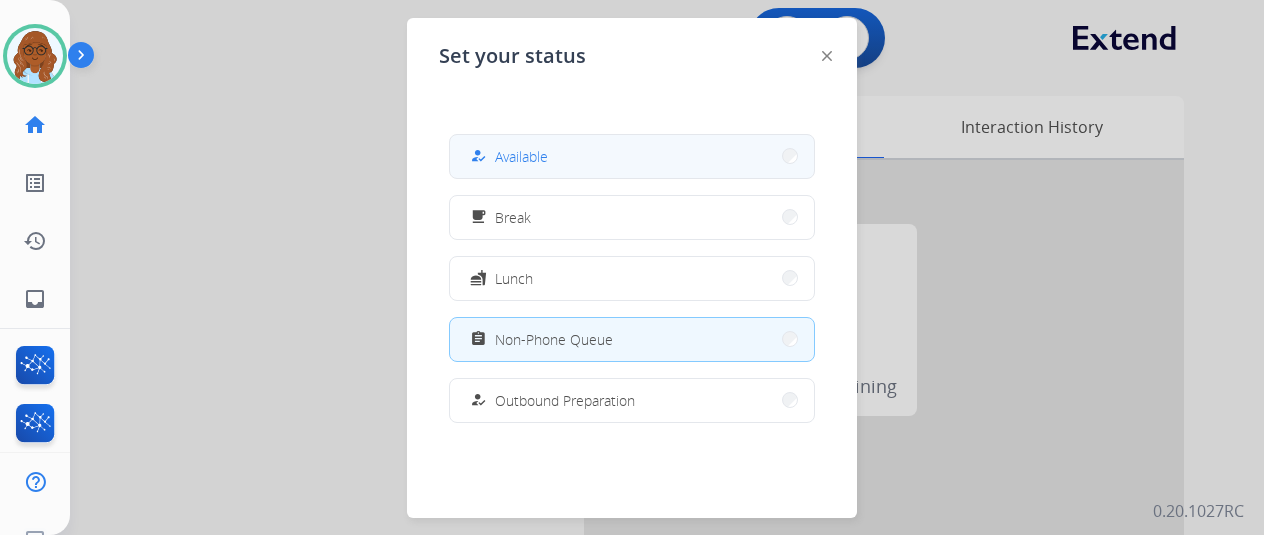 click on "how_to_reg Available" at bounding box center (507, 156) 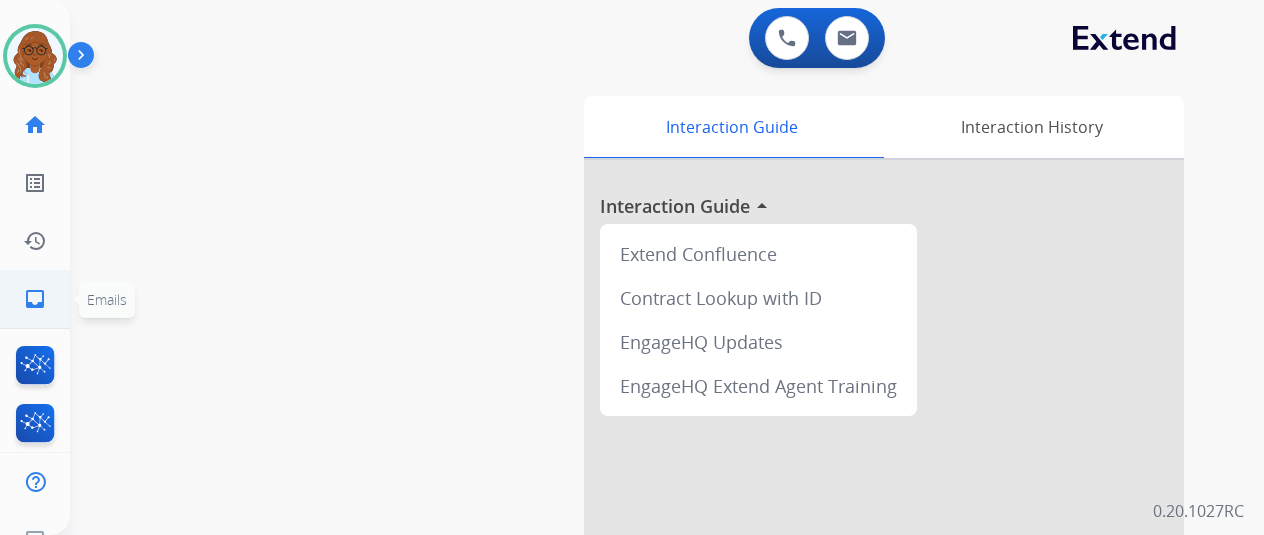 click on "inbox  Emails  Emails" 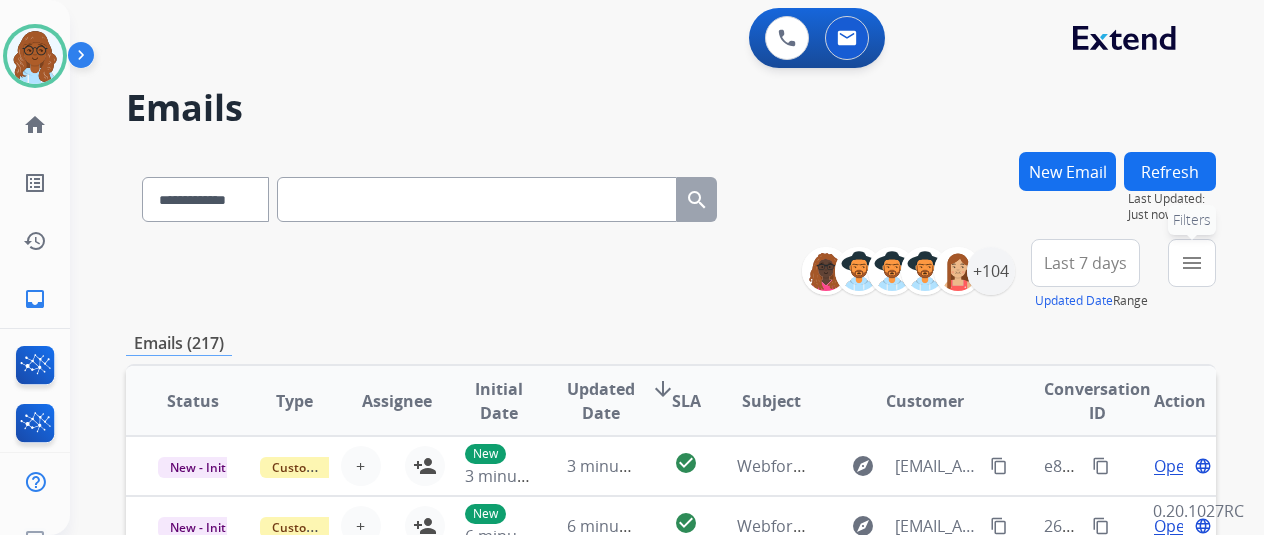 click on "menu" at bounding box center (1192, 263) 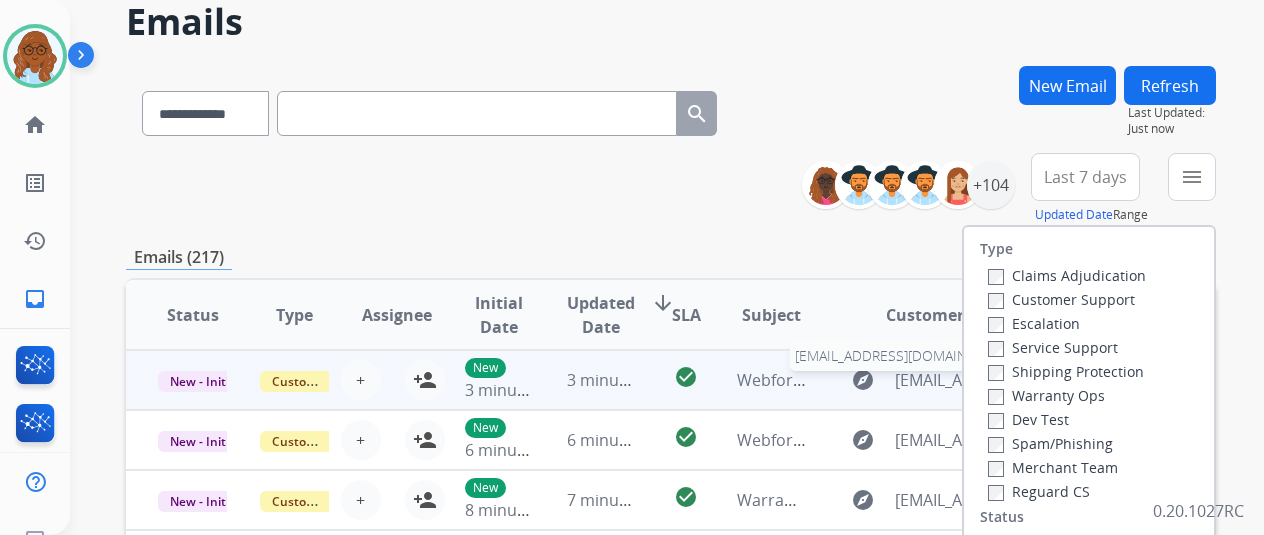 scroll, scrollTop: 200, scrollLeft: 0, axis: vertical 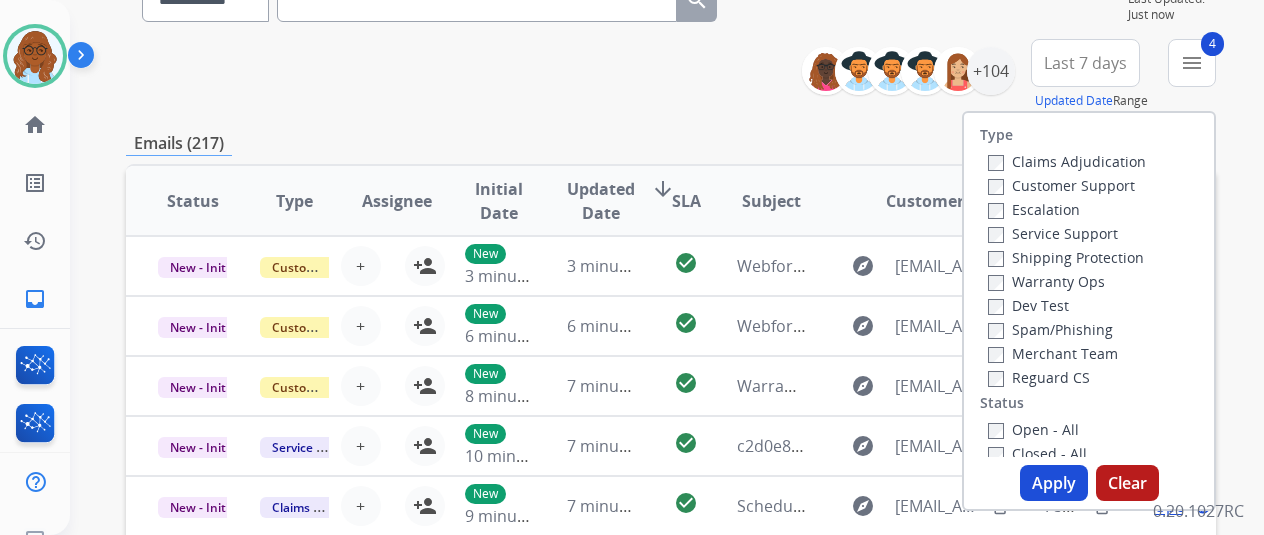 click on "Apply" at bounding box center [1054, 483] 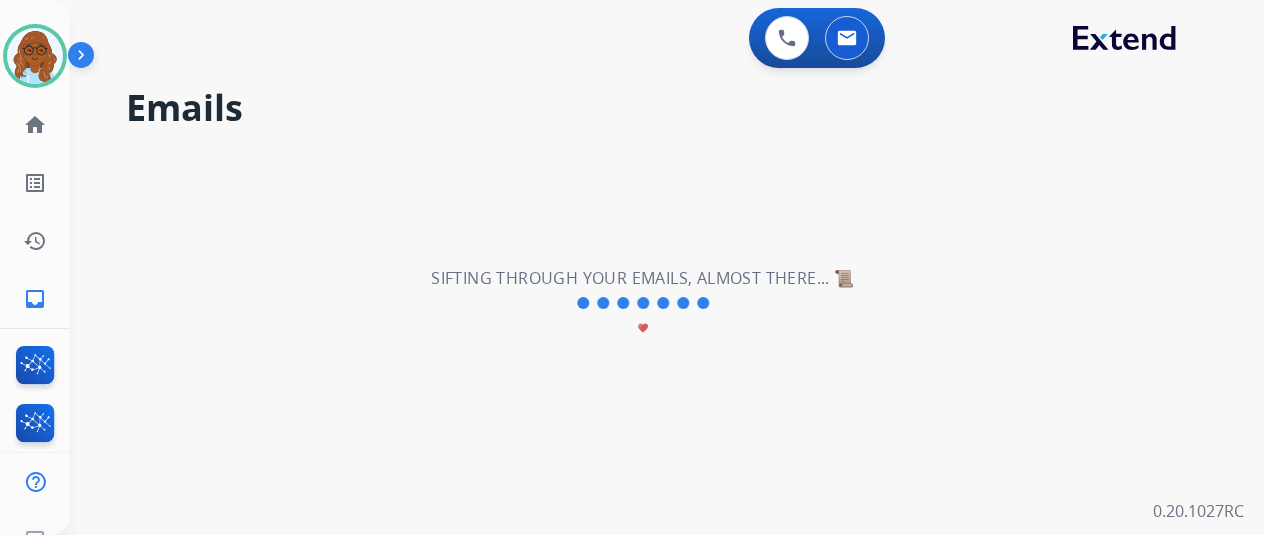 scroll, scrollTop: 0, scrollLeft: 0, axis: both 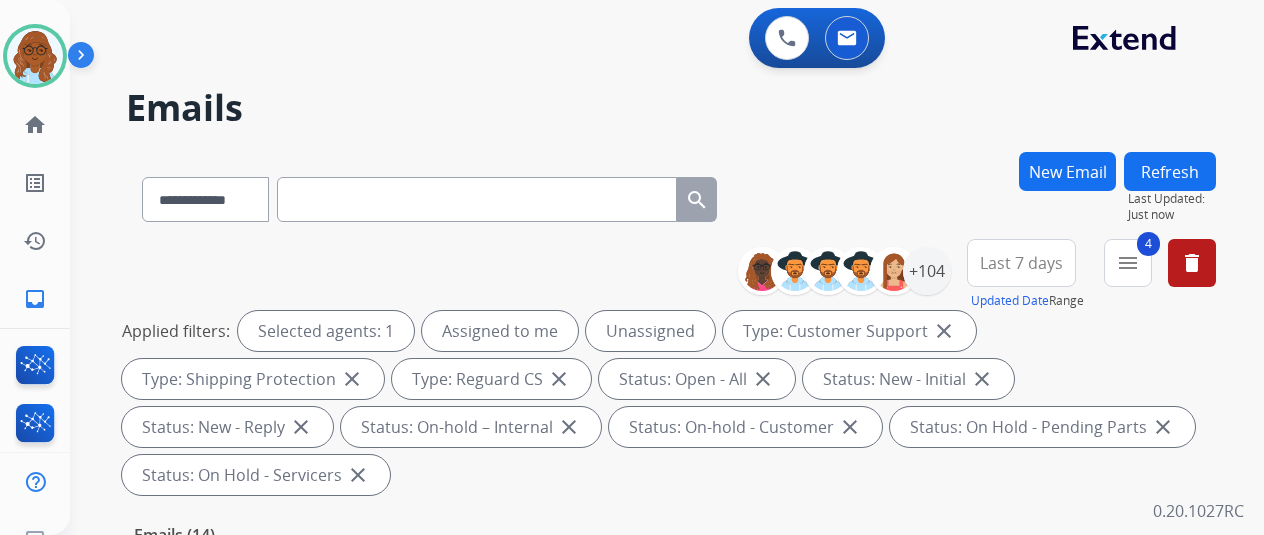 click on "Last 7 days" at bounding box center [1021, 263] 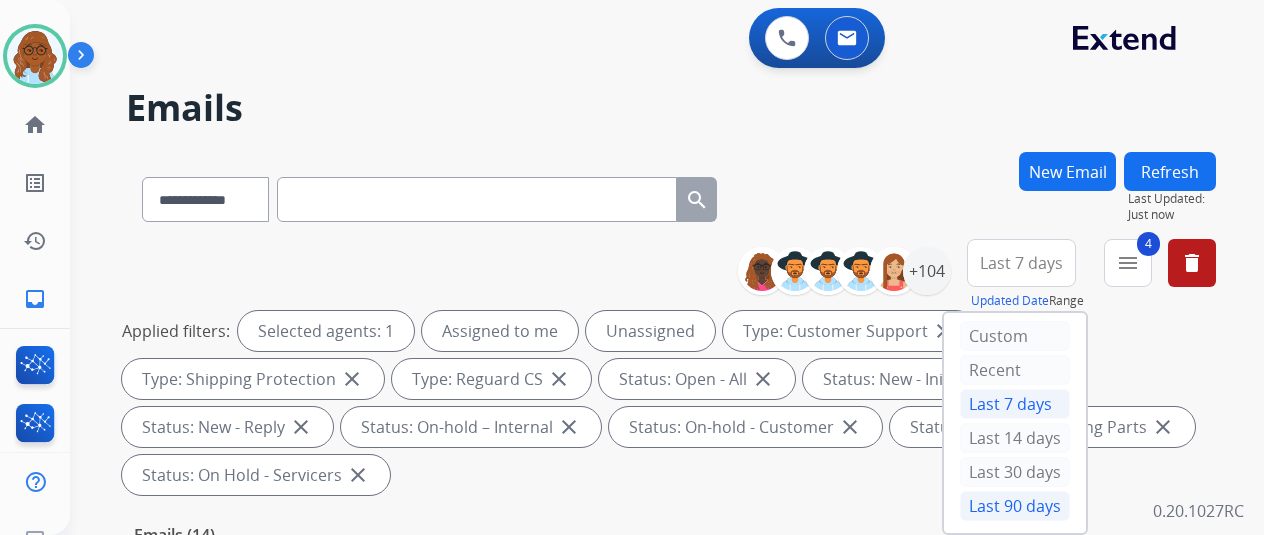click on "Last 90 days" at bounding box center [1015, 506] 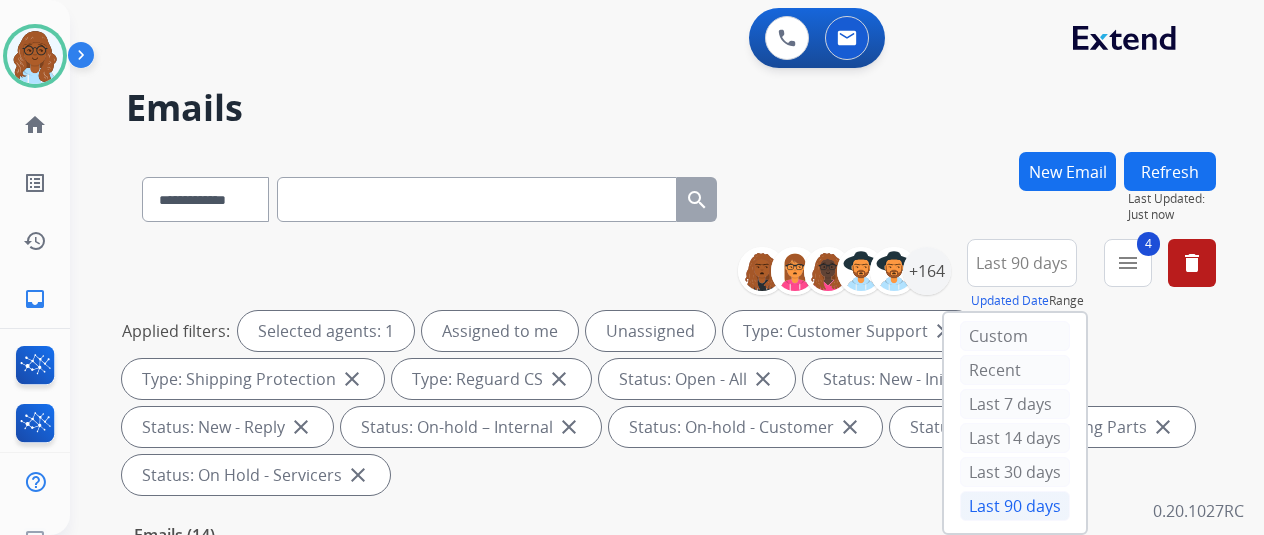 click on "Last 90 days" at bounding box center [1022, 263] 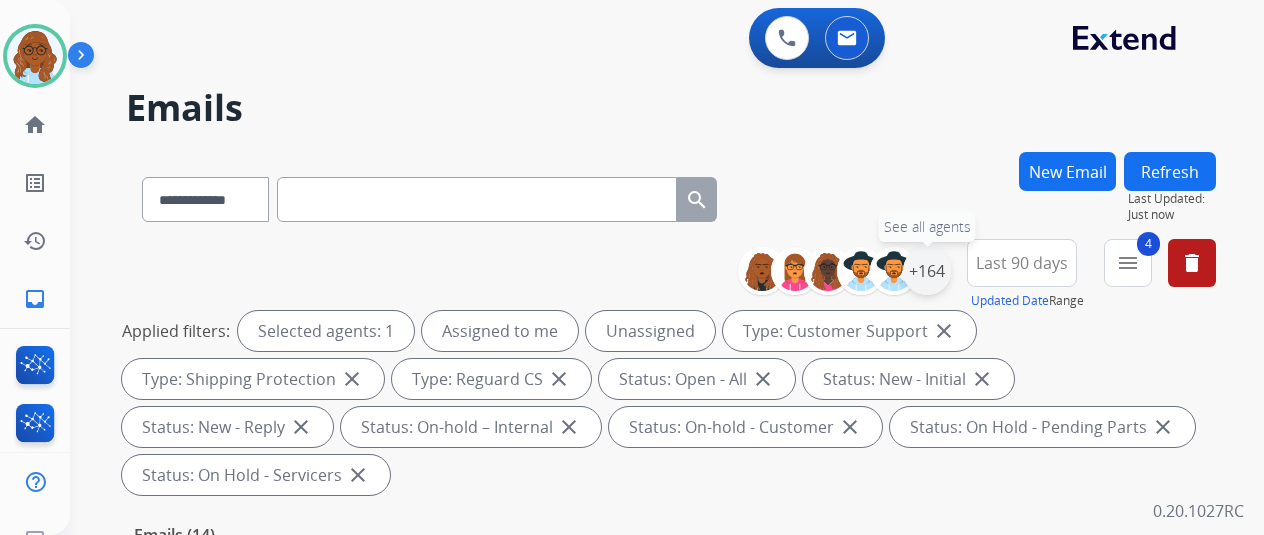 click on "+164" at bounding box center (927, 271) 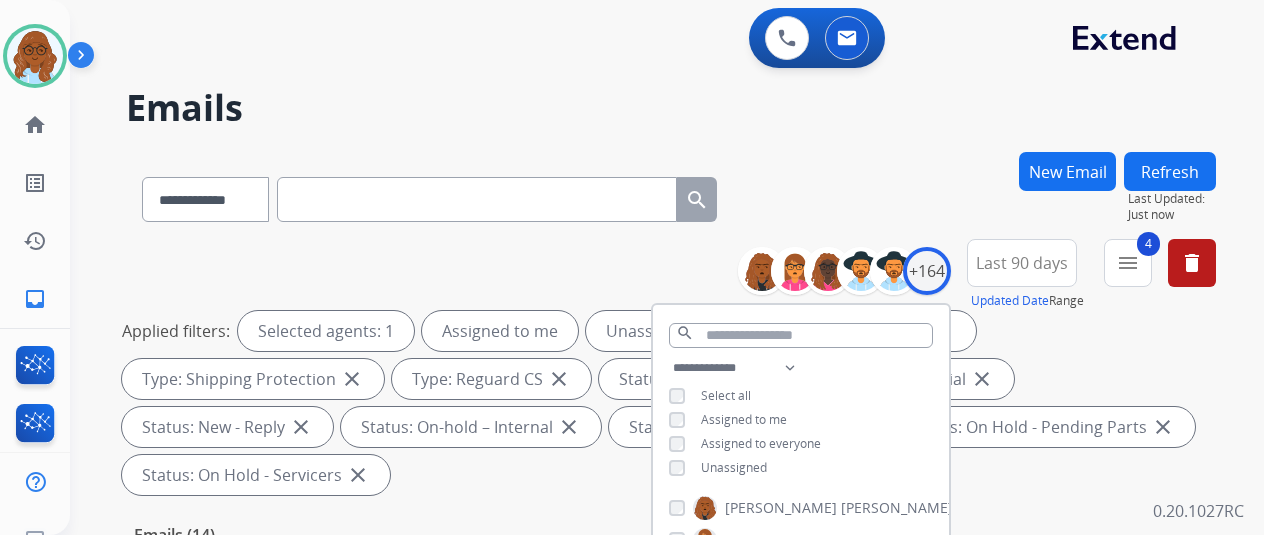 scroll, scrollTop: 200, scrollLeft: 0, axis: vertical 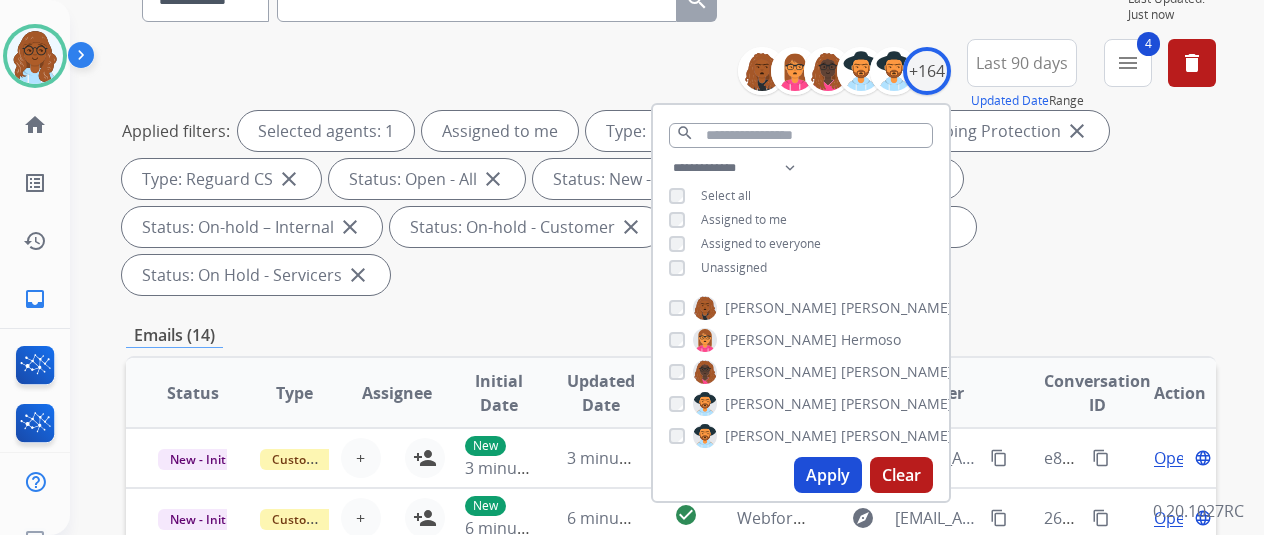 click on "Apply" at bounding box center [828, 475] 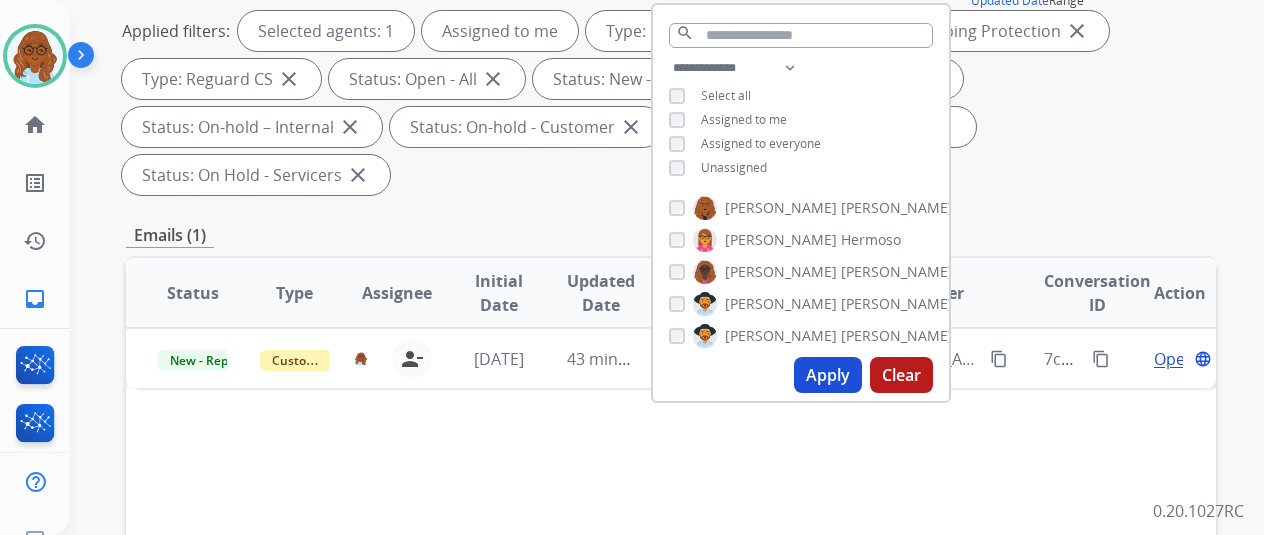 scroll, scrollTop: 200, scrollLeft: 0, axis: vertical 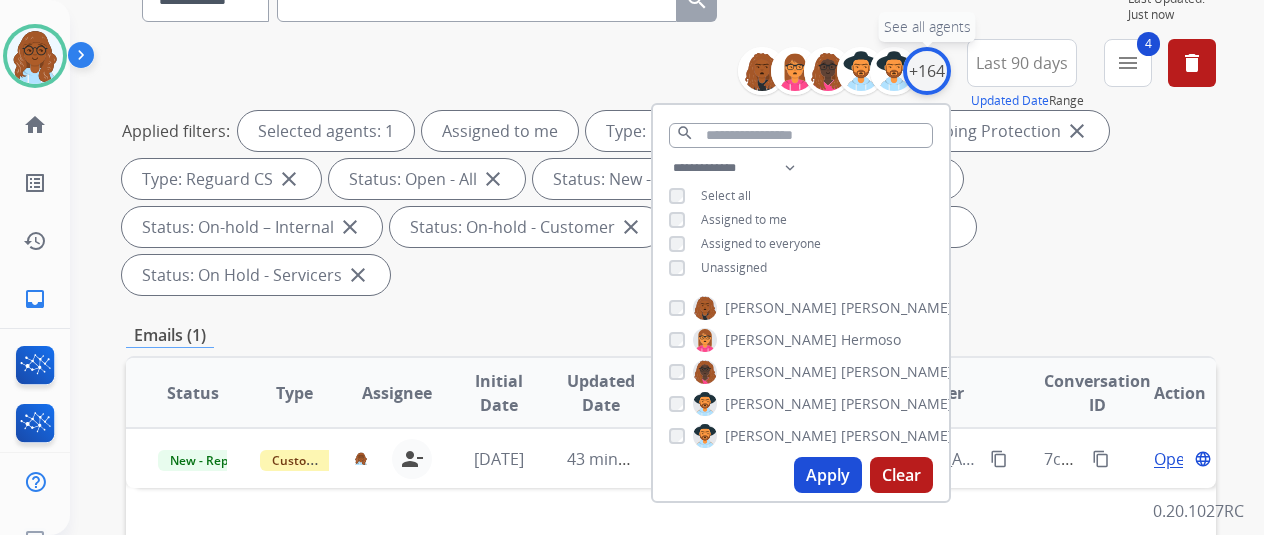 click on "+164" at bounding box center (927, 71) 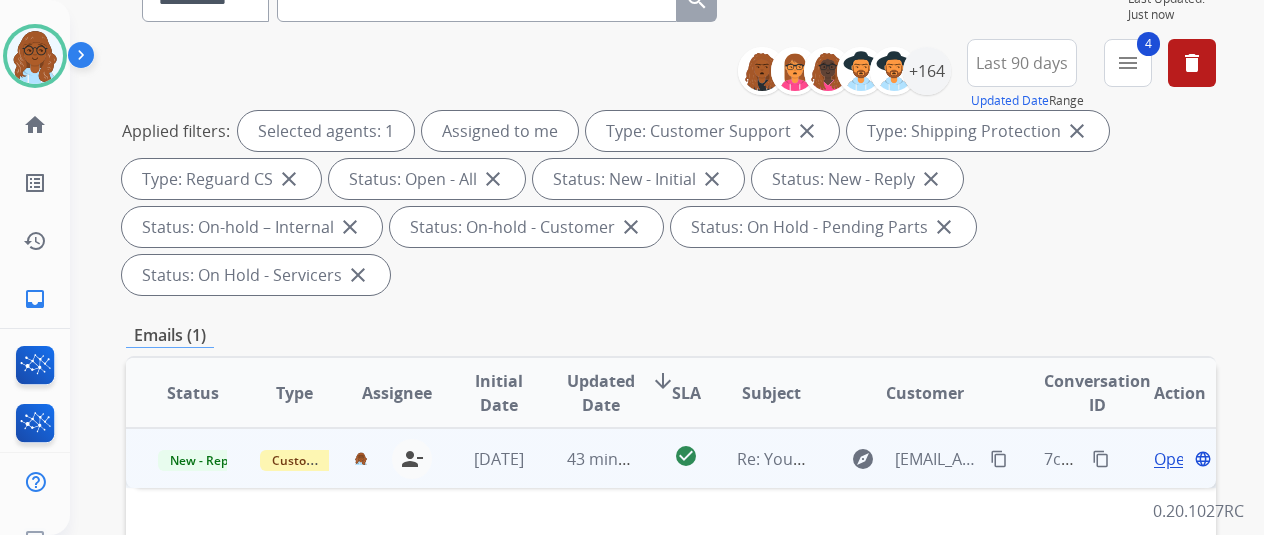 click on "Open" at bounding box center (1174, 459) 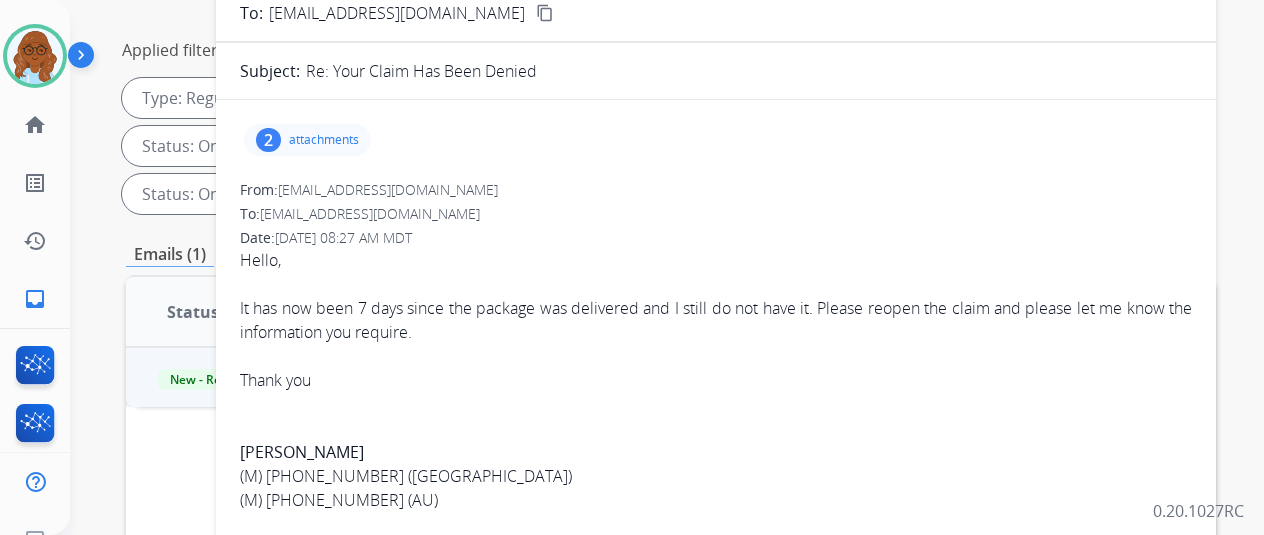 scroll, scrollTop: 300, scrollLeft: 0, axis: vertical 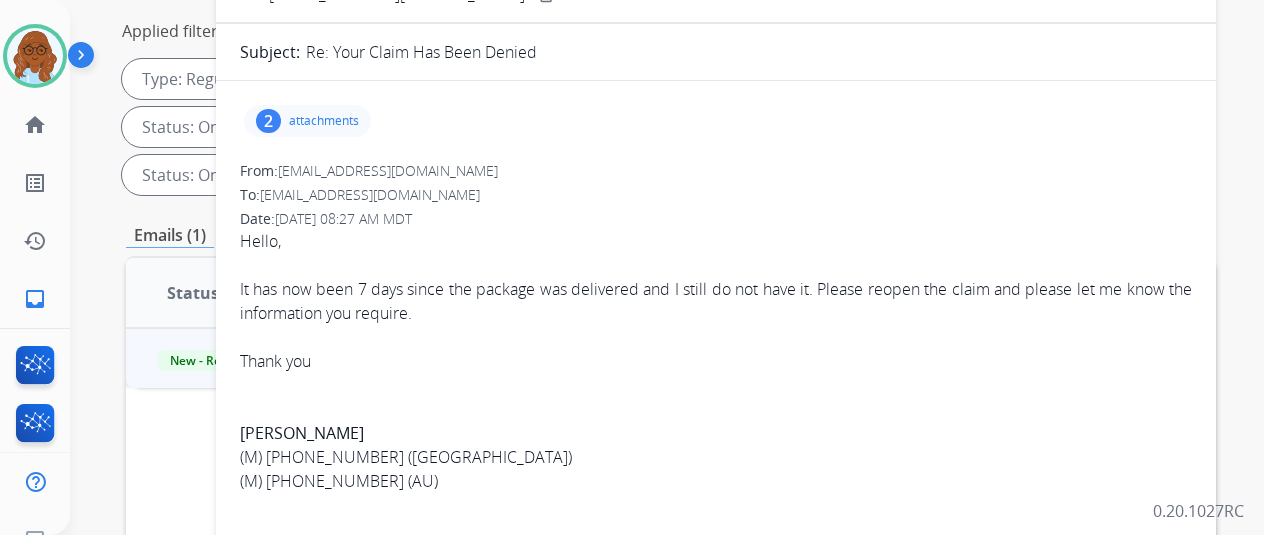 click on "attachments" at bounding box center [324, 121] 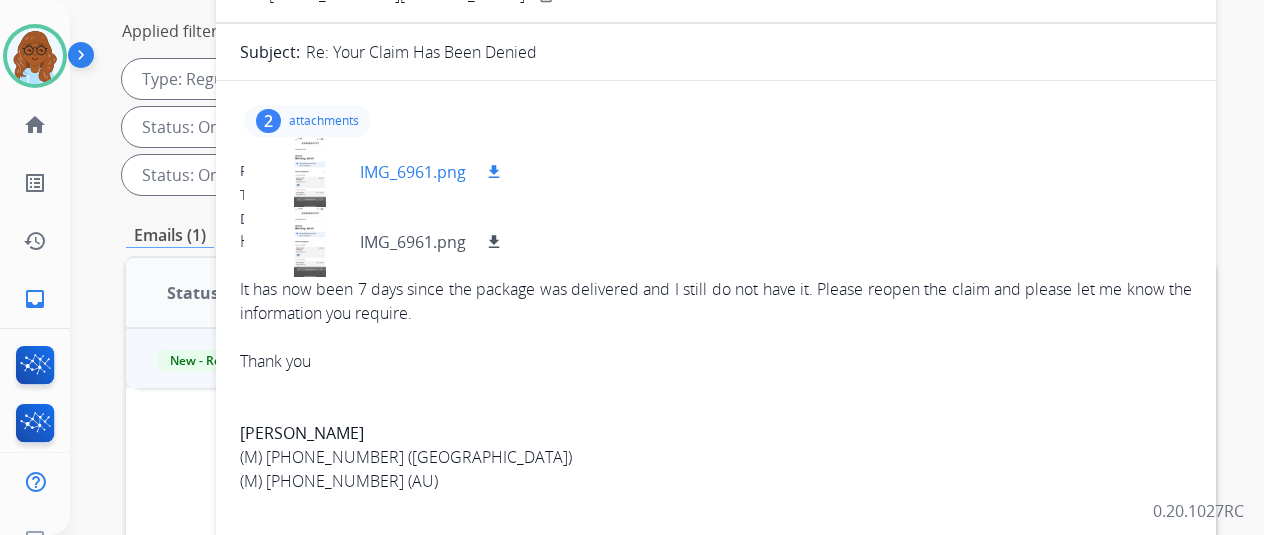 click at bounding box center (310, 172) 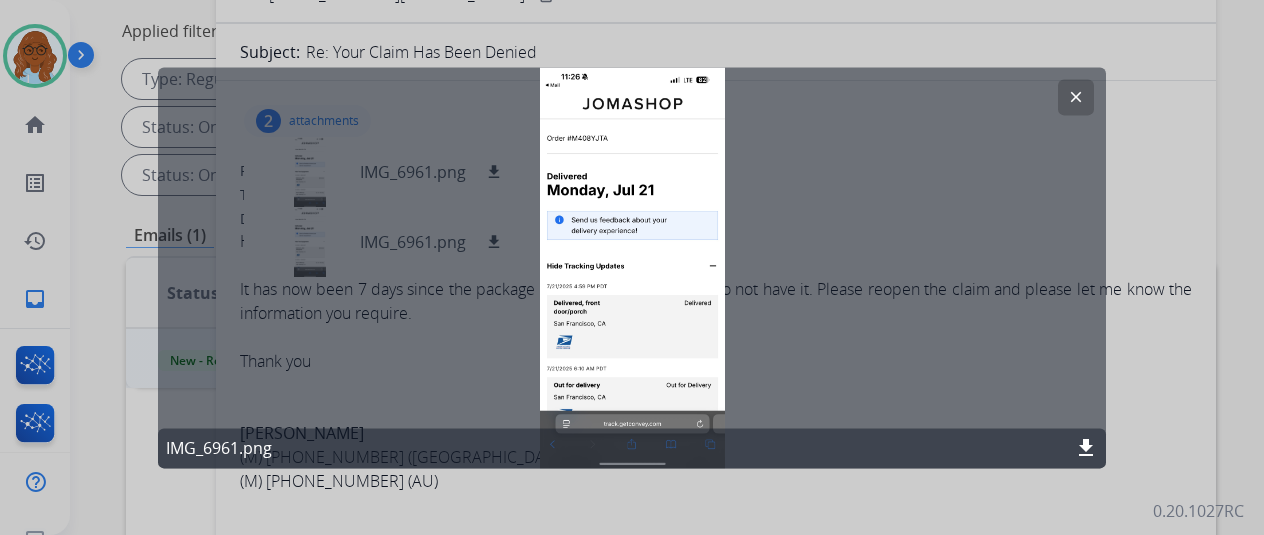 click 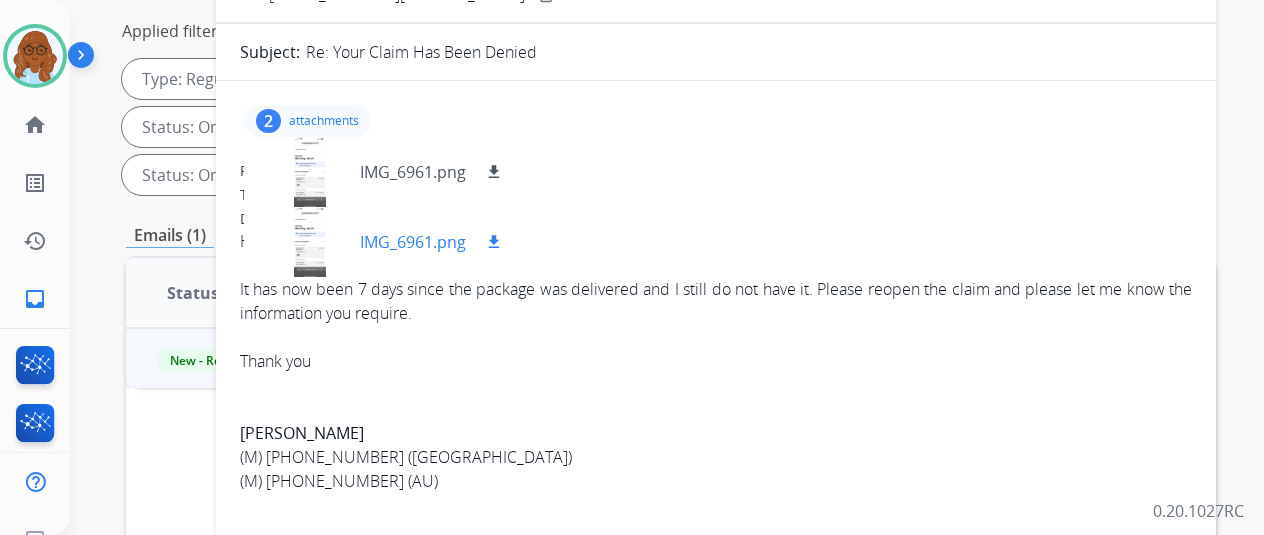 click at bounding box center (310, 242) 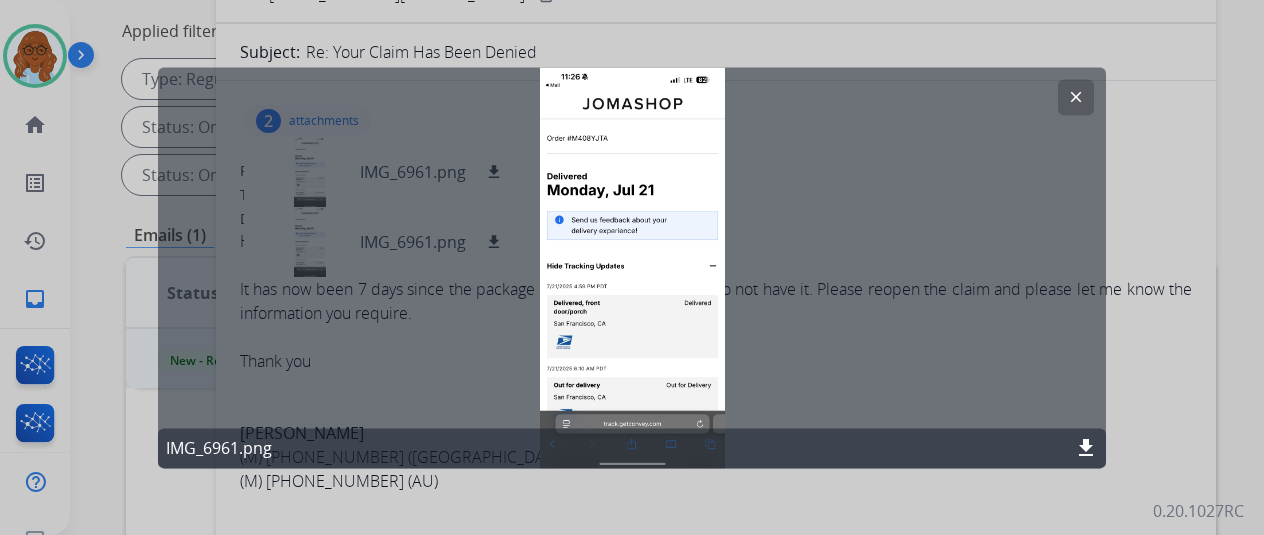 click 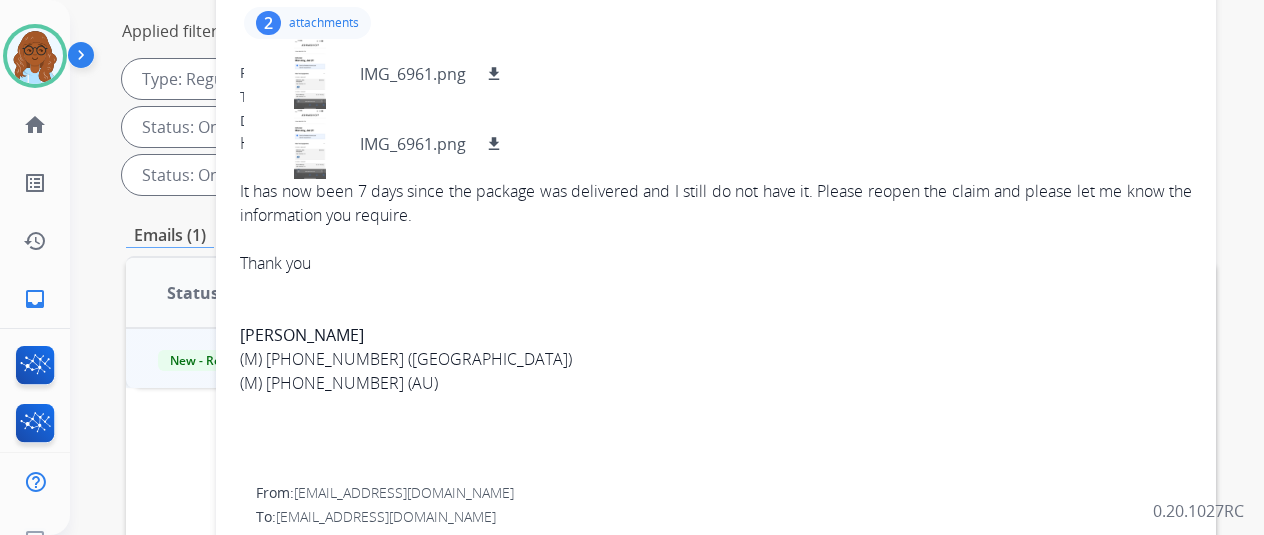 scroll, scrollTop: 0, scrollLeft: 0, axis: both 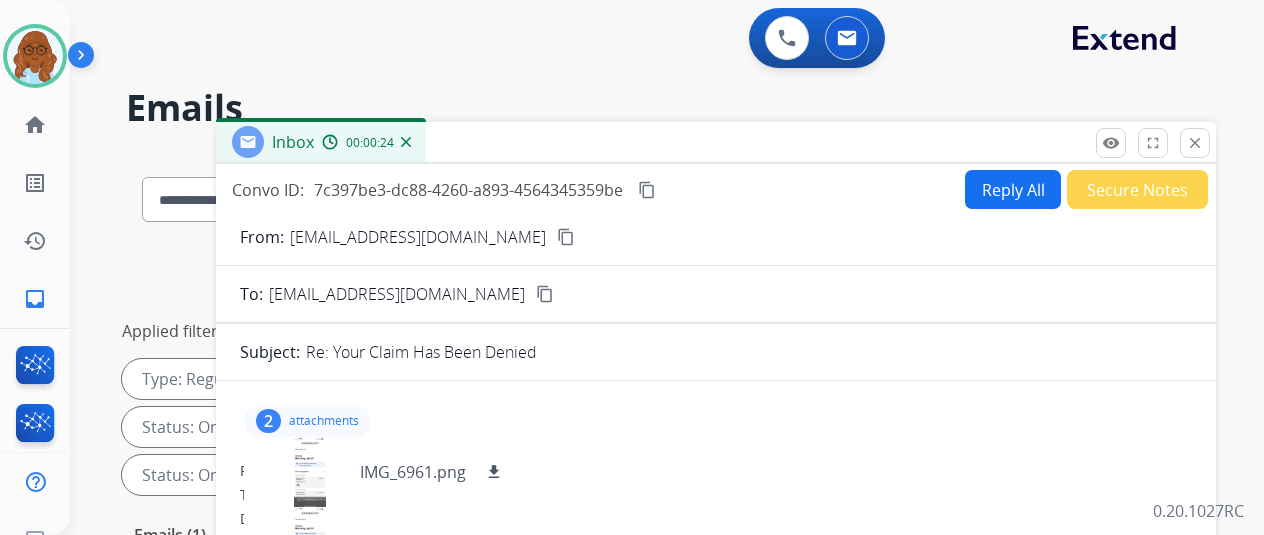 click on "attachments" at bounding box center [324, 421] 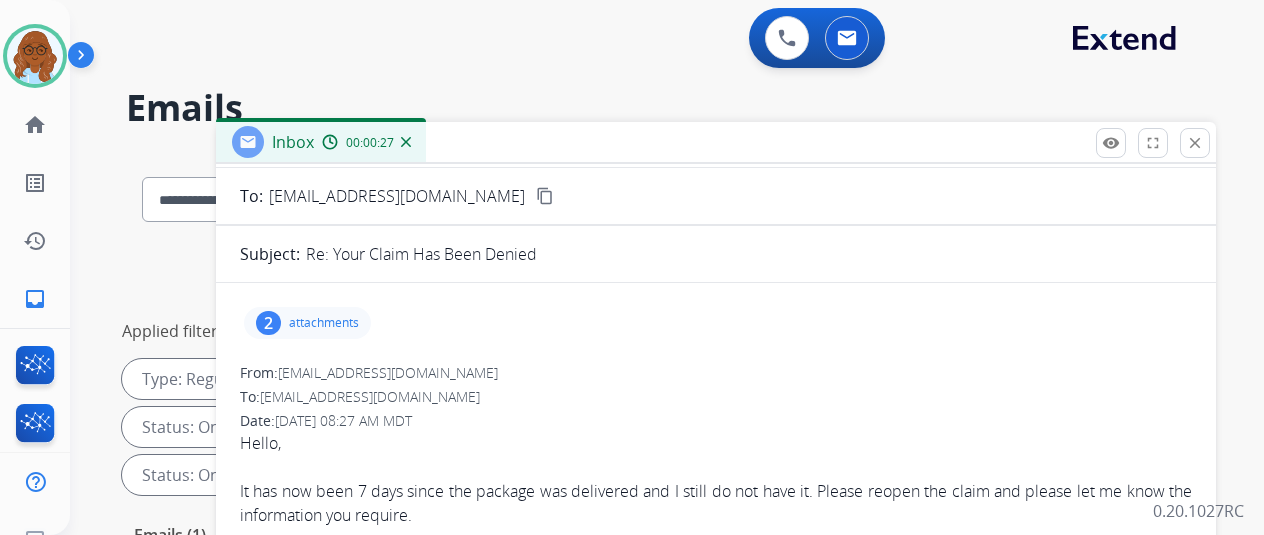 scroll, scrollTop: 0, scrollLeft: 0, axis: both 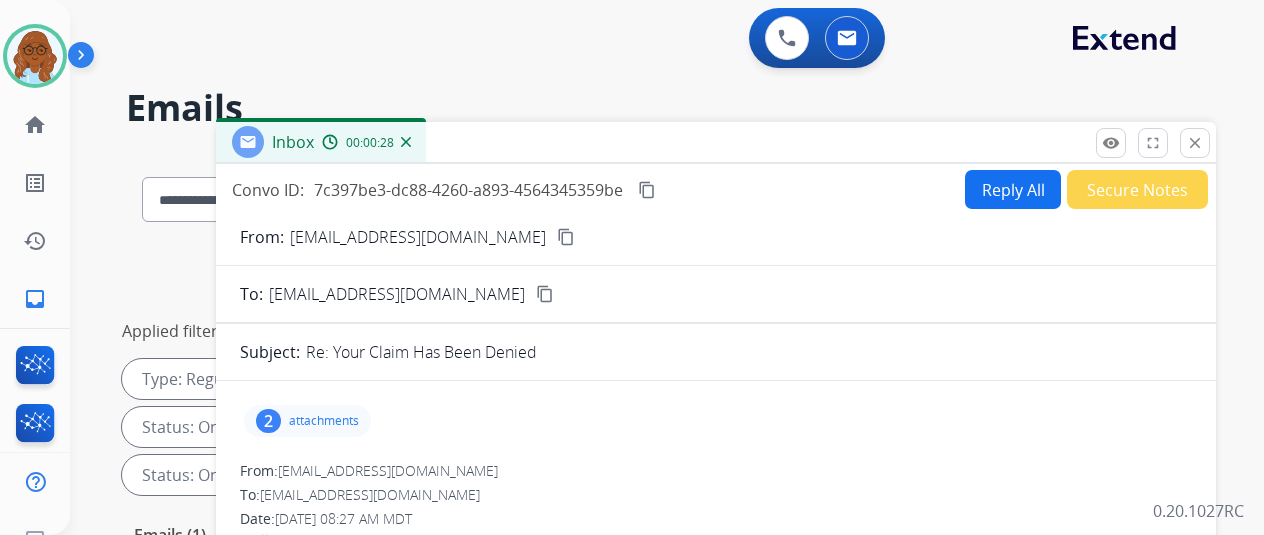 click on "Reply All" at bounding box center (1013, 189) 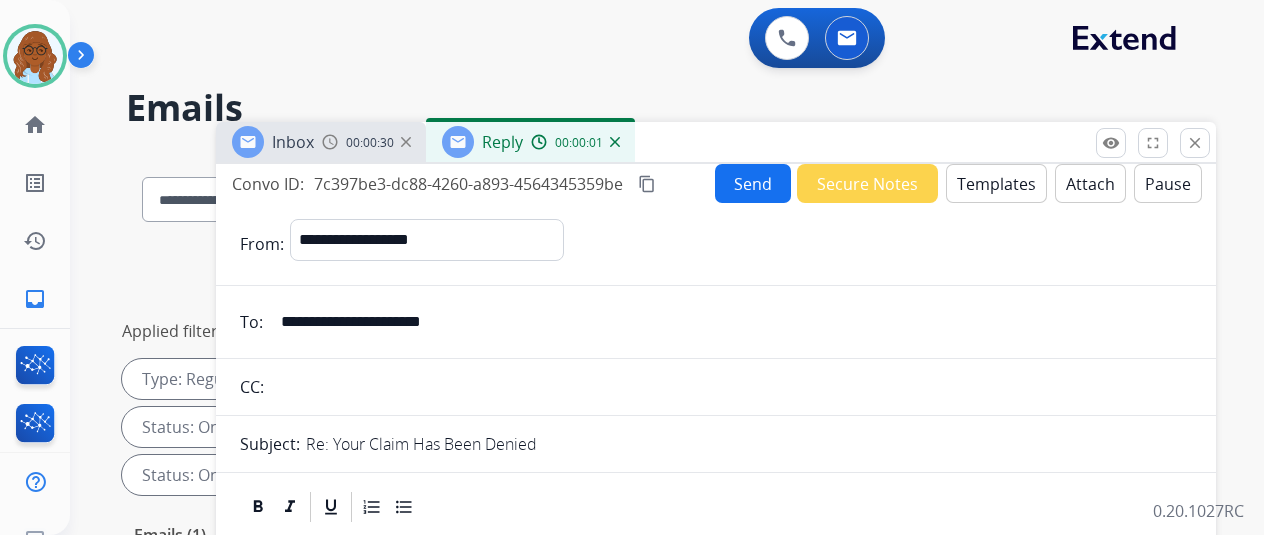 scroll, scrollTop: 0, scrollLeft: 0, axis: both 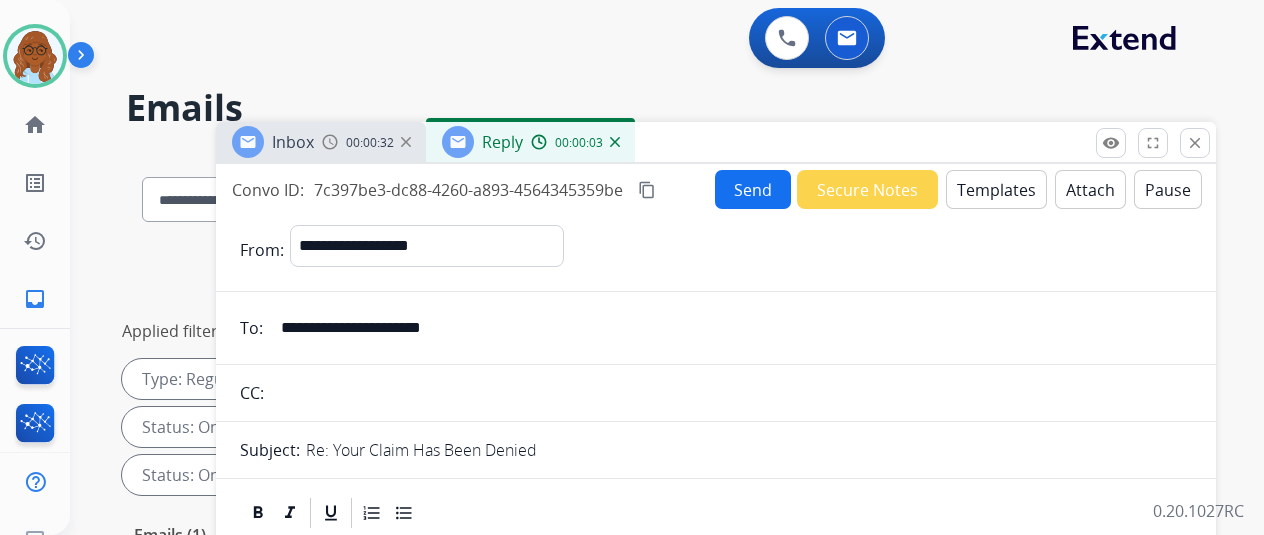 click on "Inbox  00:00:32" at bounding box center (321, 142) 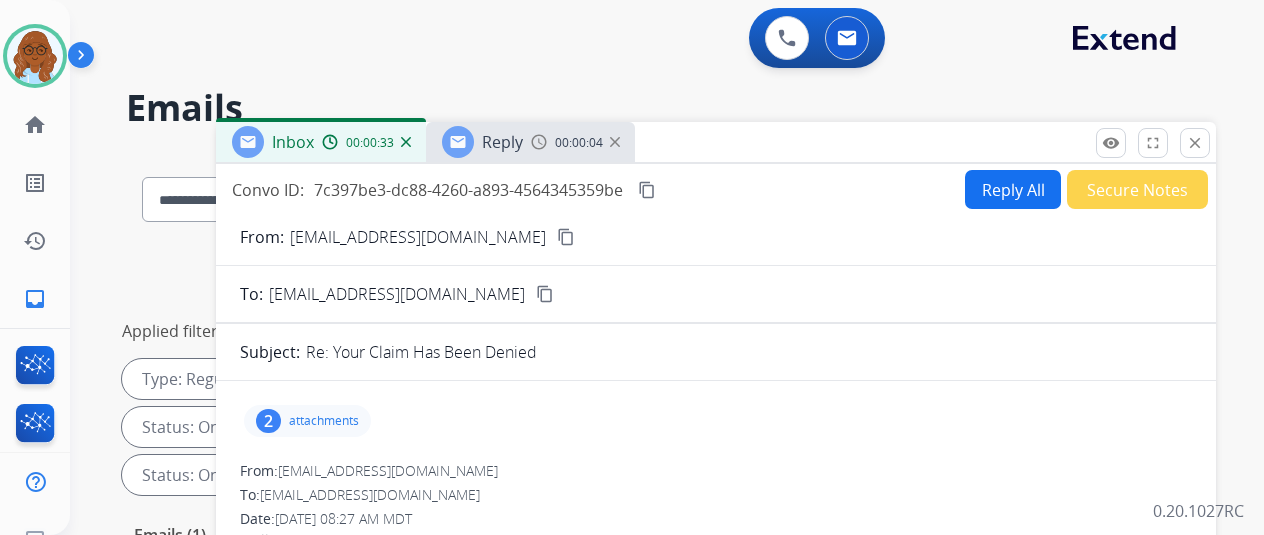 click on "content_copy" at bounding box center (566, 237) 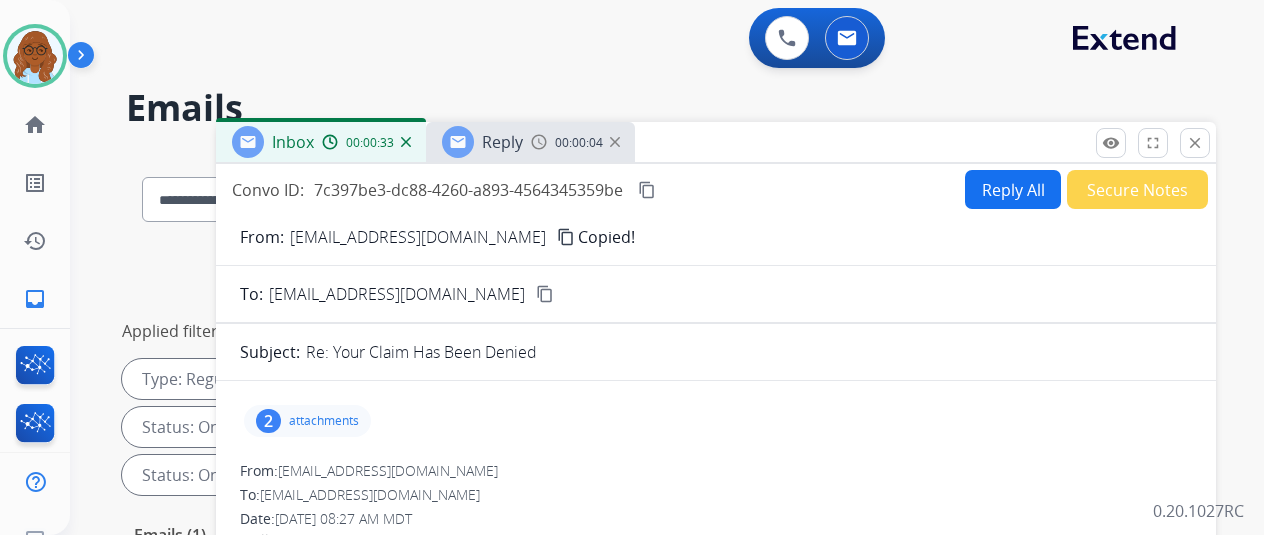 click on "Reply  00:00:04" at bounding box center (530, 142) 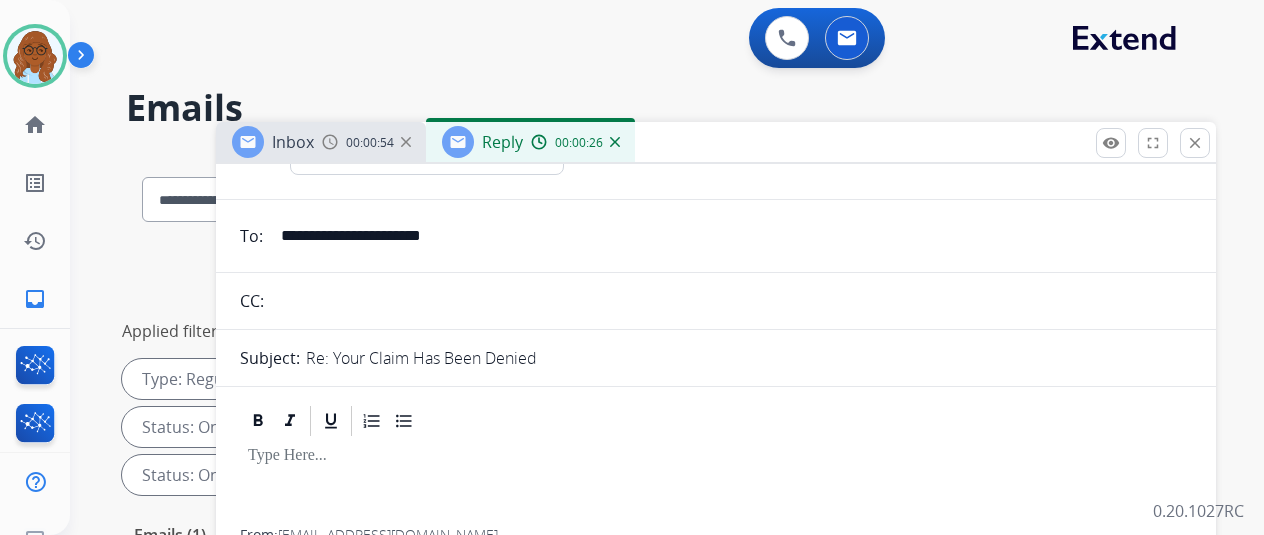 scroll, scrollTop: 0, scrollLeft: 0, axis: both 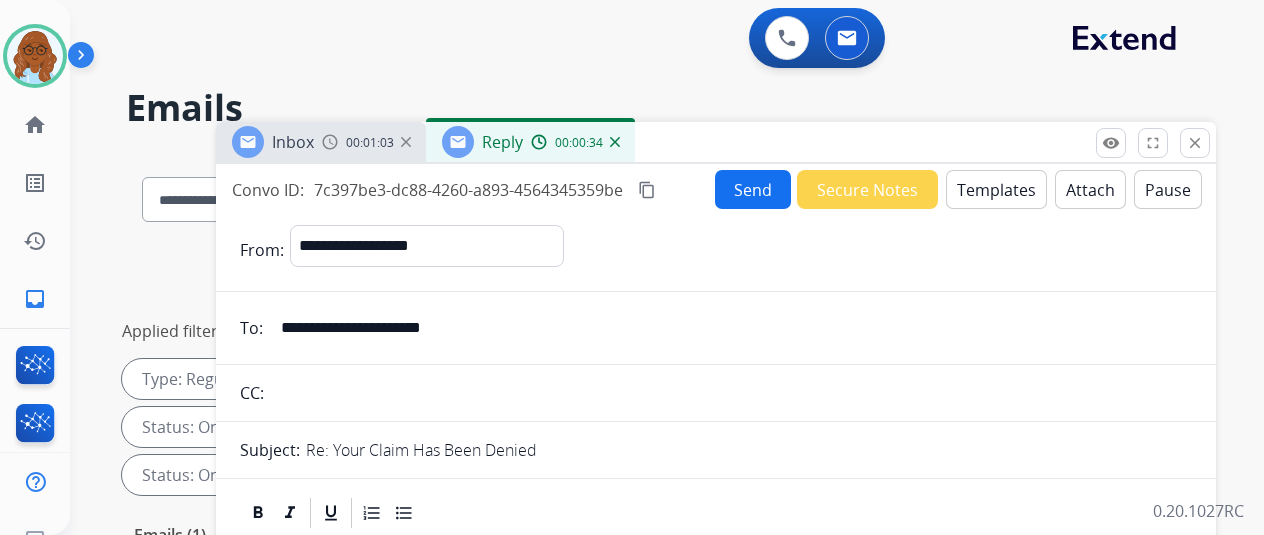 click on "Templates" at bounding box center [996, 189] 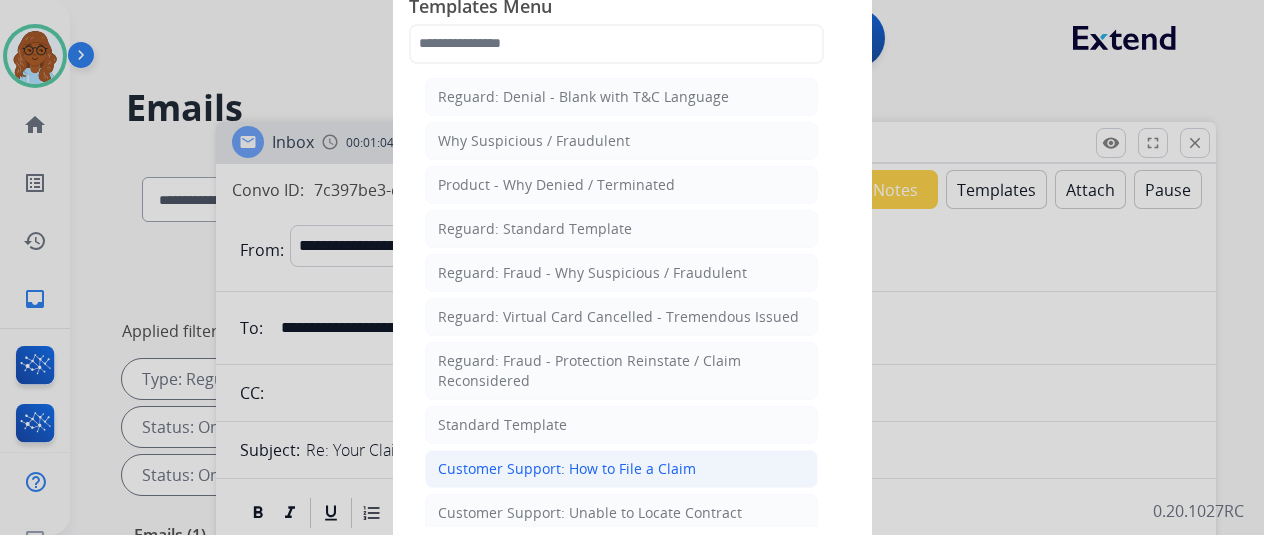 click on "Customer Support: How to File a Claim" 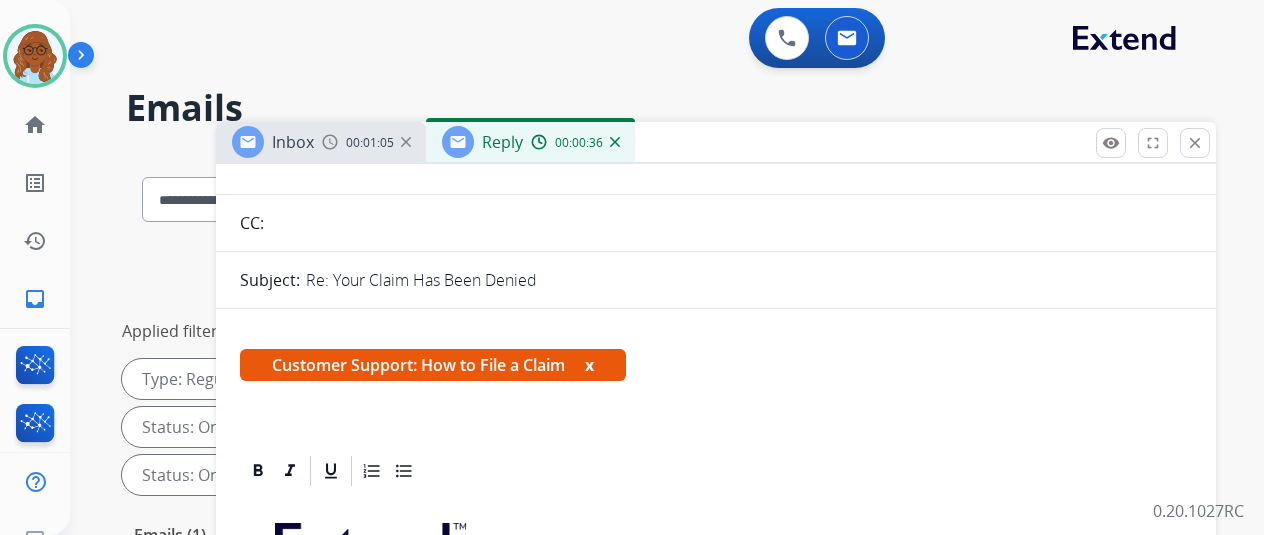 scroll, scrollTop: 100, scrollLeft: 0, axis: vertical 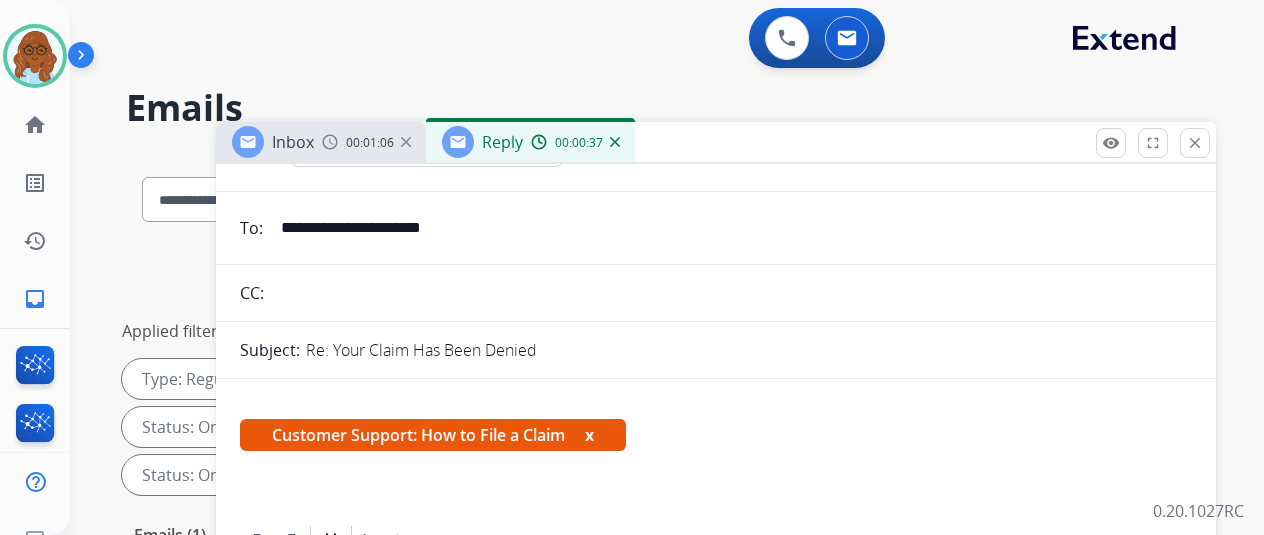 click on "x" at bounding box center (589, 435) 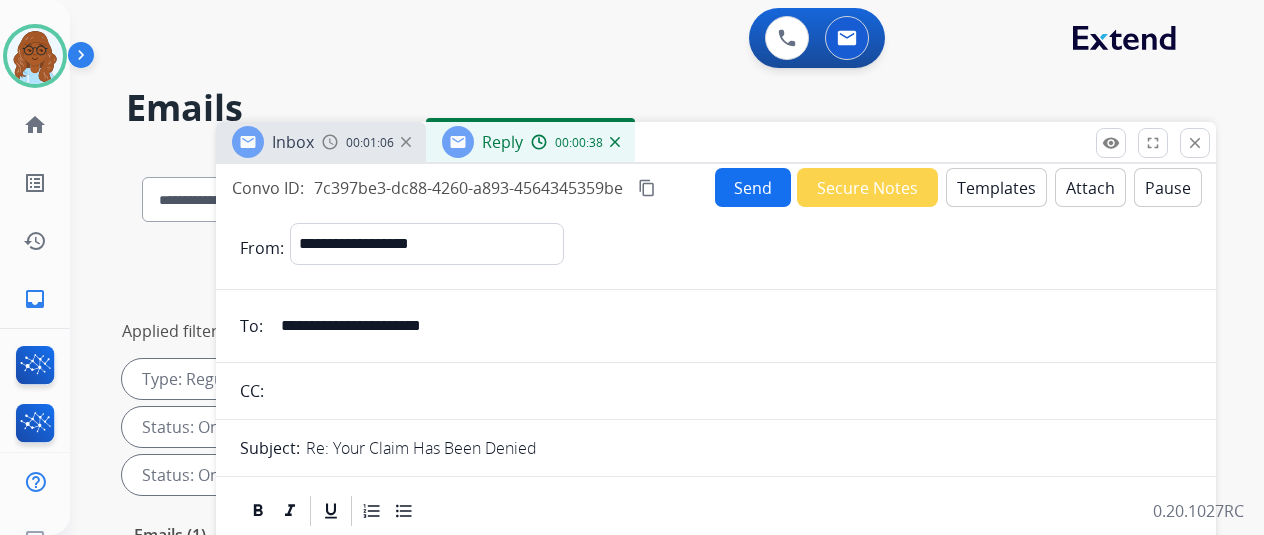 scroll, scrollTop: 0, scrollLeft: 0, axis: both 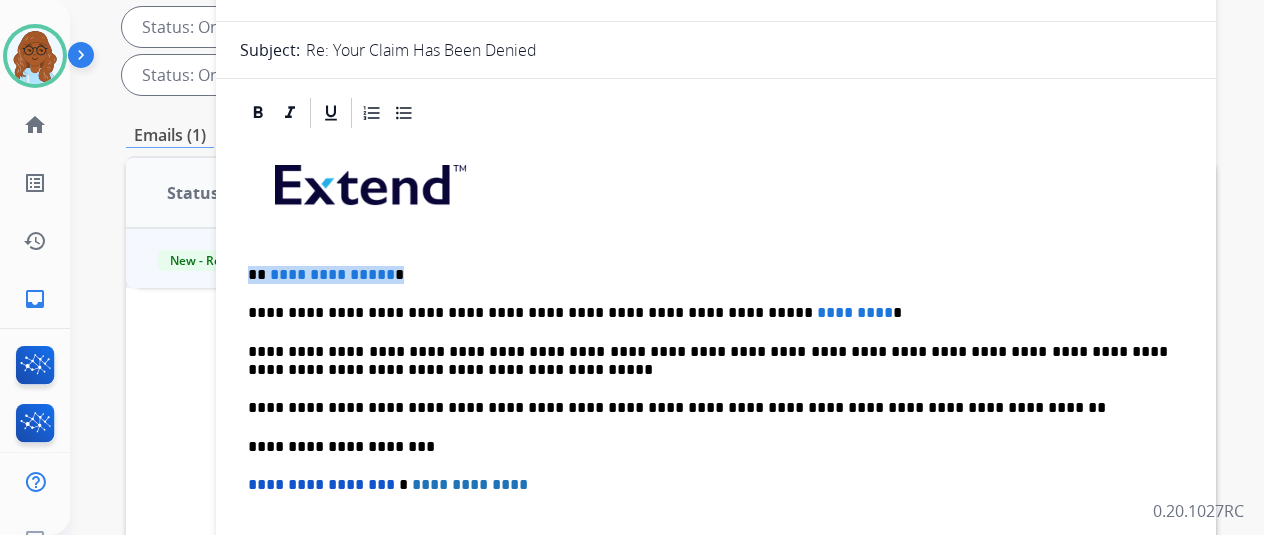 drag, startPoint x: 411, startPoint y: 275, endPoint x: 266, endPoint y: 279, distance: 145.05516 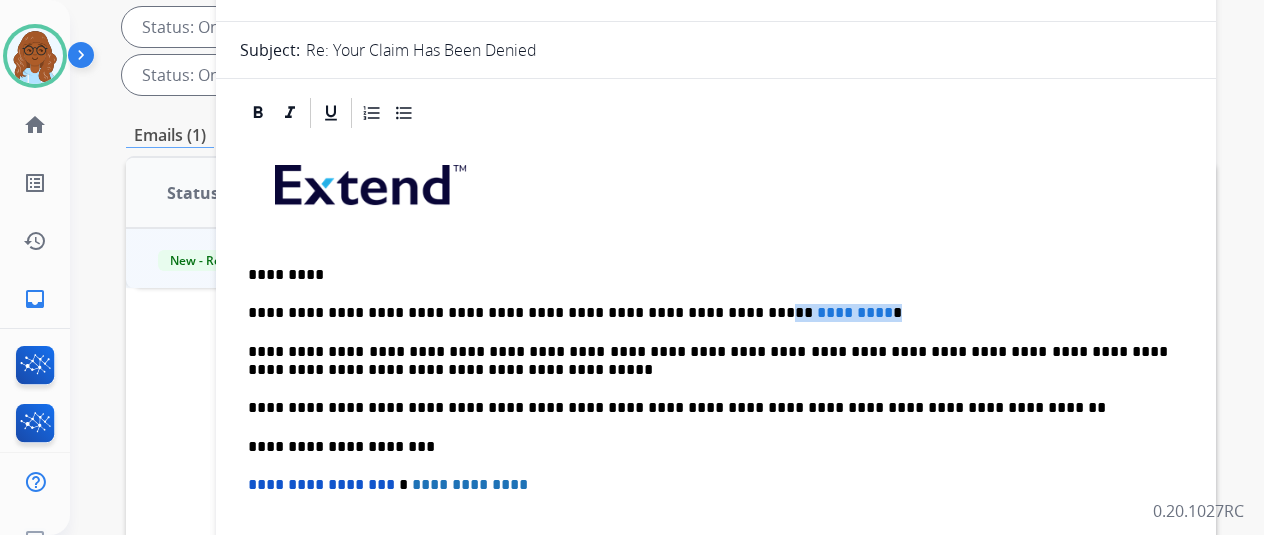 drag, startPoint x: 840, startPoint y: 301, endPoint x: 712, endPoint y: 303, distance: 128.01562 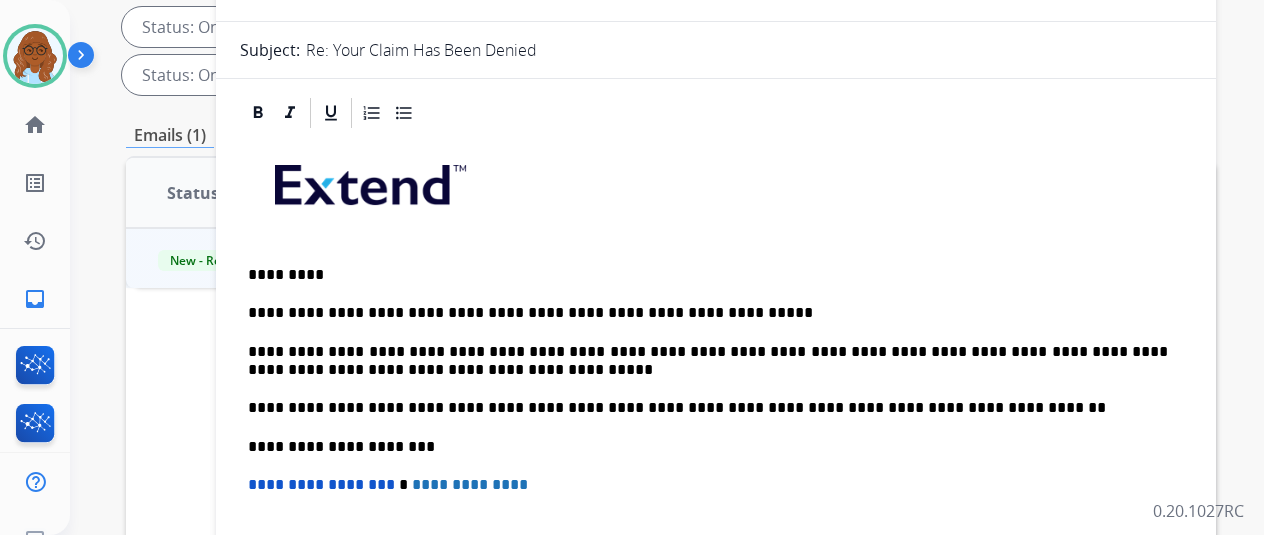 click on "**********" at bounding box center (708, 313) 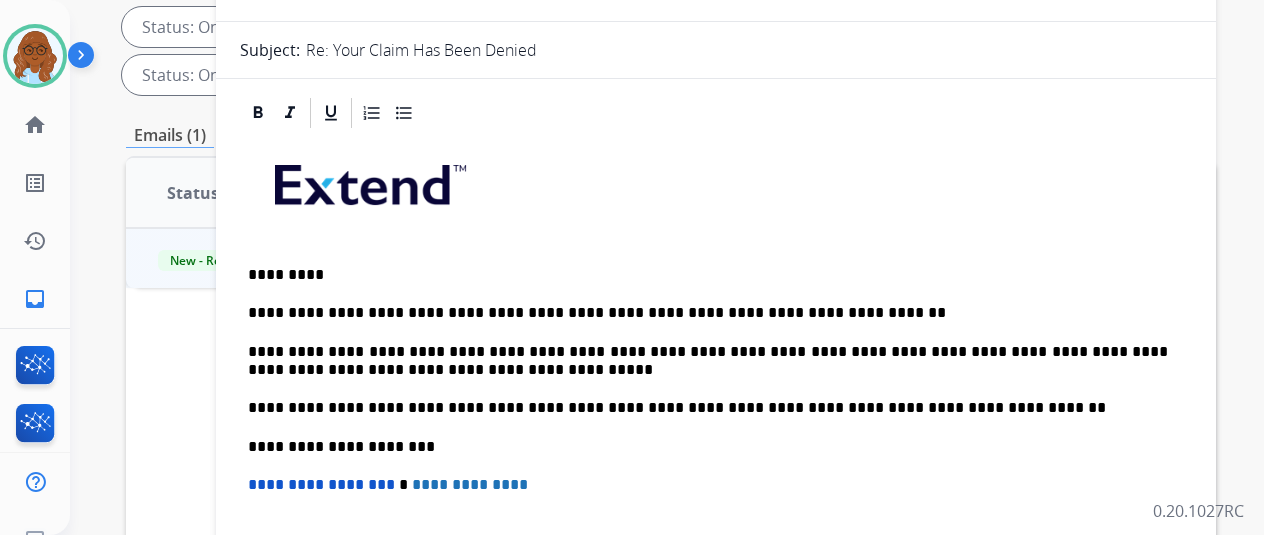 click on "**********" at bounding box center [708, 361] 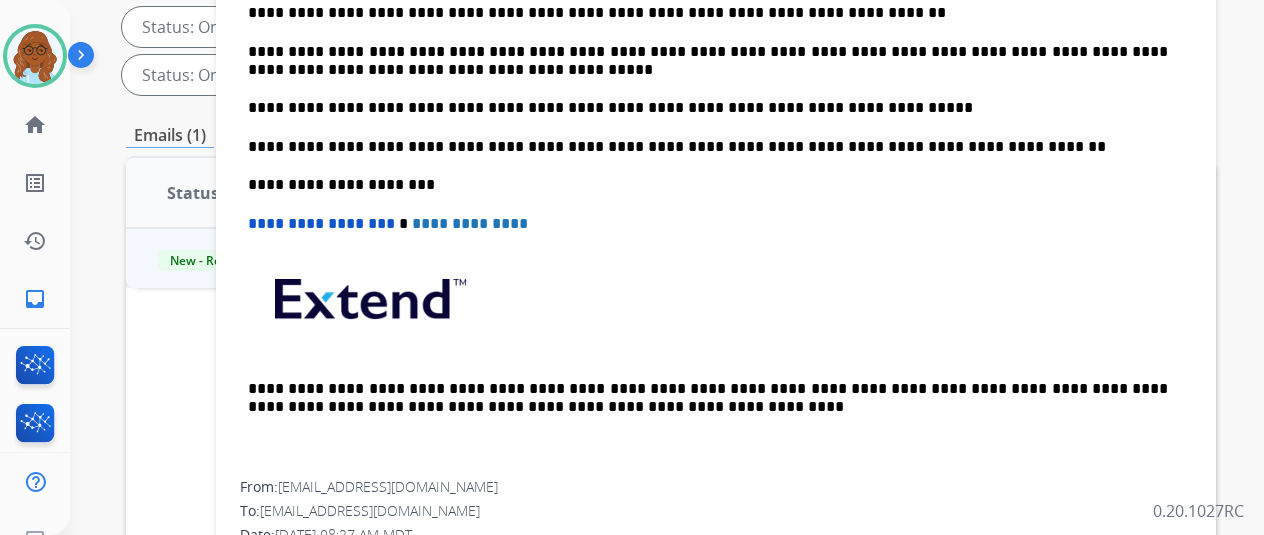 scroll, scrollTop: 0, scrollLeft: 0, axis: both 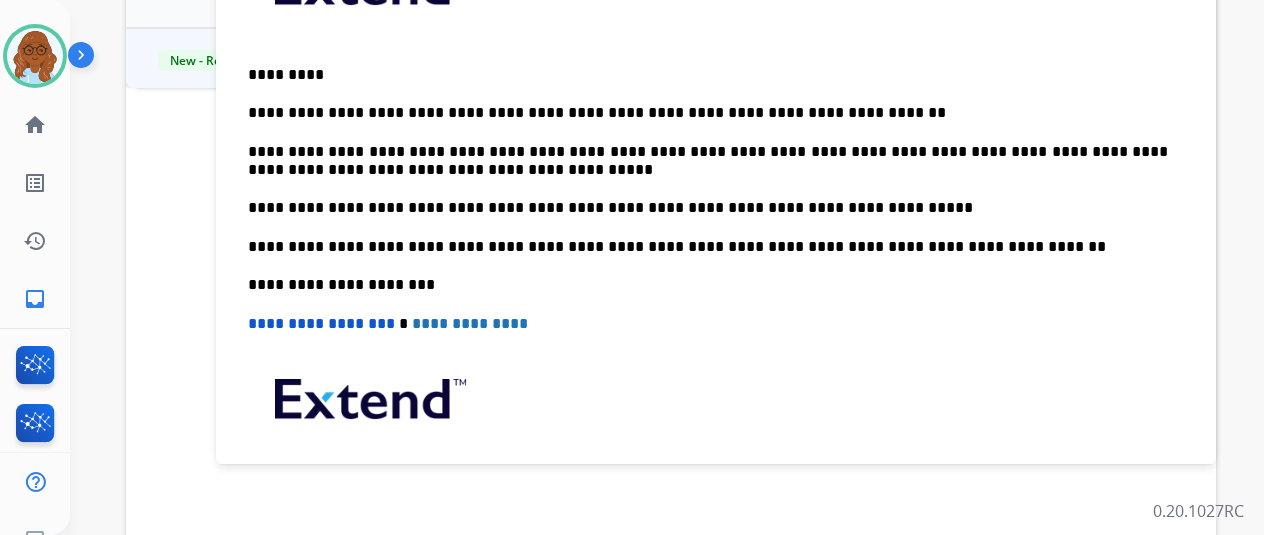 click on "**********" at bounding box center (708, 208) 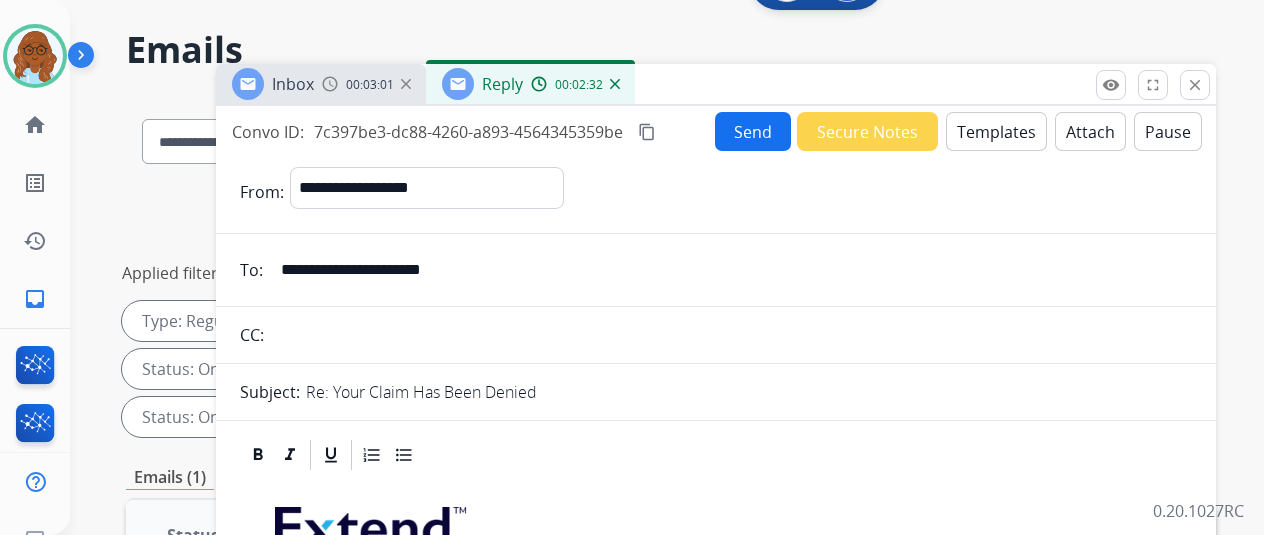 scroll, scrollTop: 0, scrollLeft: 0, axis: both 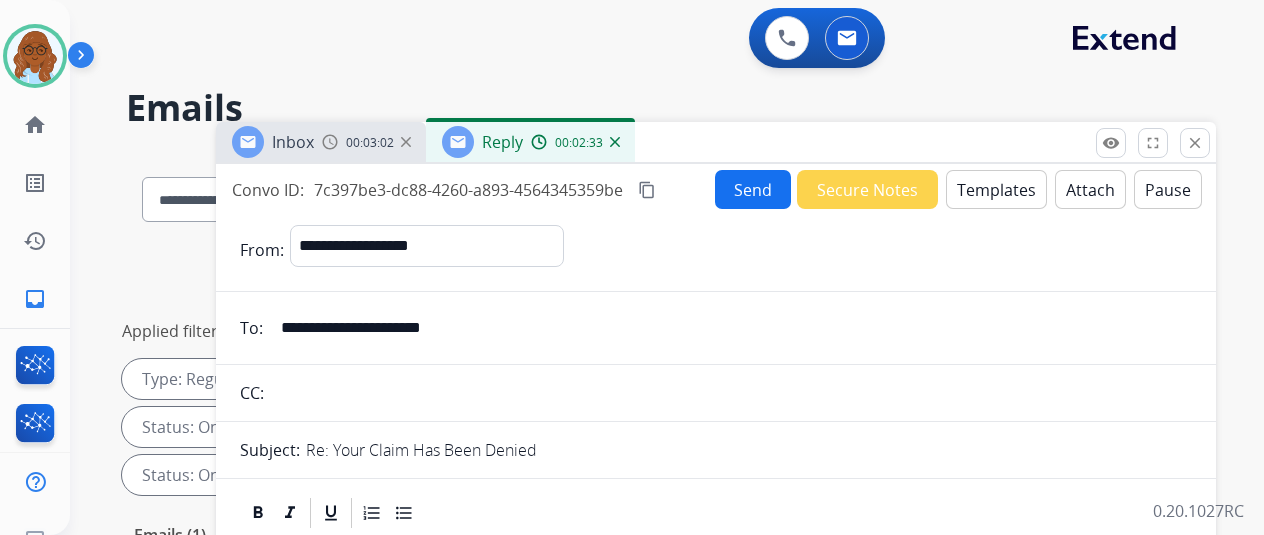 click on "Send" at bounding box center (753, 189) 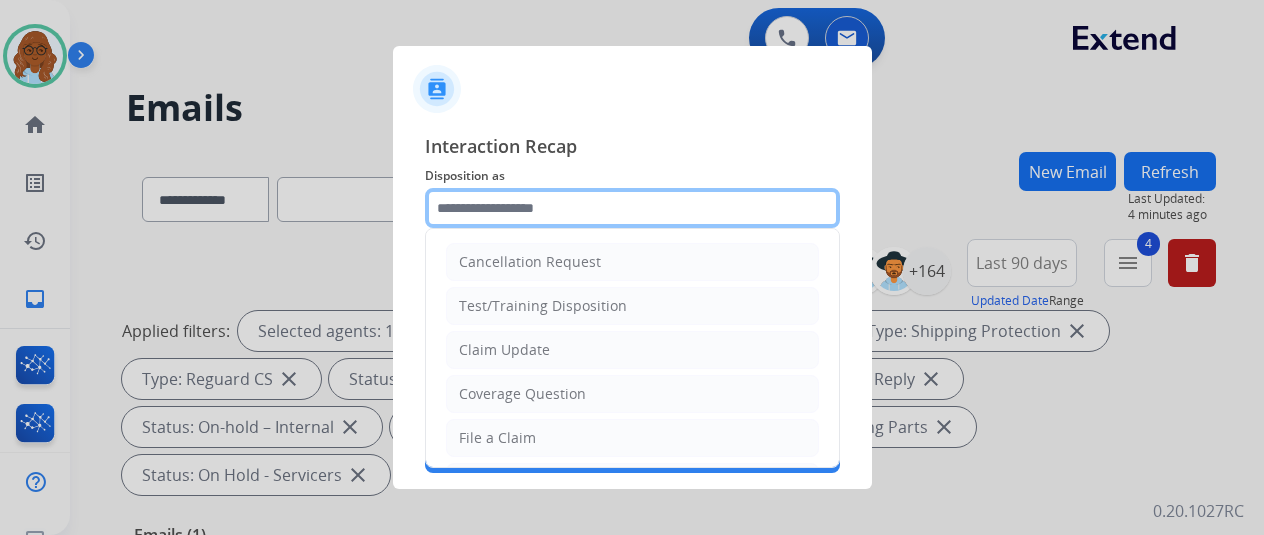 click 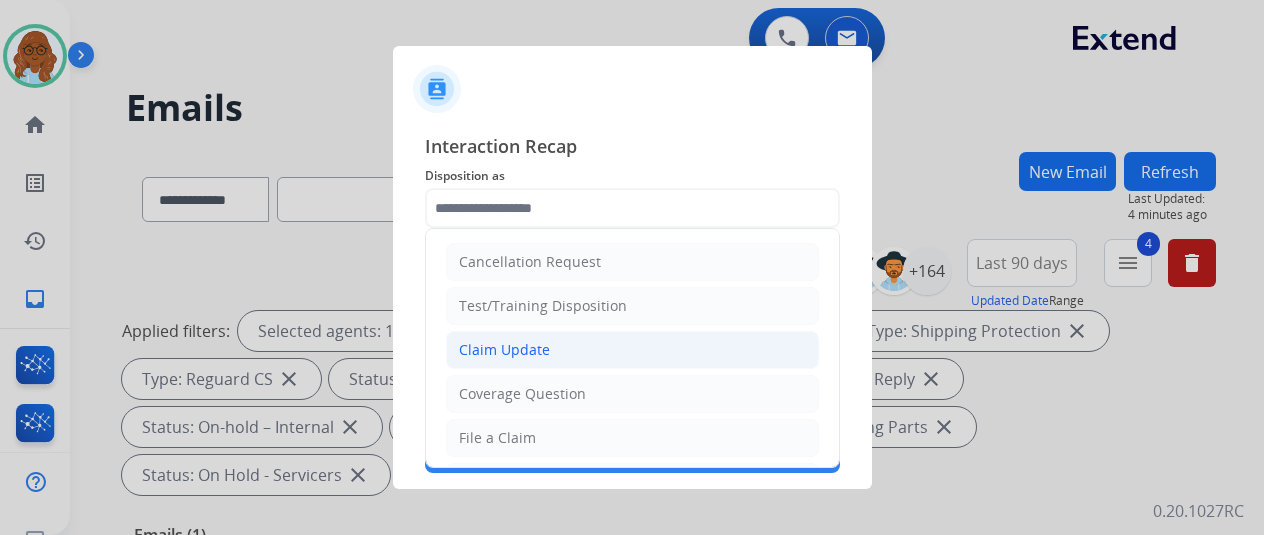 click on "Claim Update" 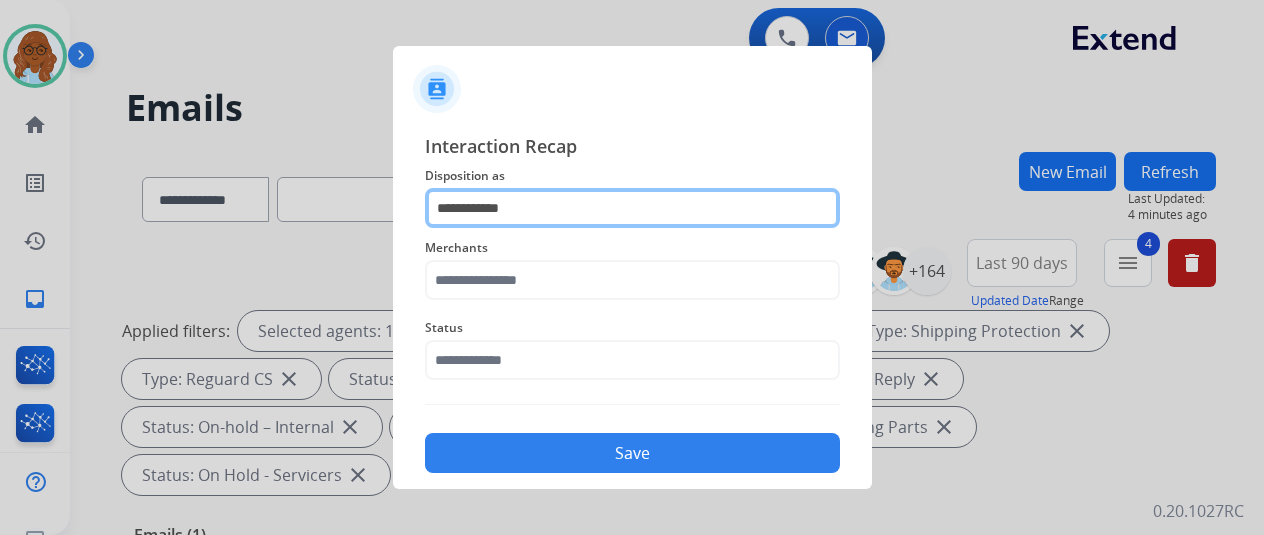 click on "**********" 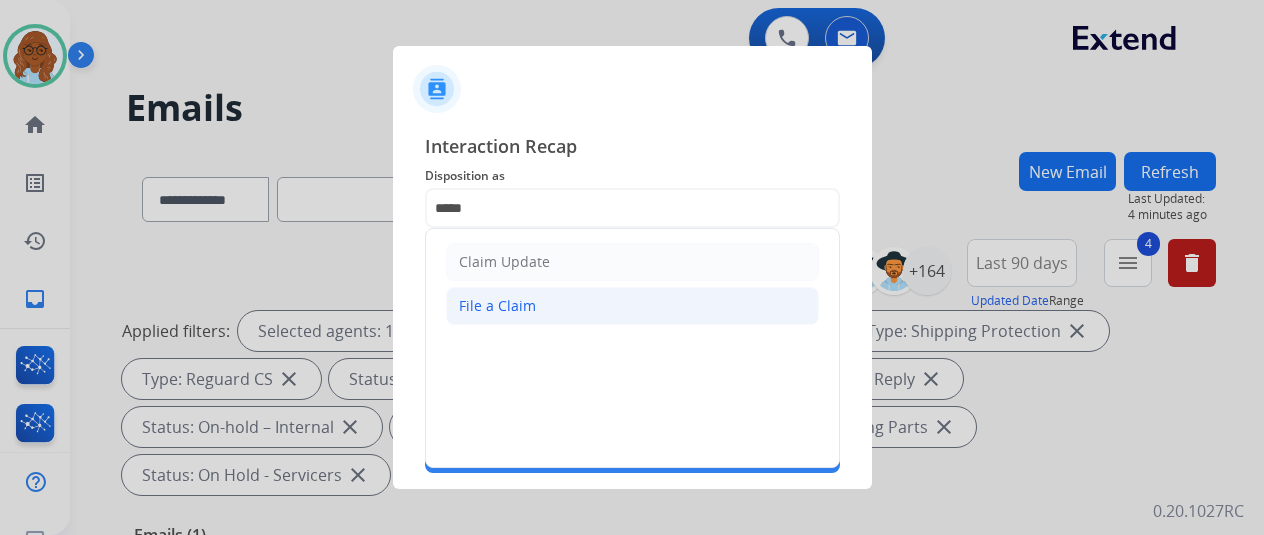 click on "File a Claim" 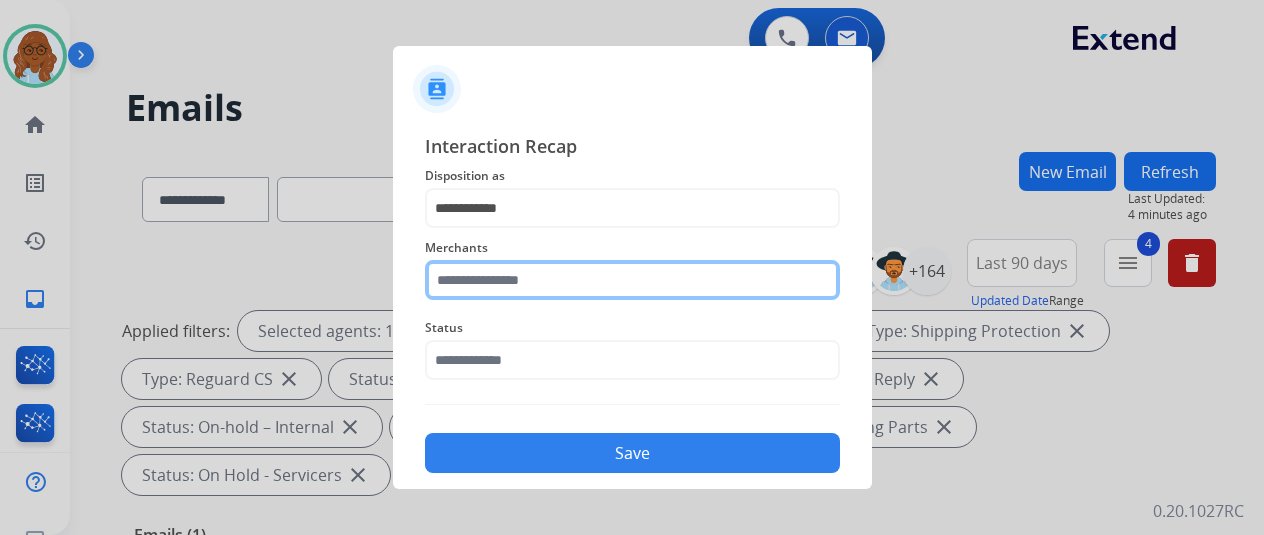 click 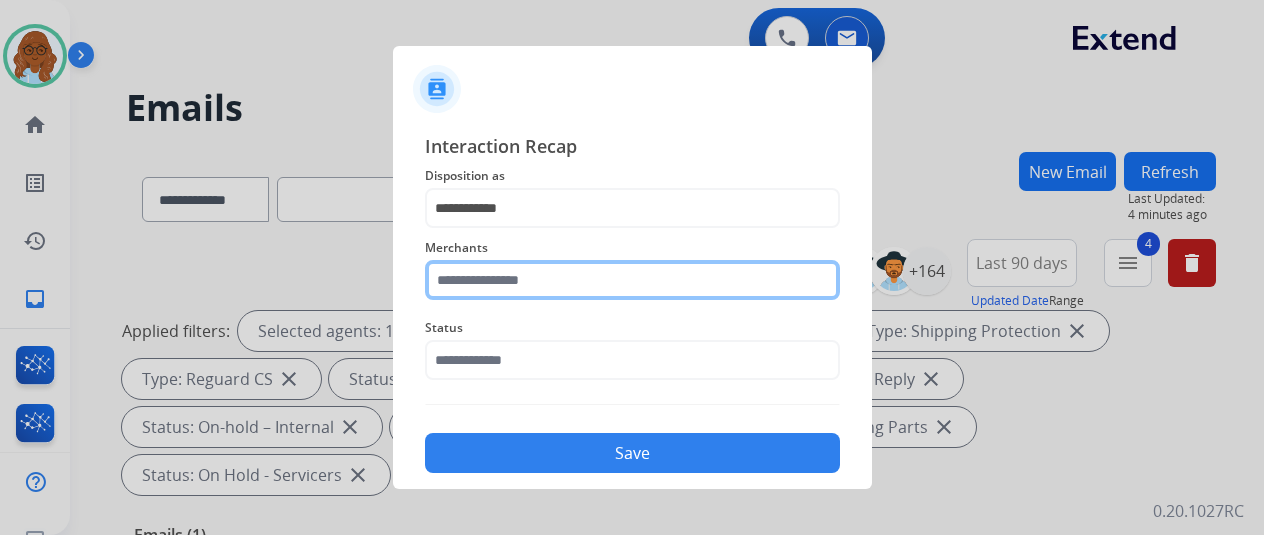 click 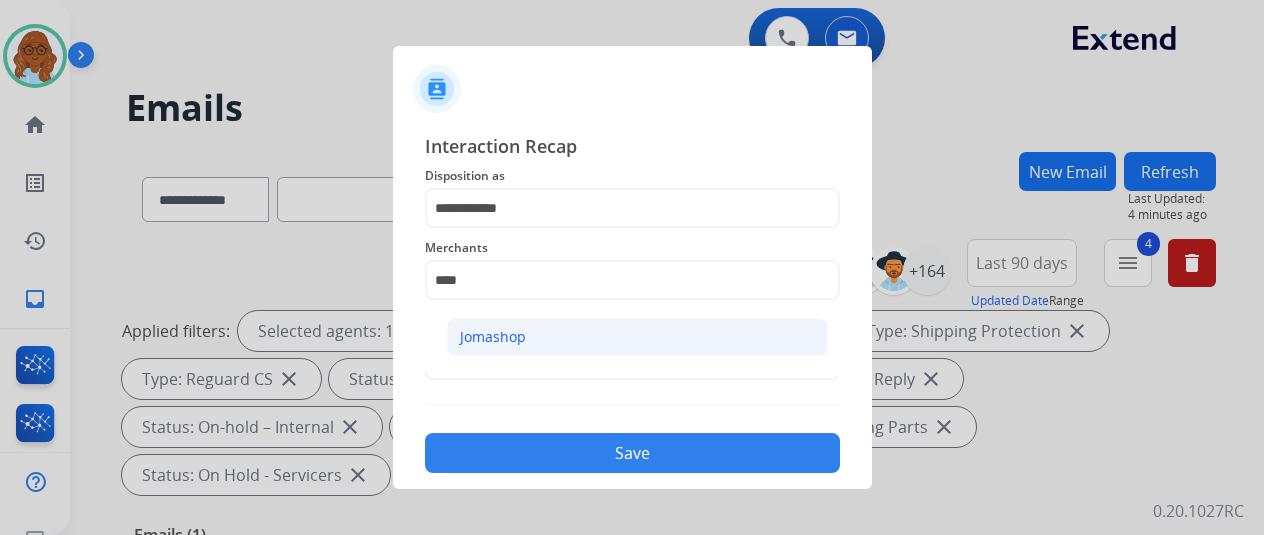 click on "Jomashop" 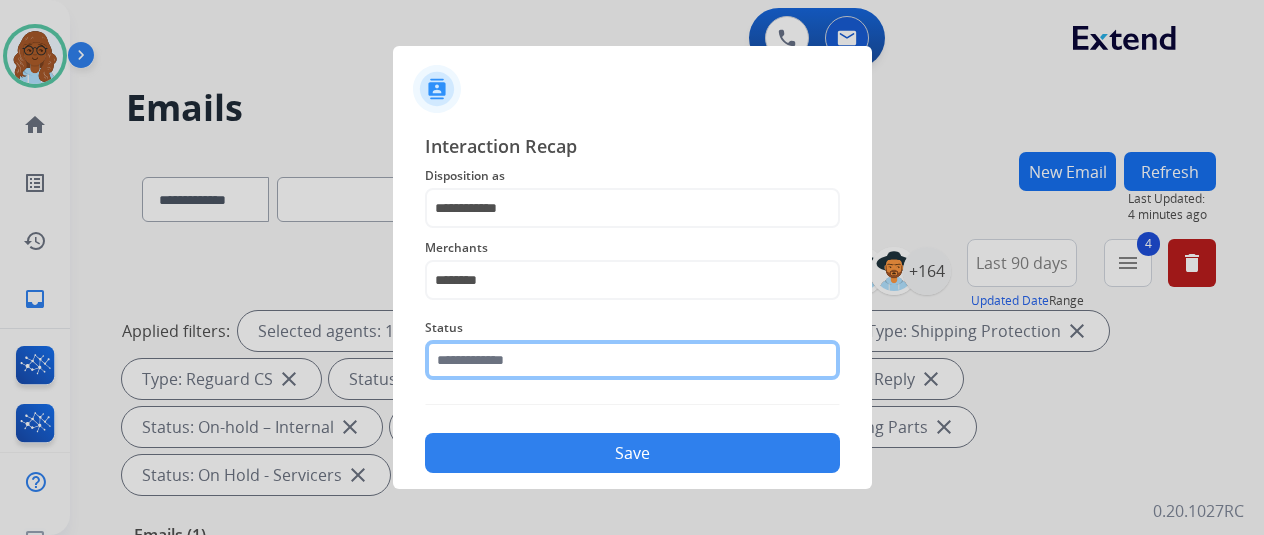 click 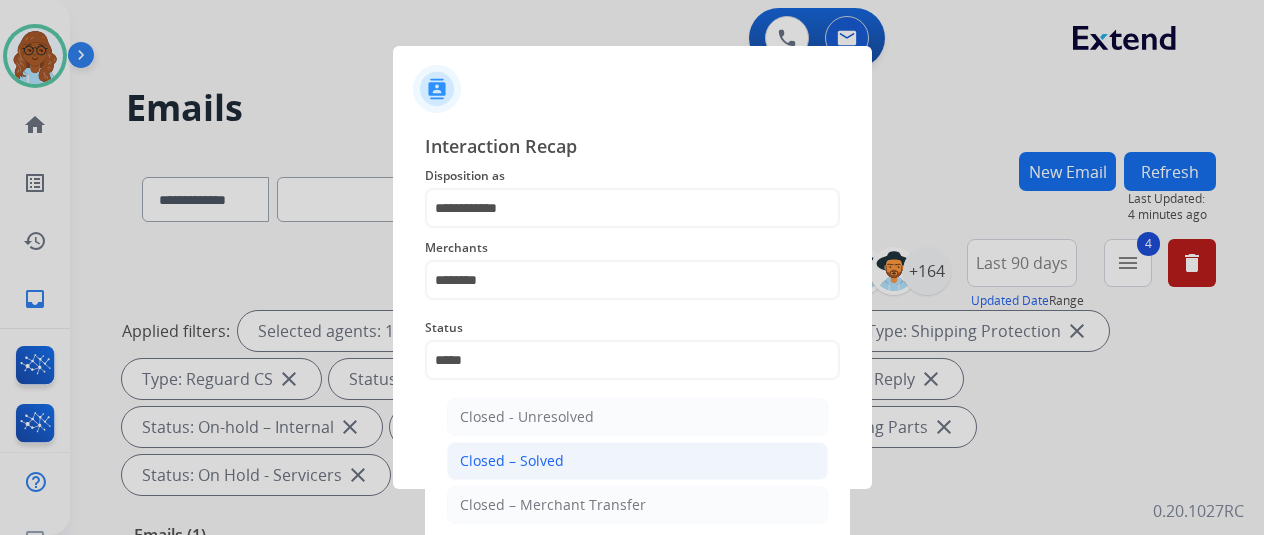 click on "Closed – Solved" 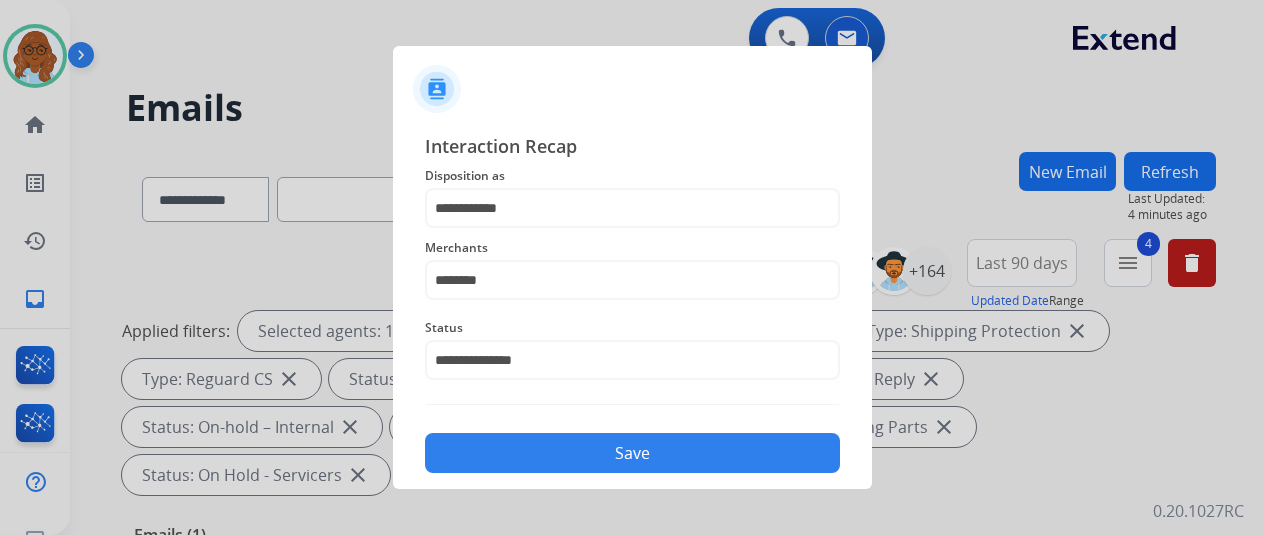 click on "Save" 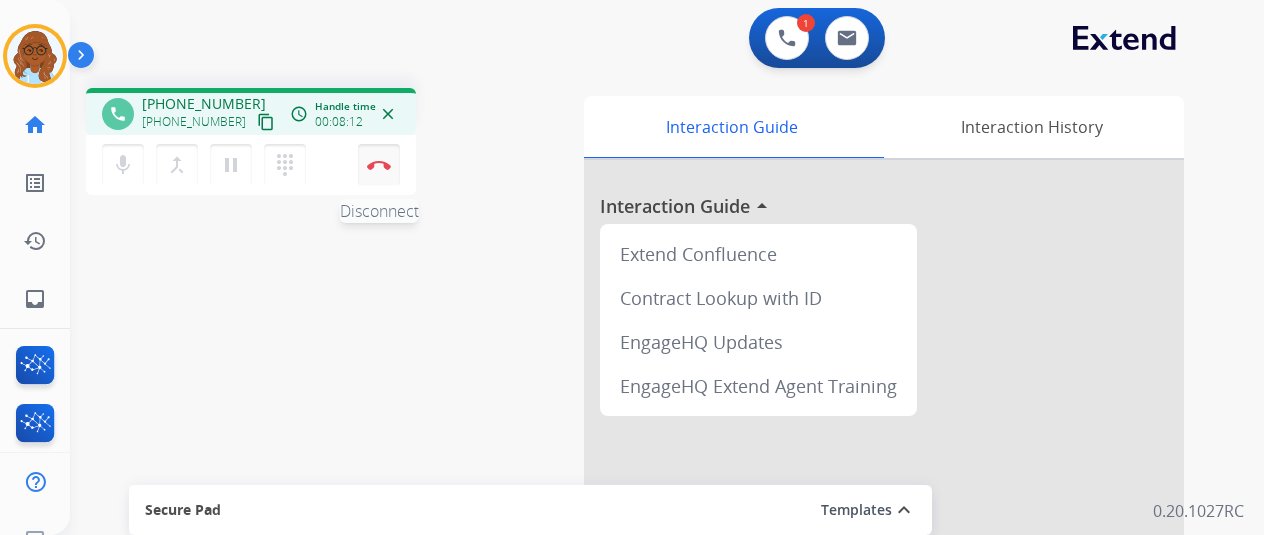 click on "Disconnect" at bounding box center (379, 165) 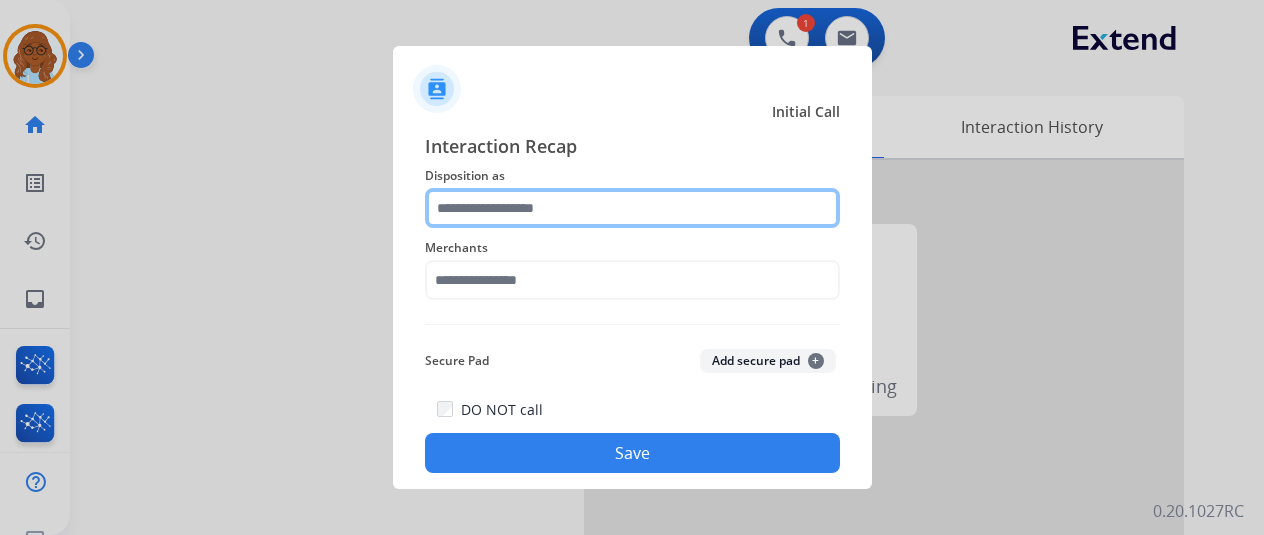 click 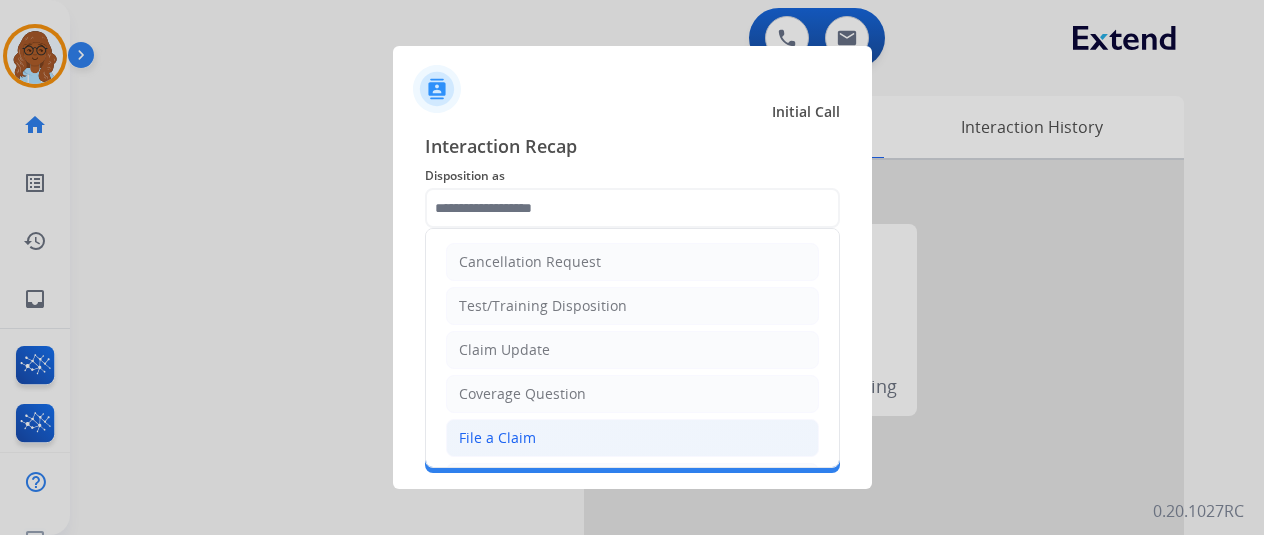 click on "File a Claim" 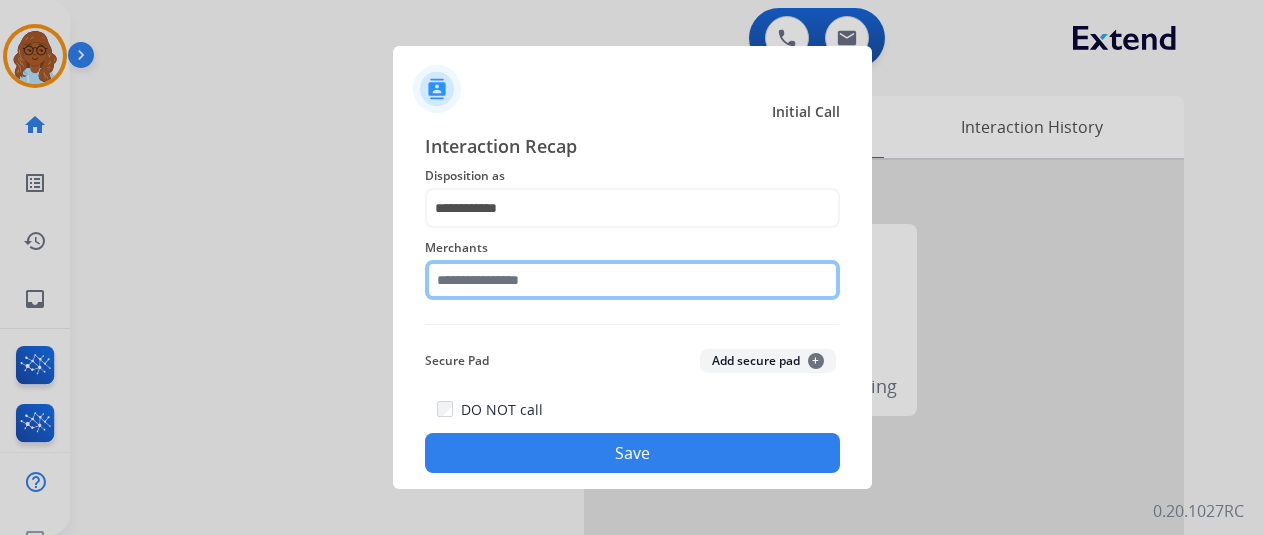click 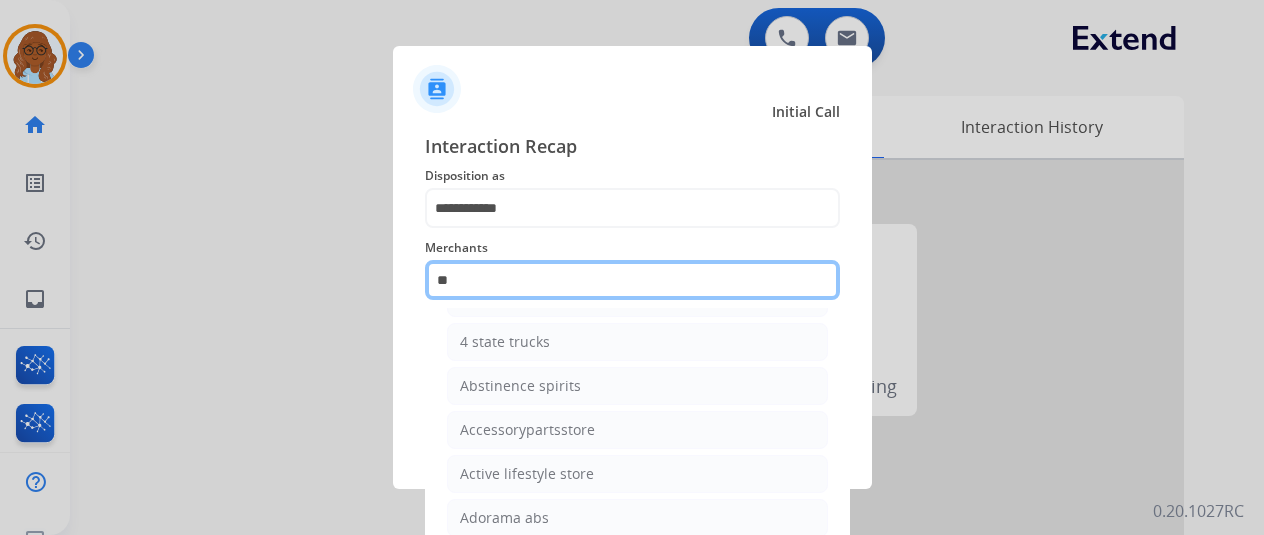 scroll, scrollTop: 0, scrollLeft: 0, axis: both 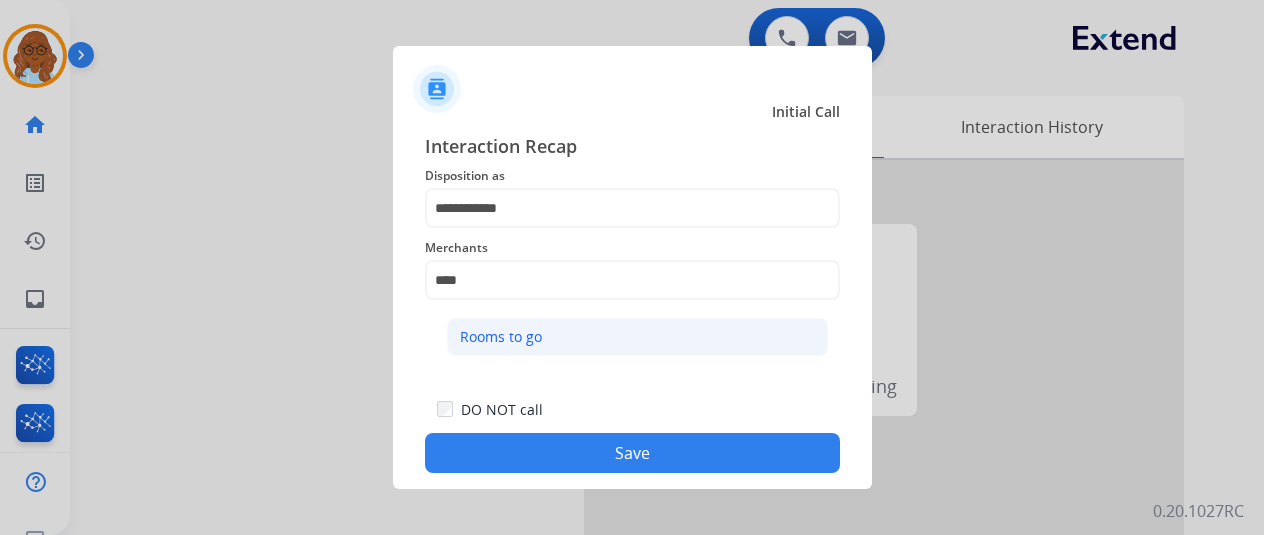 click on "Rooms to go" 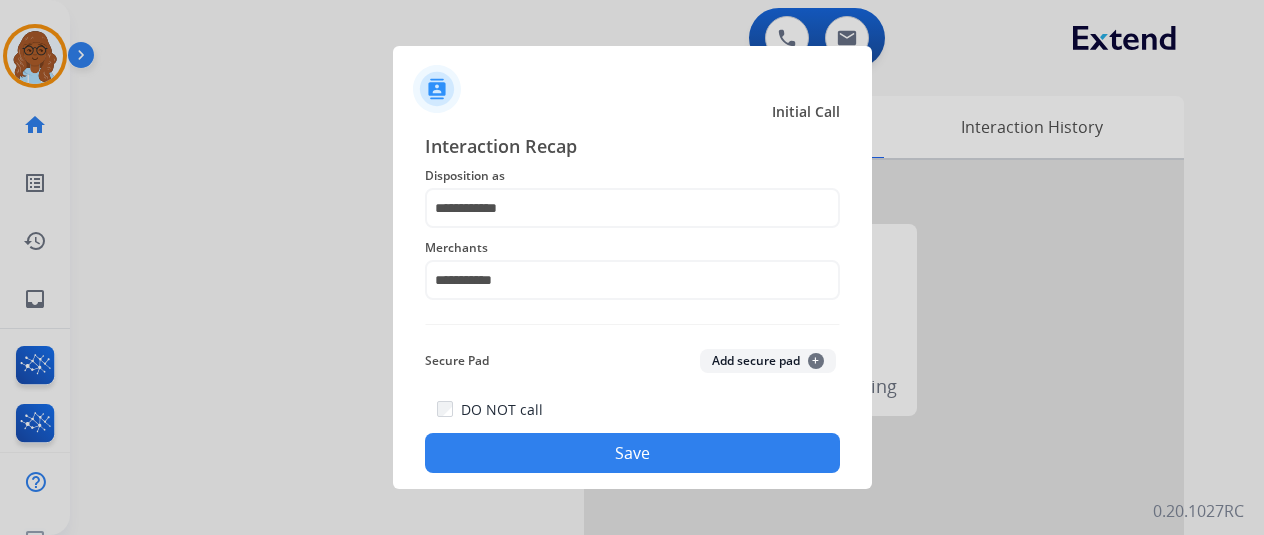 click on "Save" 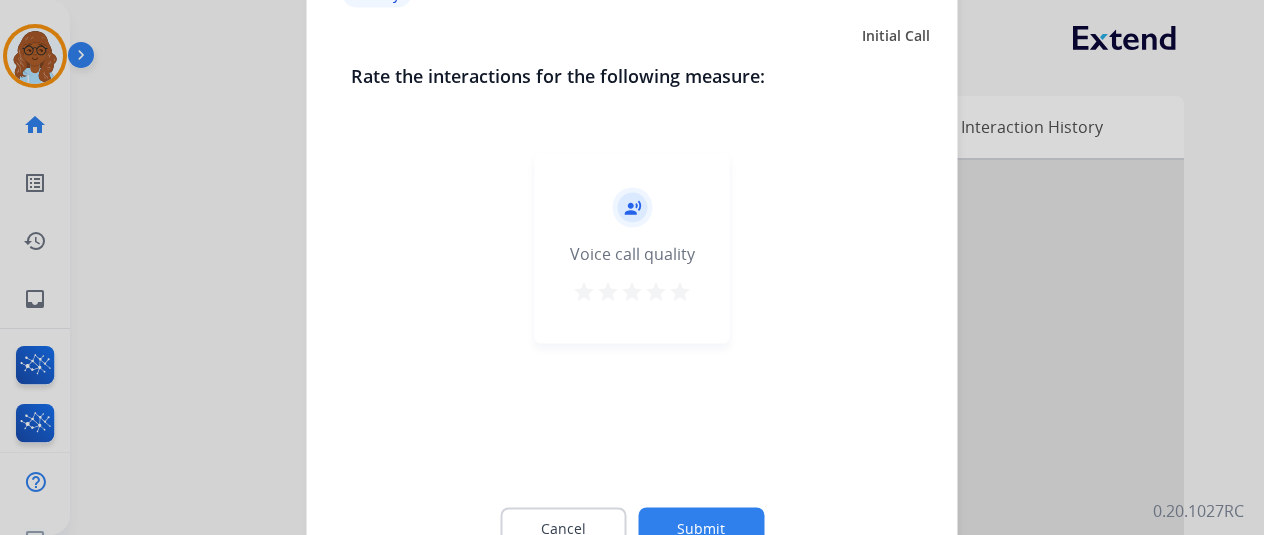 click on "star" at bounding box center [680, 291] 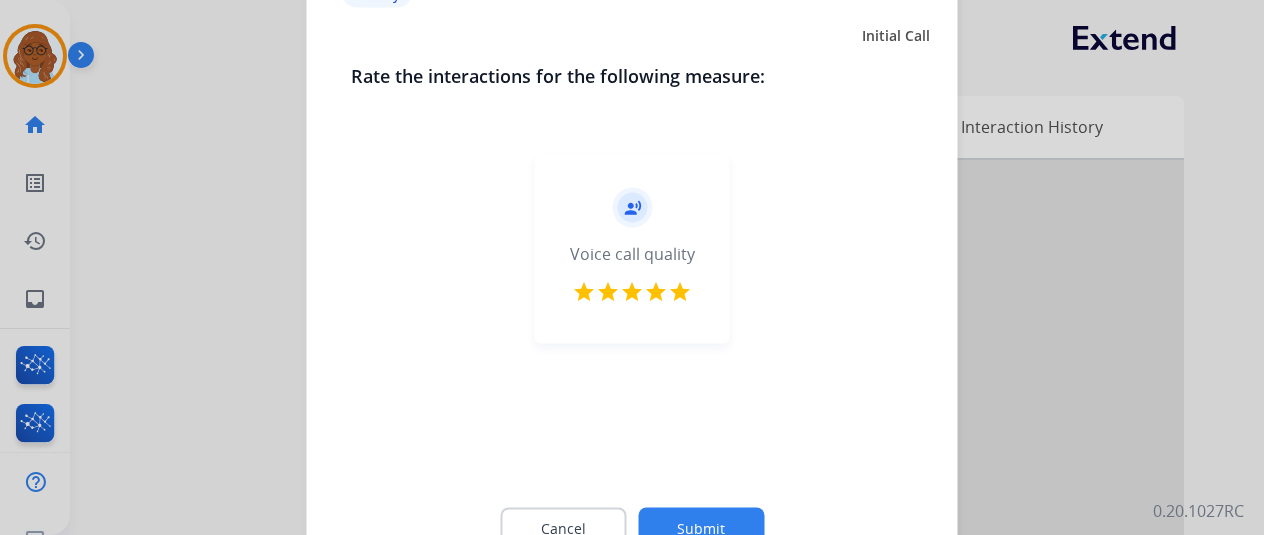 click on "Submit" 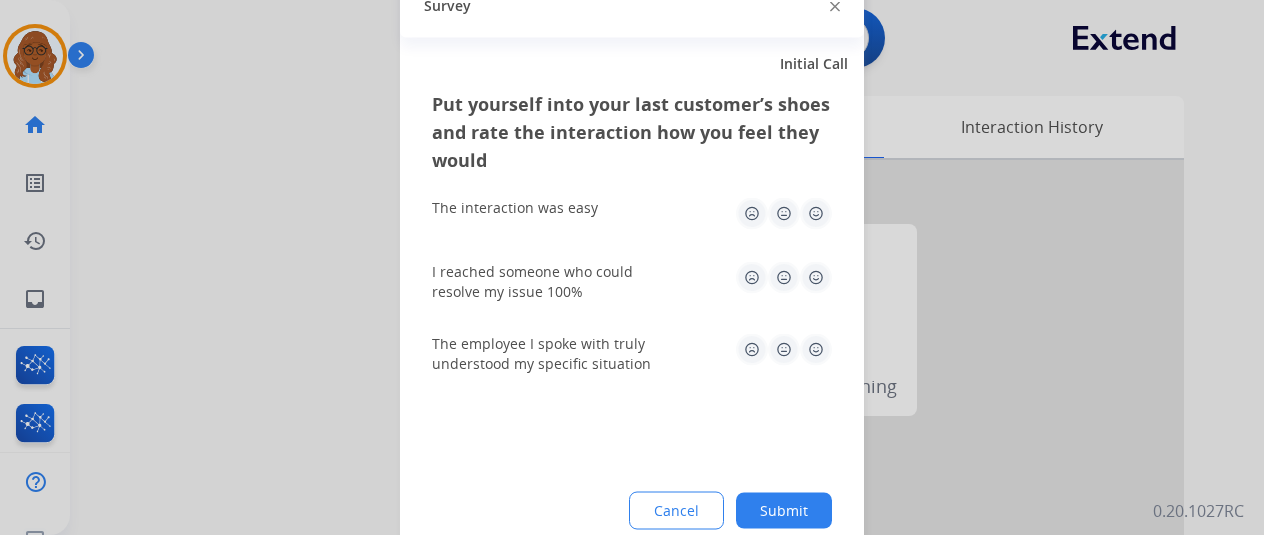 click 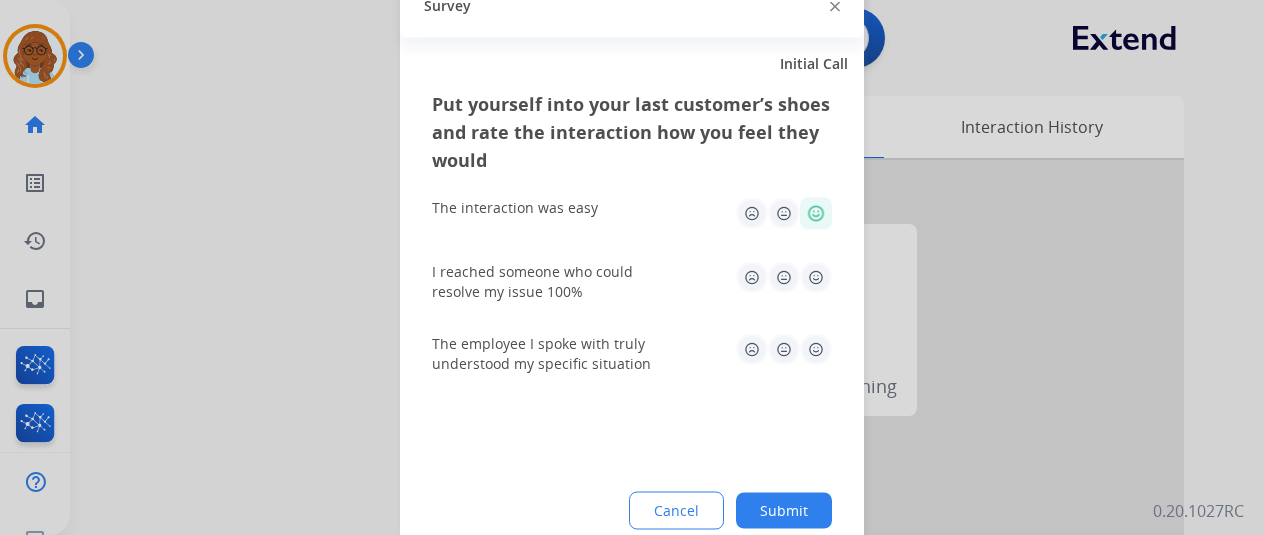 click 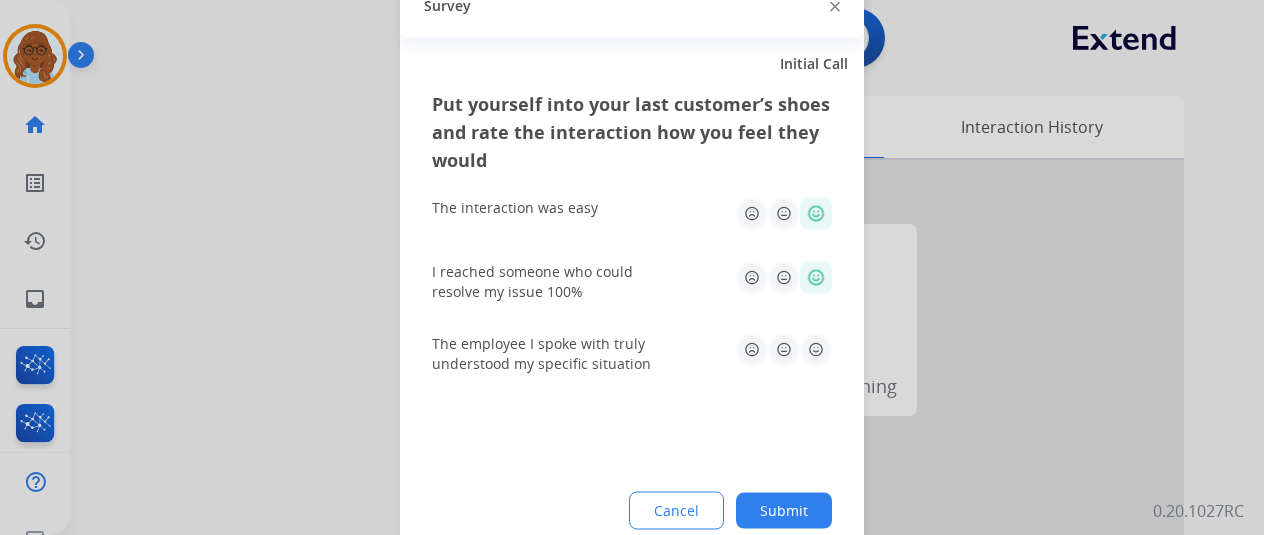 drag, startPoint x: 814, startPoint y: 347, endPoint x: 811, endPoint y: 397, distance: 50.08992 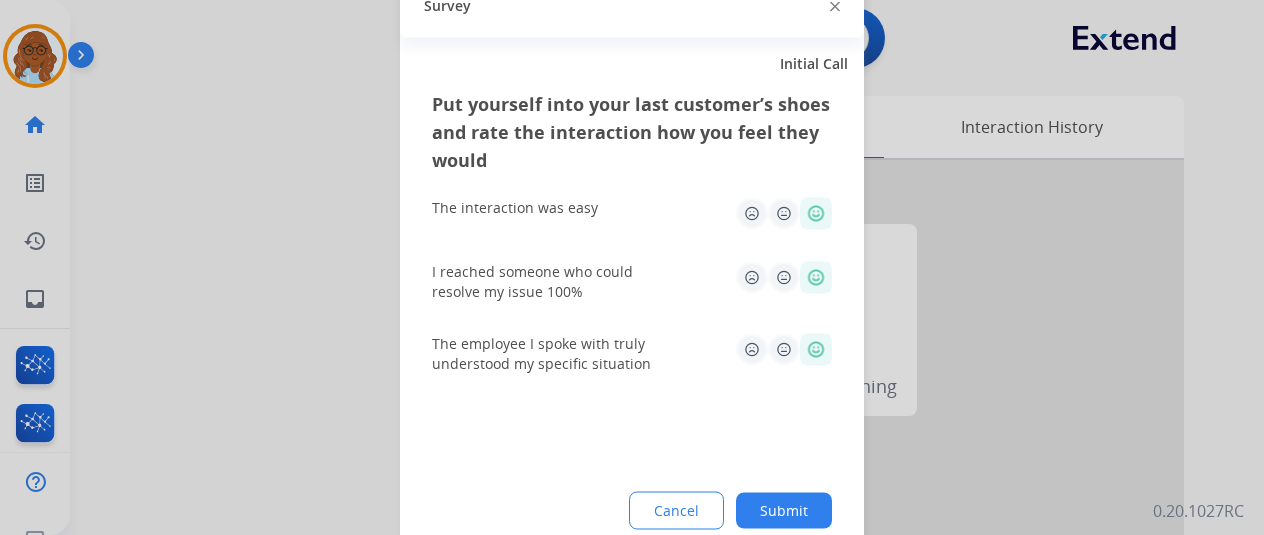 click on "Submit" 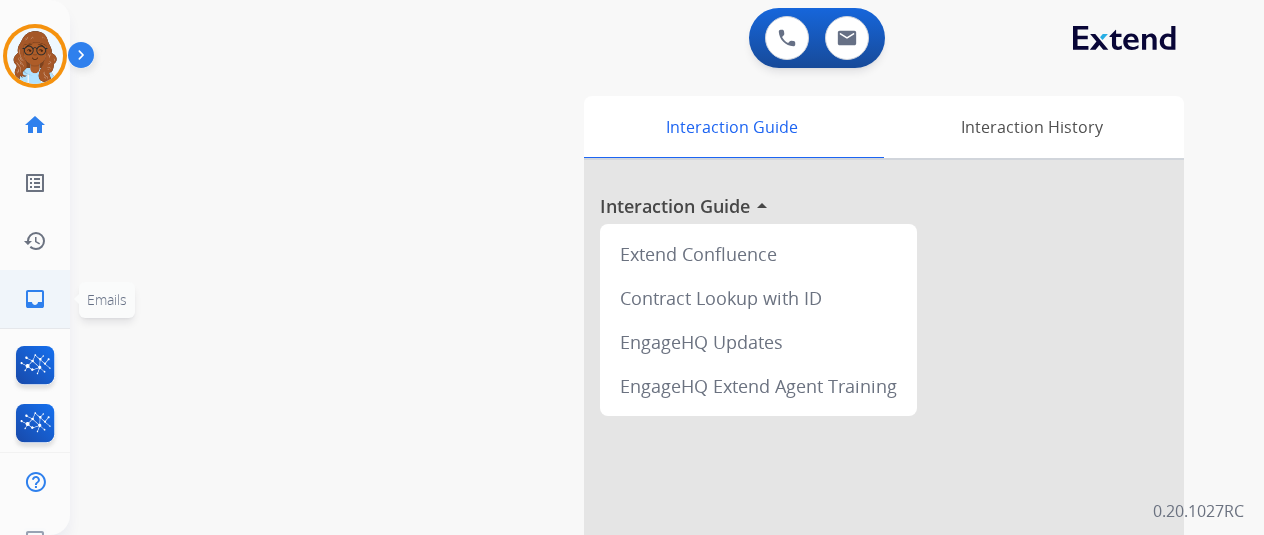 click on "inbox" 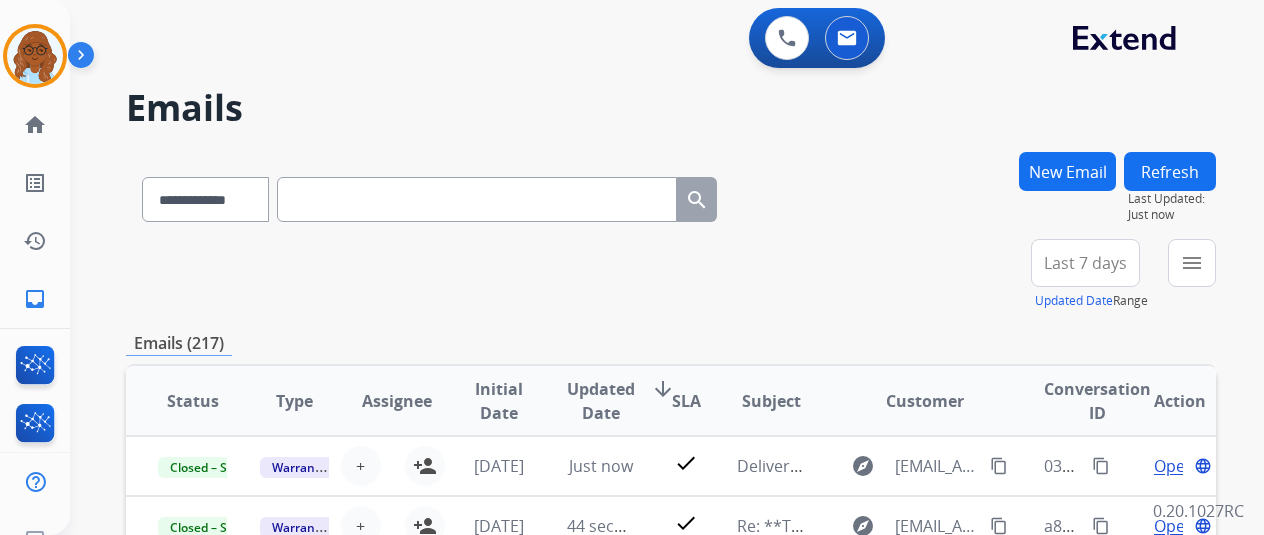 click on "New Email" at bounding box center [1067, 171] 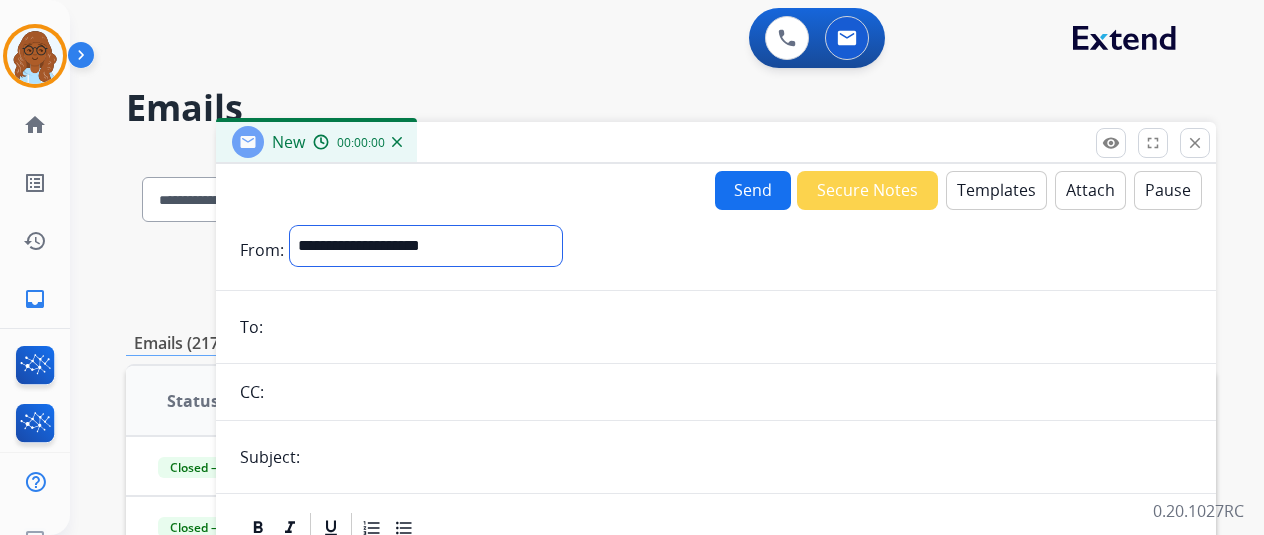 drag, startPoint x: 511, startPoint y: 239, endPoint x: 512, endPoint y: 263, distance: 24.020824 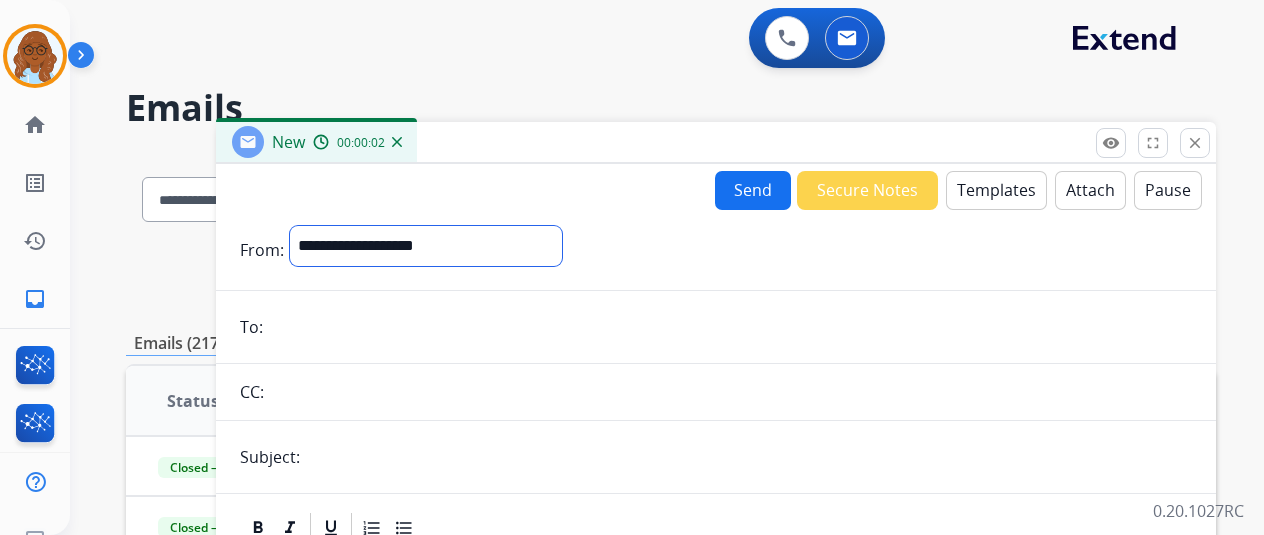 click on "**********" at bounding box center [426, 246] 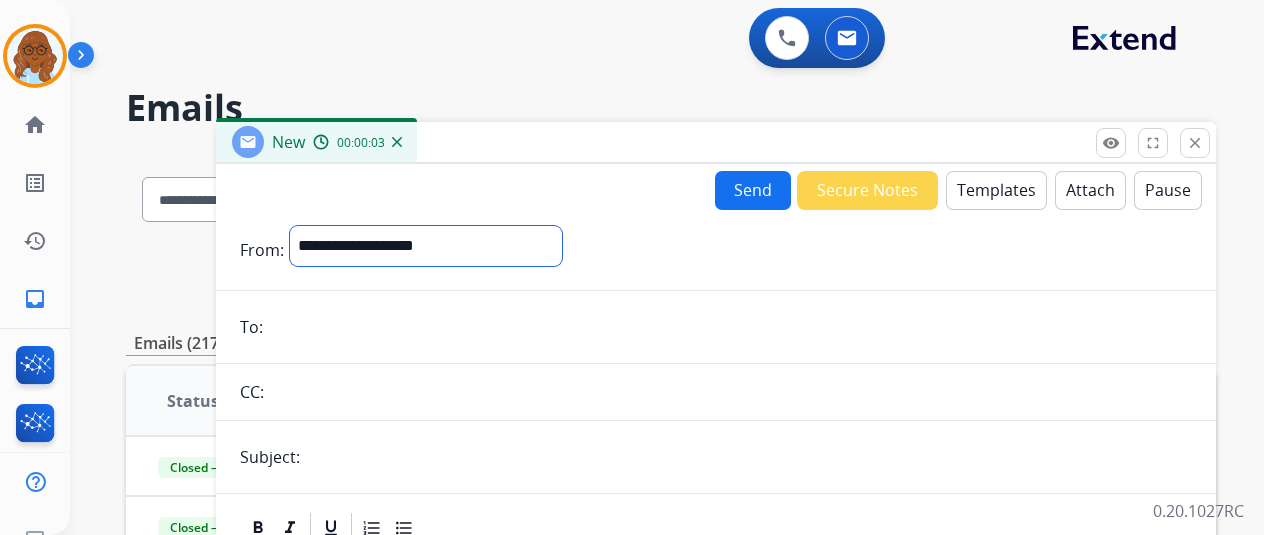 click on "**********" at bounding box center (426, 246) 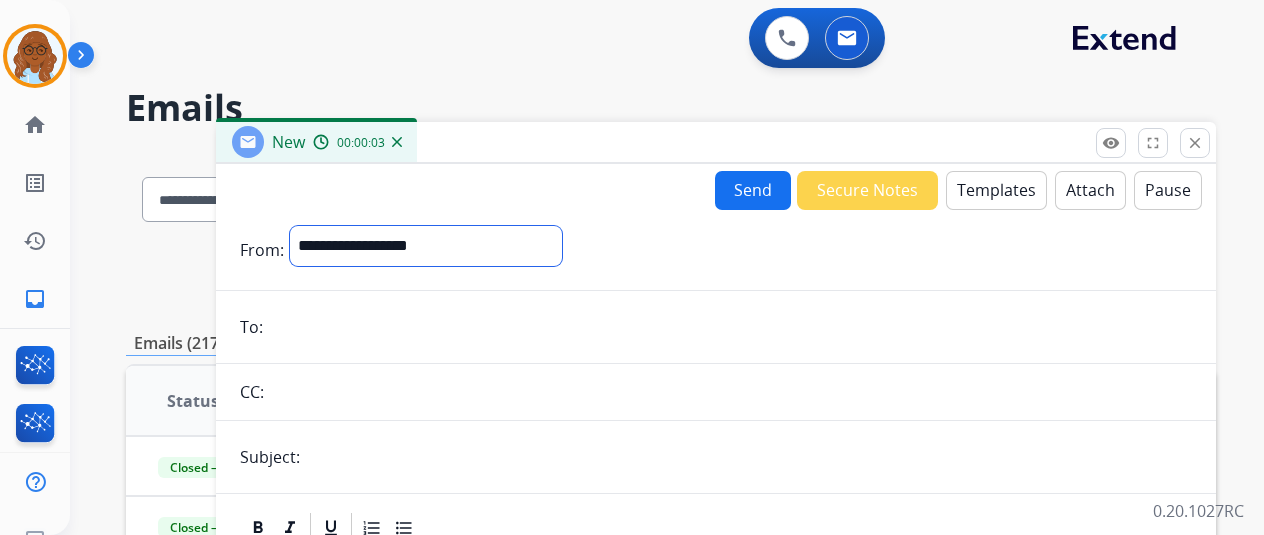 click on "**********" at bounding box center (426, 246) 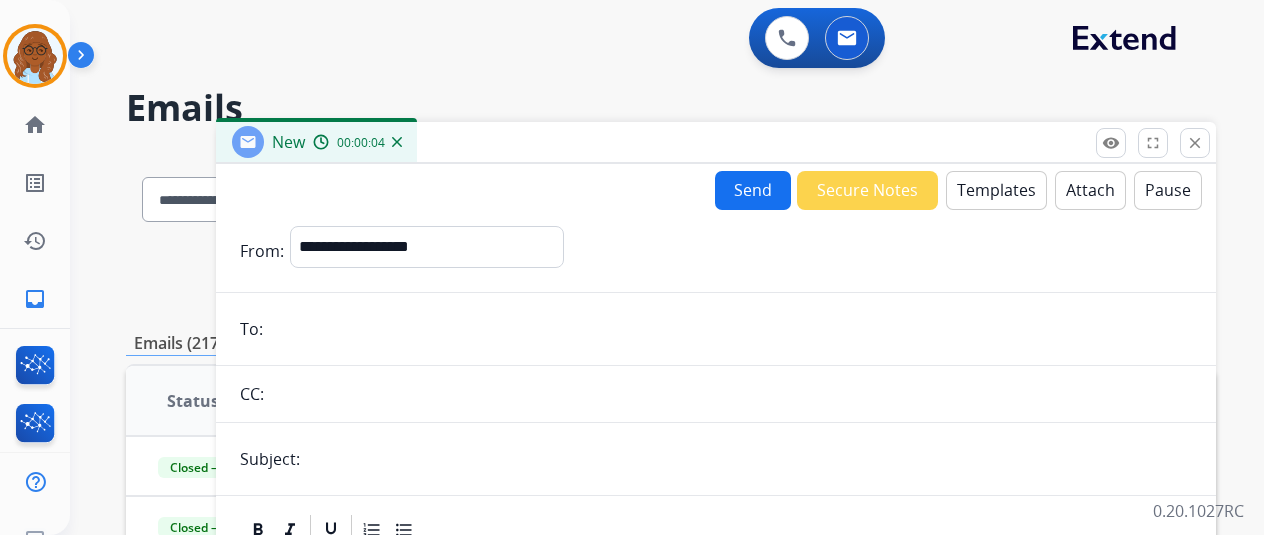 click on "Subject:" at bounding box center [716, 459] 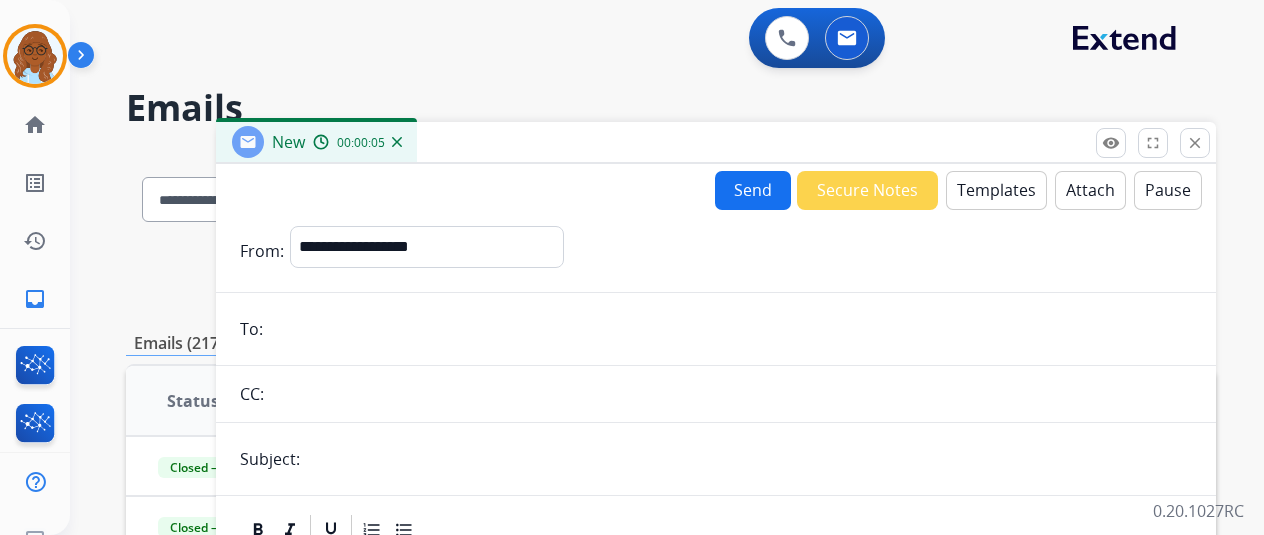 drag, startPoint x: 333, startPoint y: 451, endPoint x: 361, endPoint y: 455, distance: 28.284271 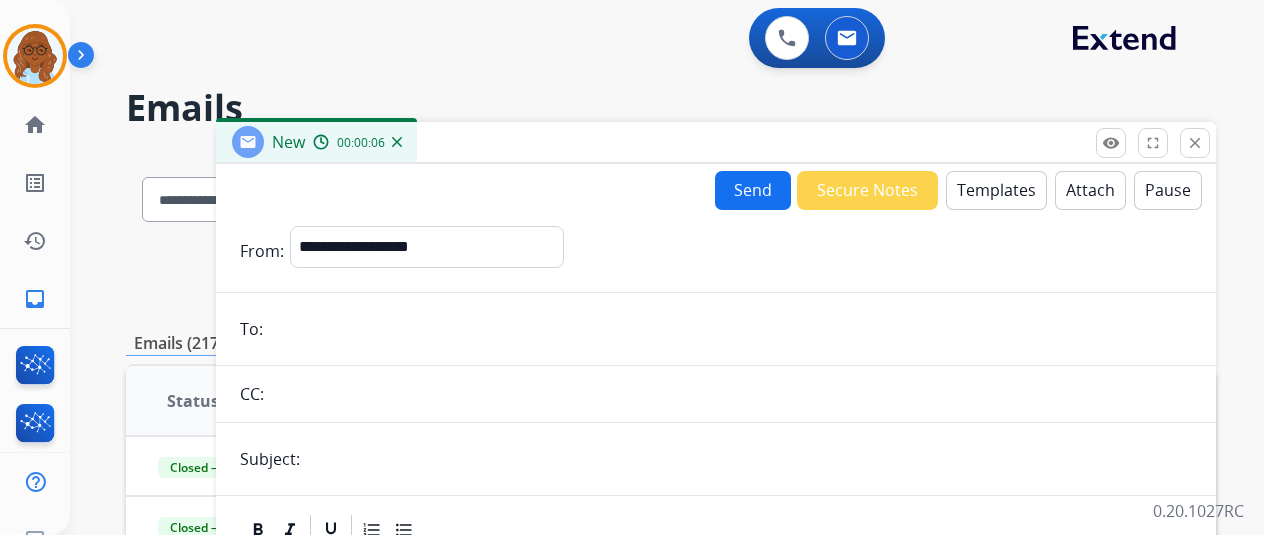 type on "**********" 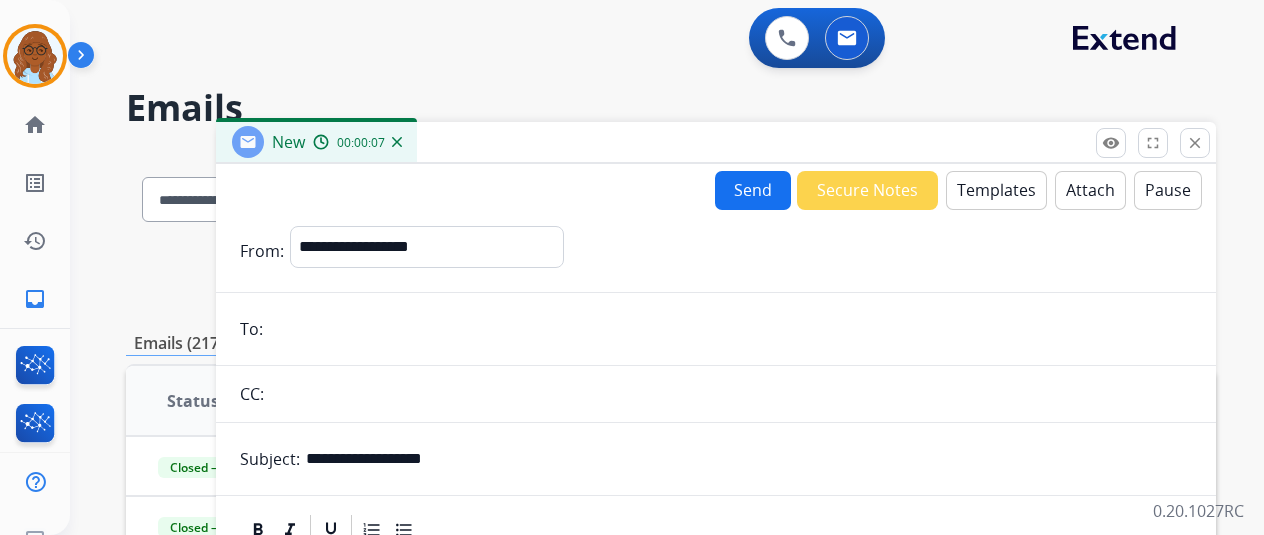 click at bounding box center [730, 329] 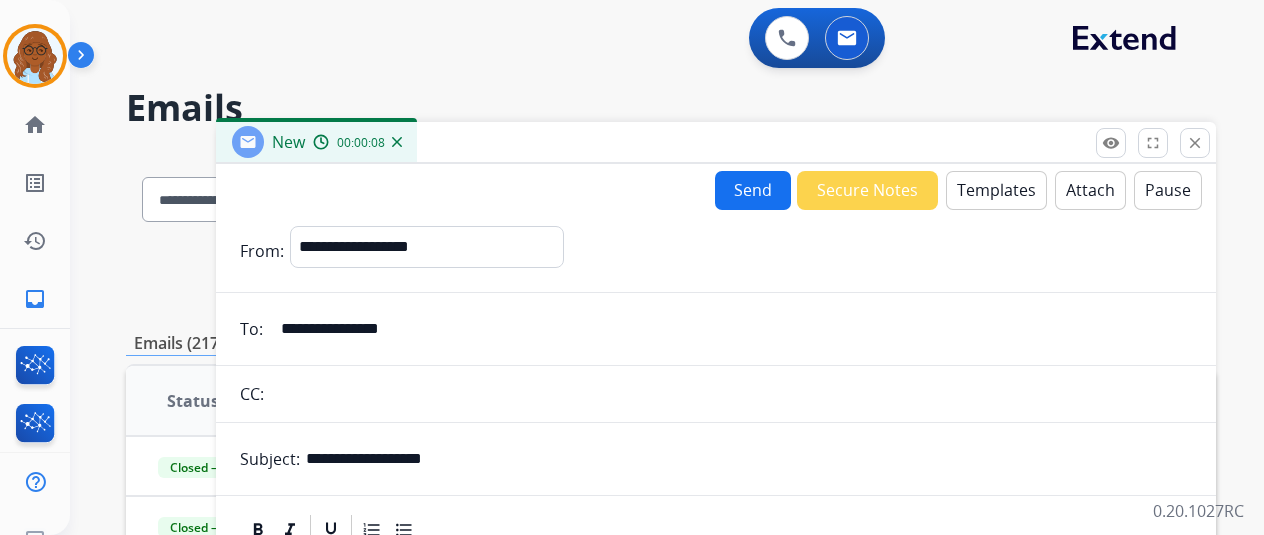 type on "**********" 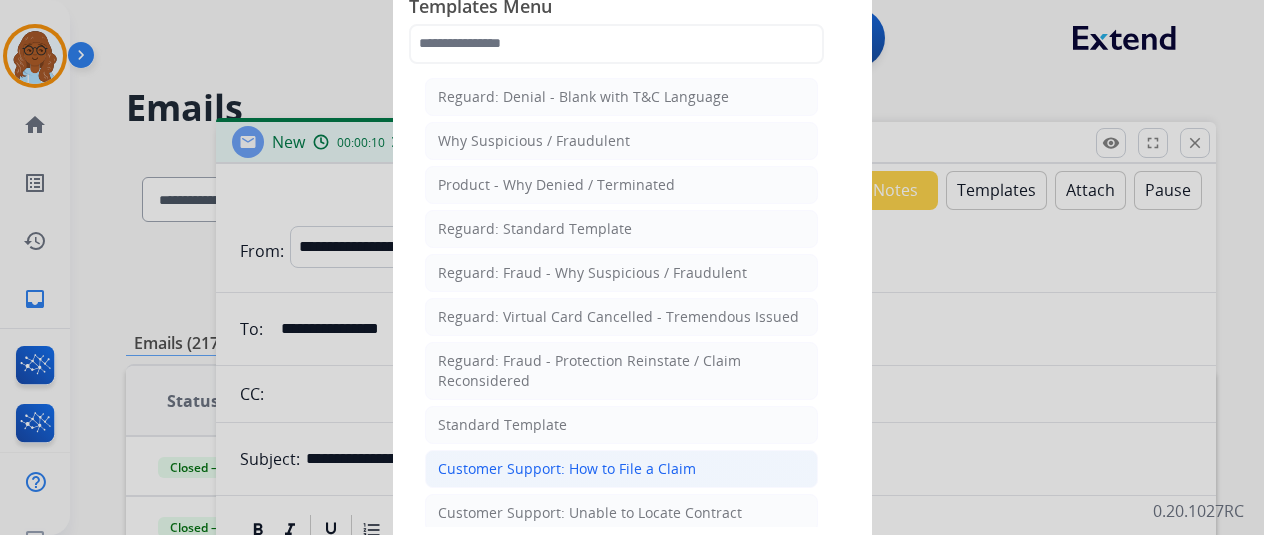 click on "Customer Support: How to File a Claim" 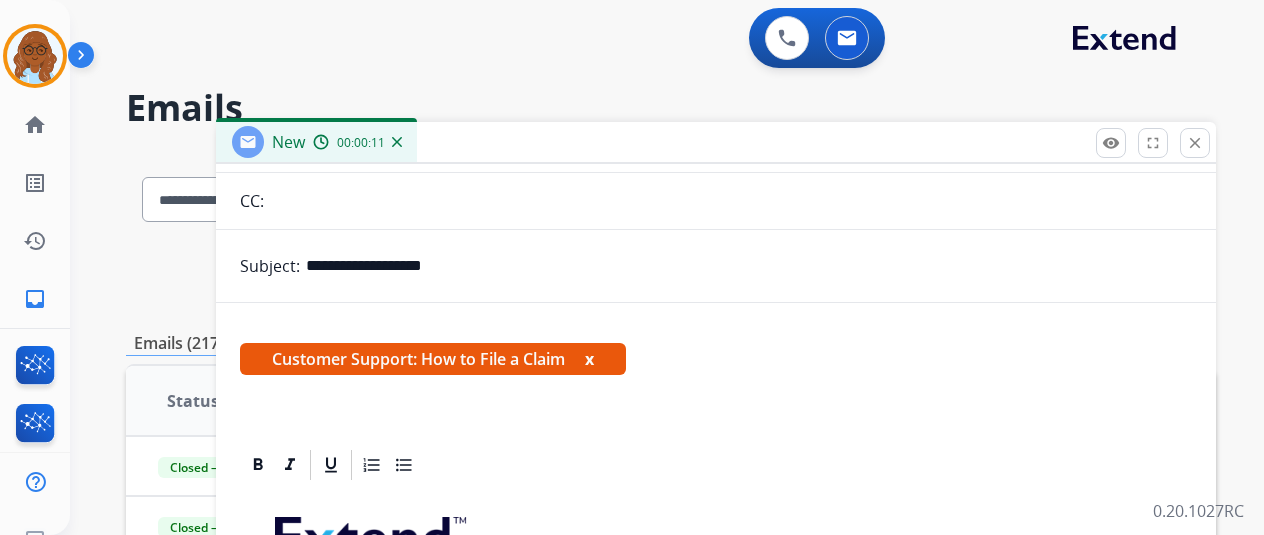 scroll, scrollTop: 383, scrollLeft: 0, axis: vertical 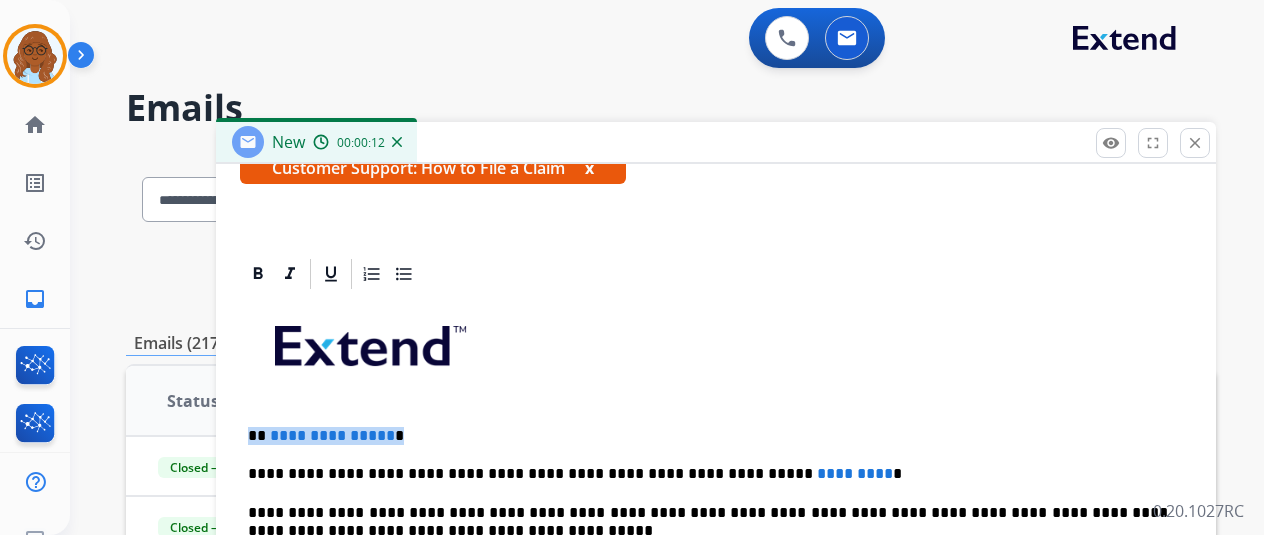 drag, startPoint x: 422, startPoint y: 434, endPoint x: 182, endPoint y: 434, distance: 240 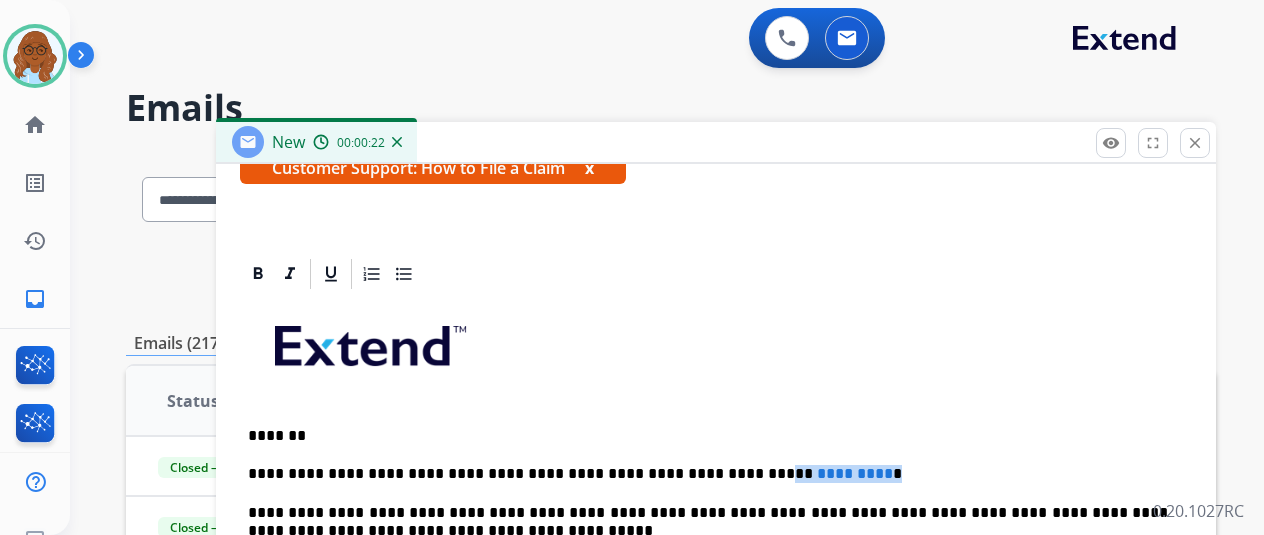 drag, startPoint x: 852, startPoint y: 469, endPoint x: 706, endPoint y: 474, distance: 146.08559 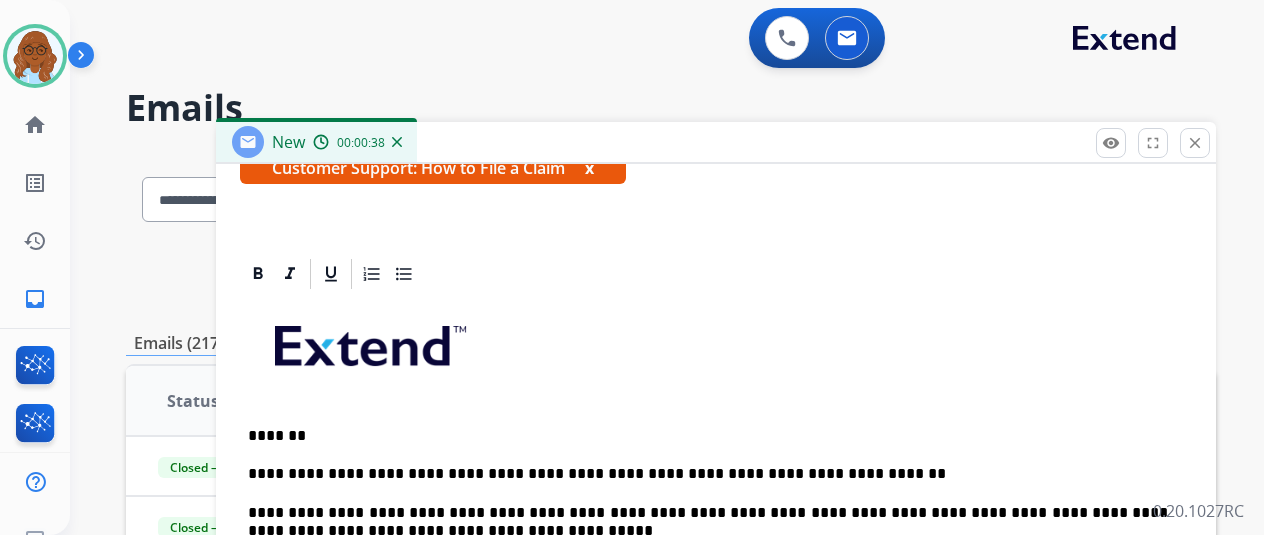 click on "**********" at bounding box center (716, 597) 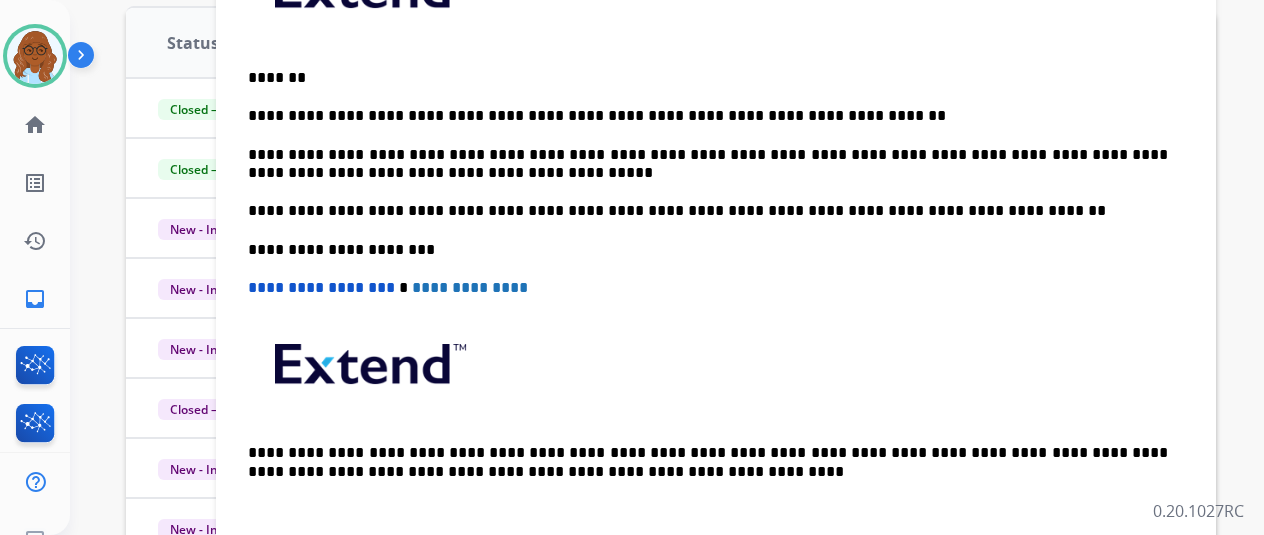 scroll, scrollTop: 400, scrollLeft: 0, axis: vertical 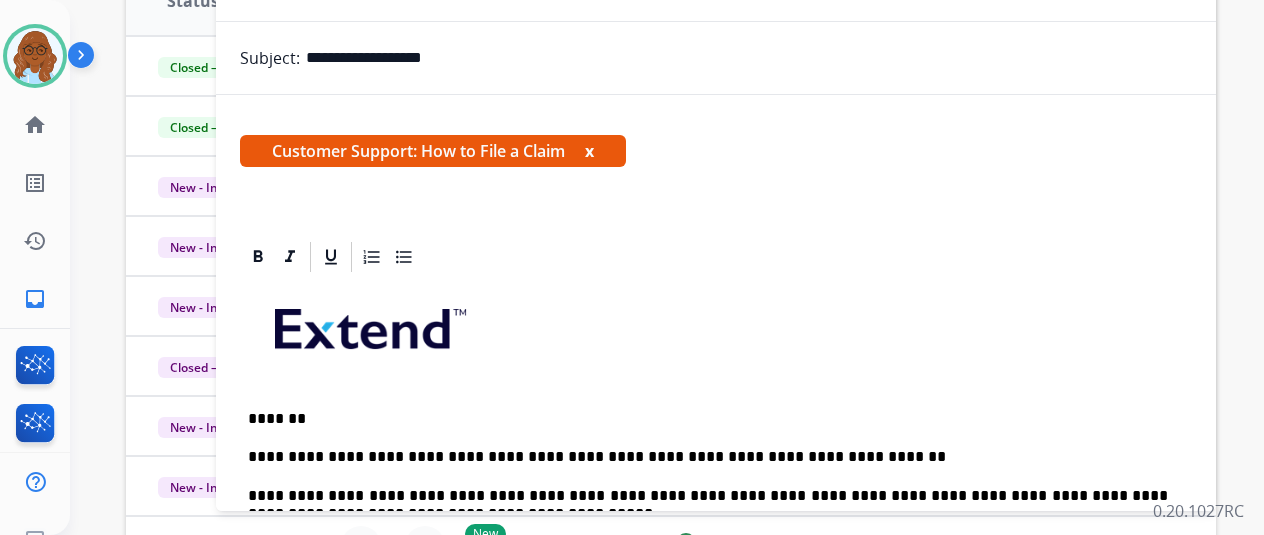 click on "x" at bounding box center (589, 151) 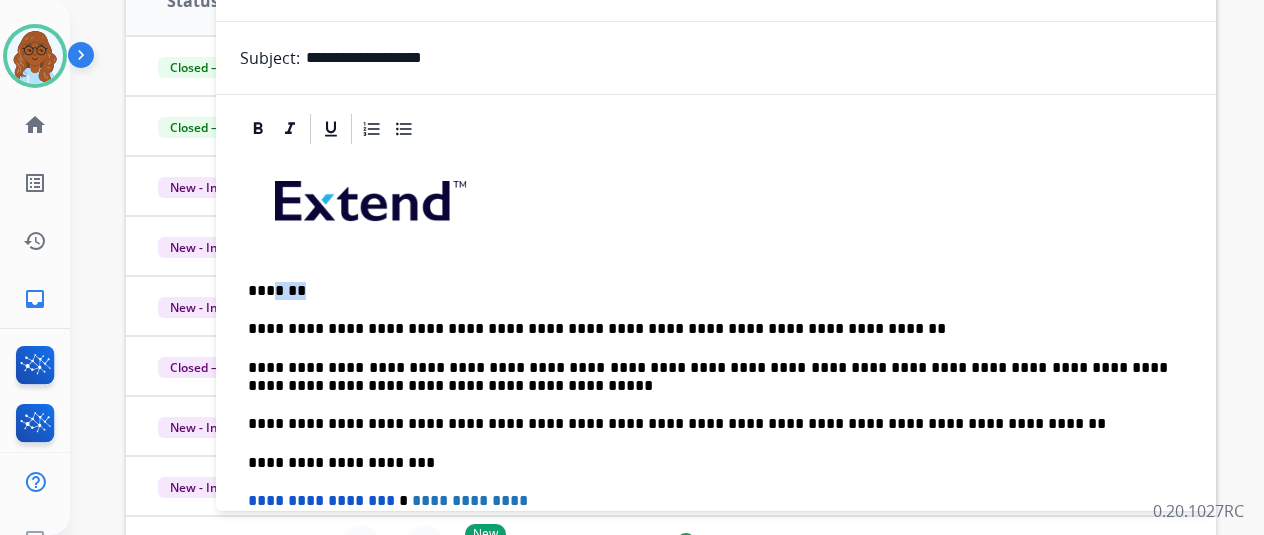 drag, startPoint x: 311, startPoint y: 287, endPoint x: 285, endPoint y: 287, distance: 26 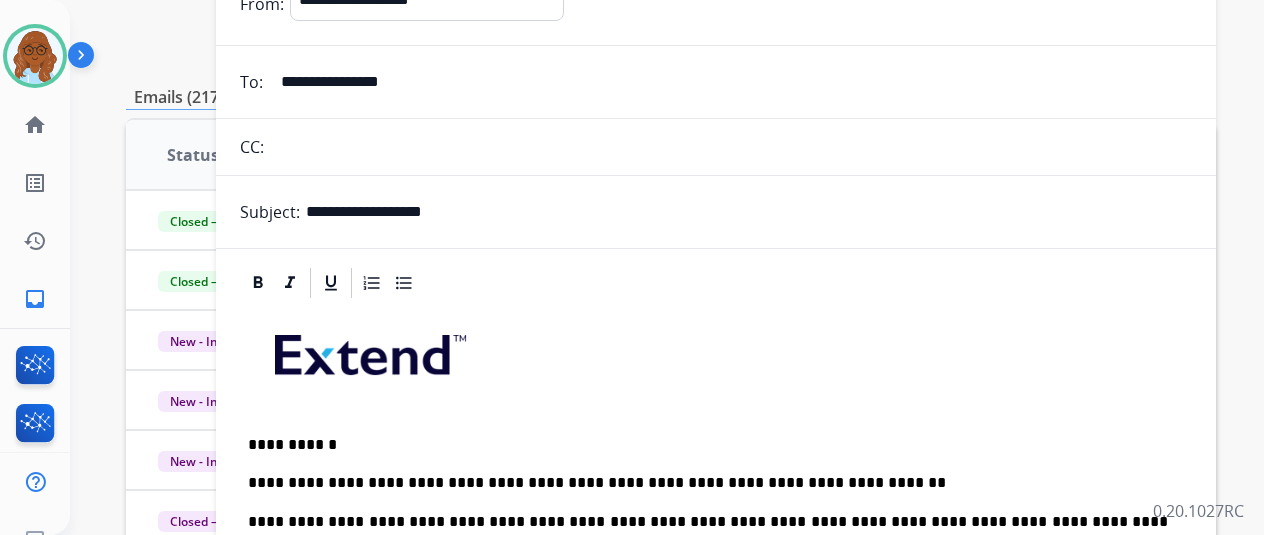 scroll, scrollTop: 0, scrollLeft: 0, axis: both 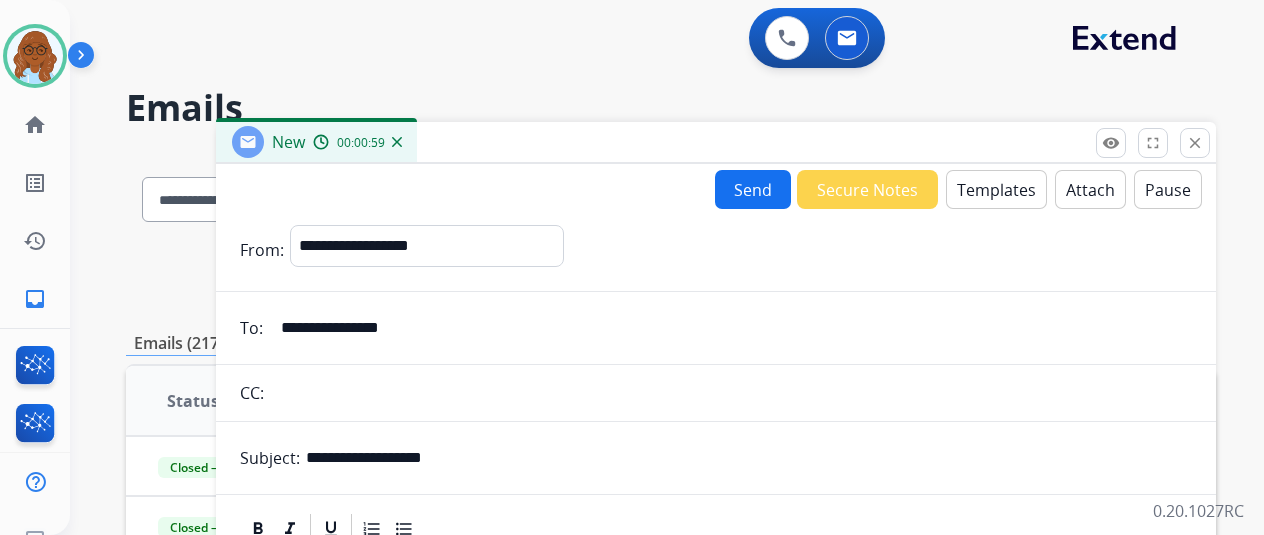 click on "Send" at bounding box center (753, 189) 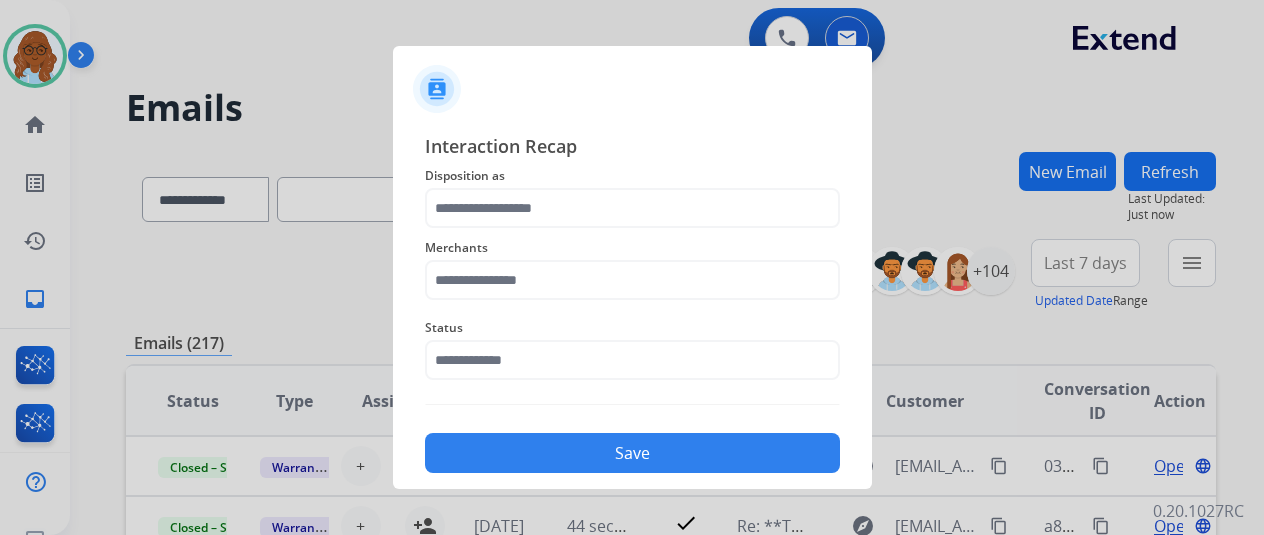 click on "Merchants" 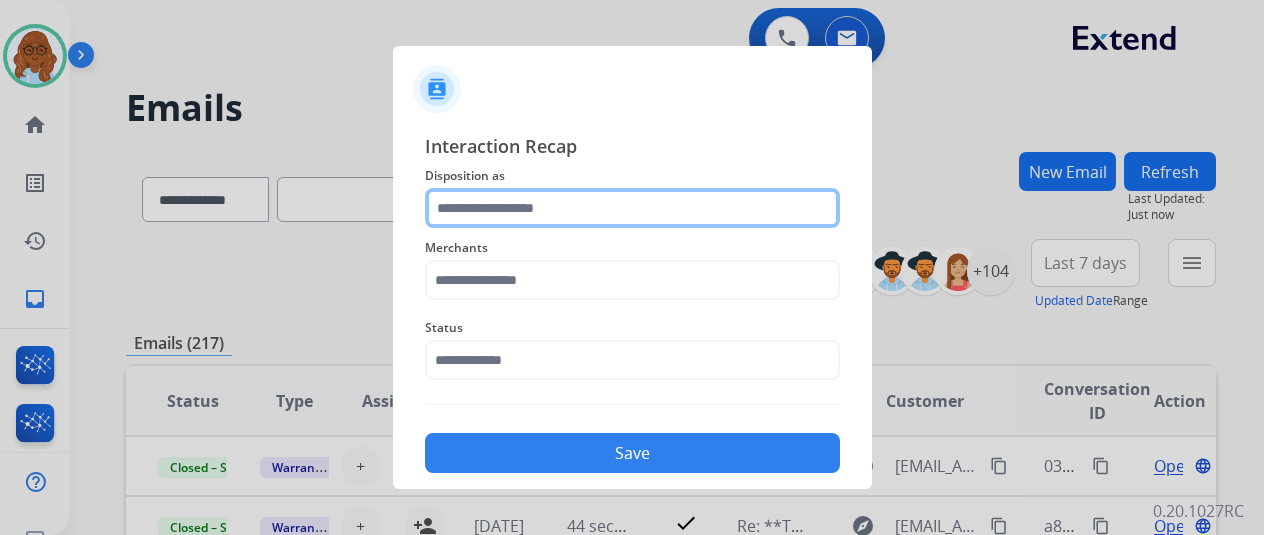 click 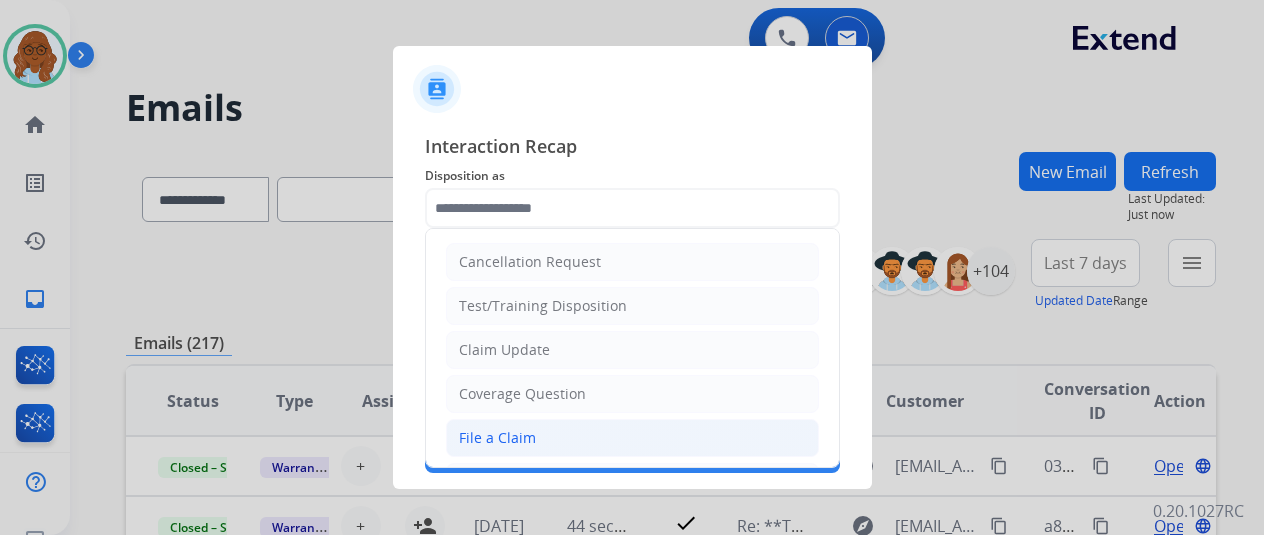 click on "File a Claim" 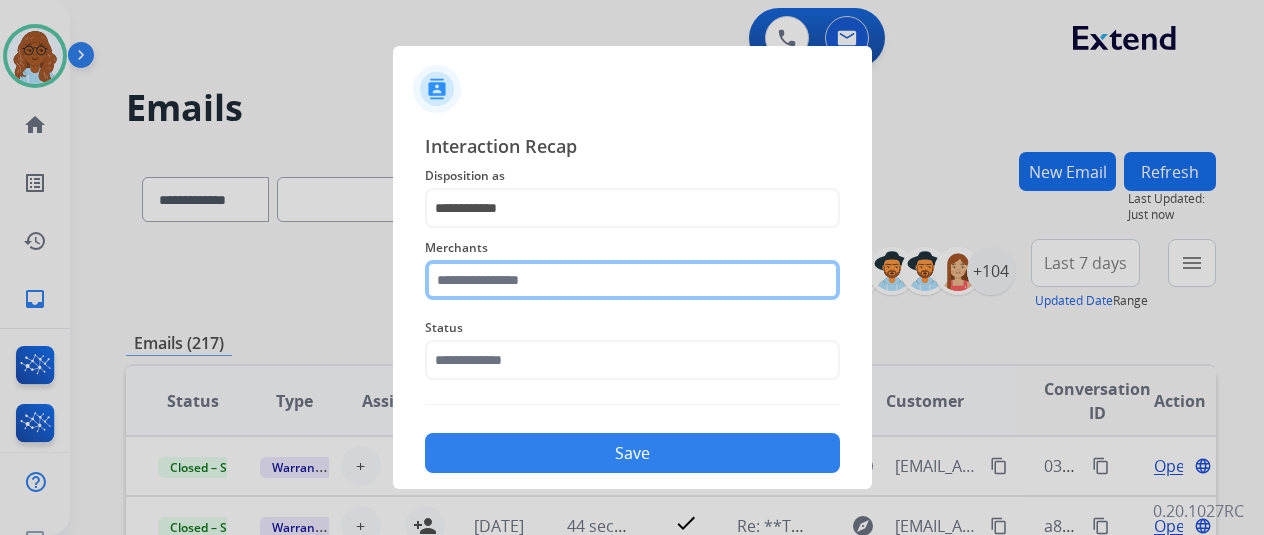 click 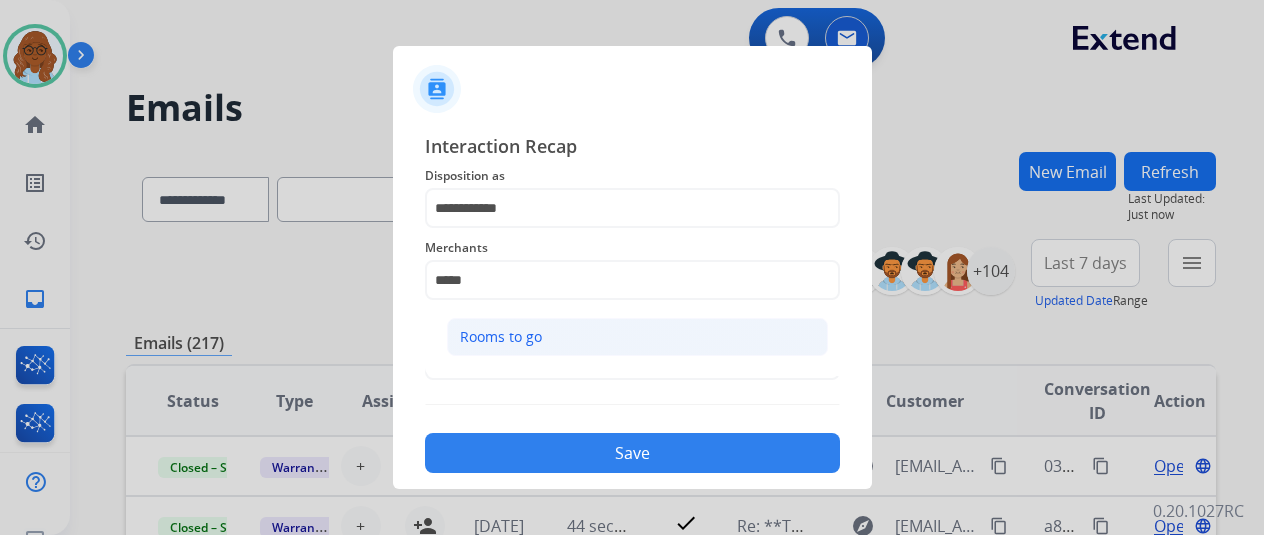 click on "Rooms to go" 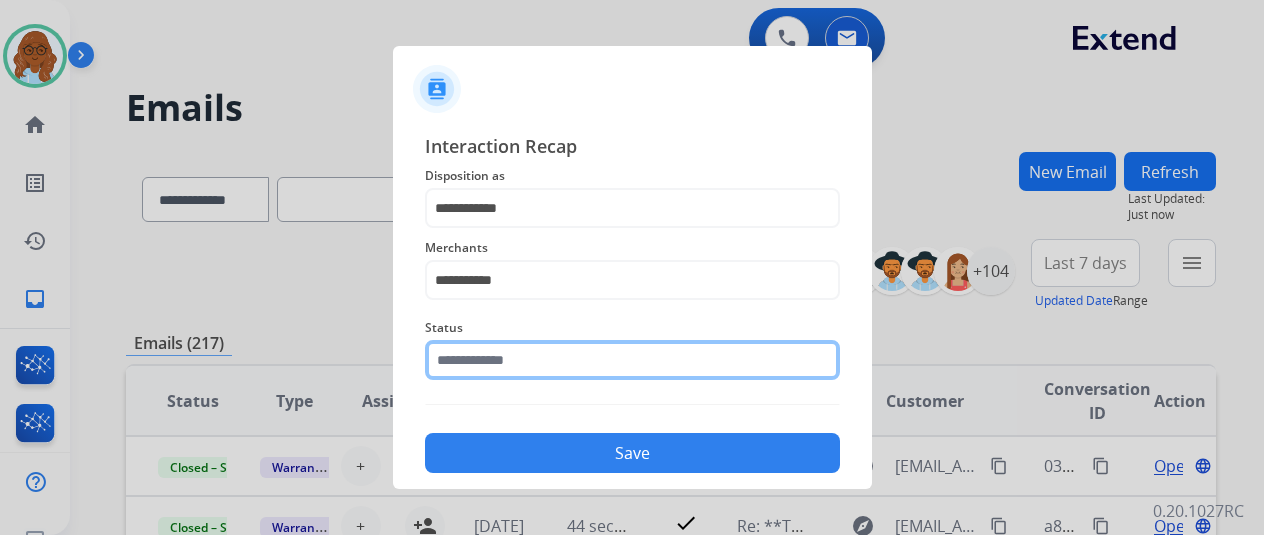click 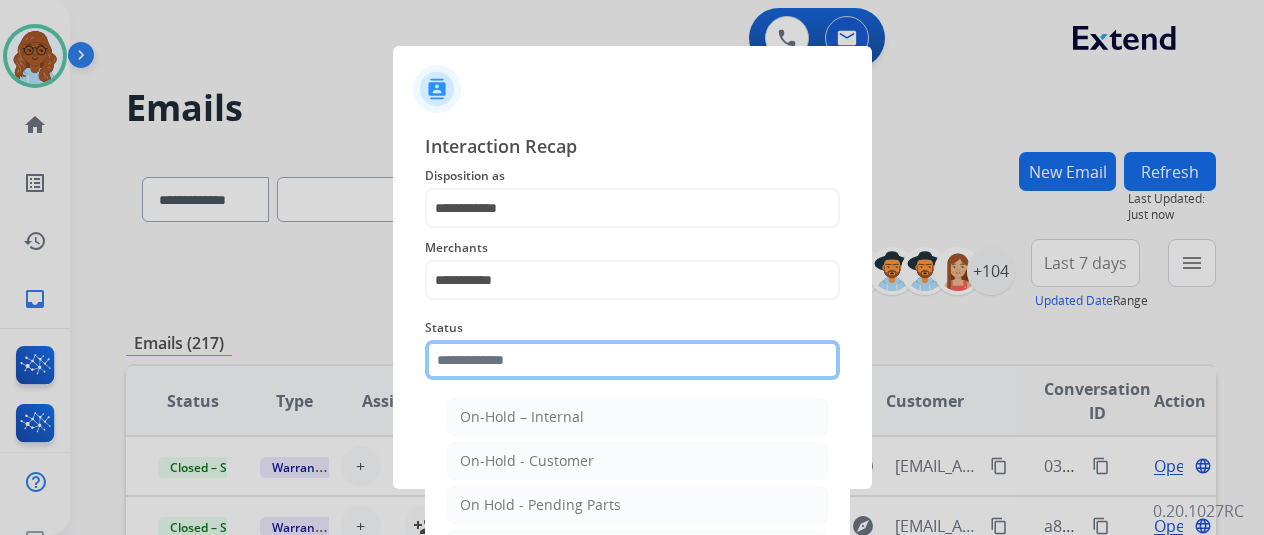 scroll, scrollTop: 114, scrollLeft: 0, axis: vertical 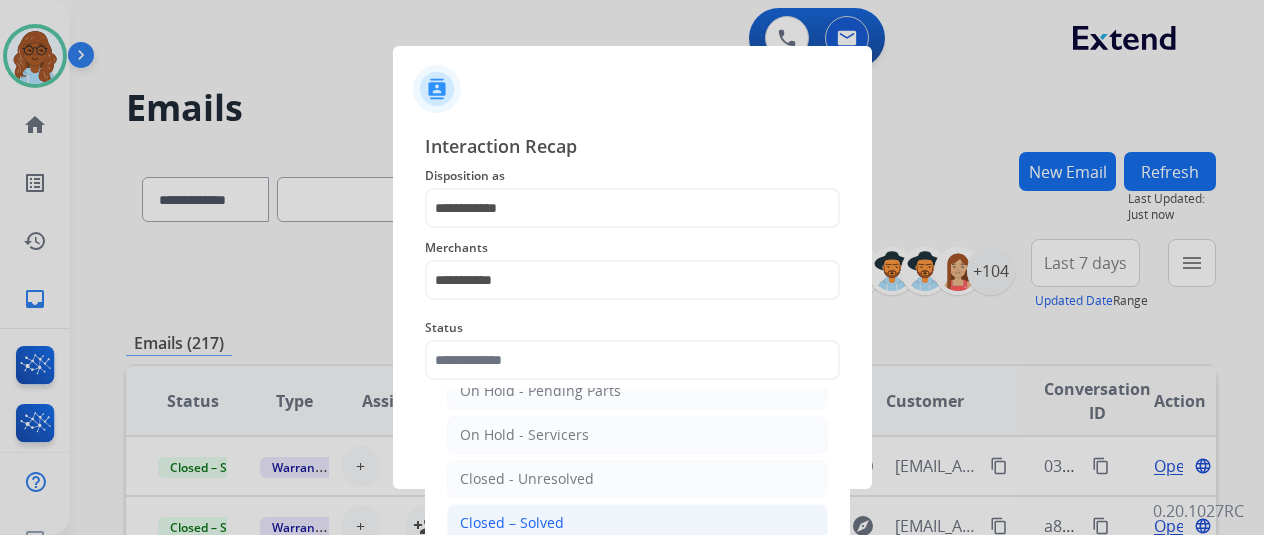 click on "Closed – Solved" 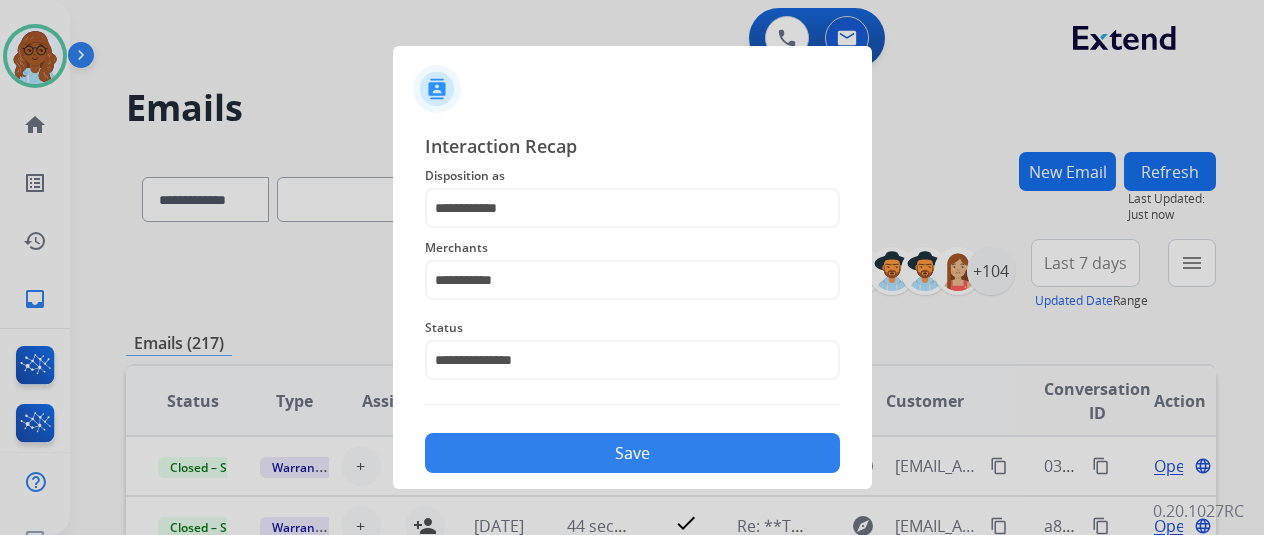 click on "Save" 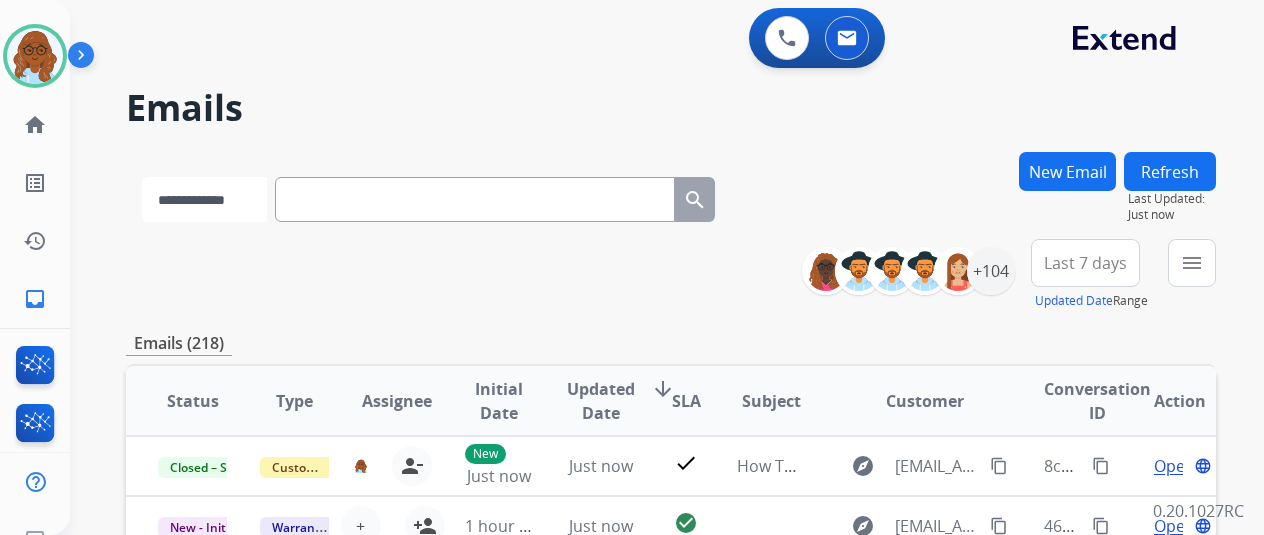 drag, startPoint x: 265, startPoint y: 199, endPoint x: 255, endPoint y: 209, distance: 14.142136 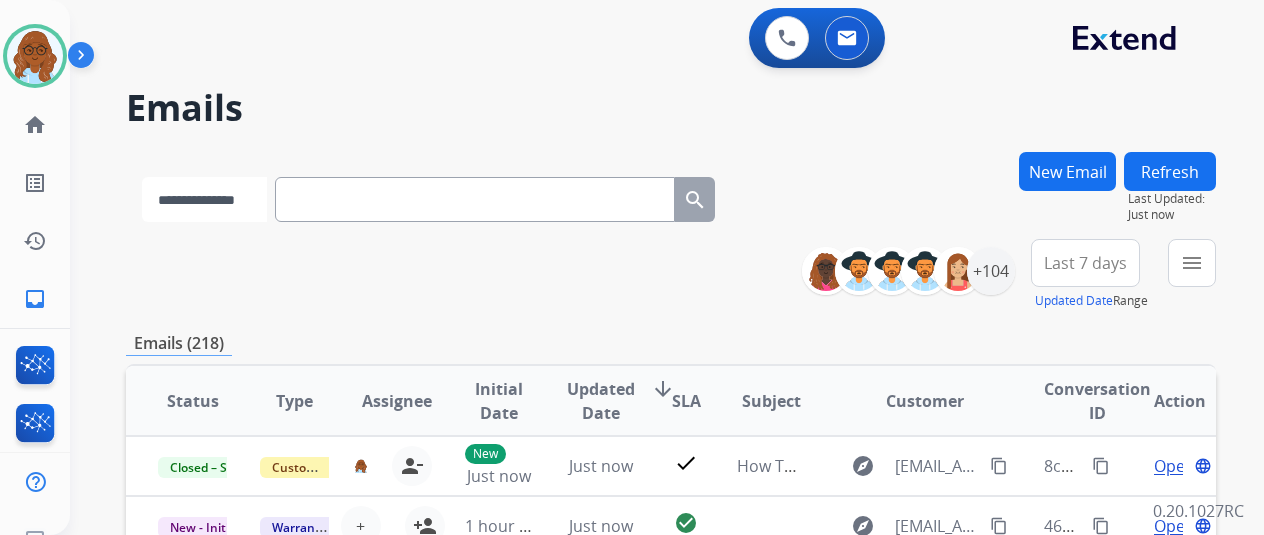 click on "**********" at bounding box center [204, 199] 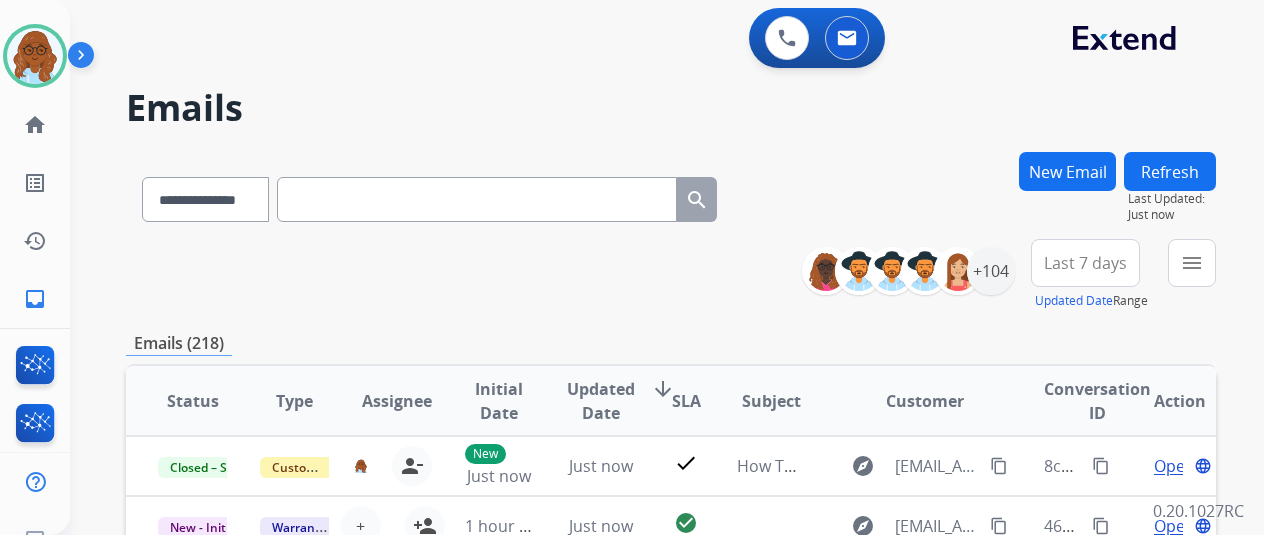 click at bounding box center (477, 199) 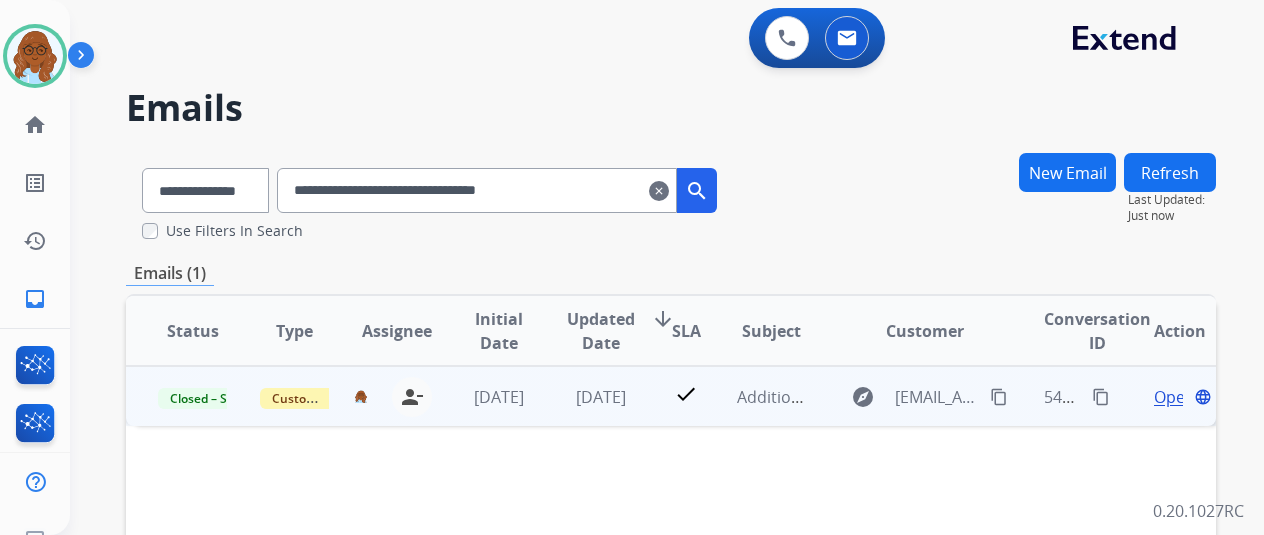 click on "Open" at bounding box center [1174, 397] 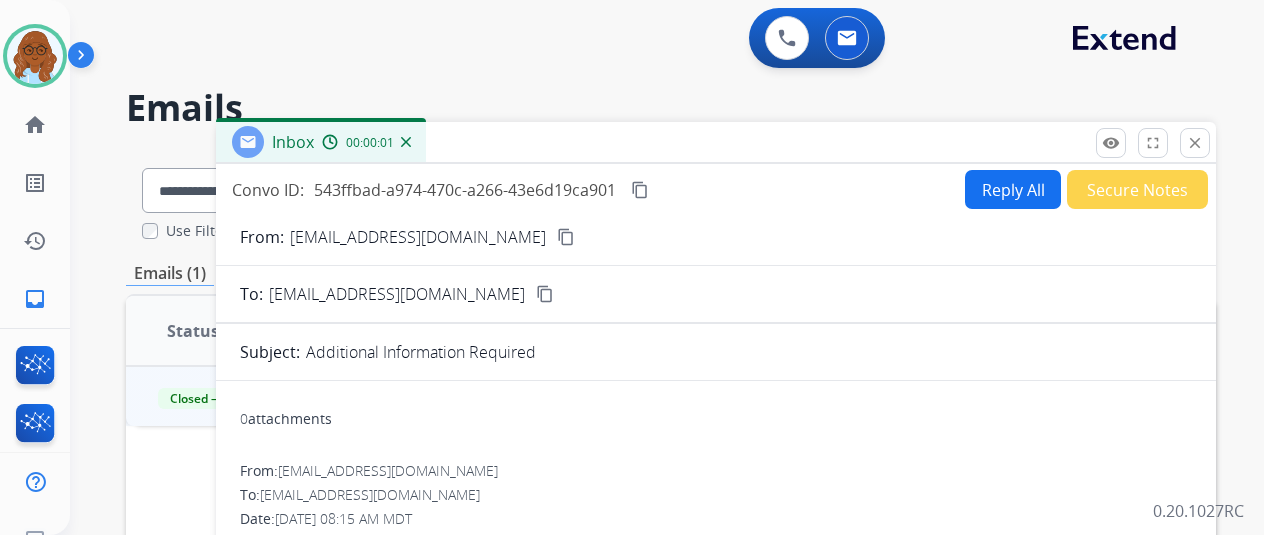 scroll, scrollTop: 200, scrollLeft: 0, axis: vertical 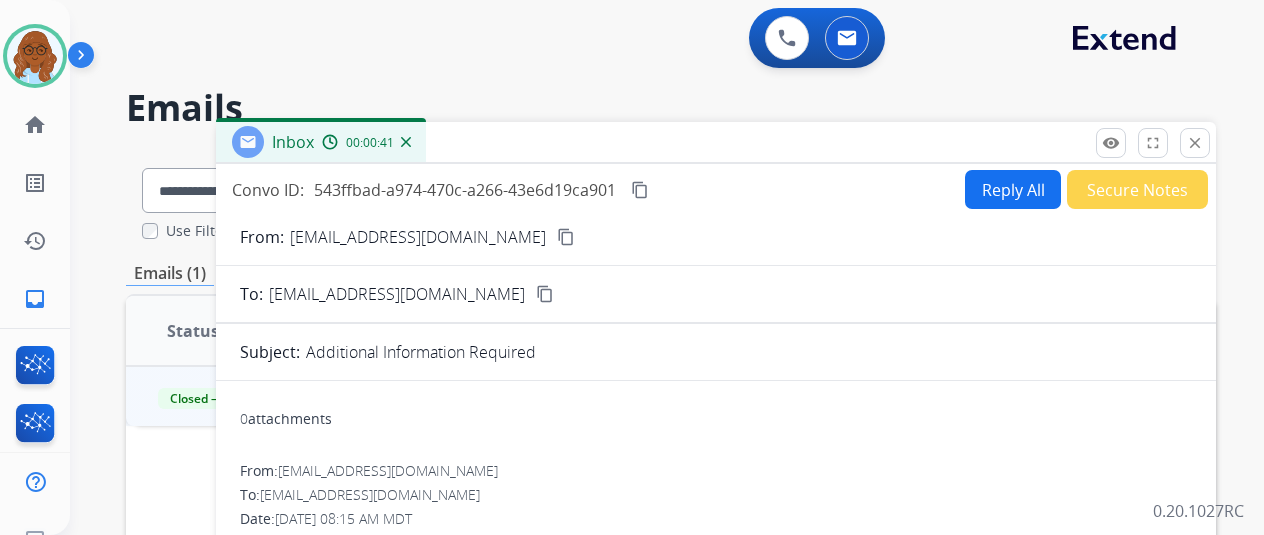 click on "Reply All" at bounding box center (1013, 189) 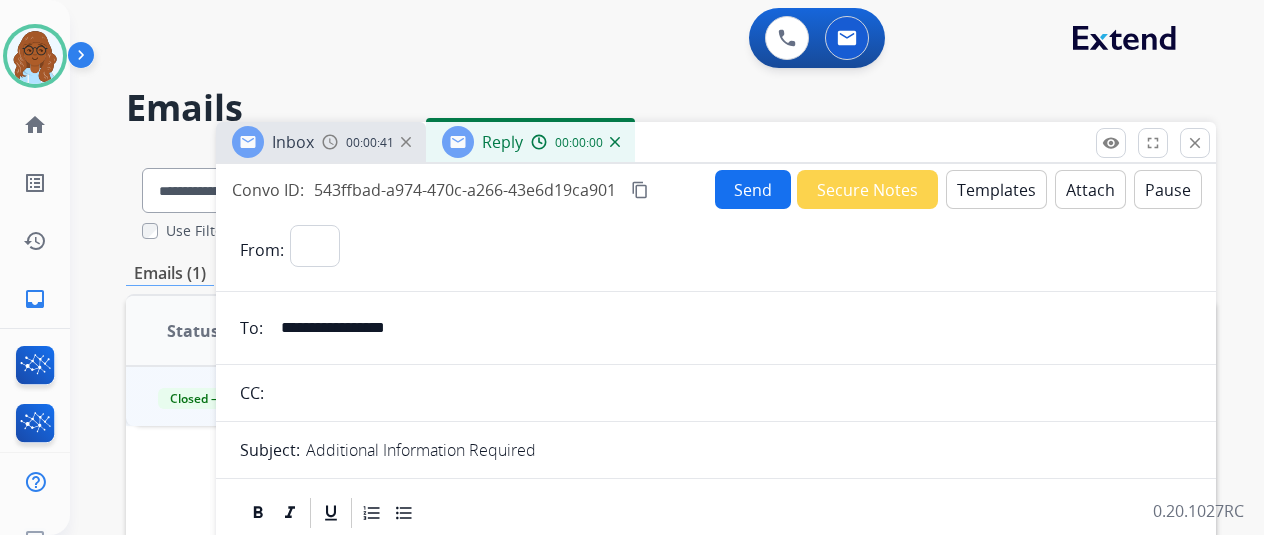 select on "**********" 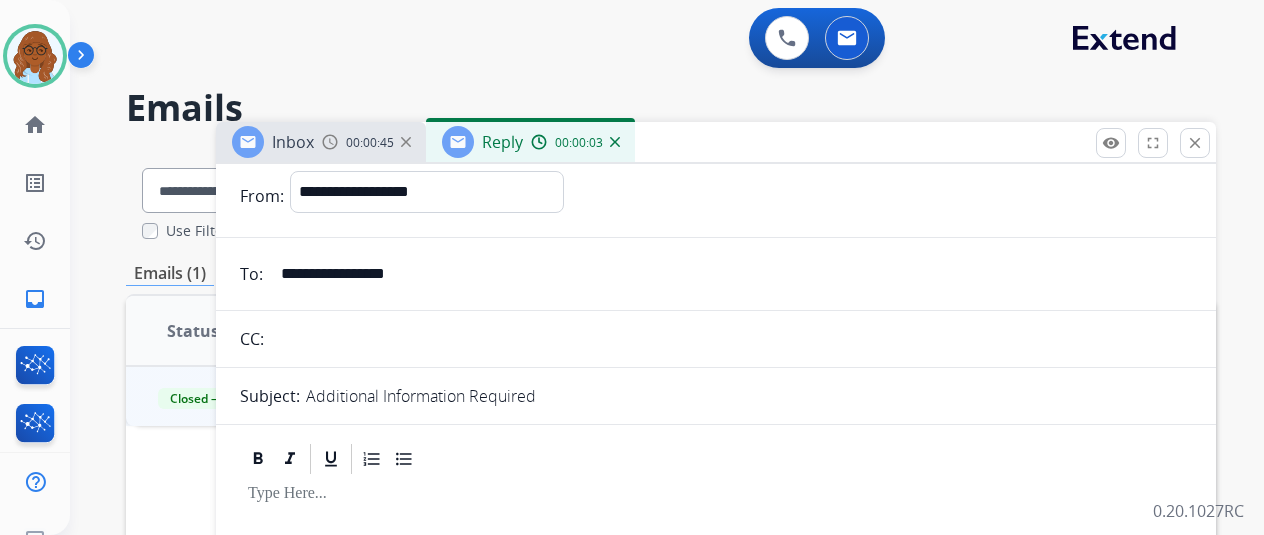 scroll, scrollTop: 0, scrollLeft: 0, axis: both 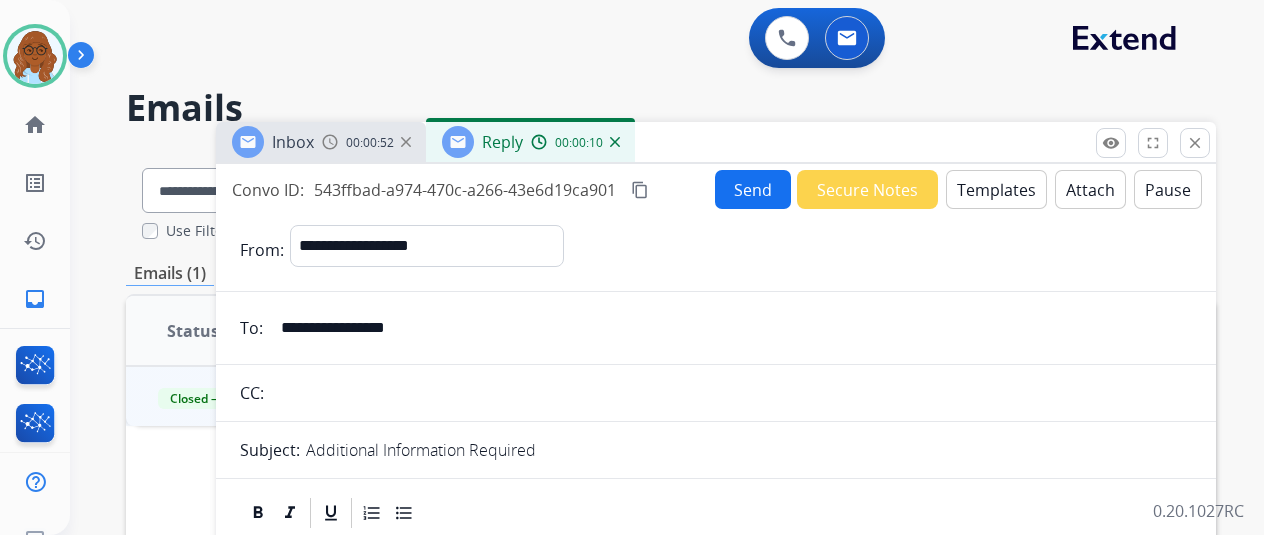 click on "Templates" at bounding box center [996, 189] 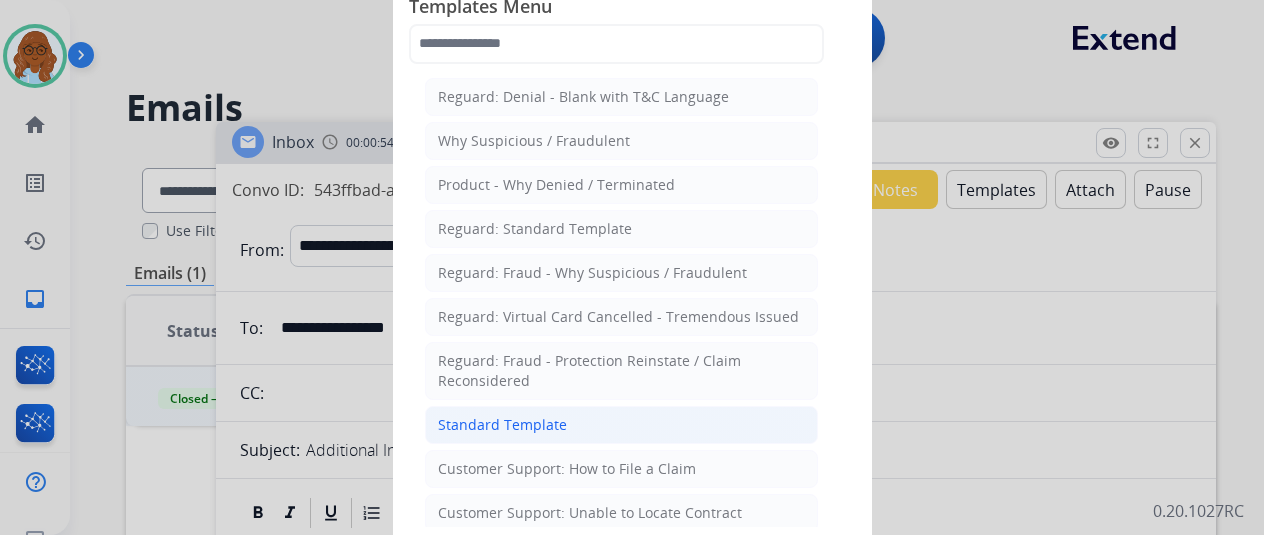 click on "Standard Template" 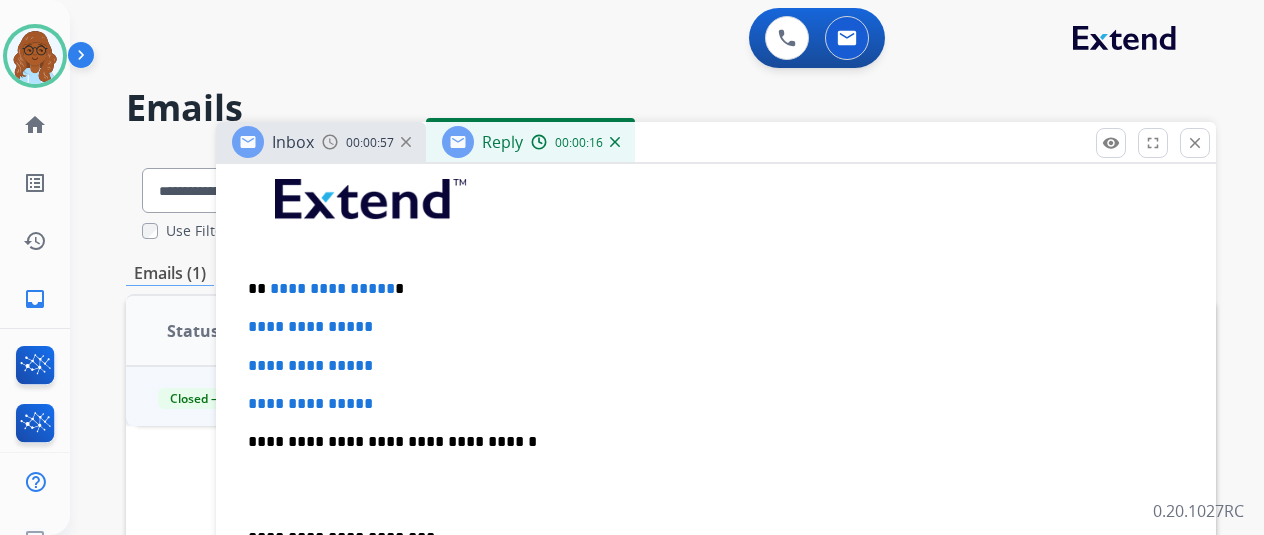 scroll, scrollTop: 400, scrollLeft: 0, axis: vertical 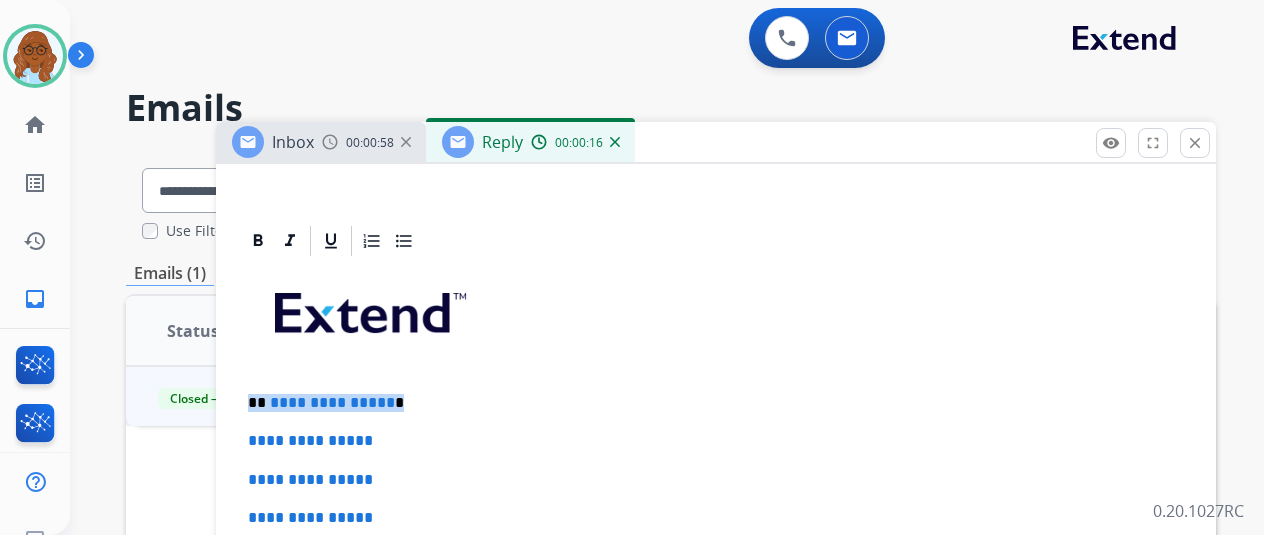drag, startPoint x: 386, startPoint y: 393, endPoint x: 200, endPoint y: 397, distance: 186.043 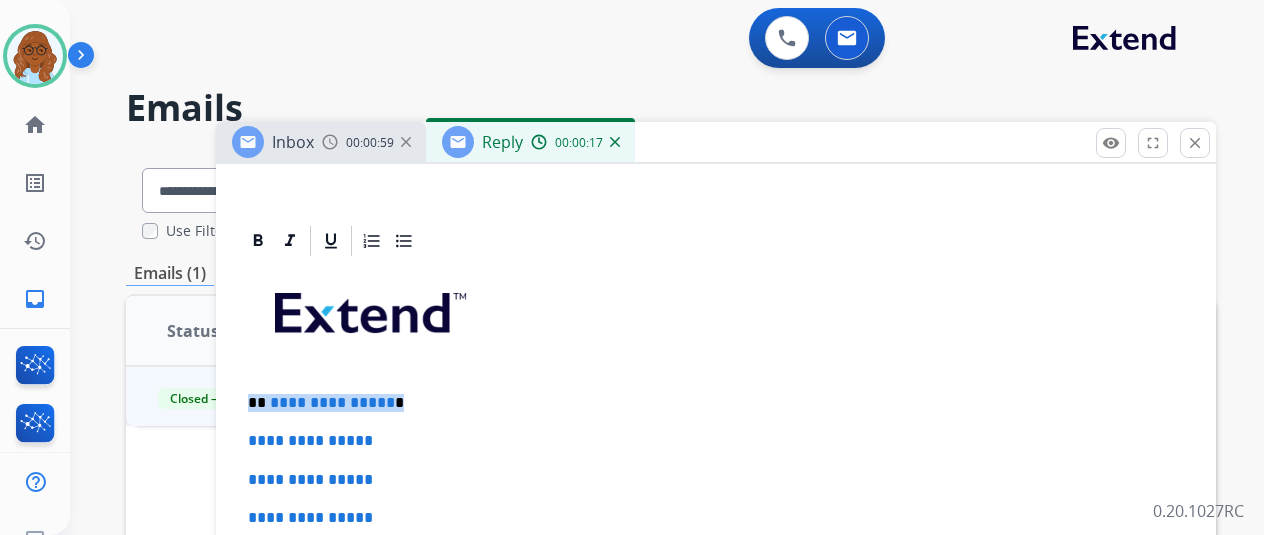 type 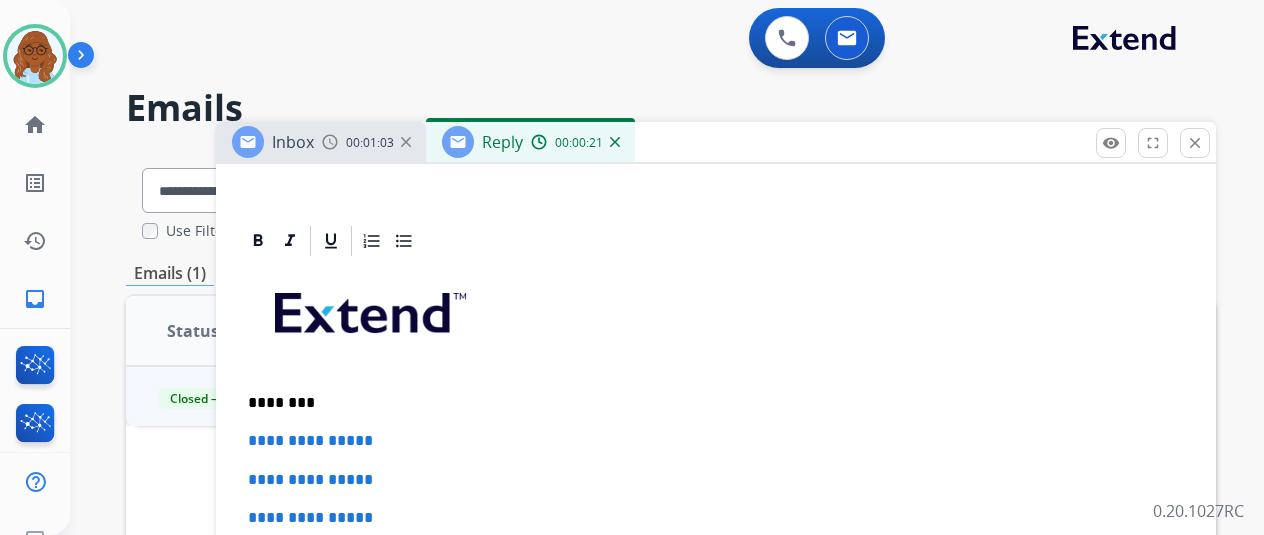 scroll, scrollTop: 500, scrollLeft: 0, axis: vertical 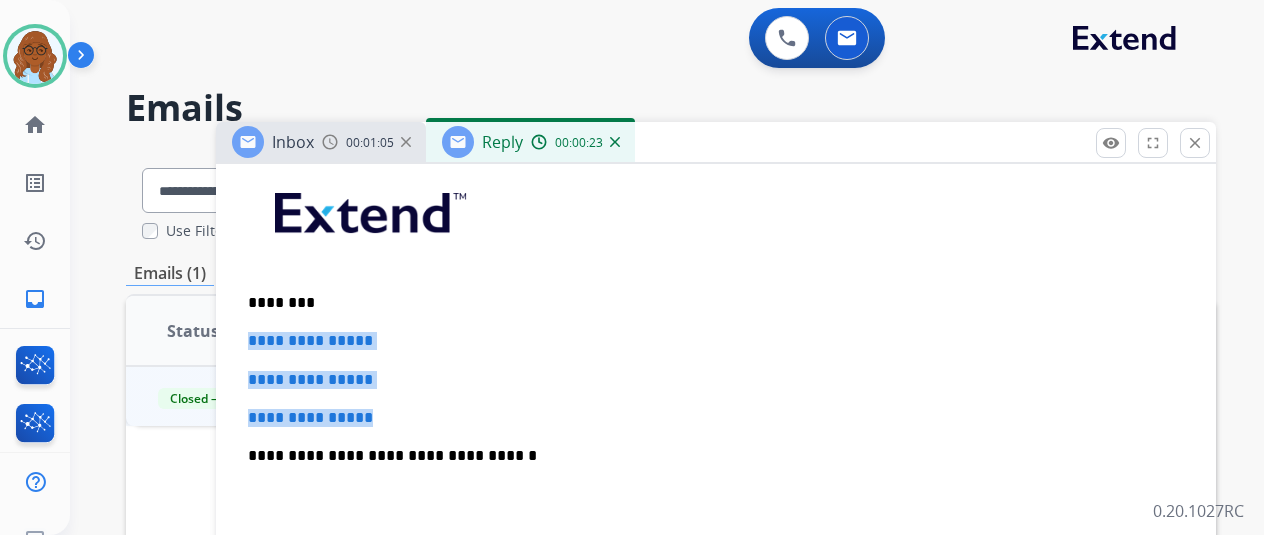 drag, startPoint x: 439, startPoint y: 420, endPoint x: 265, endPoint y: 330, distance: 195.89793 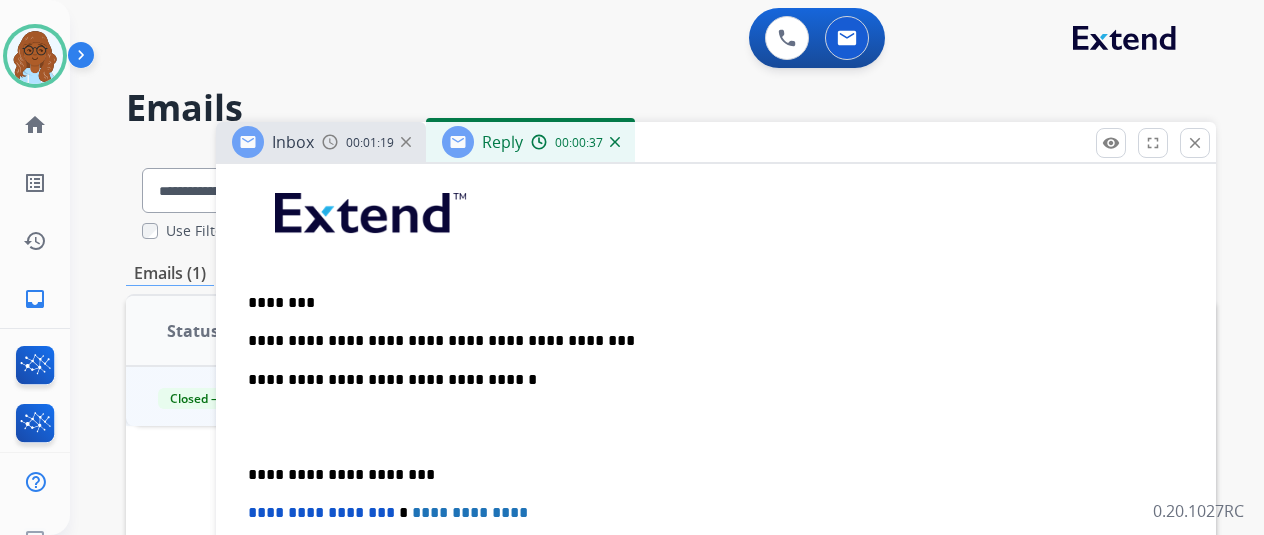 click on "Inbox" at bounding box center [293, 142] 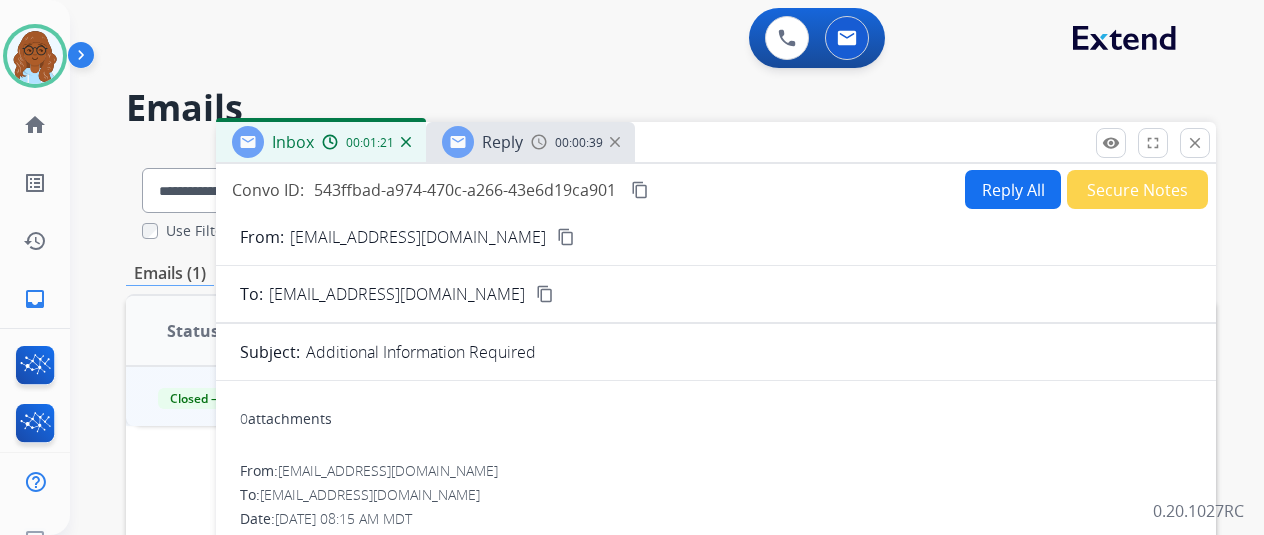 click on "content_copy" at bounding box center [545, 294] 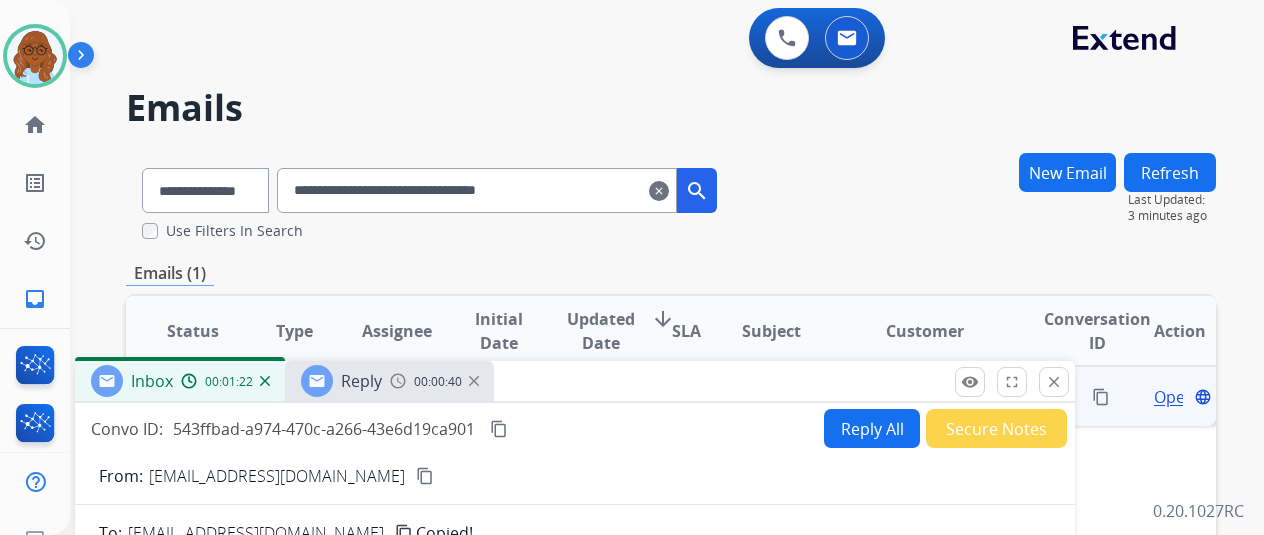 drag, startPoint x: 711, startPoint y: 157, endPoint x: 570, endPoint y: 397, distance: 278.3541 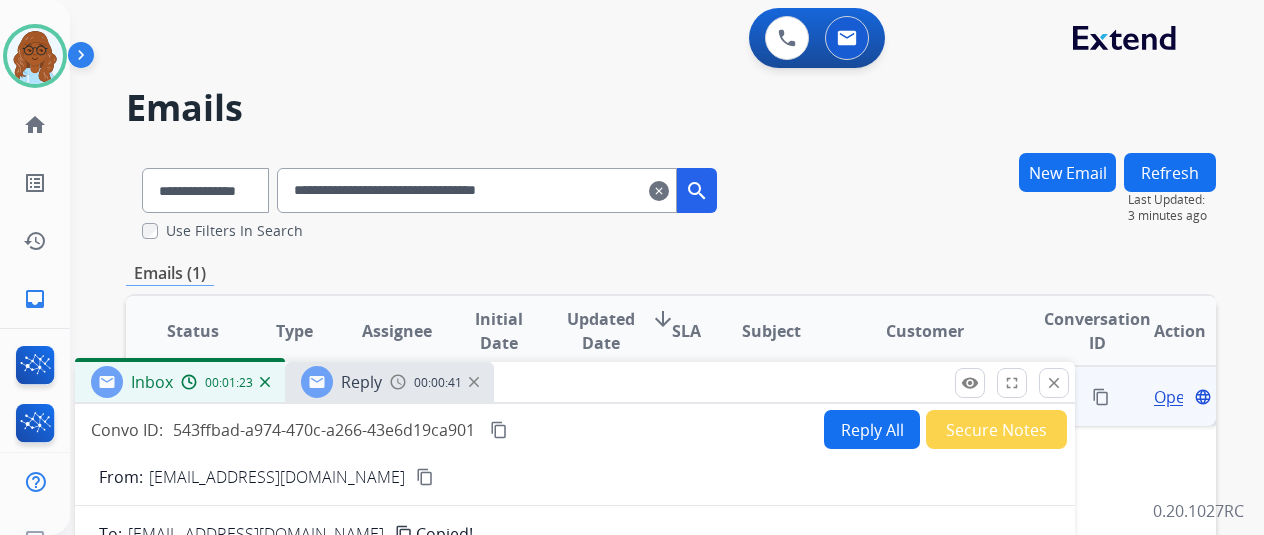 click on "clear" at bounding box center [659, 191] 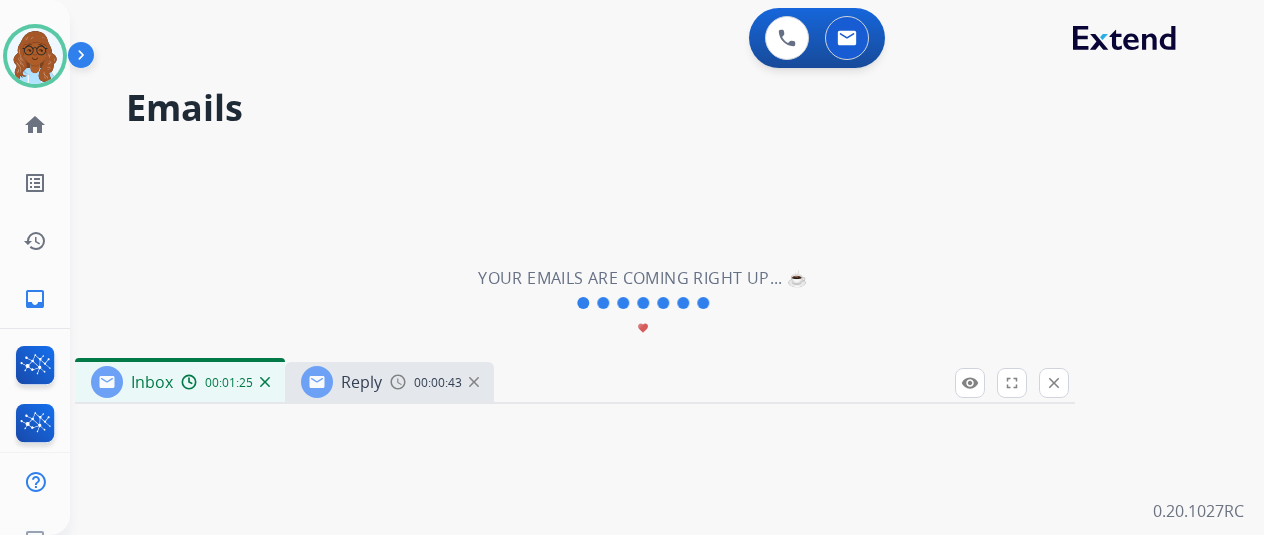 select on "**********" 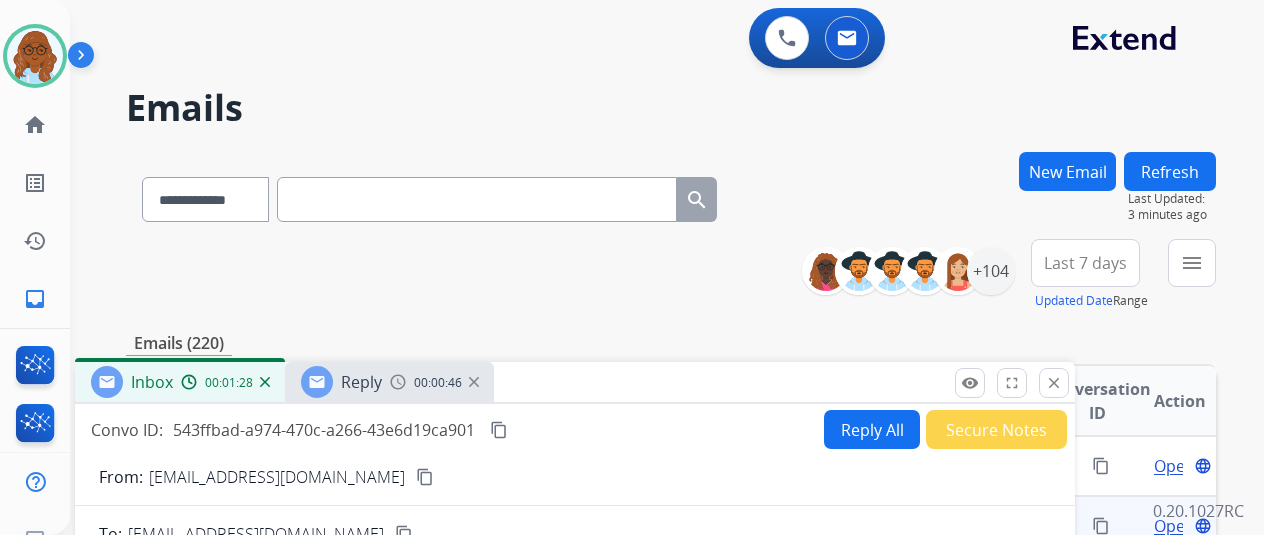 click on "Reply  00:00:46" at bounding box center (389, 382) 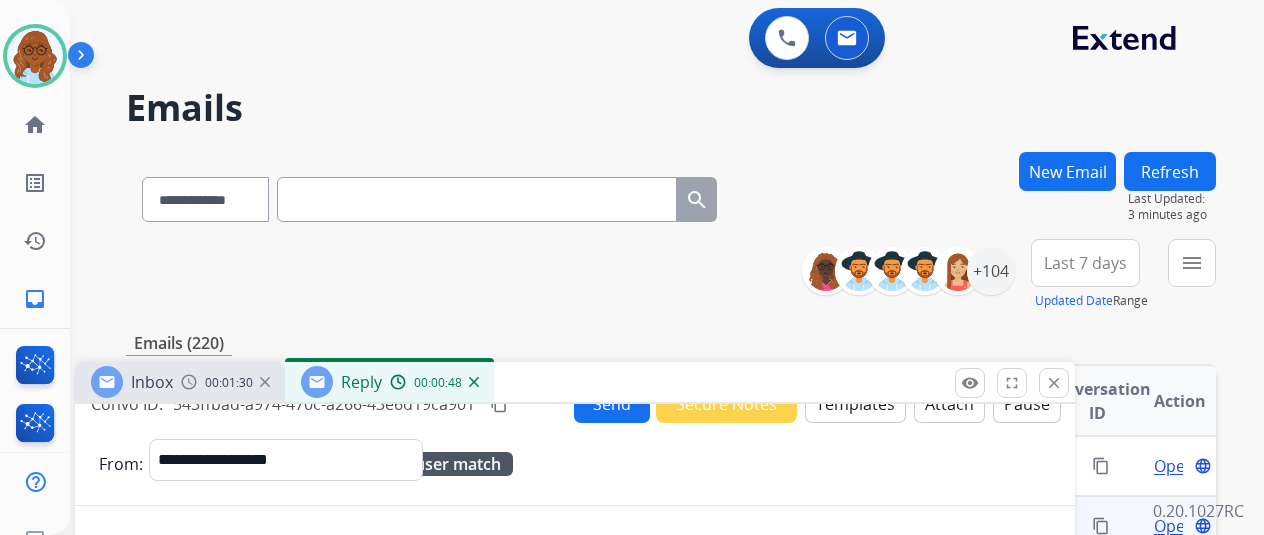 scroll, scrollTop: 0, scrollLeft: 0, axis: both 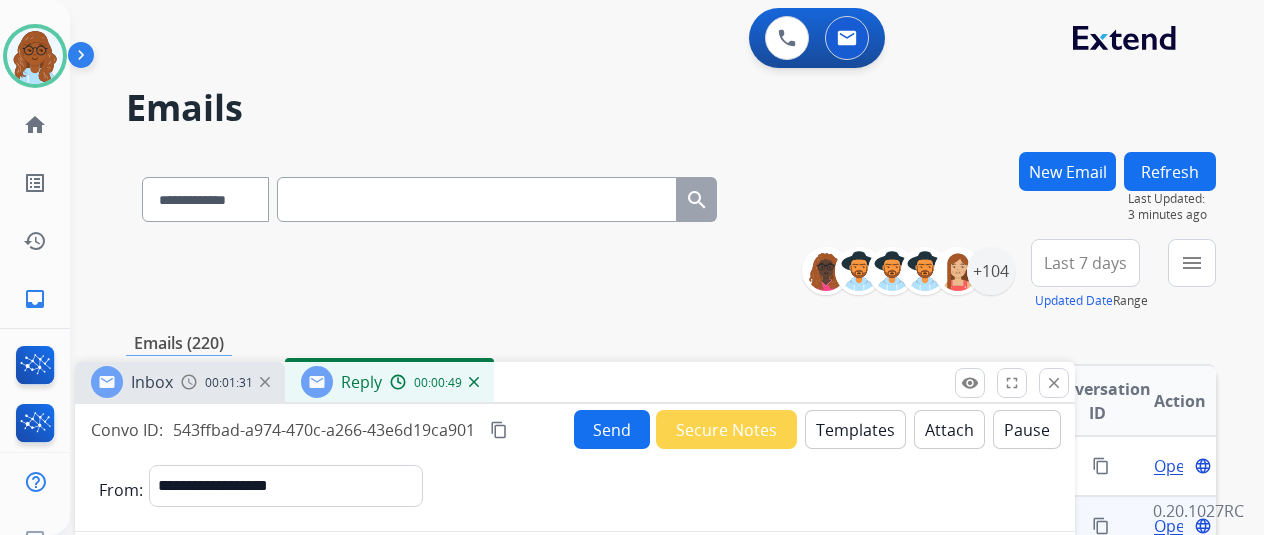 click on "Pause" at bounding box center [1027, 429] 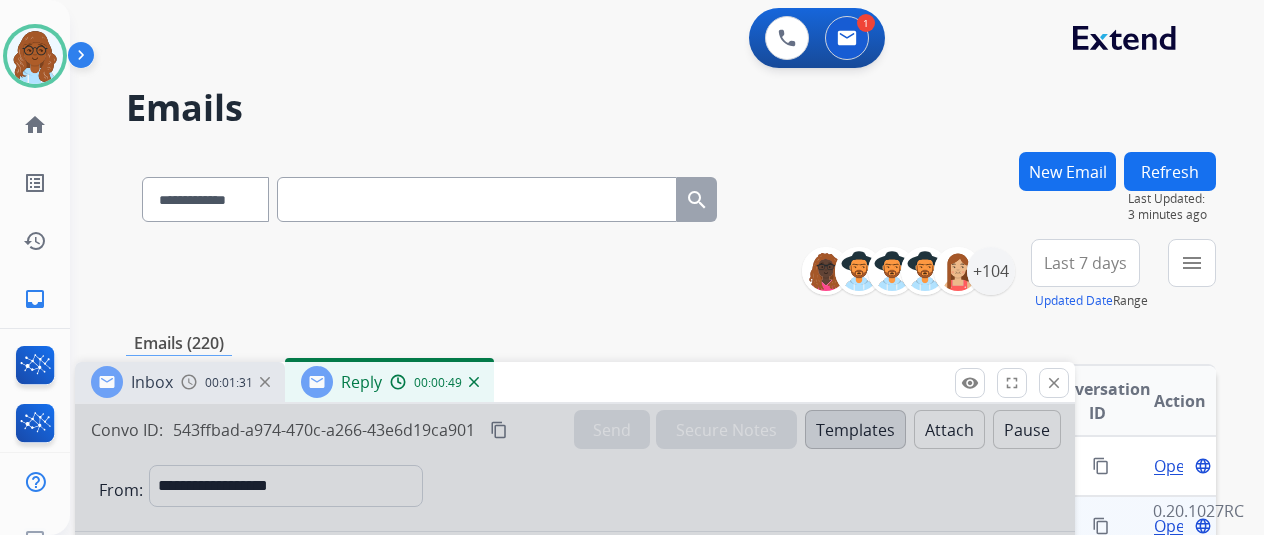 click at bounding box center (477, 199) 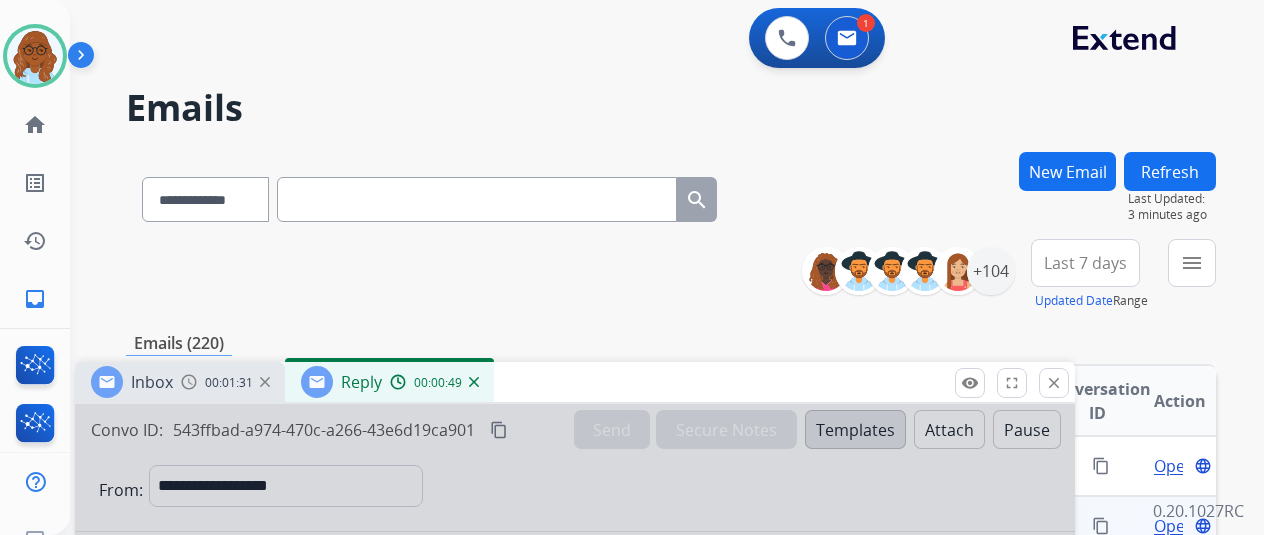 paste on "**********" 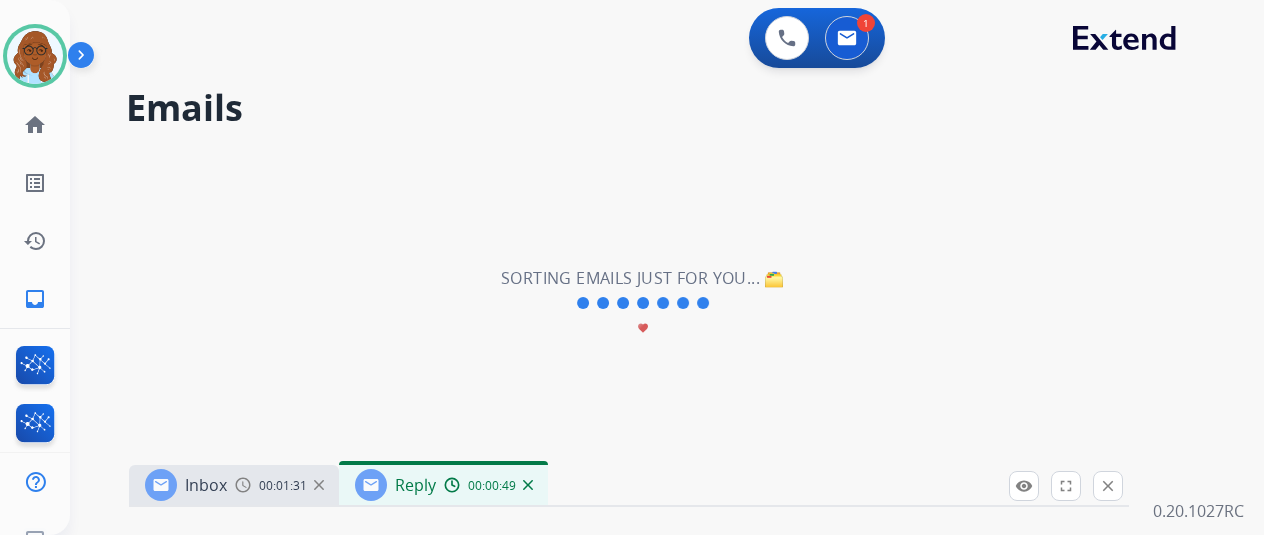 drag, startPoint x: 670, startPoint y: 377, endPoint x: 752, endPoint y: 455, distance: 113.17243 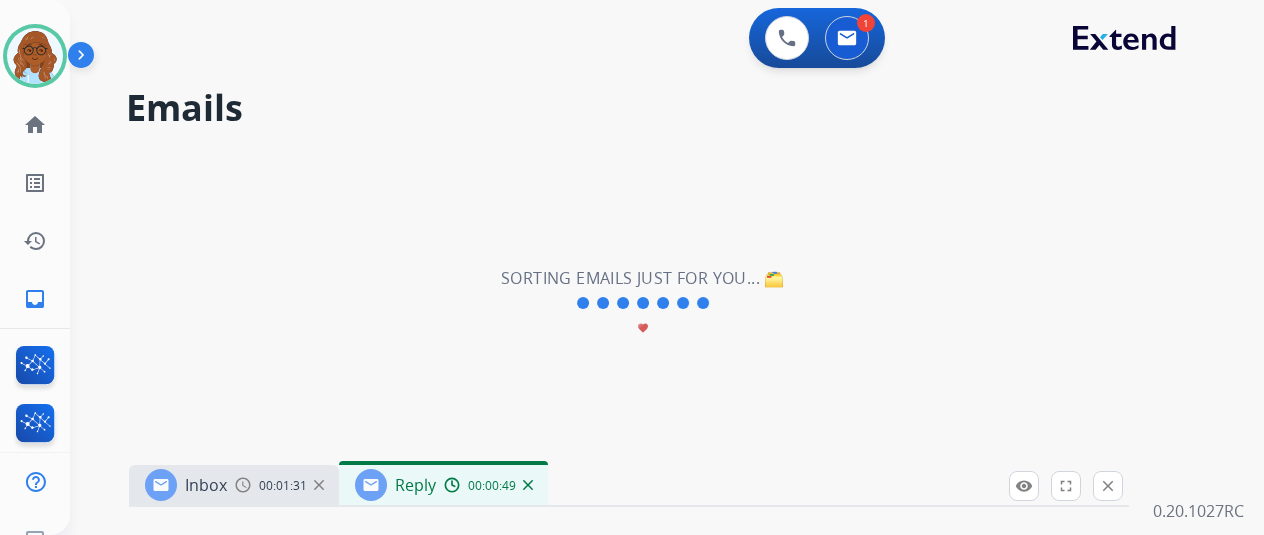 click on "Inbox  00:01:31  Reply  00:00:49" at bounding box center (629, 486) 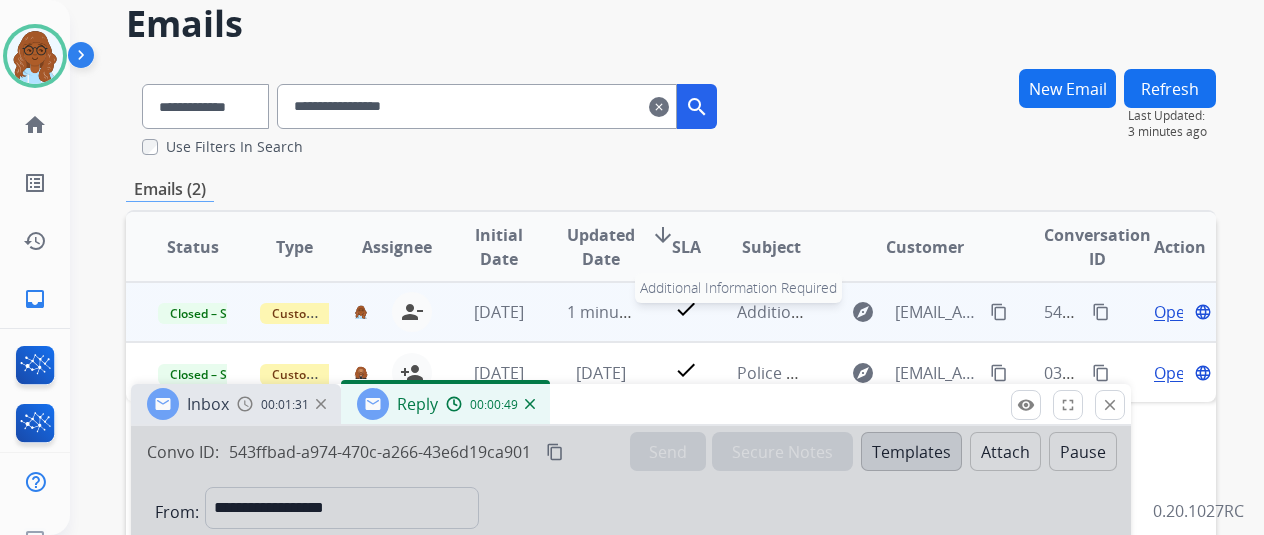 scroll, scrollTop: 300, scrollLeft: 0, axis: vertical 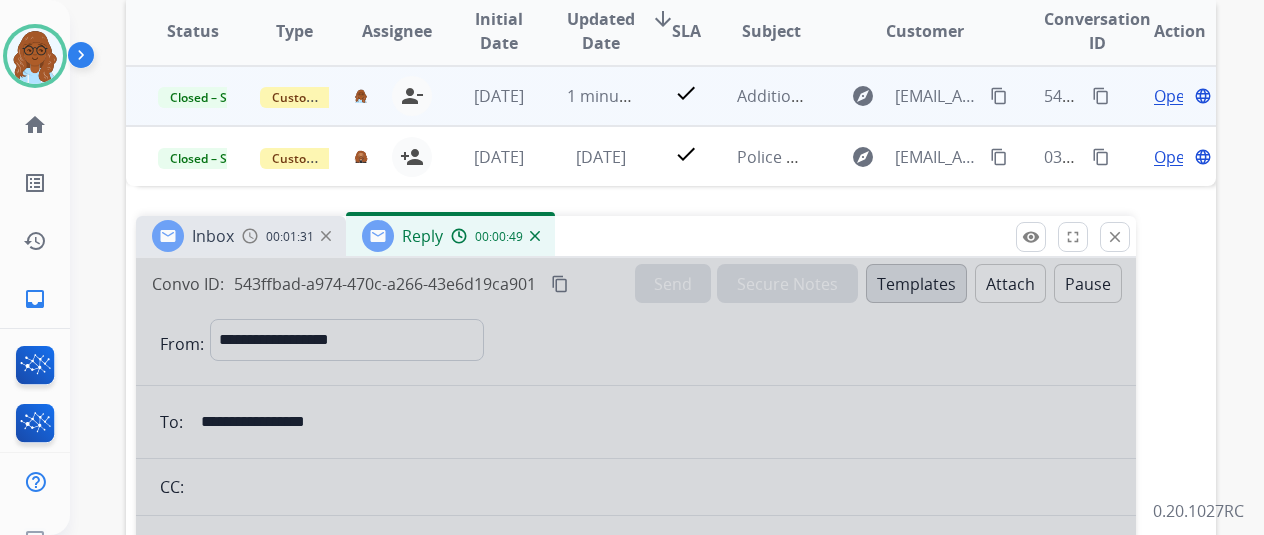 drag, startPoint x: 768, startPoint y: 175, endPoint x: 773, endPoint y: 223, distance: 48.259712 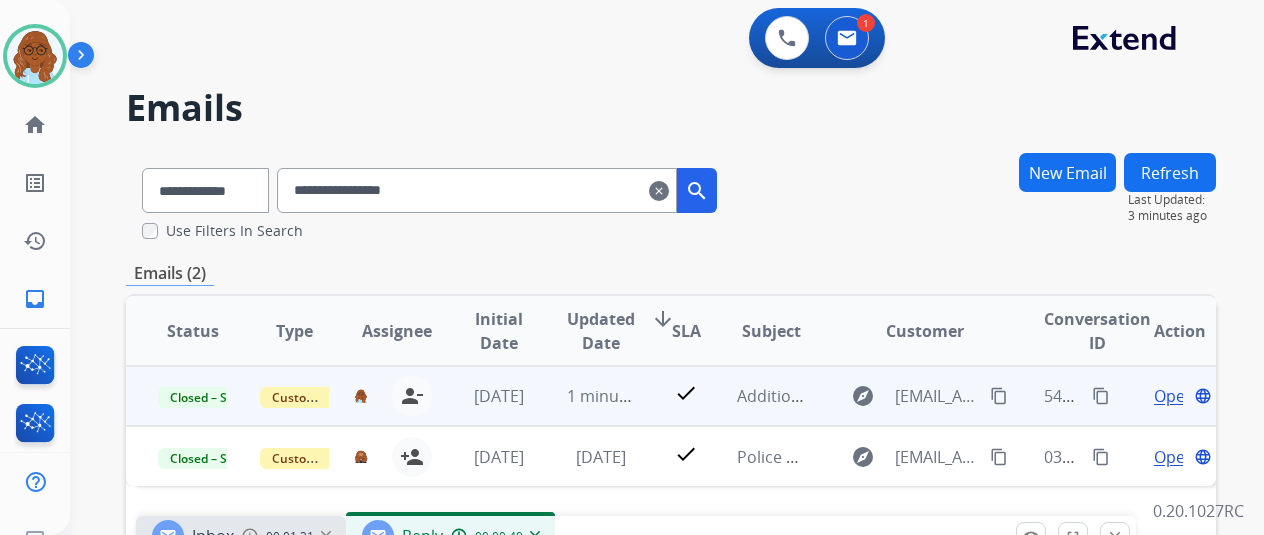 scroll, scrollTop: 300, scrollLeft: 0, axis: vertical 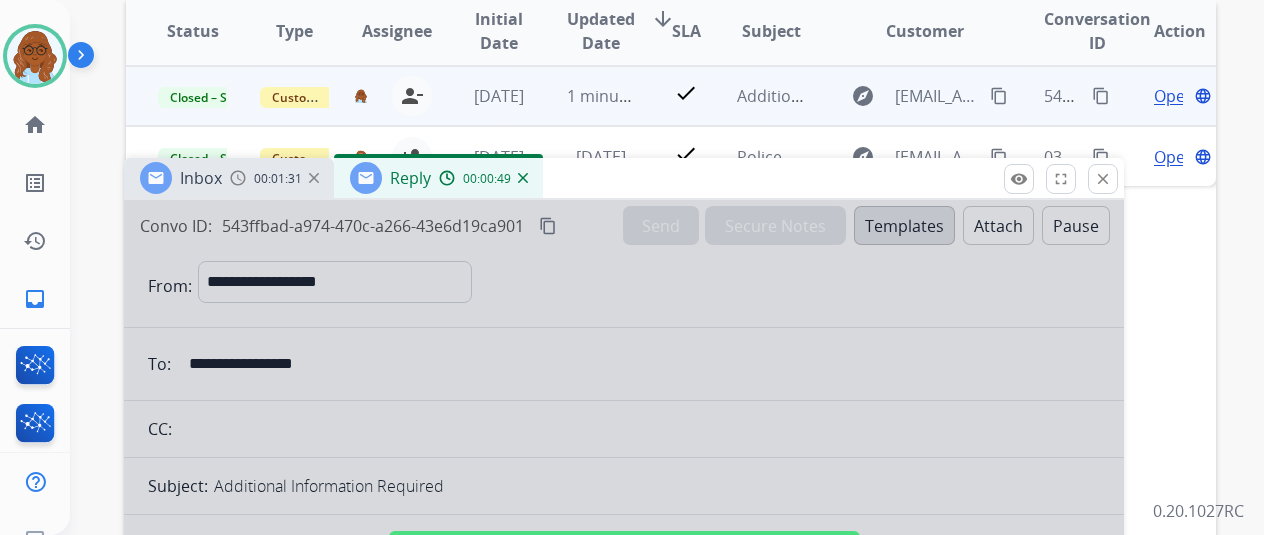drag, startPoint x: 700, startPoint y: 232, endPoint x: 688, endPoint y: 90, distance: 142.50613 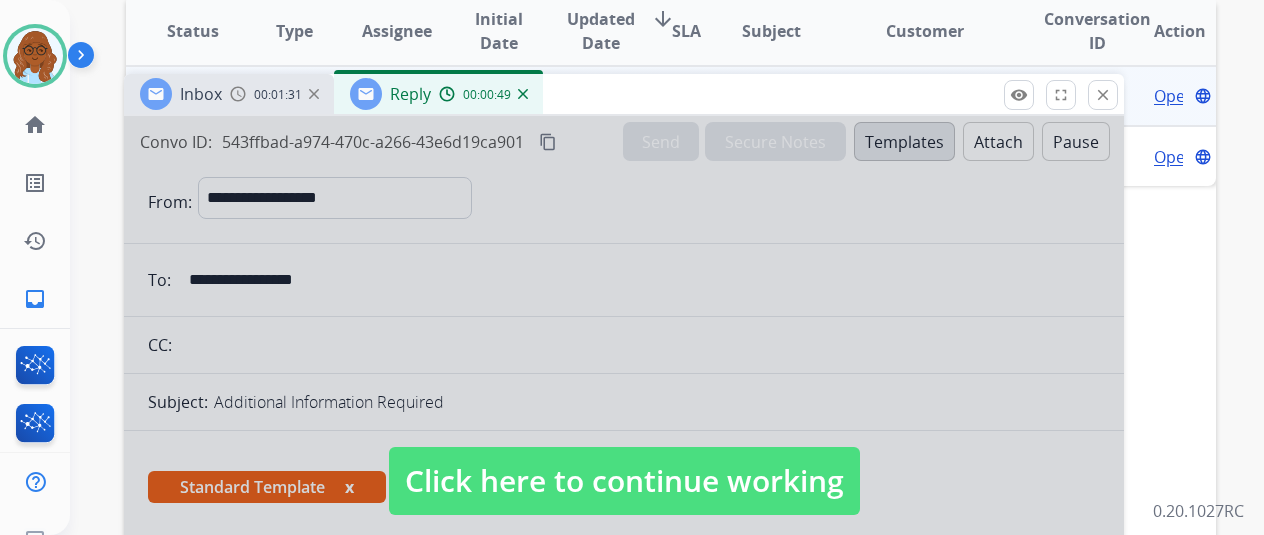 scroll, scrollTop: 0, scrollLeft: 0, axis: both 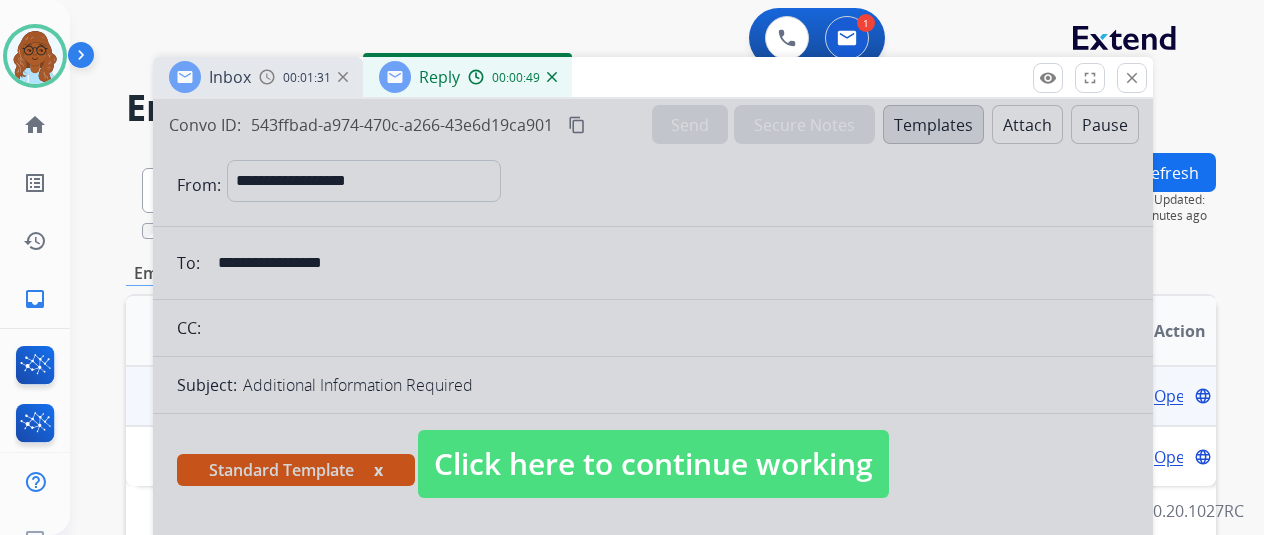 drag, startPoint x: 847, startPoint y: 385, endPoint x: 878, endPoint y: 45, distance: 341.4103 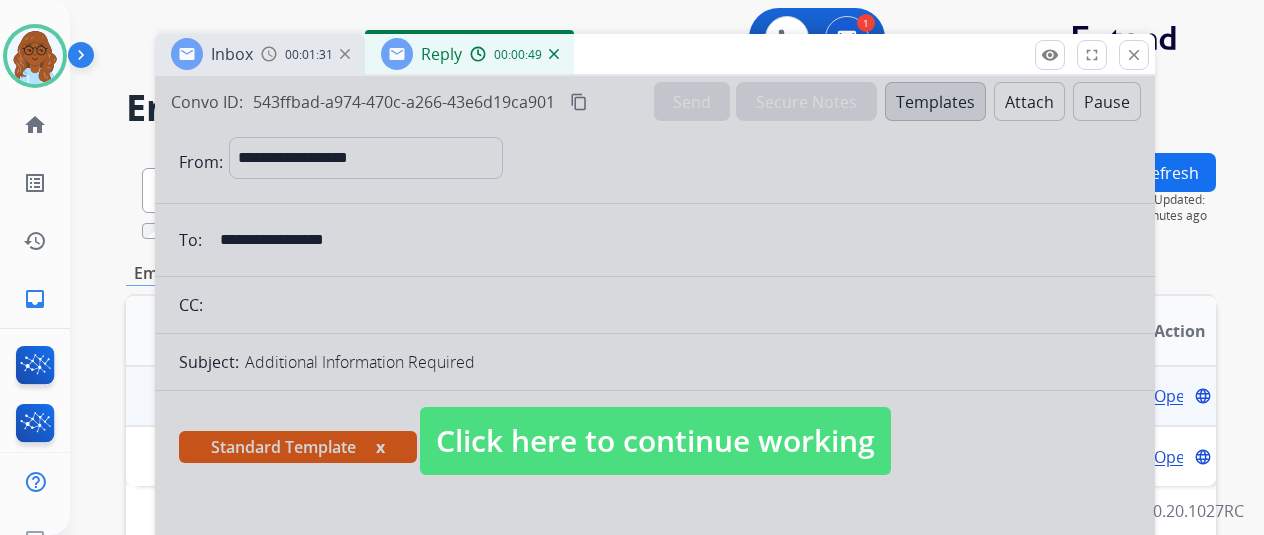 drag, startPoint x: 700, startPoint y: 419, endPoint x: 667, endPoint y: 371, distance: 58.249462 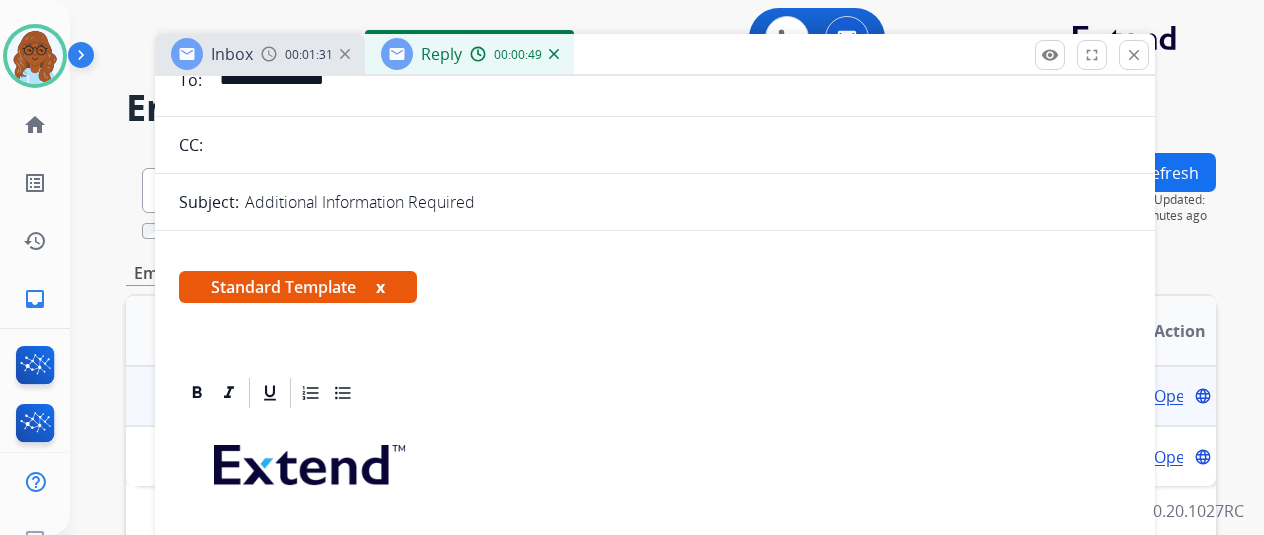 scroll, scrollTop: 400, scrollLeft: 0, axis: vertical 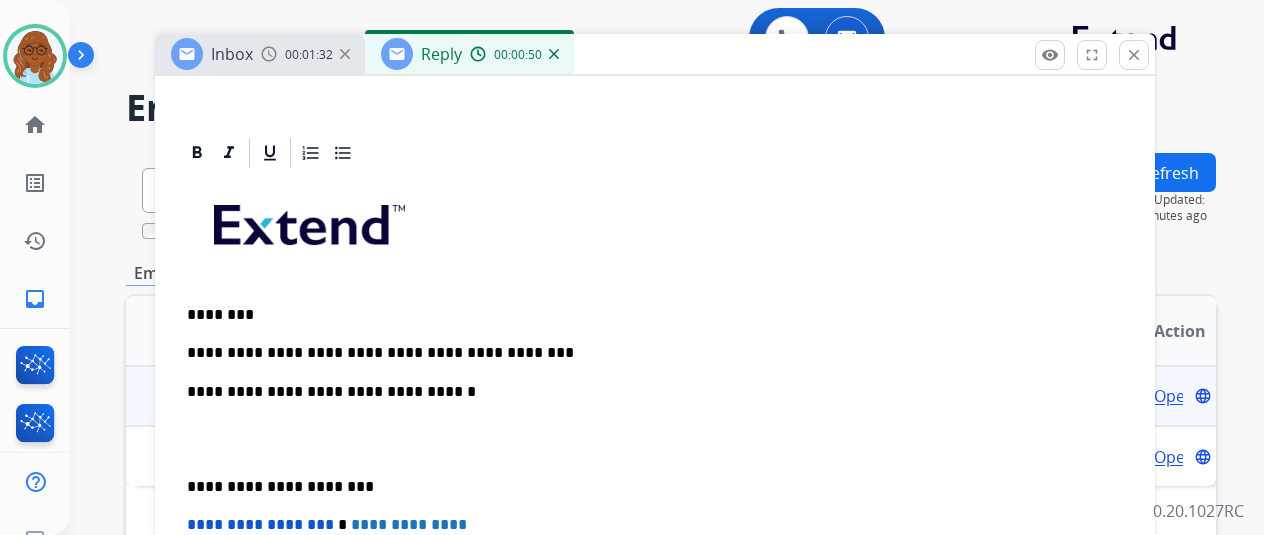 click on "**********" at bounding box center [647, 353] 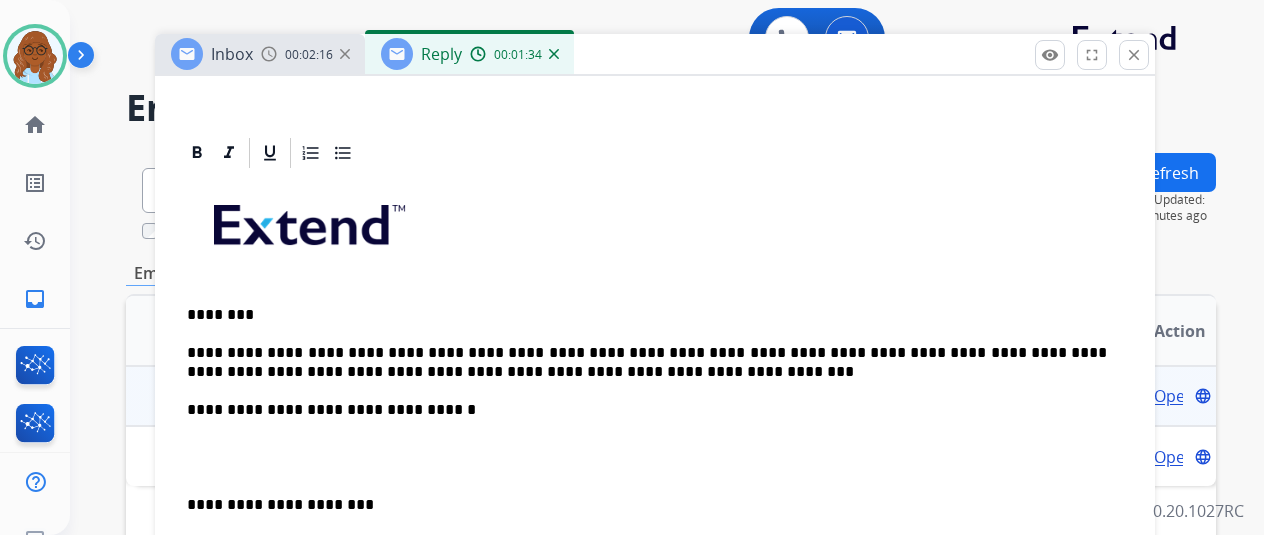 click on "**********" at bounding box center [647, 505] 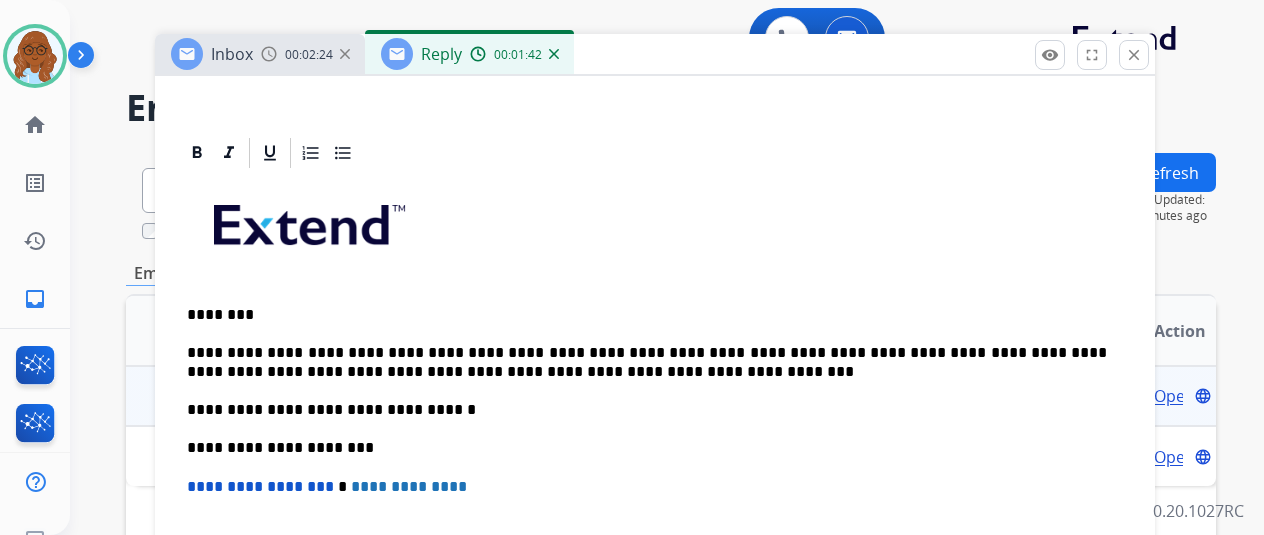 click on "**********" at bounding box center (647, 362) 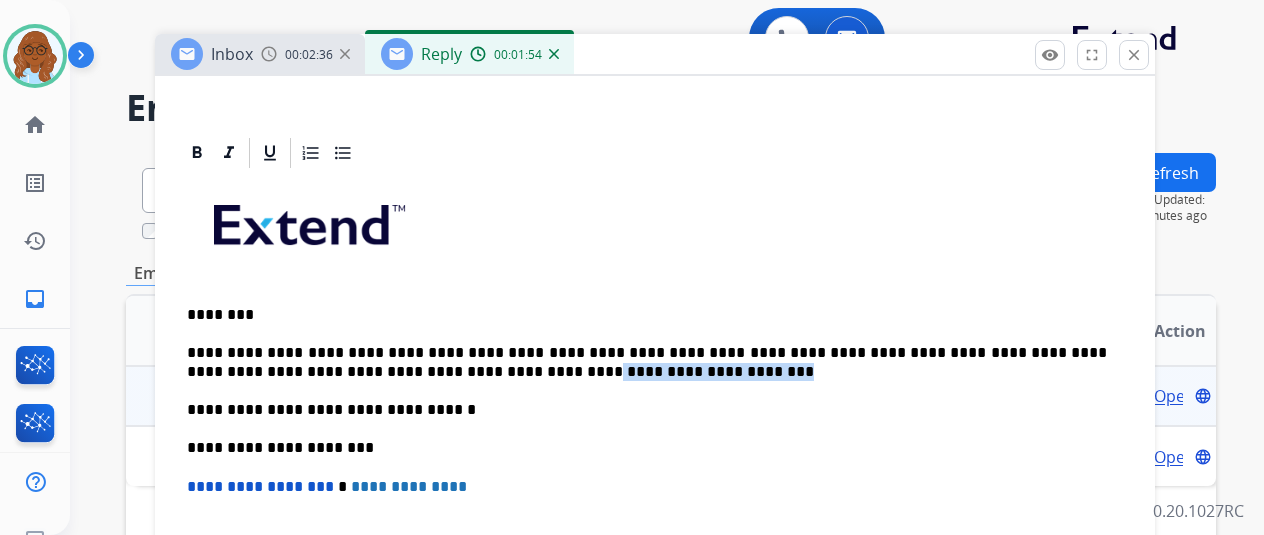 drag, startPoint x: 542, startPoint y: 366, endPoint x: 388, endPoint y: 369, distance: 154.02922 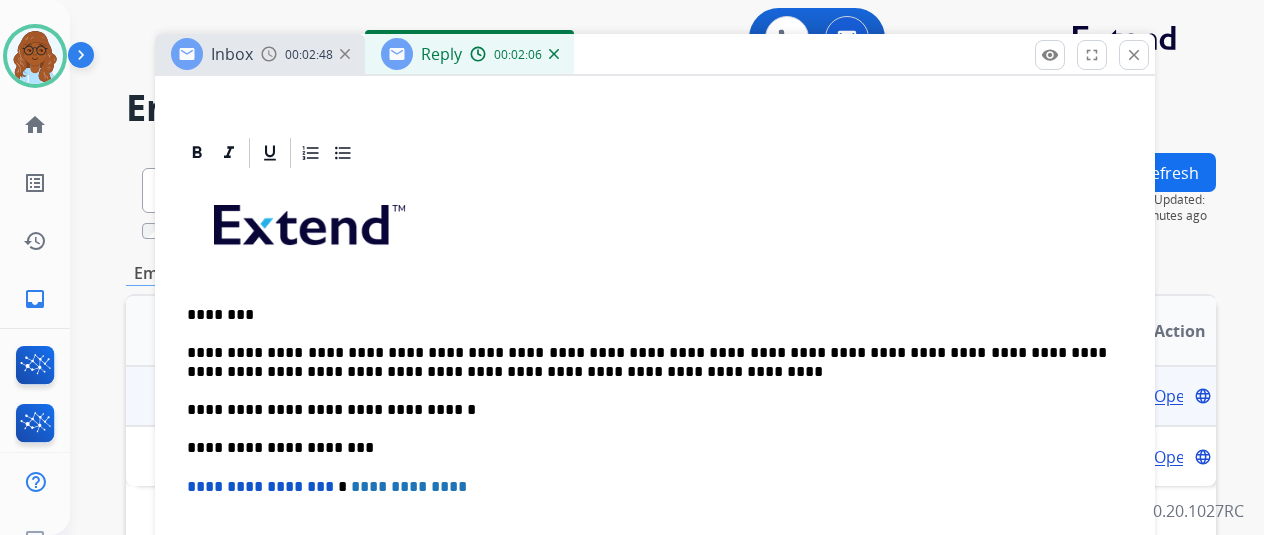 scroll, scrollTop: 200, scrollLeft: 0, axis: vertical 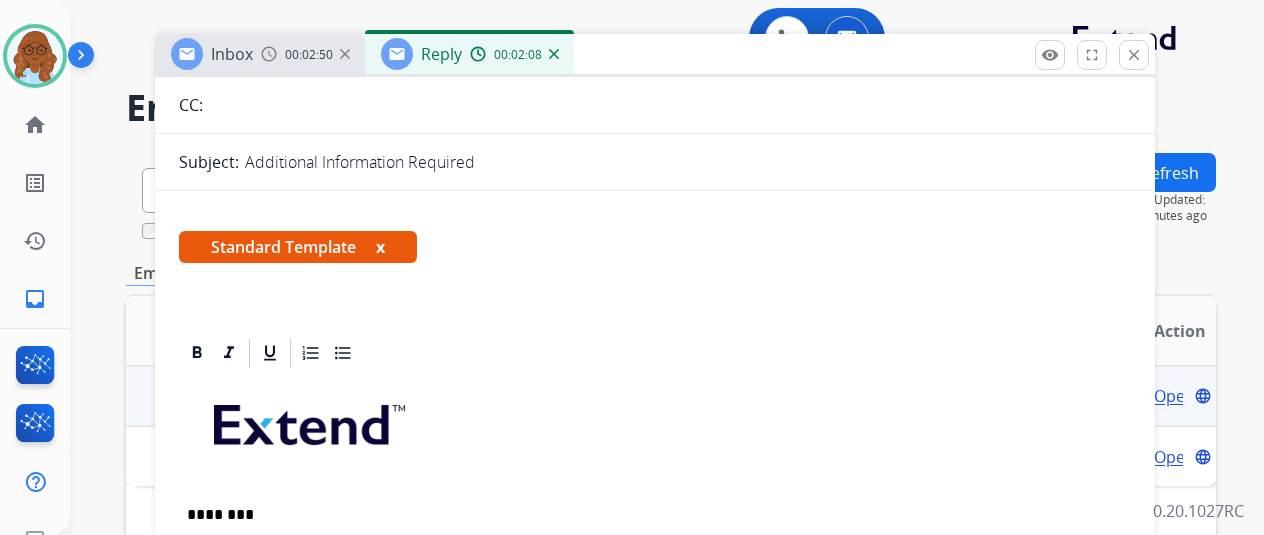 click on "x" at bounding box center (380, 247) 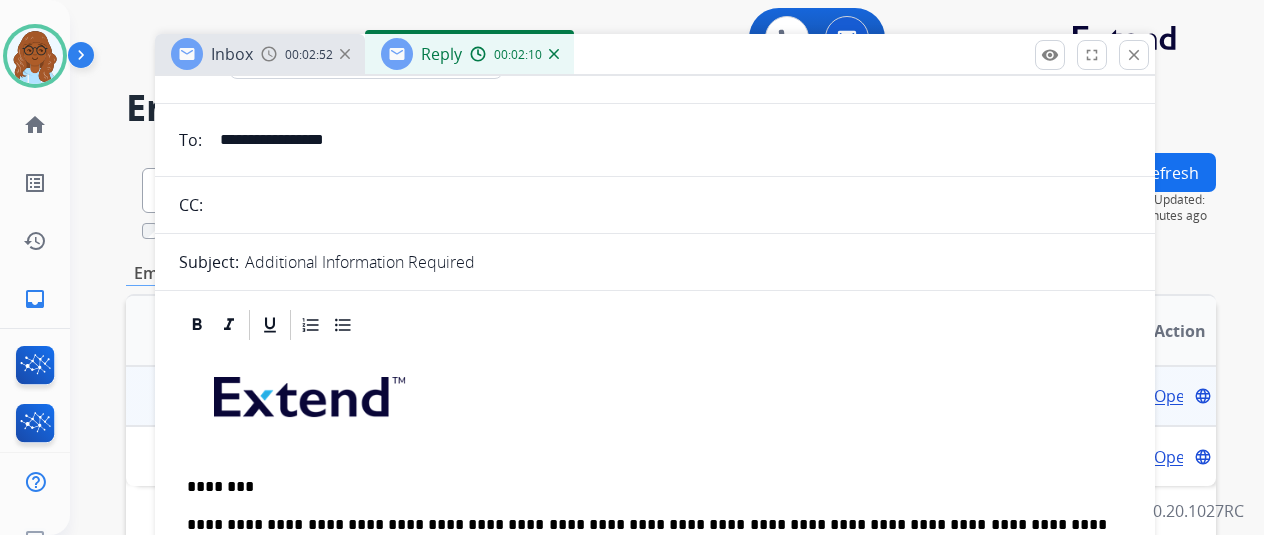 scroll, scrollTop: 0, scrollLeft: 0, axis: both 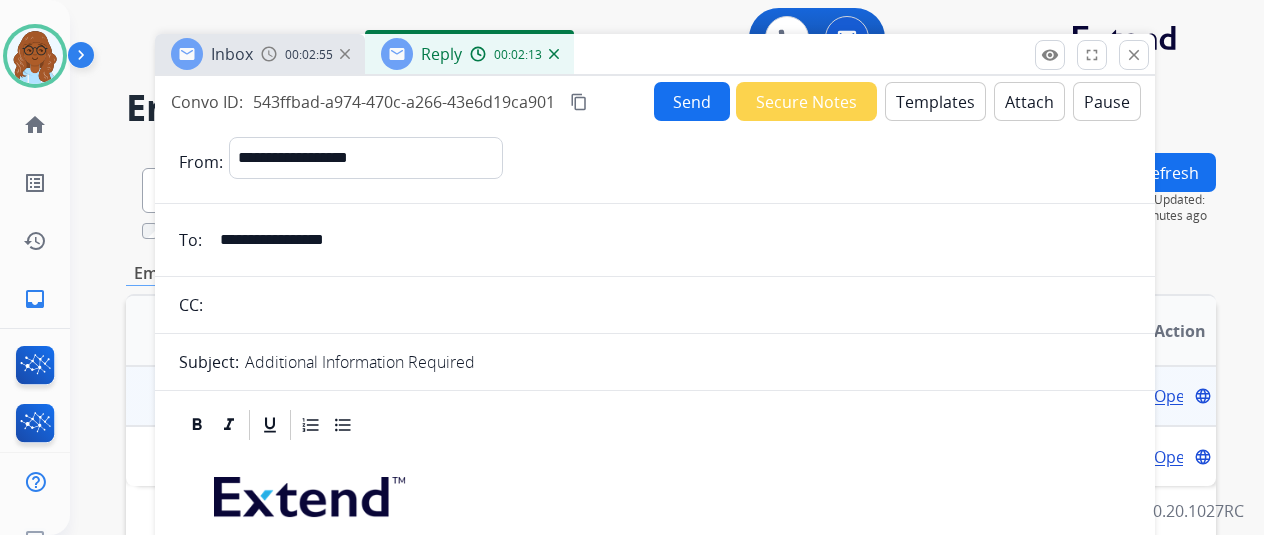 click on "content_copy" at bounding box center (579, 102) 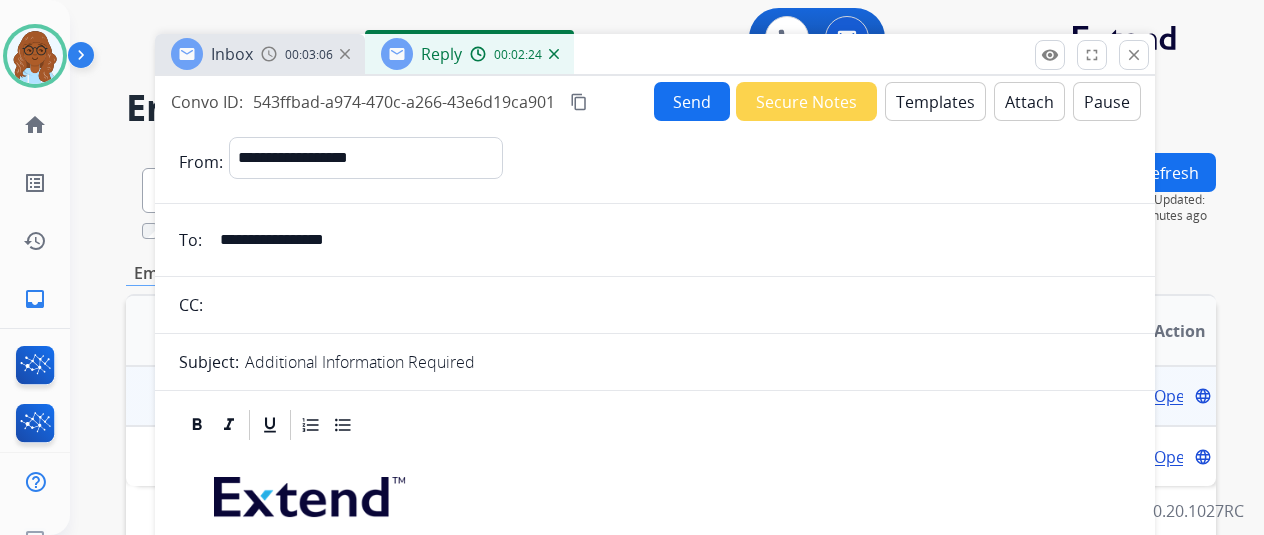 click on "Send" at bounding box center (692, 101) 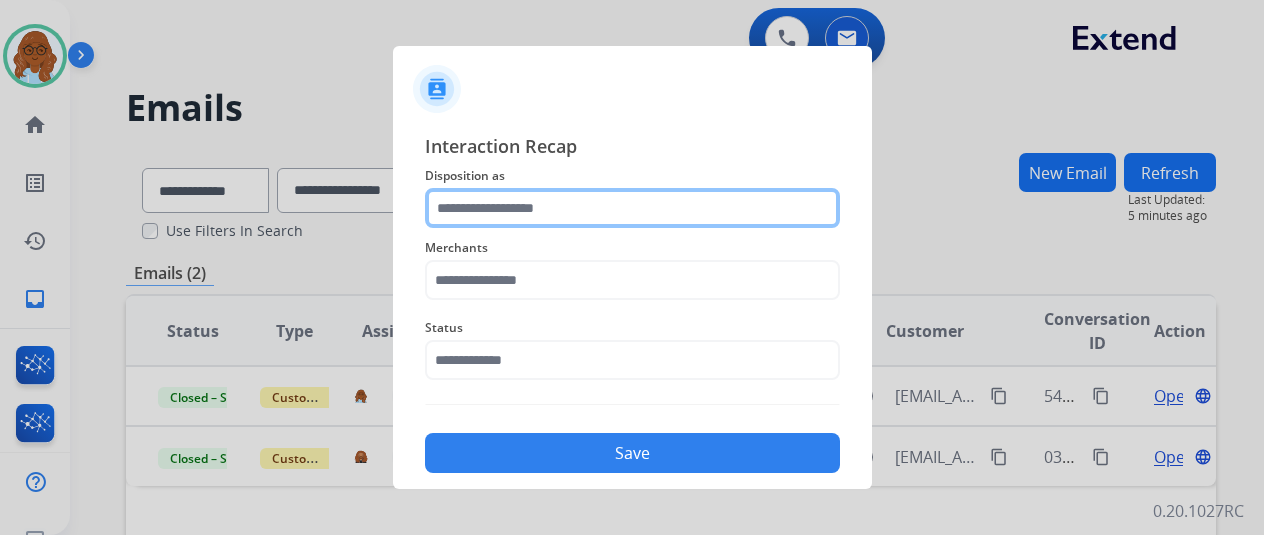 click 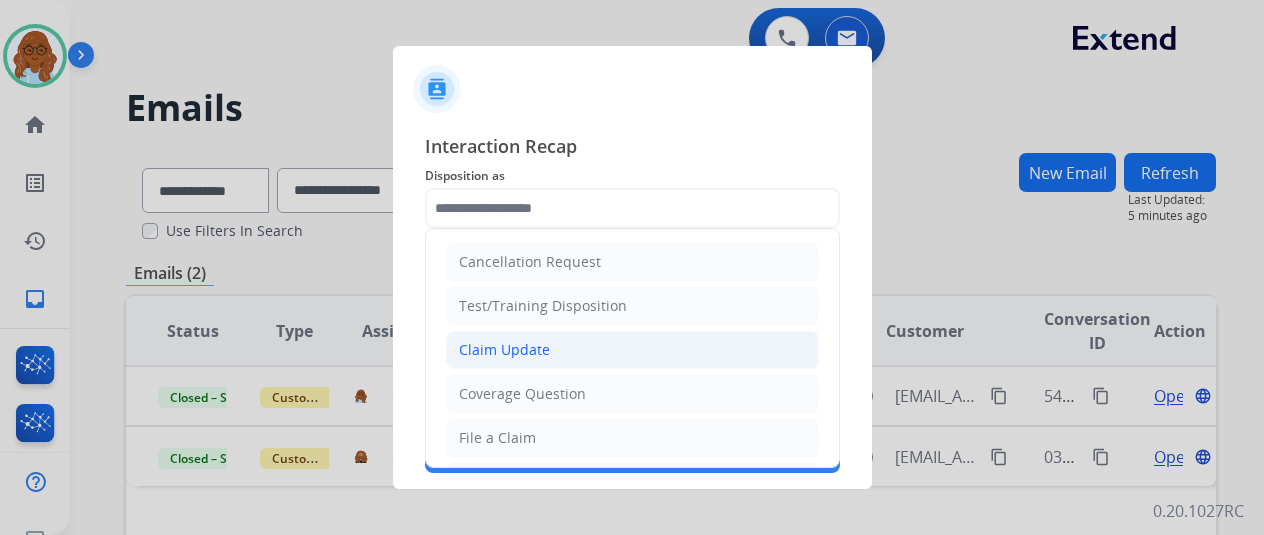 click on "Claim Update" 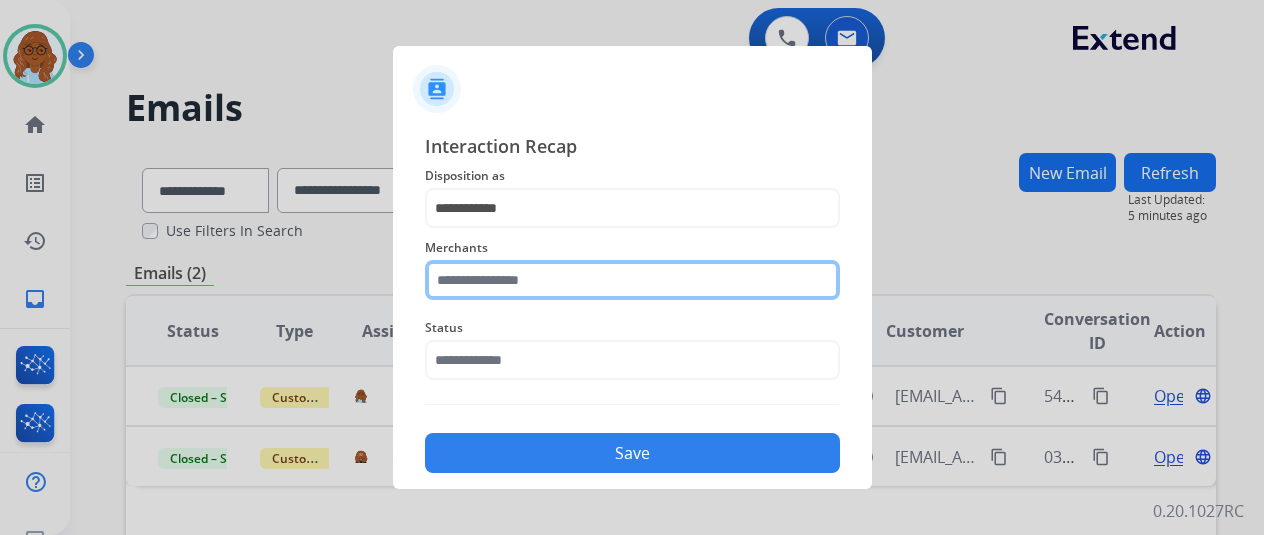 click 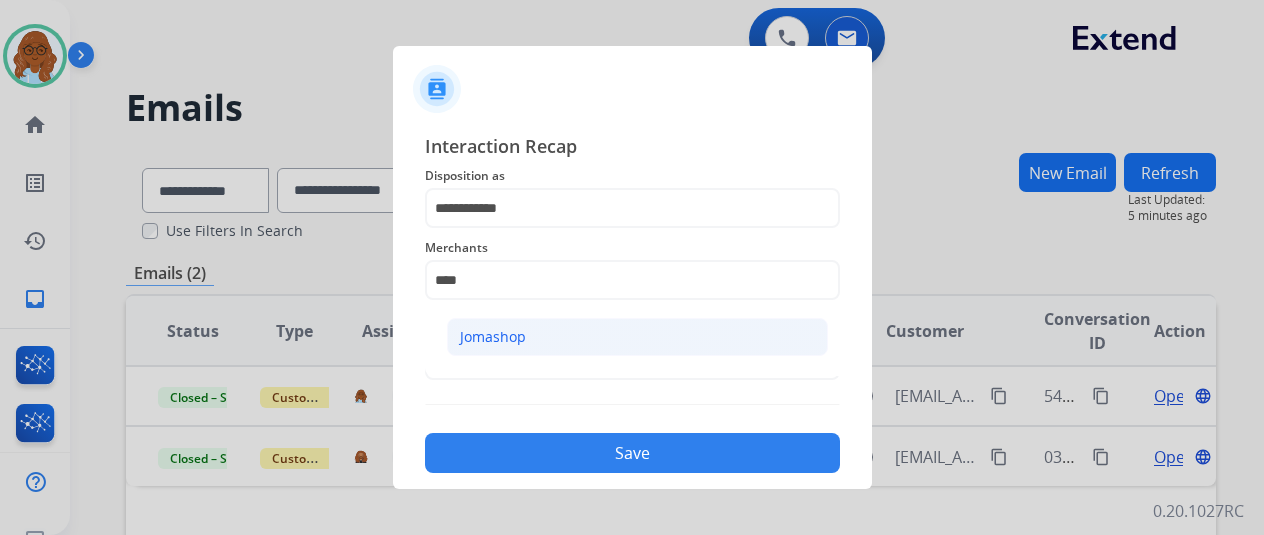 click on "Jomashop" 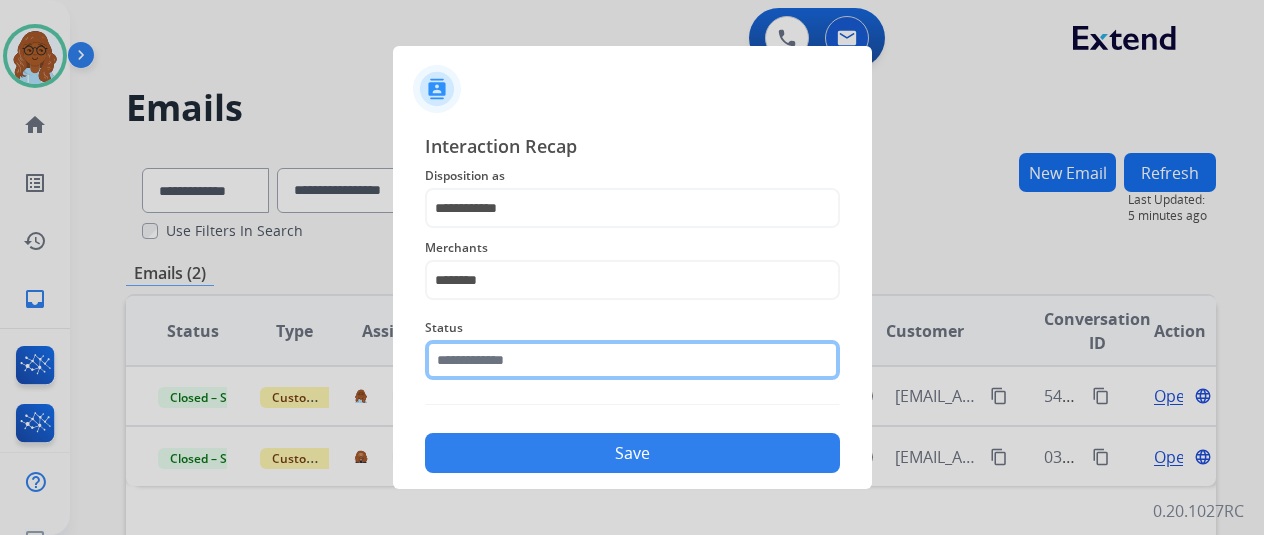 click 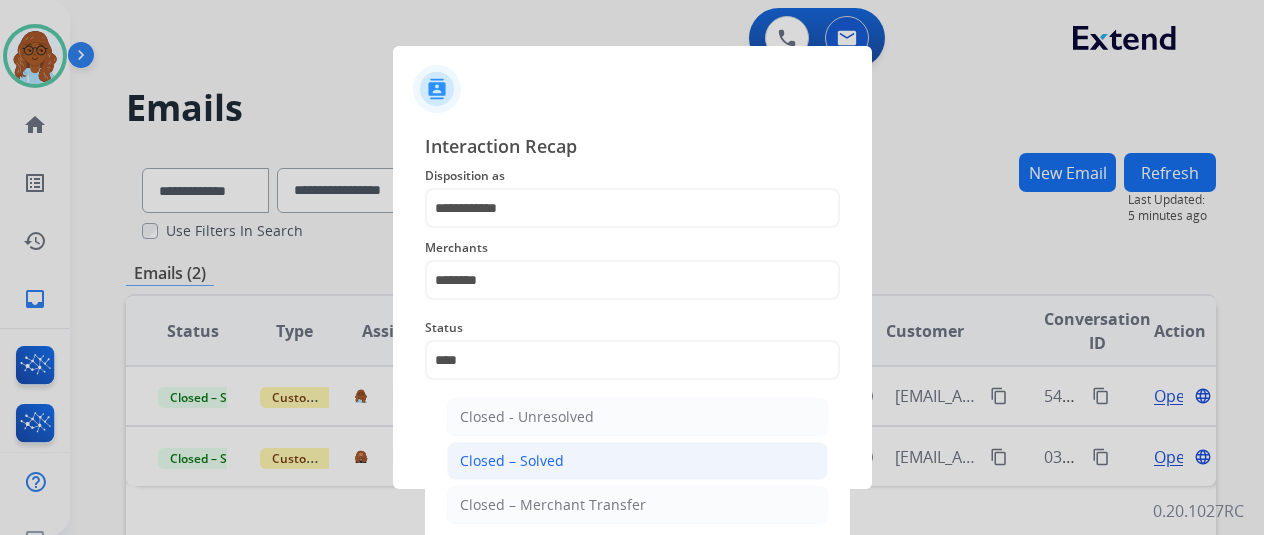 click on "Closed – Solved" 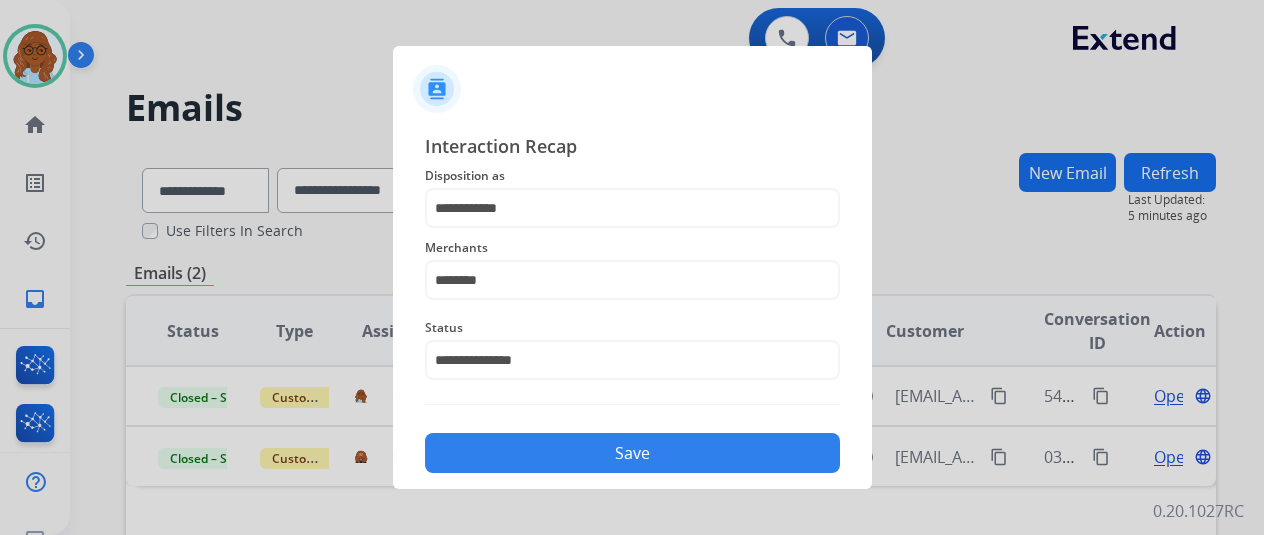 click on "Save" 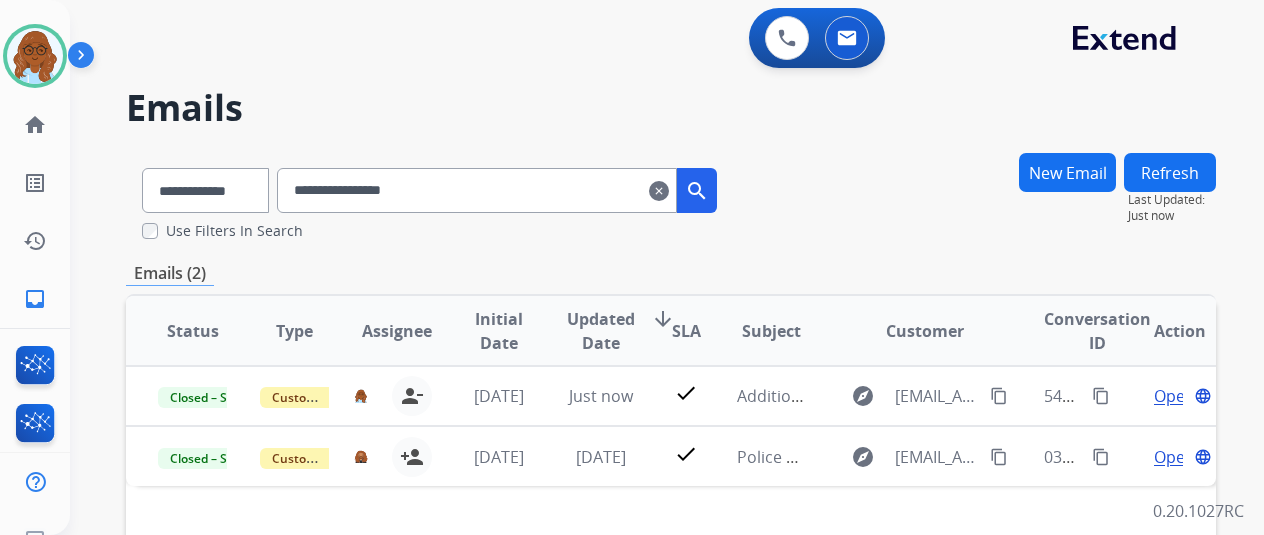click on "clear" at bounding box center [659, 191] 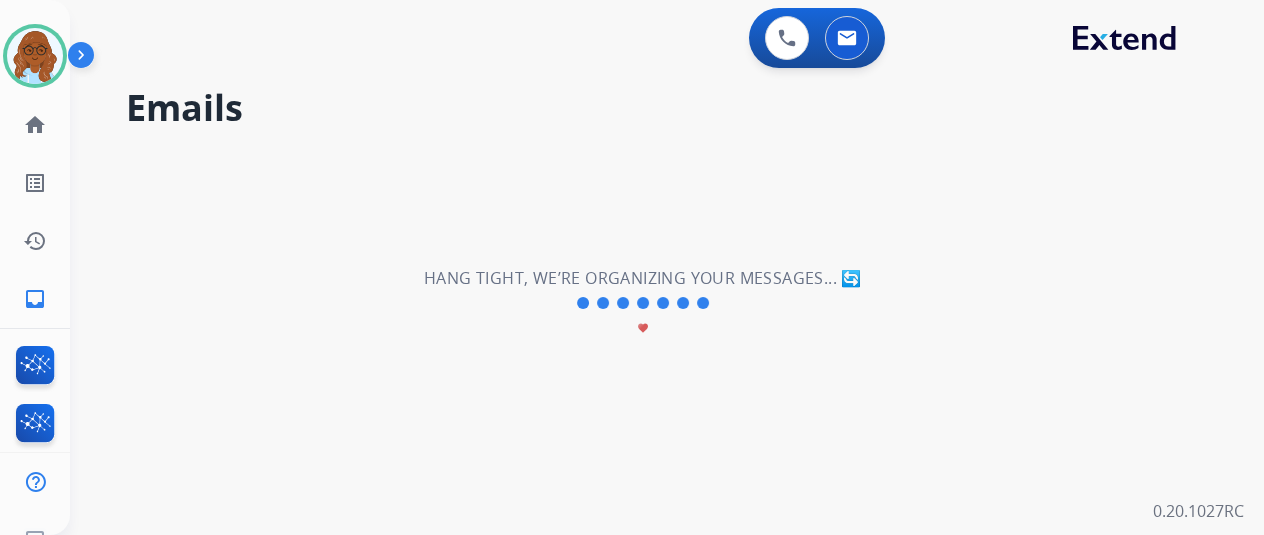 type 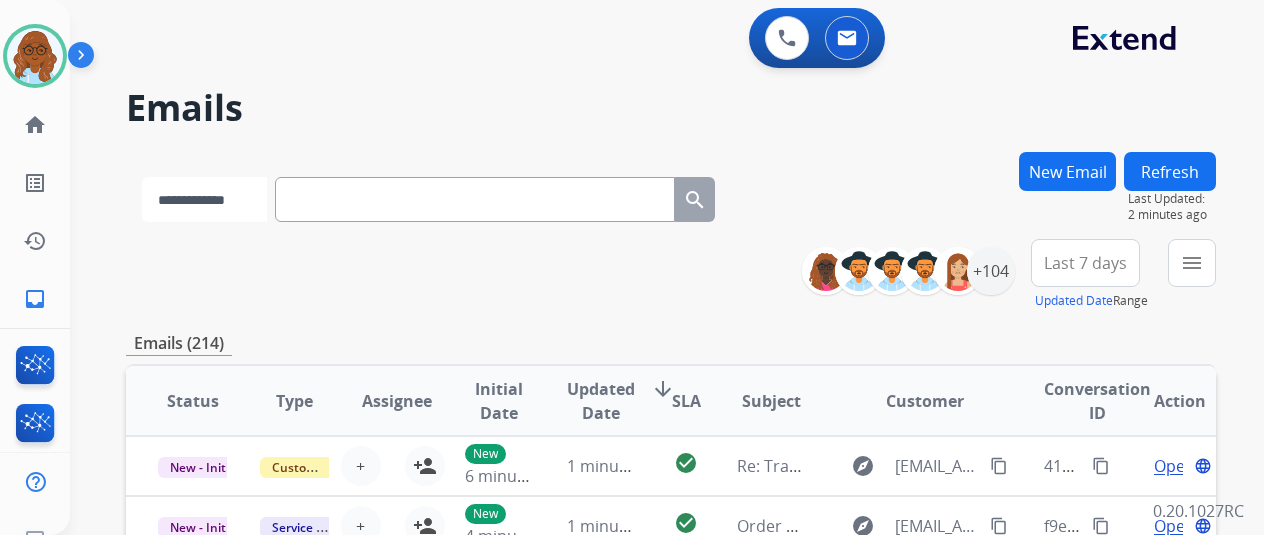 click on "**********" at bounding box center [204, 199] 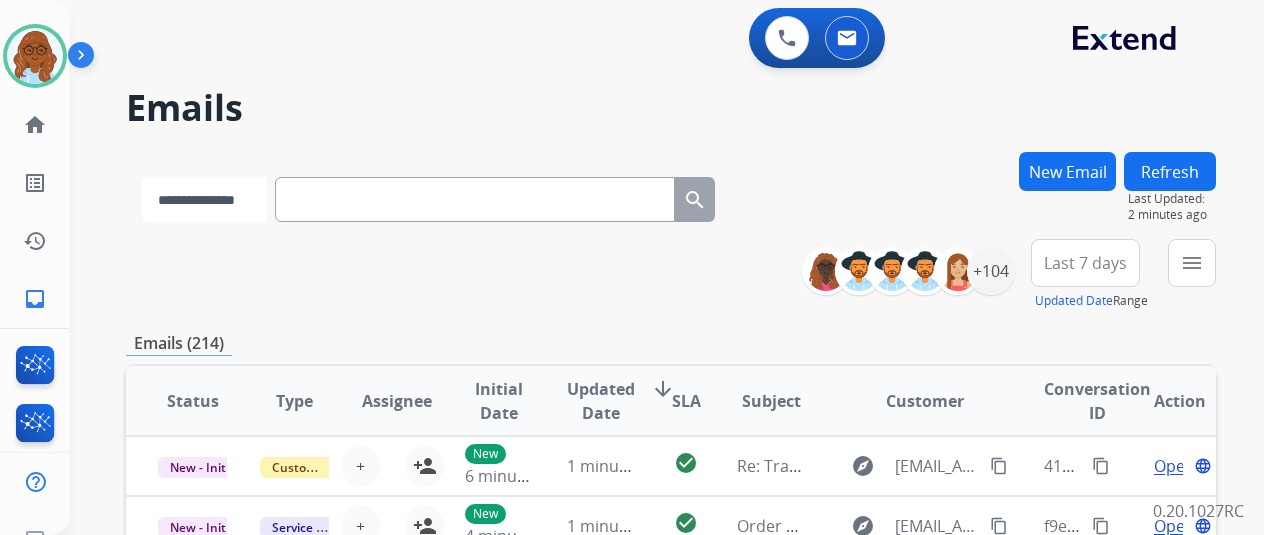 click on "**********" at bounding box center (204, 199) 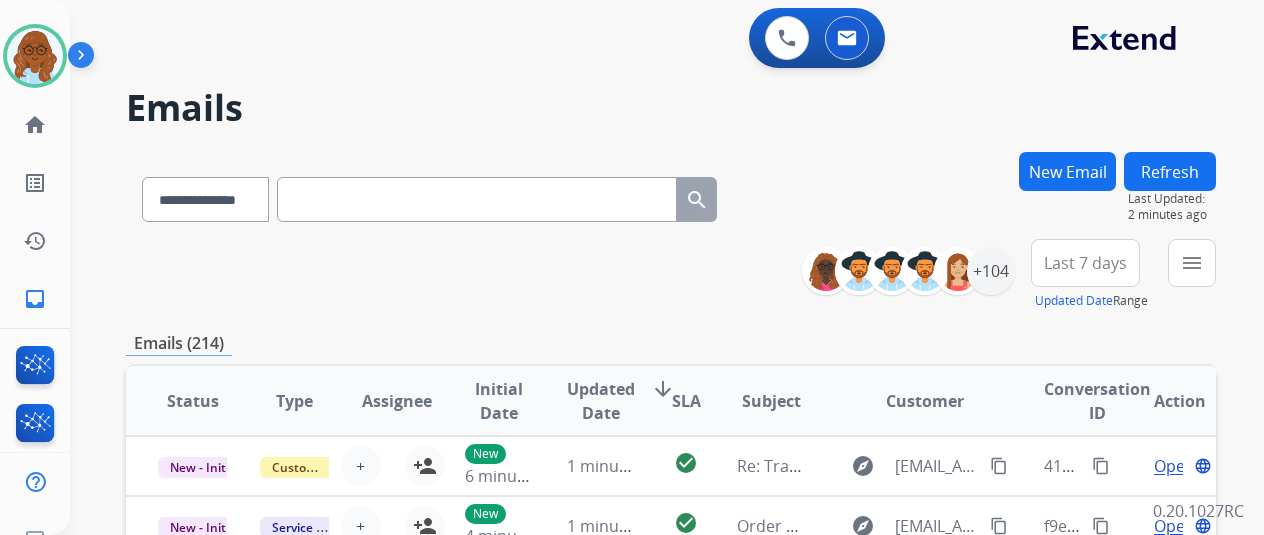 click at bounding box center [477, 199] 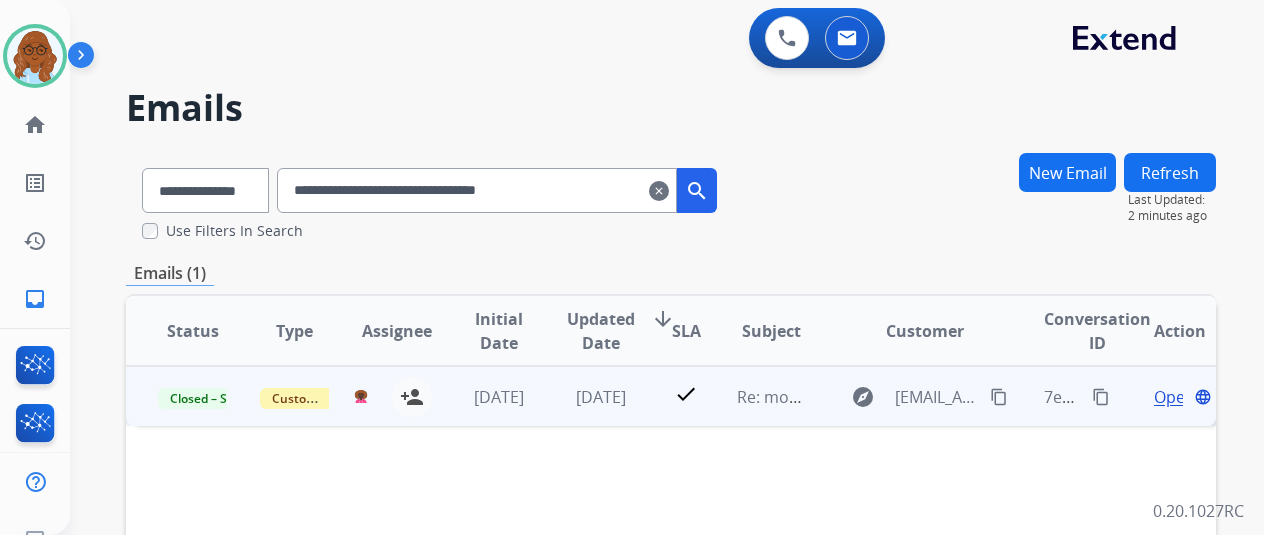 click on "Open" at bounding box center [1174, 397] 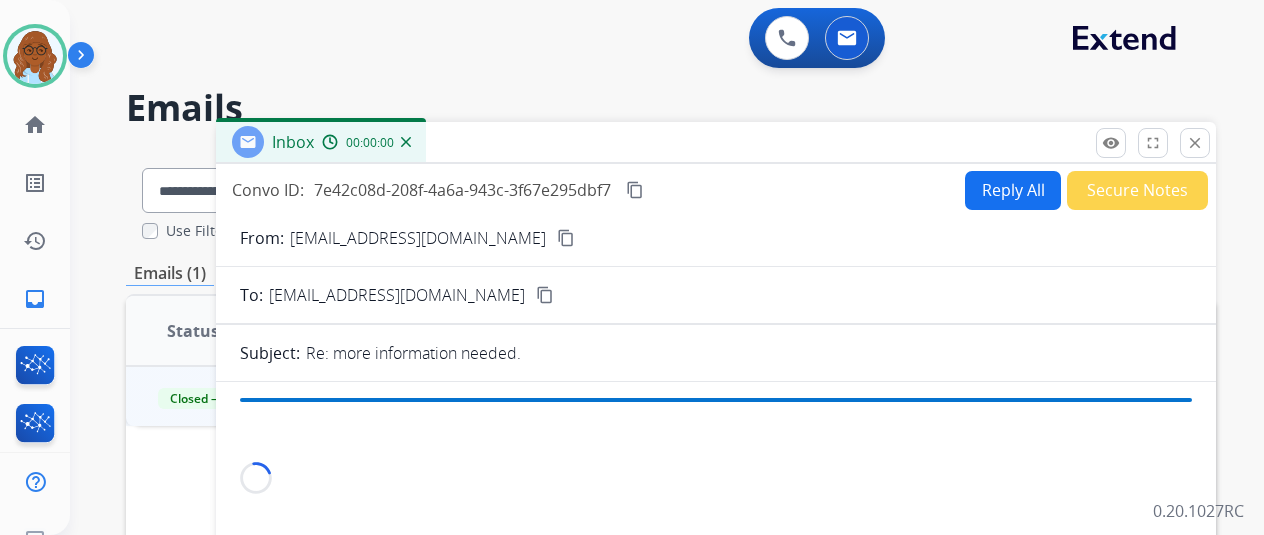scroll, scrollTop: 300, scrollLeft: 0, axis: vertical 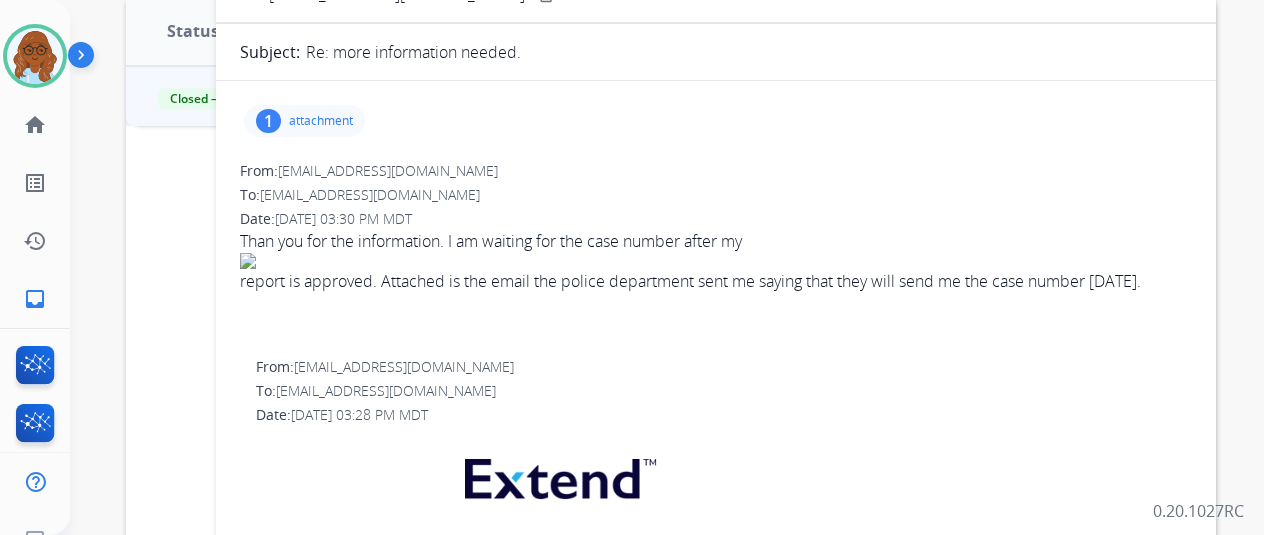 click on "attachment" at bounding box center [321, 121] 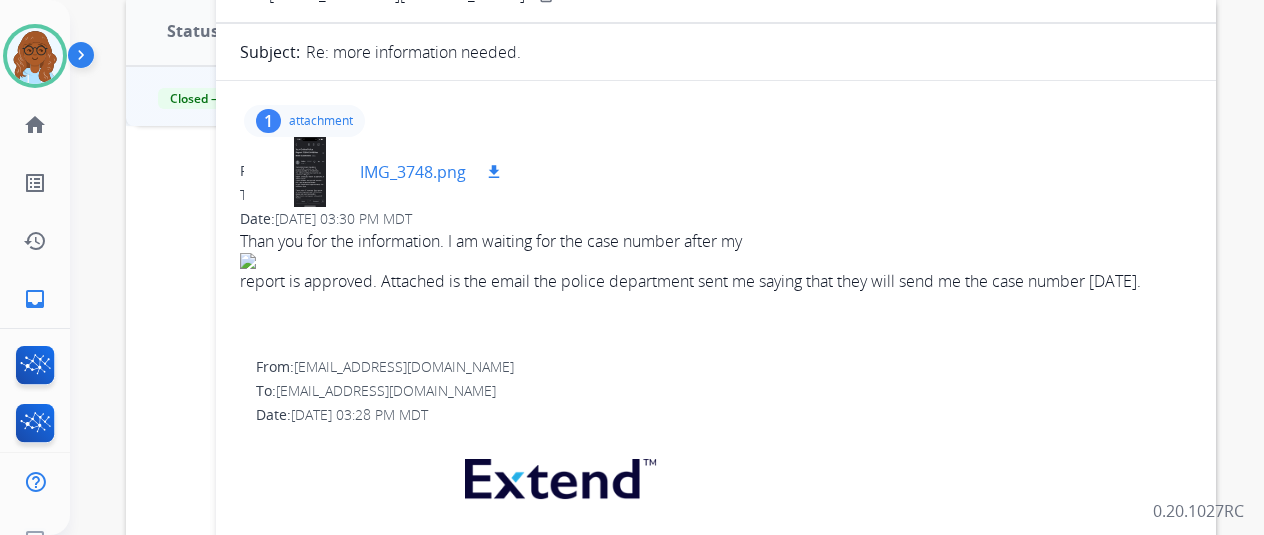 click at bounding box center (310, 172) 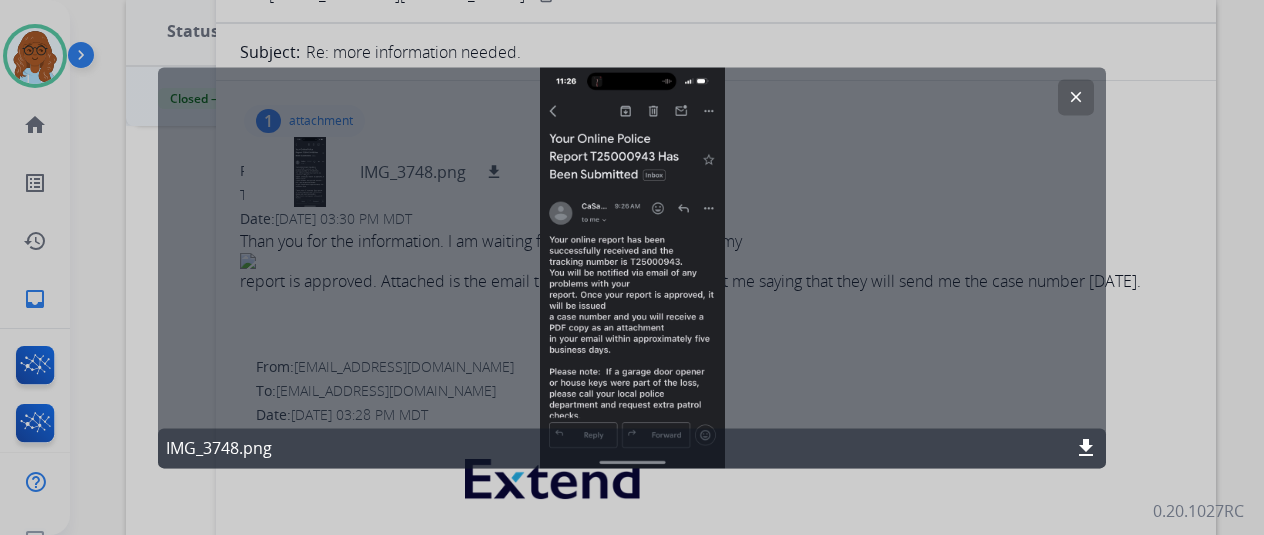 click 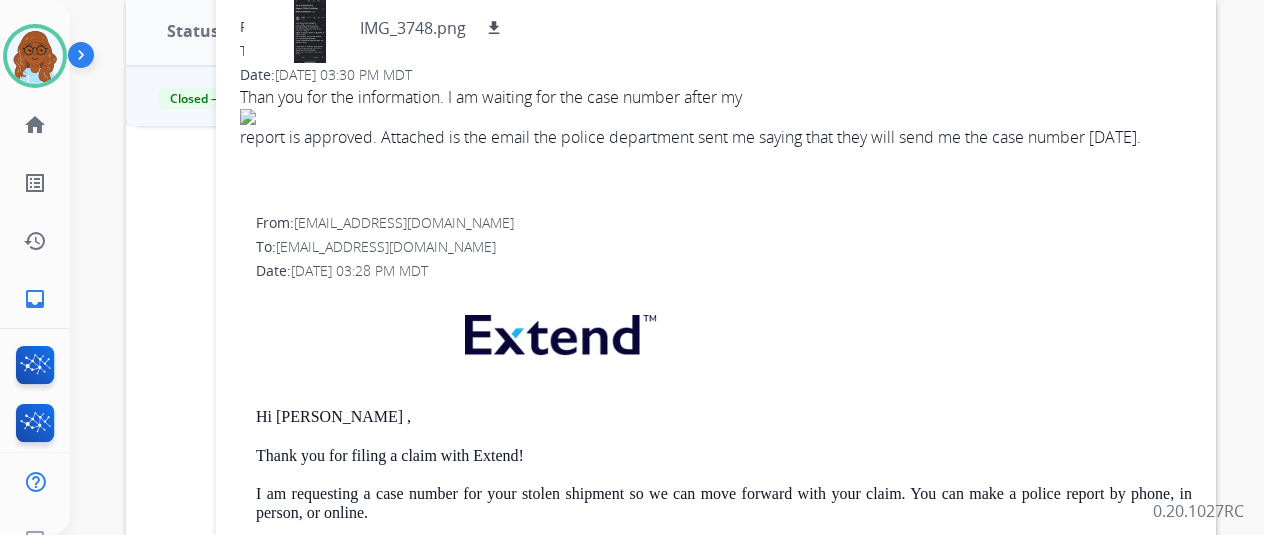 scroll, scrollTop: 0, scrollLeft: 0, axis: both 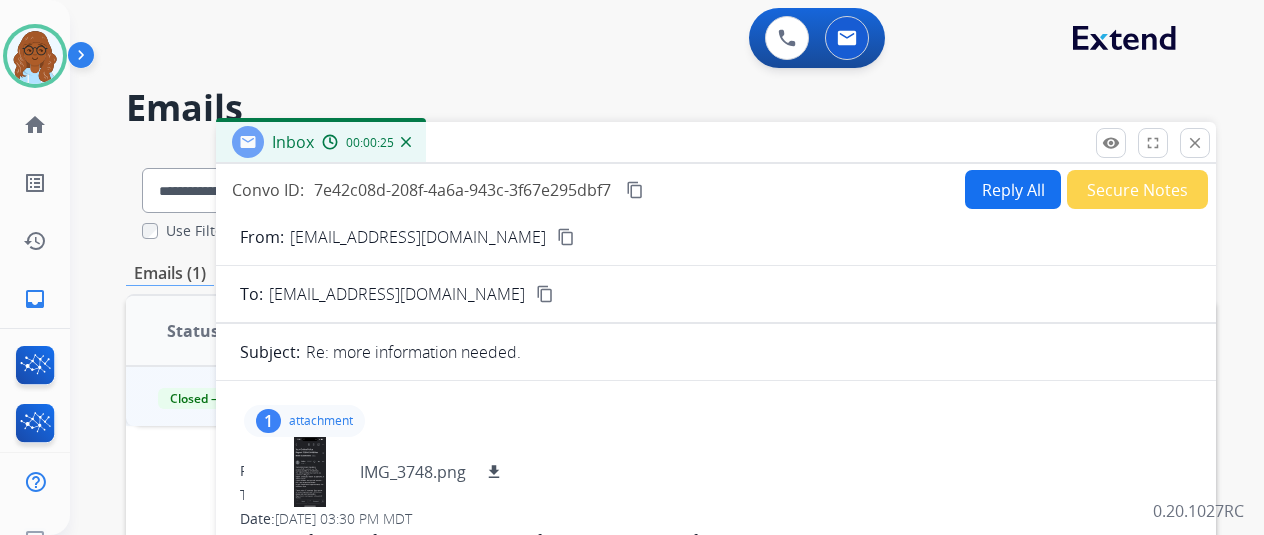 click on "content_copy" at bounding box center [566, 237] 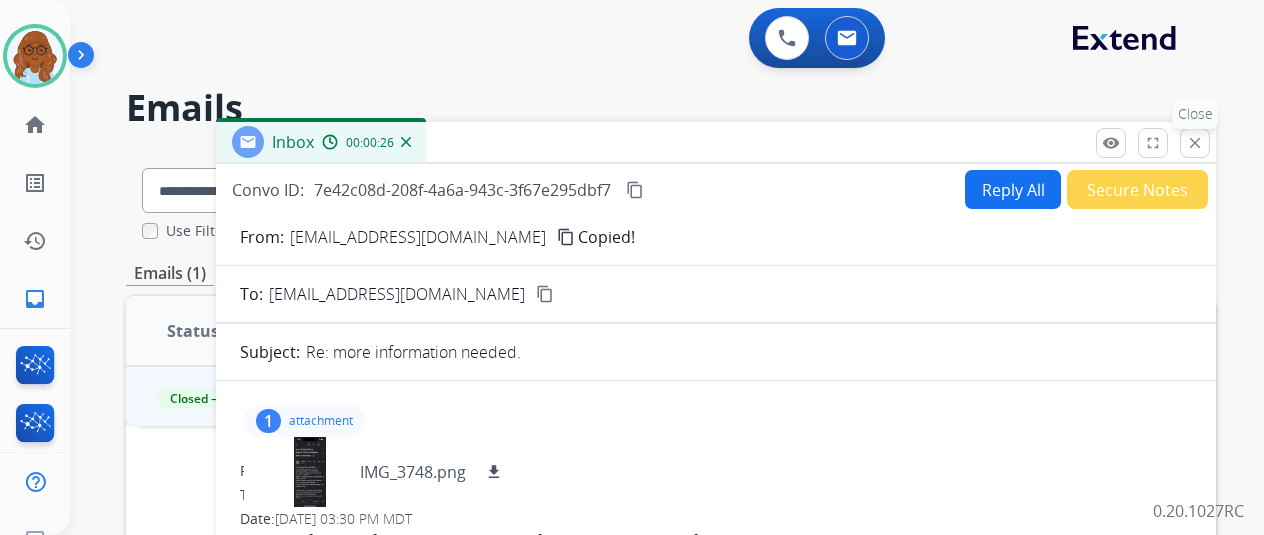 click on "close" at bounding box center (1195, 143) 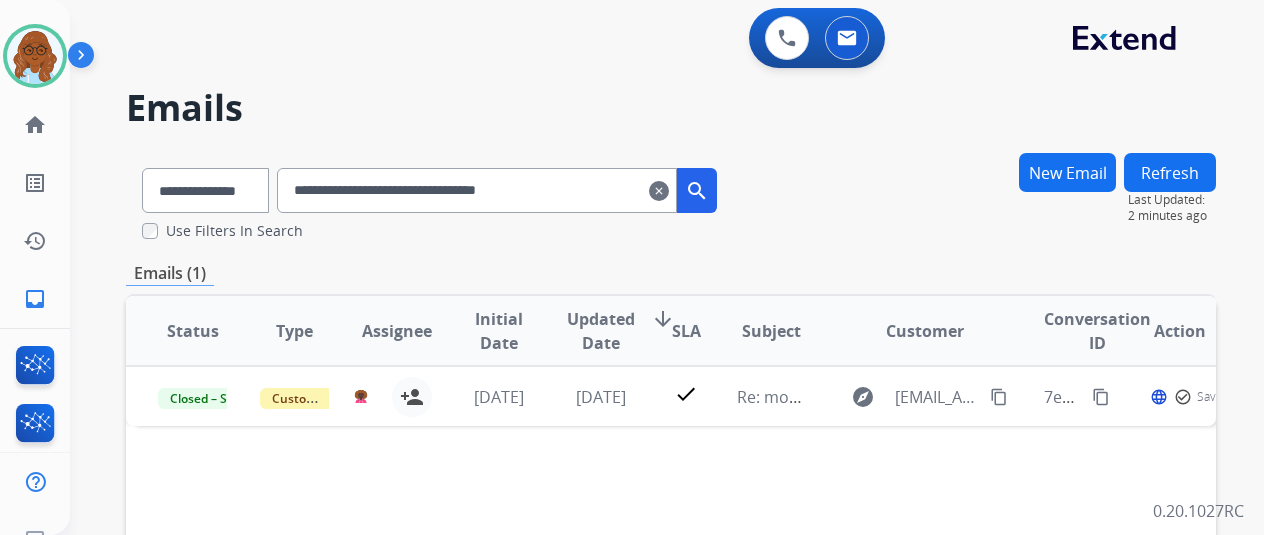 click on "clear" at bounding box center [659, 191] 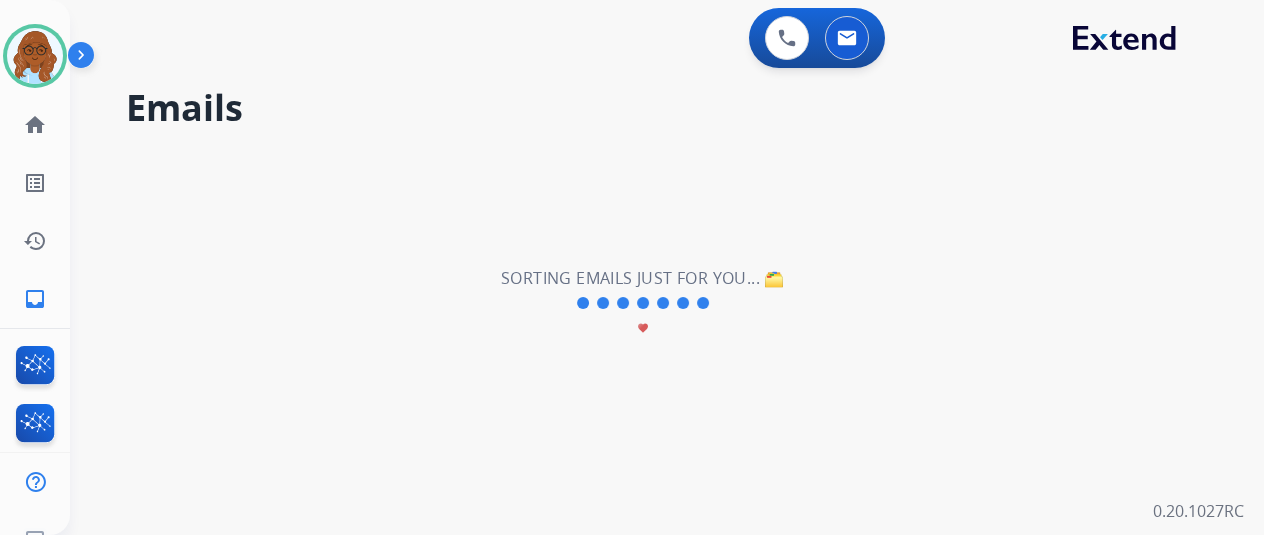 select on "**********" 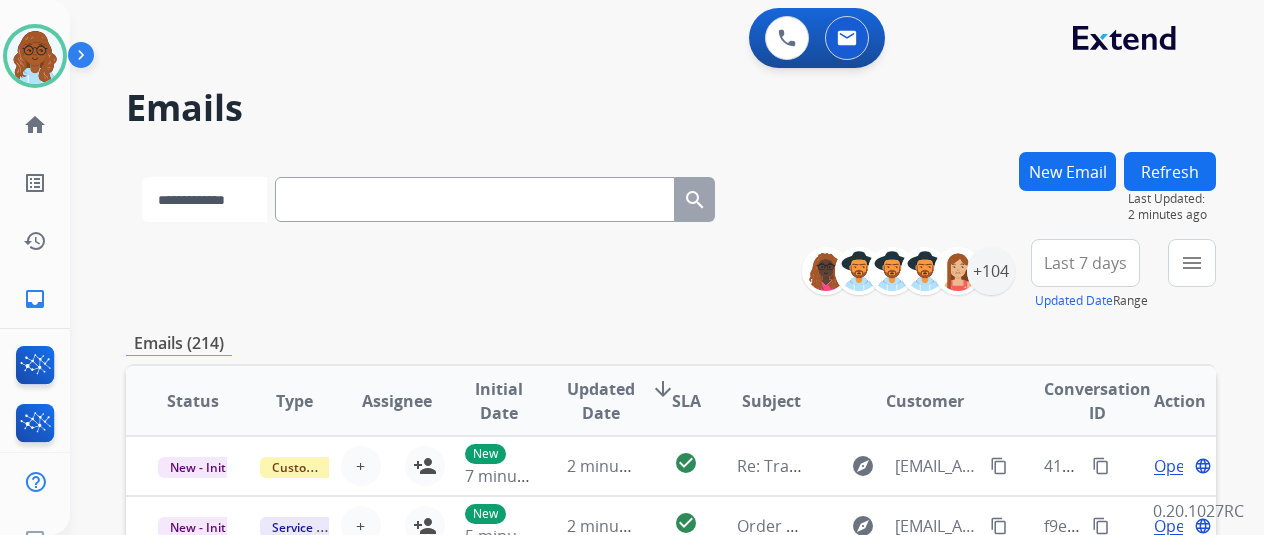 click on "**********" at bounding box center (204, 199) 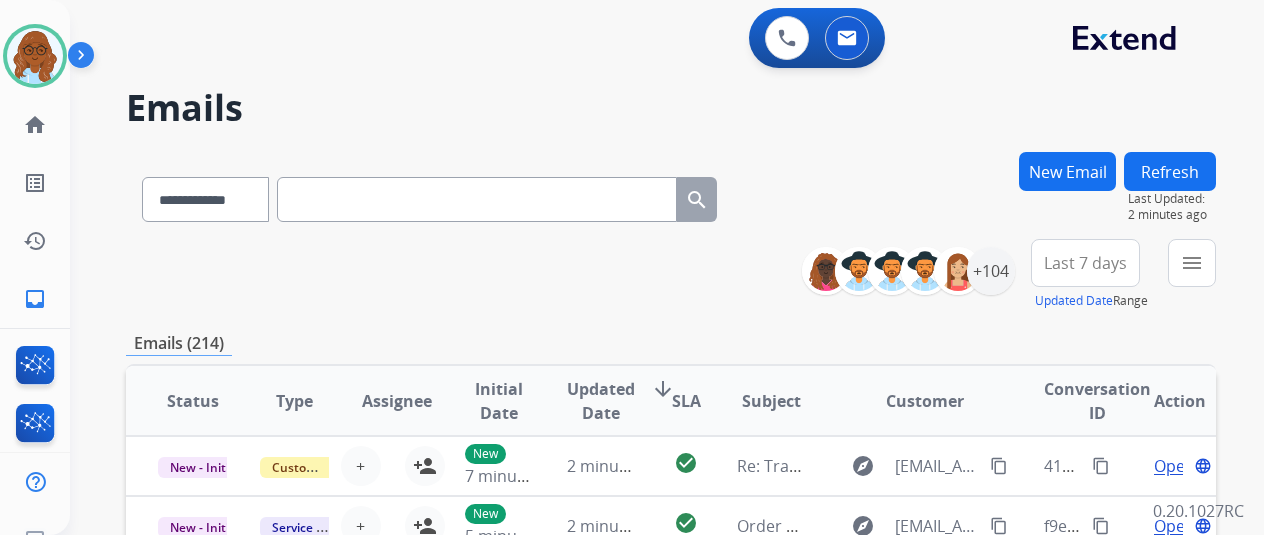 click at bounding box center [477, 199] 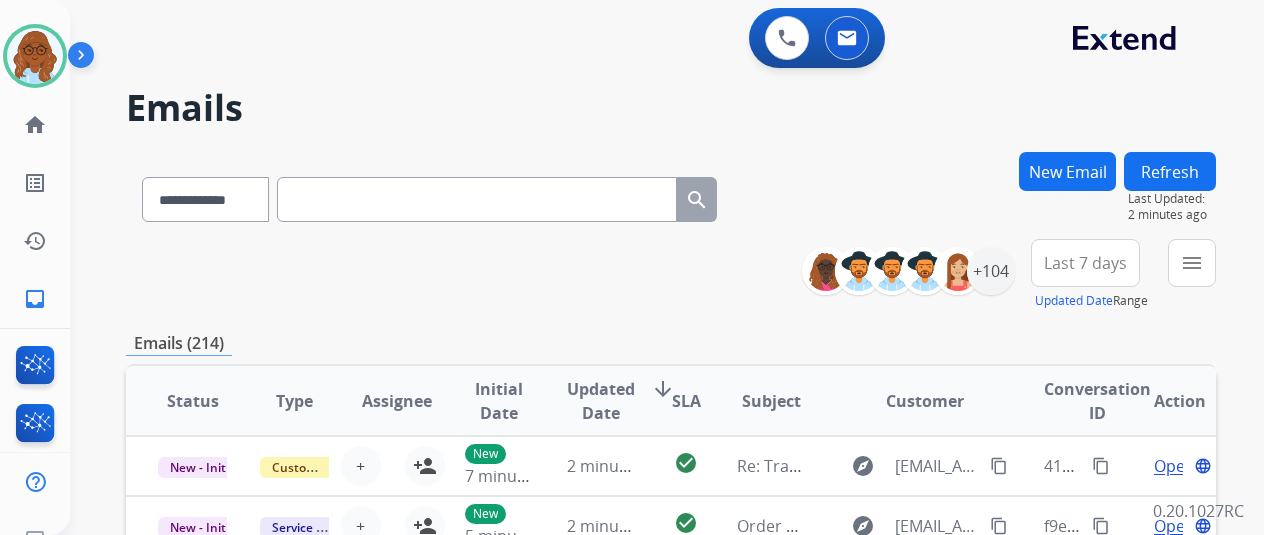 paste on "**********" 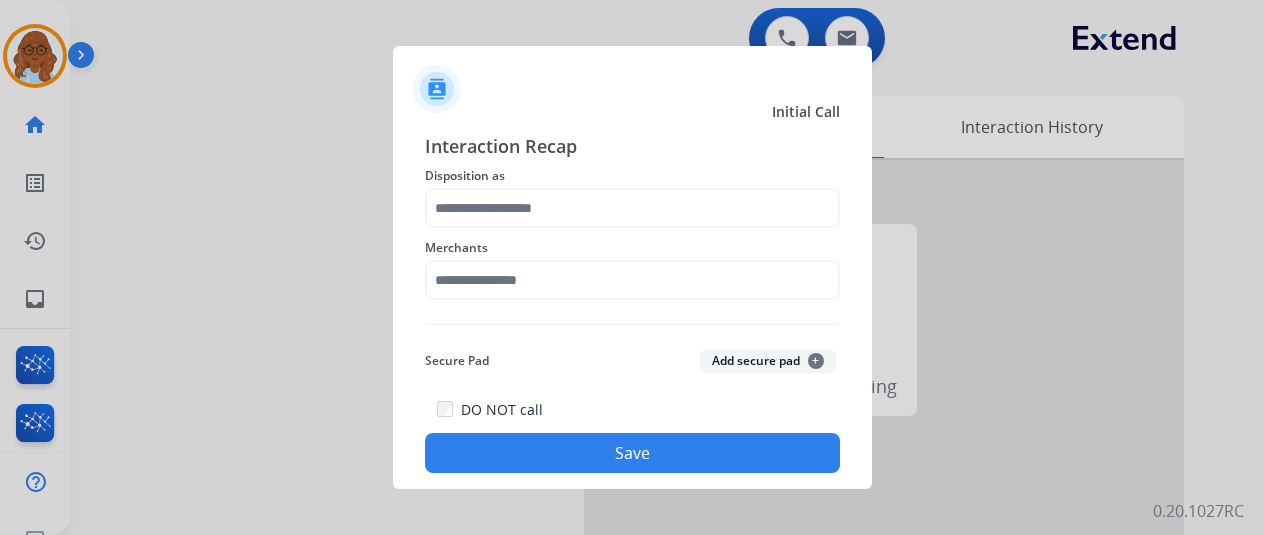 drag, startPoint x: 478, startPoint y: 229, endPoint x: 491, endPoint y: 215, distance: 19.104973 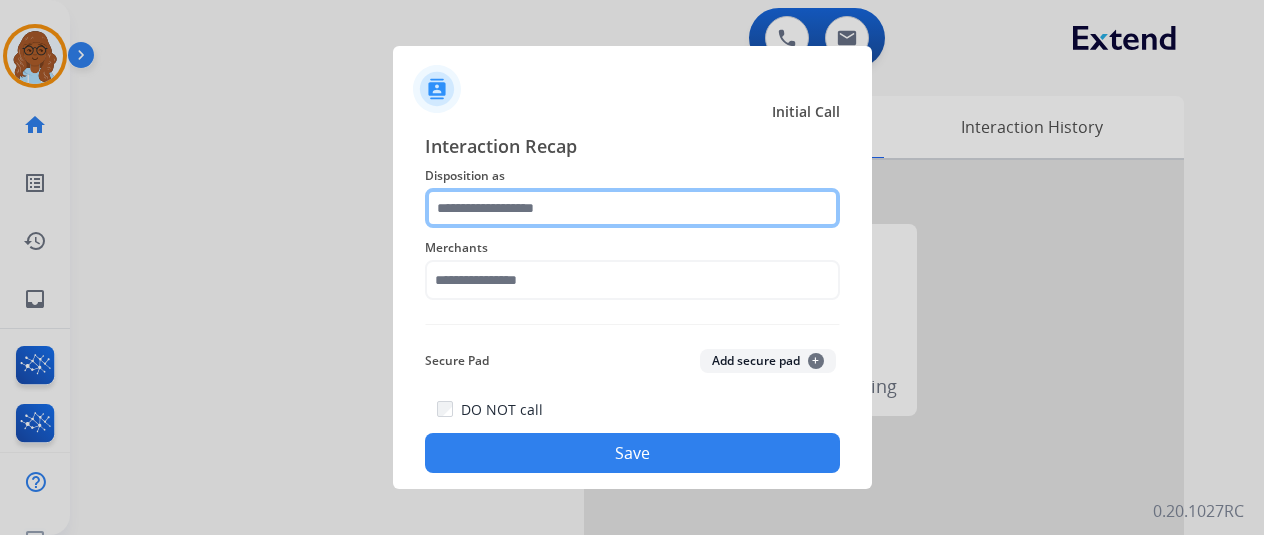 click 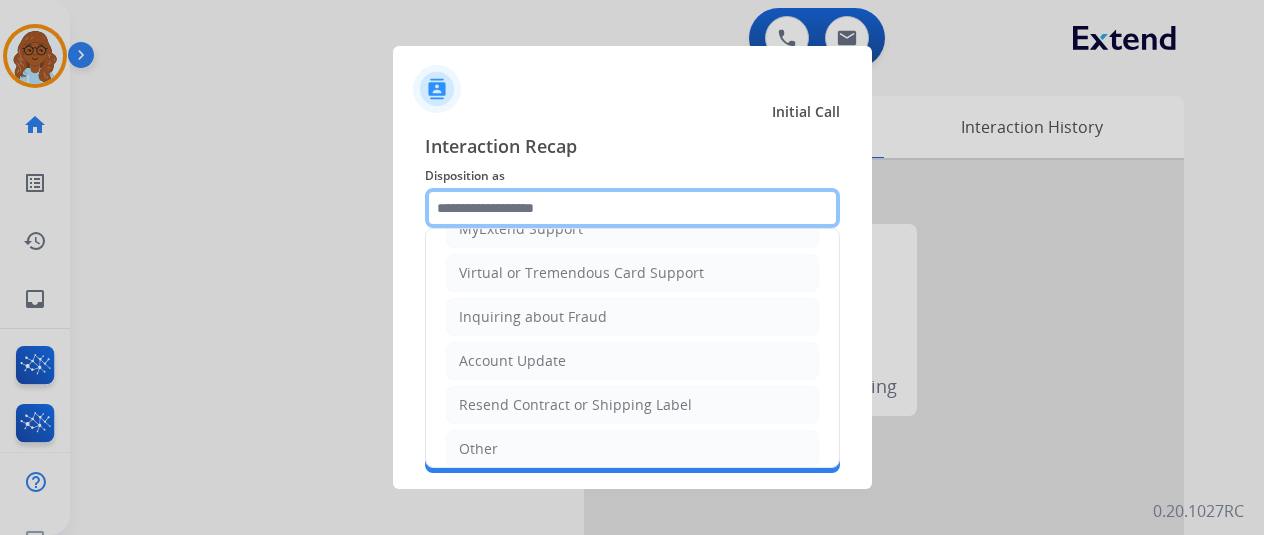 scroll, scrollTop: 300, scrollLeft: 0, axis: vertical 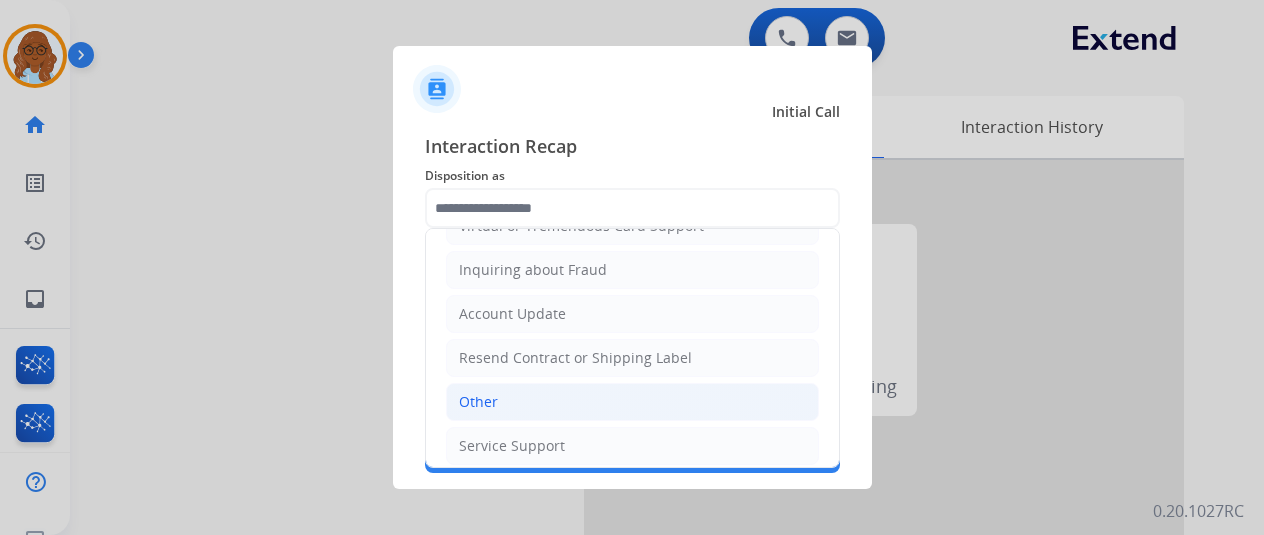 click on "Other" 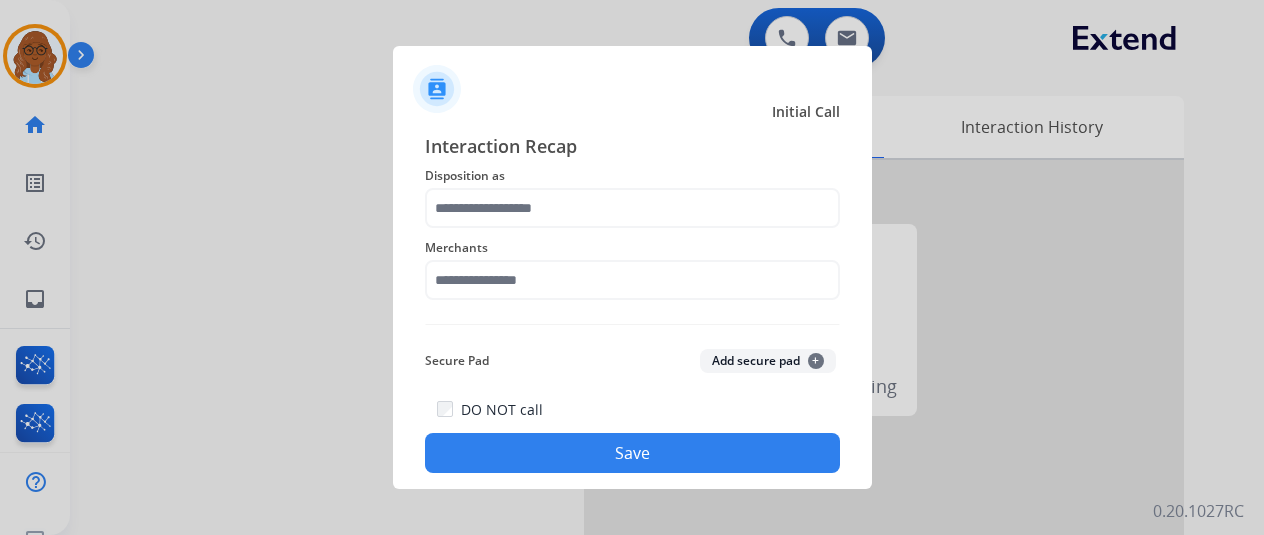 type on "*****" 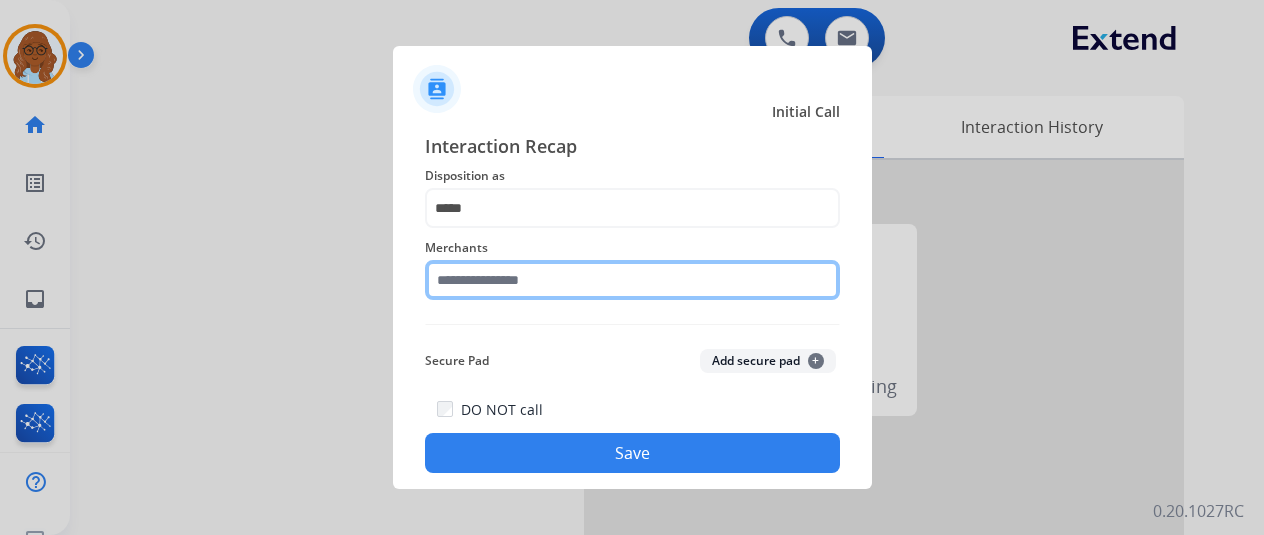 click 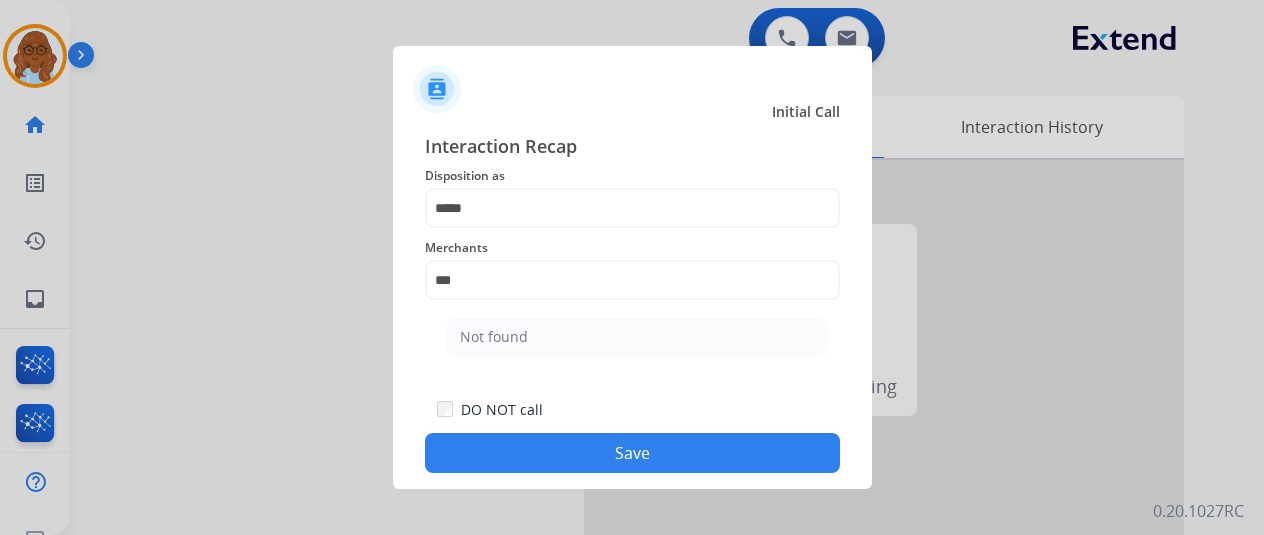 click on "Not found" 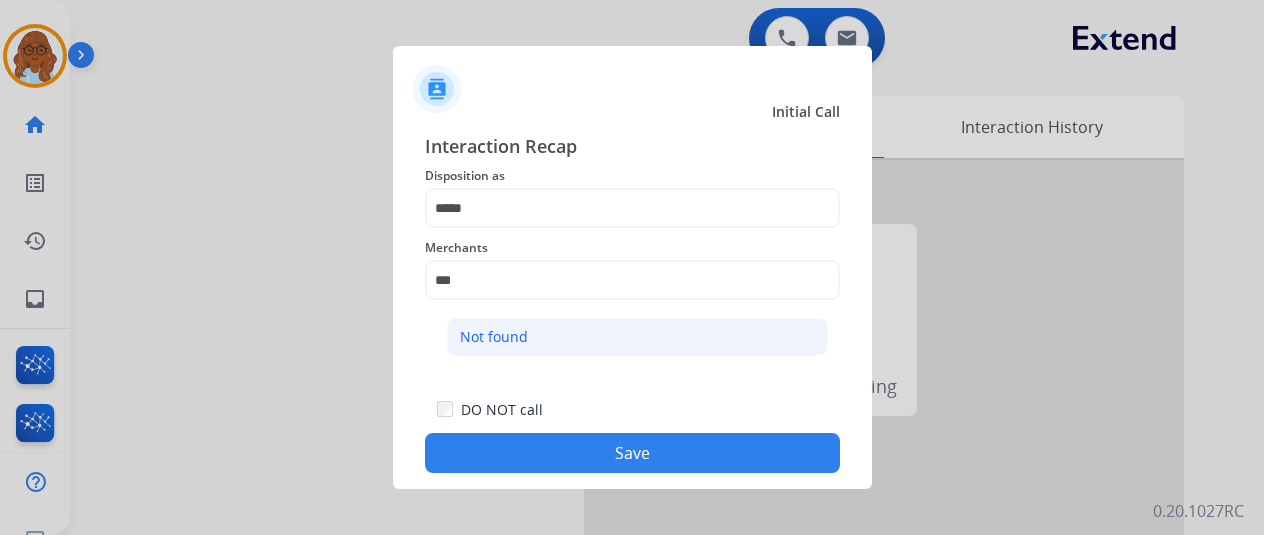 click on "Interaction Recap Disposition as    ***** Merchants   ***  Not found  Secure Pad  Add secure pad  +  DO NOT call   Save" 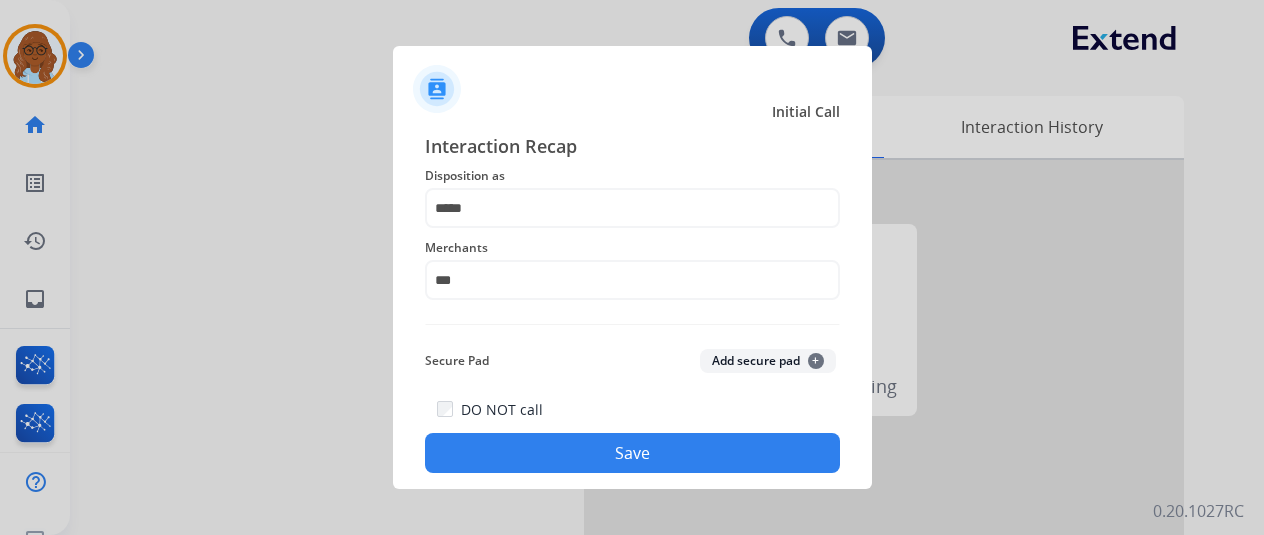 click on "Save" 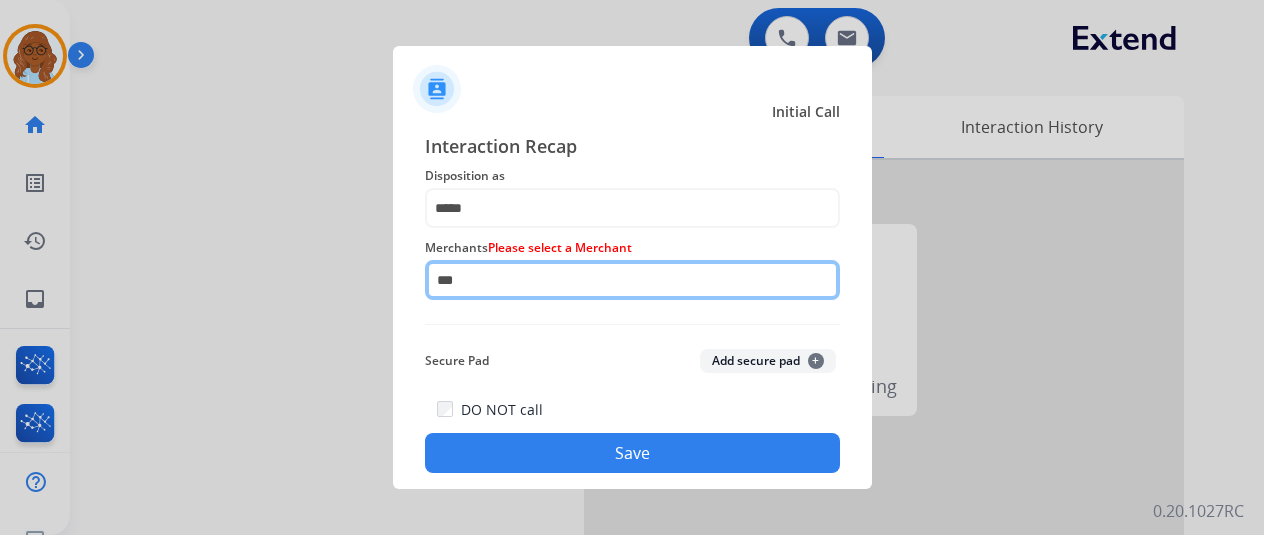 click on "***" 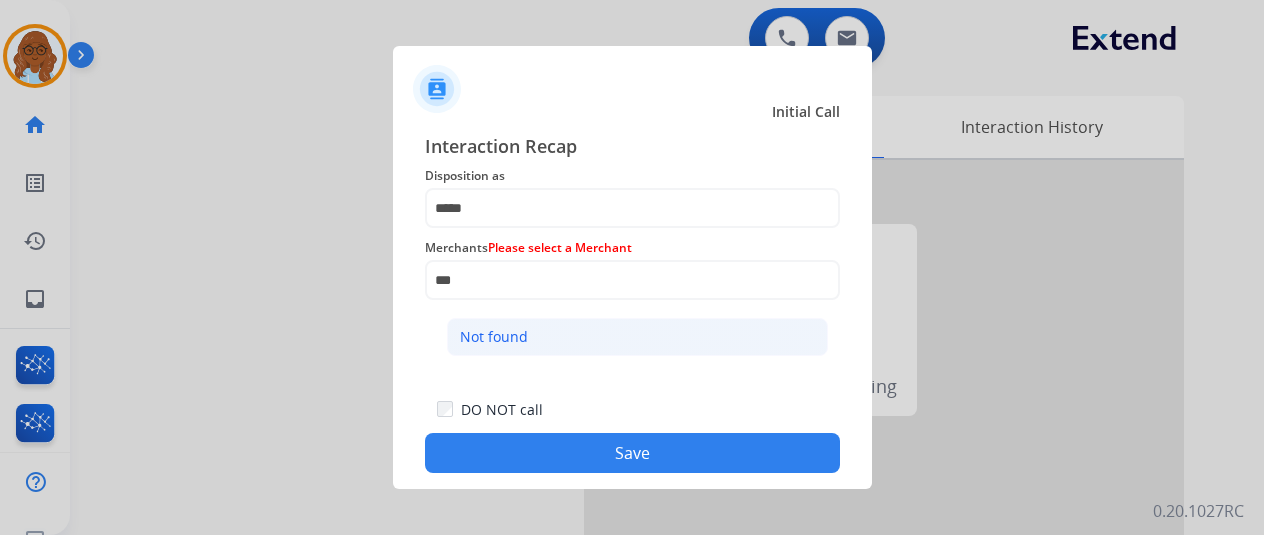 click on "Not found" 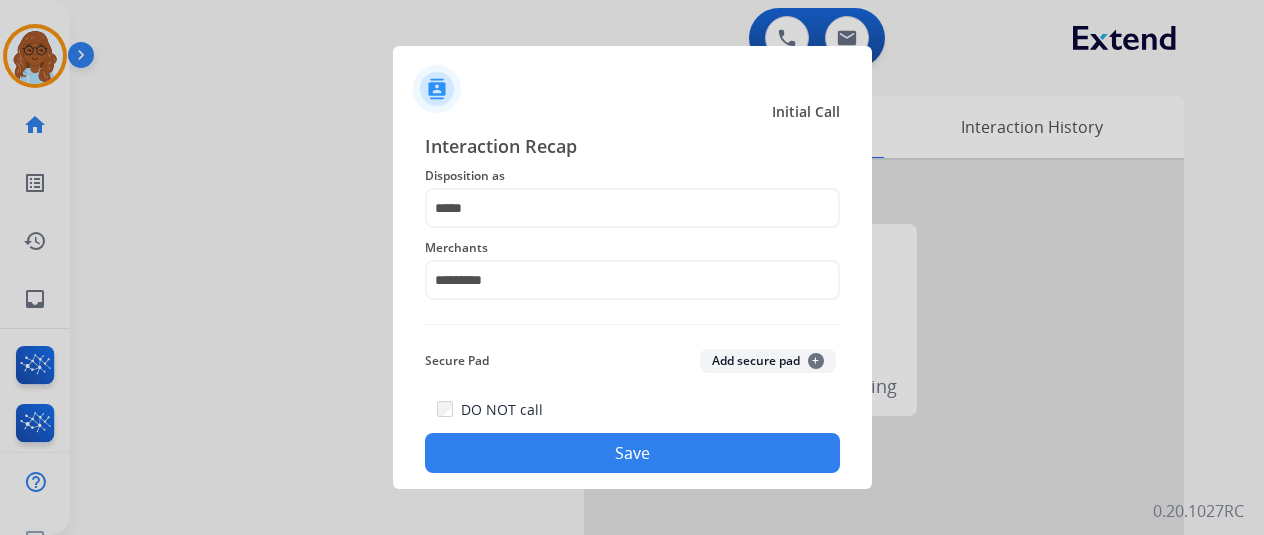 click on "Save" 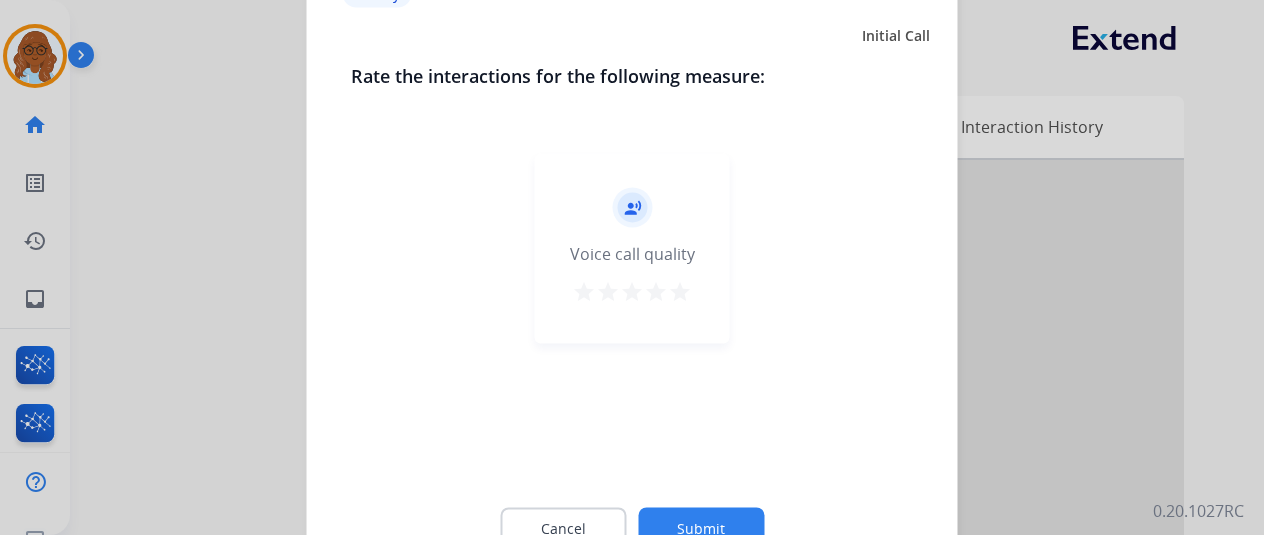 click on "star" at bounding box center (680, 291) 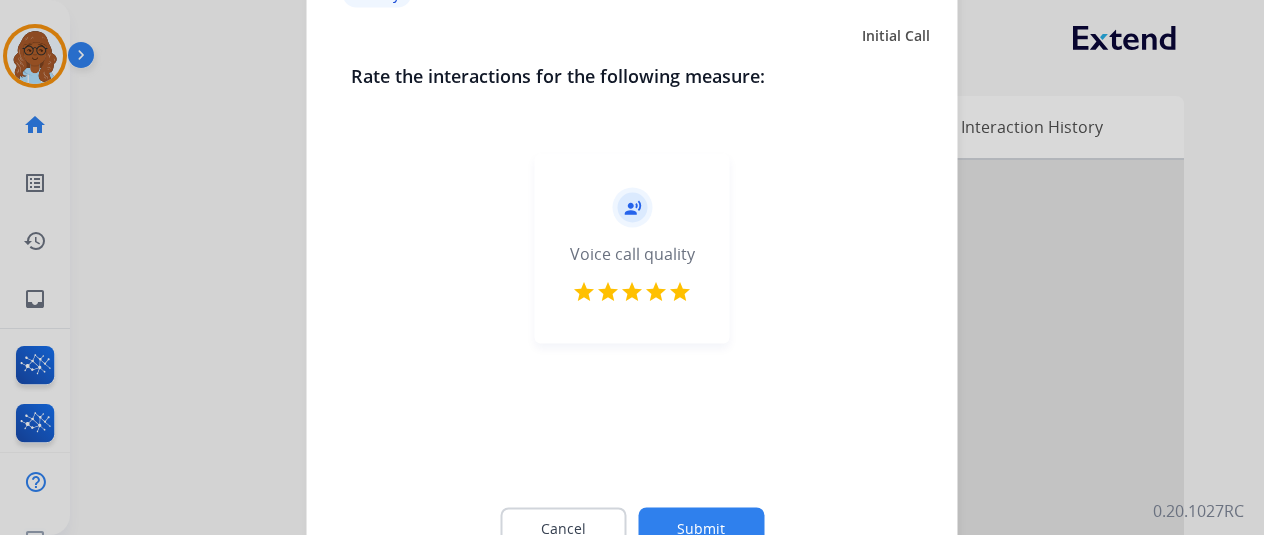 click on "Submit" 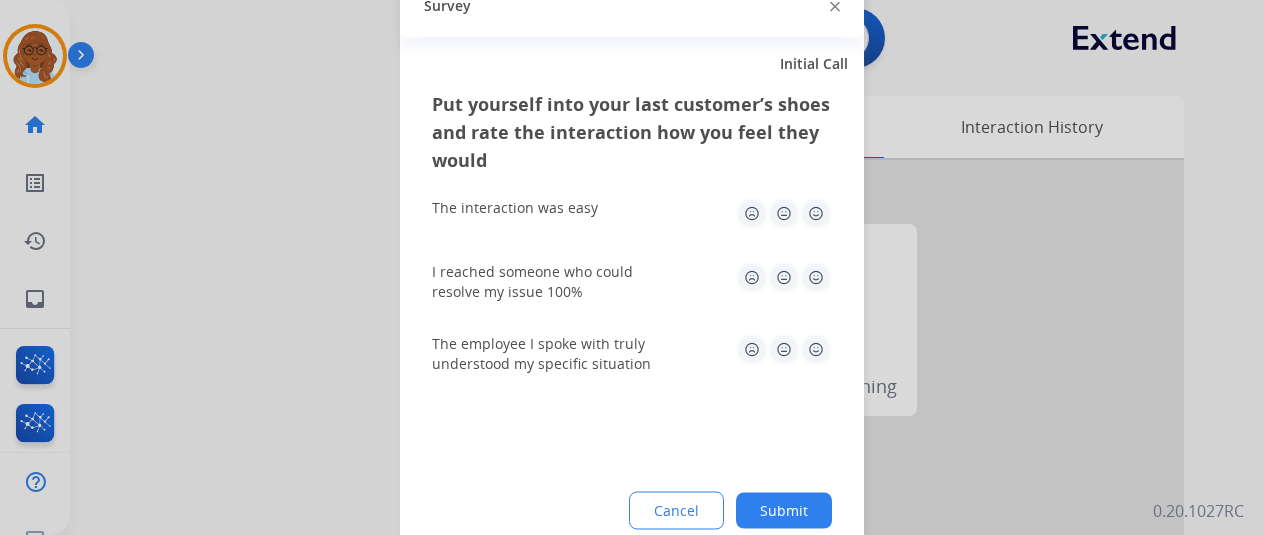 click 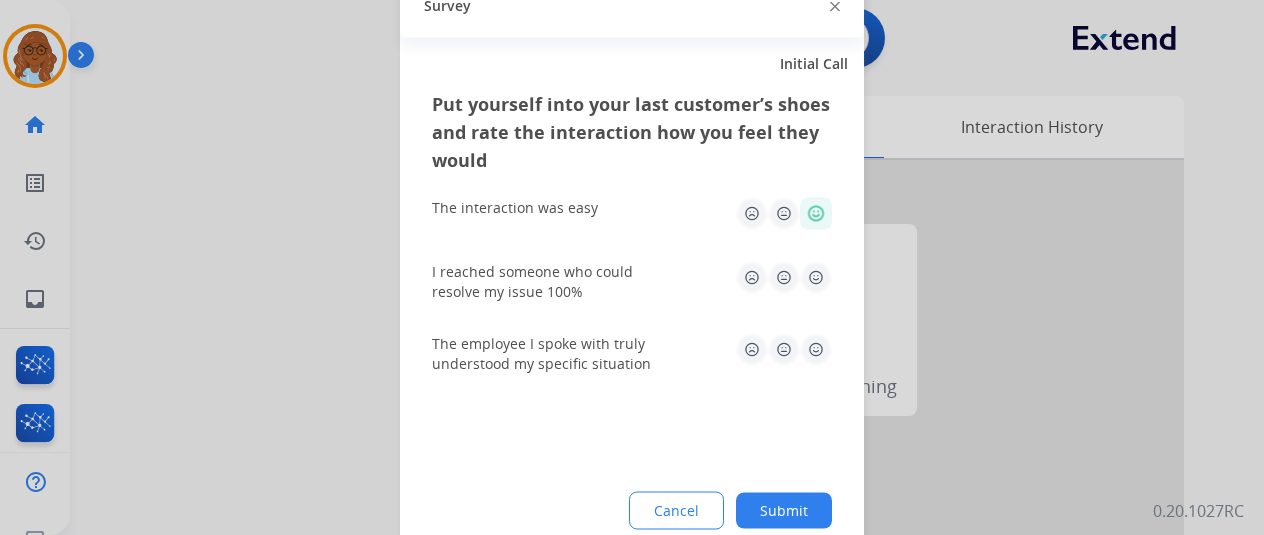 click 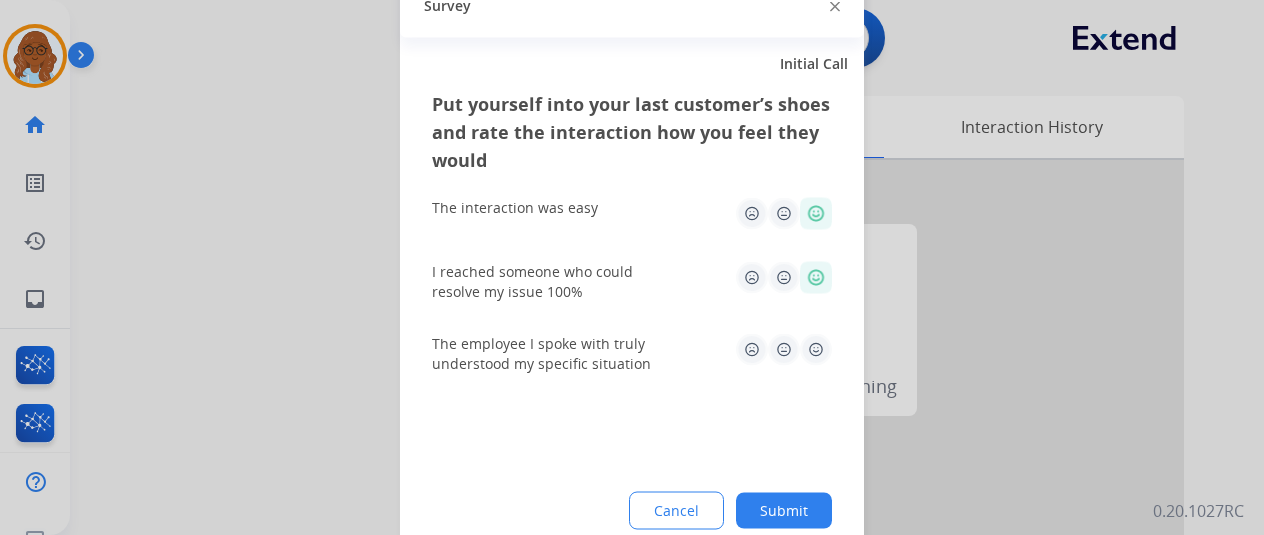 click 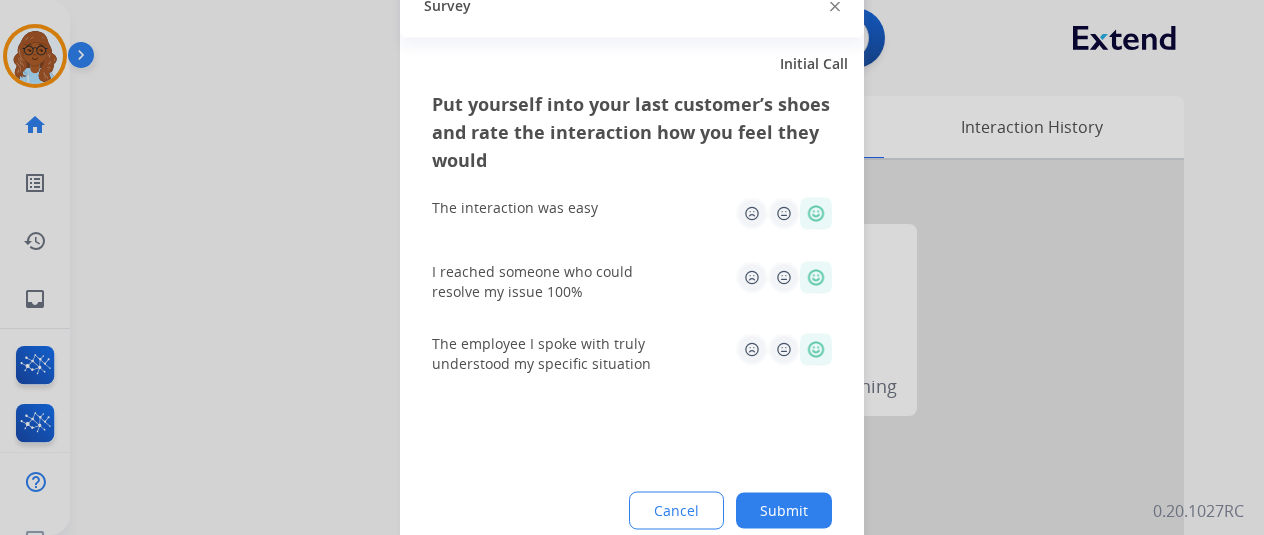 click 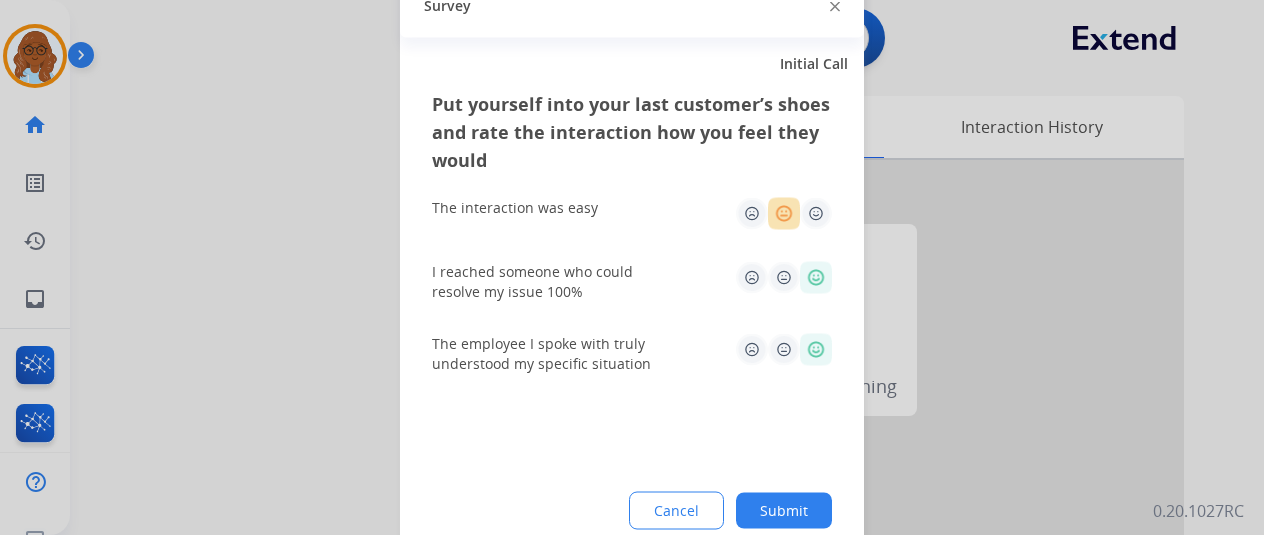 click 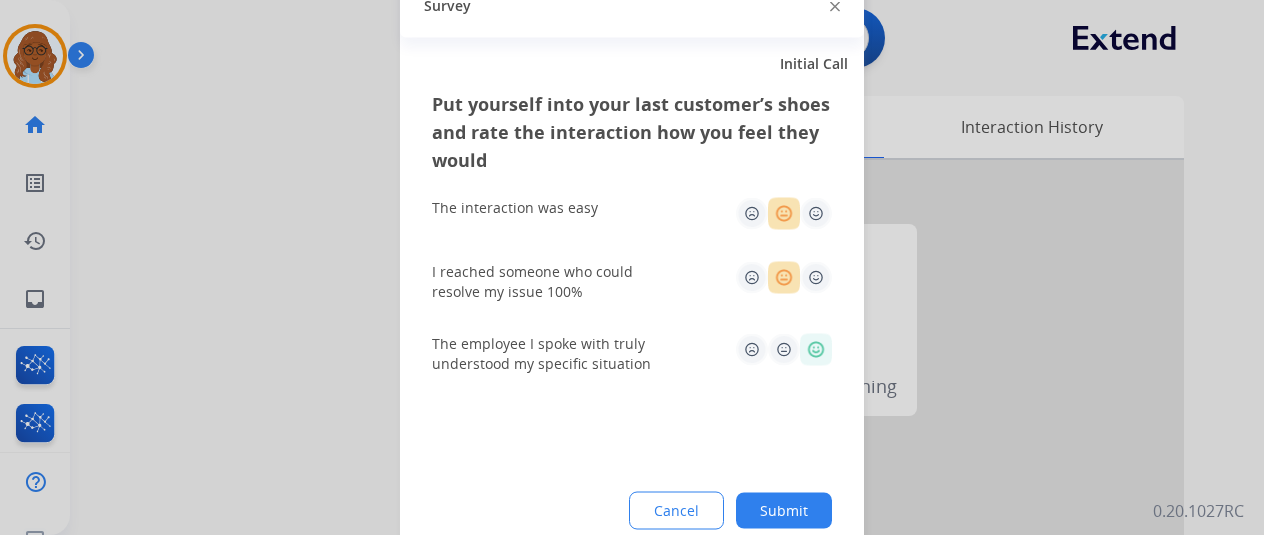click 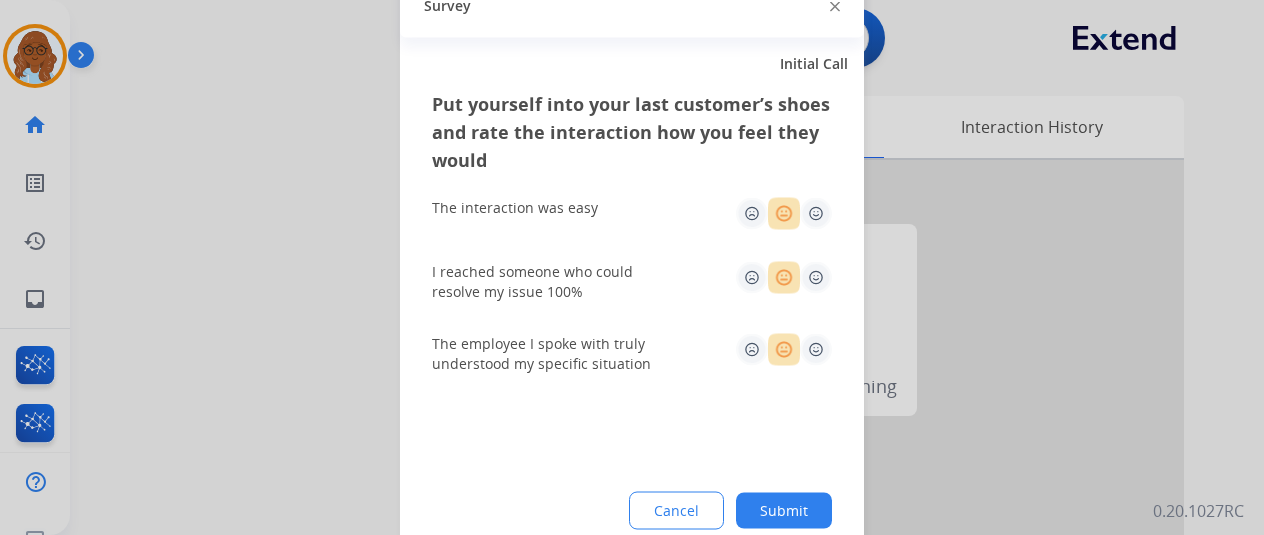 click on "Submit" 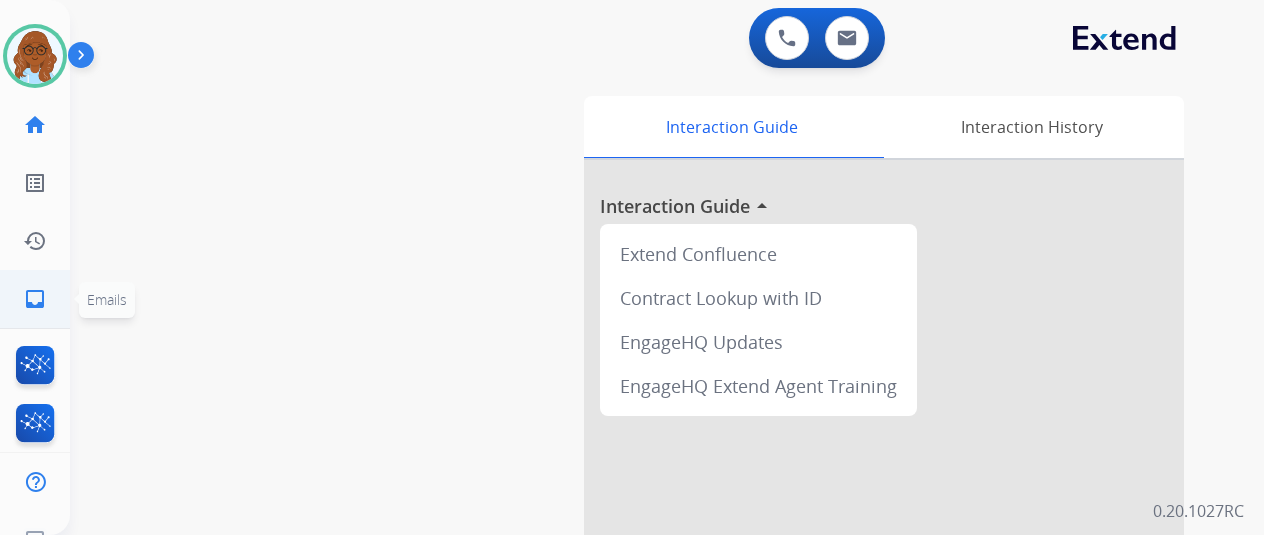 click on "inbox" 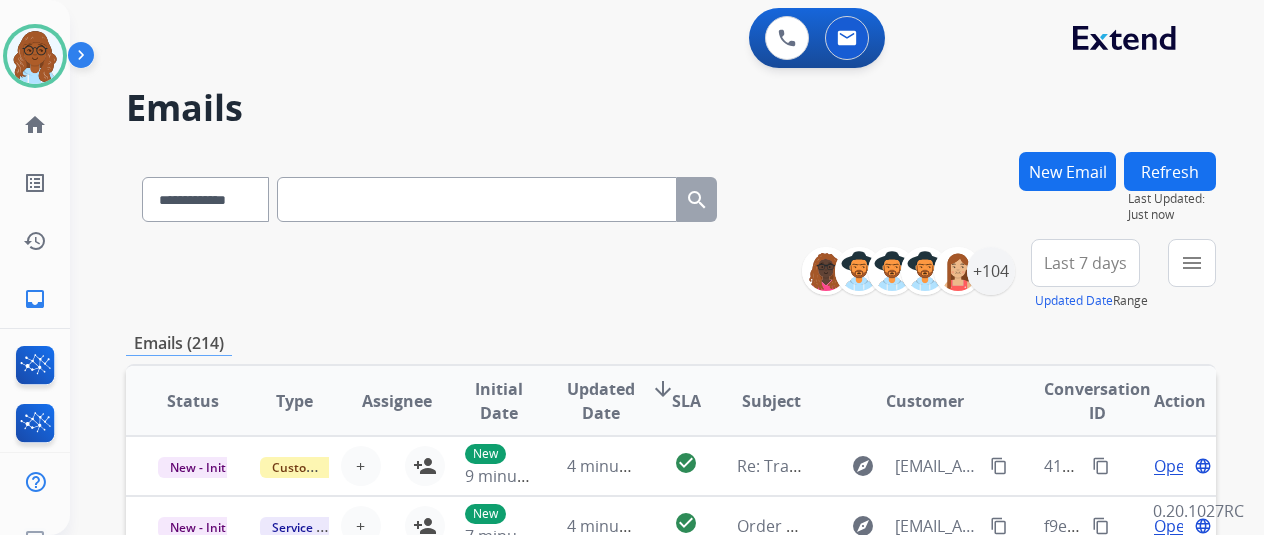click at bounding box center (477, 199) 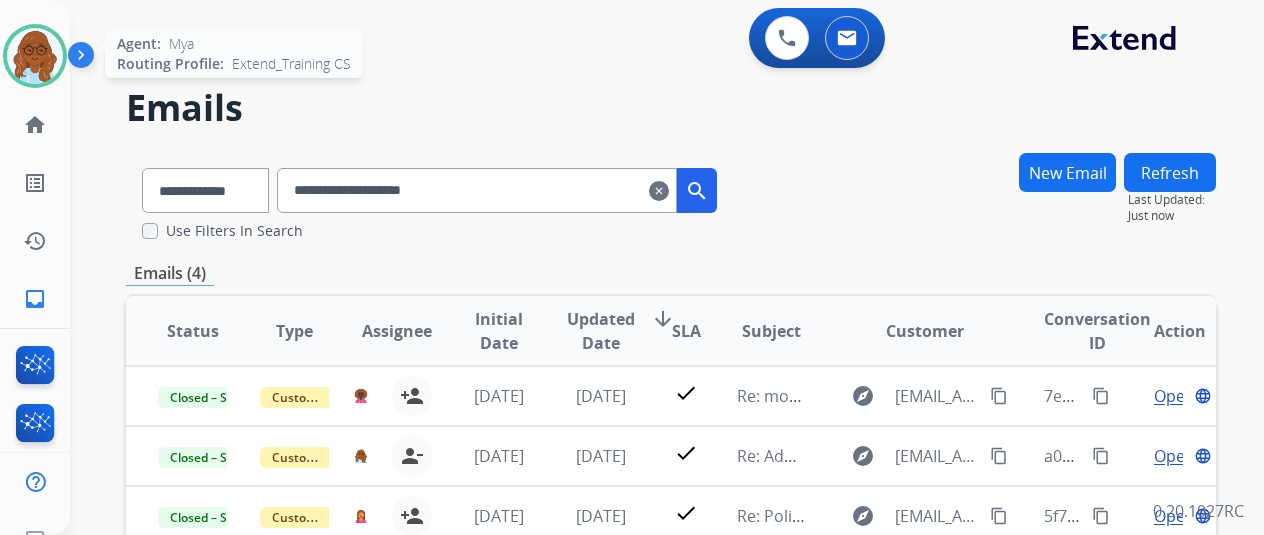 click at bounding box center [35, 56] 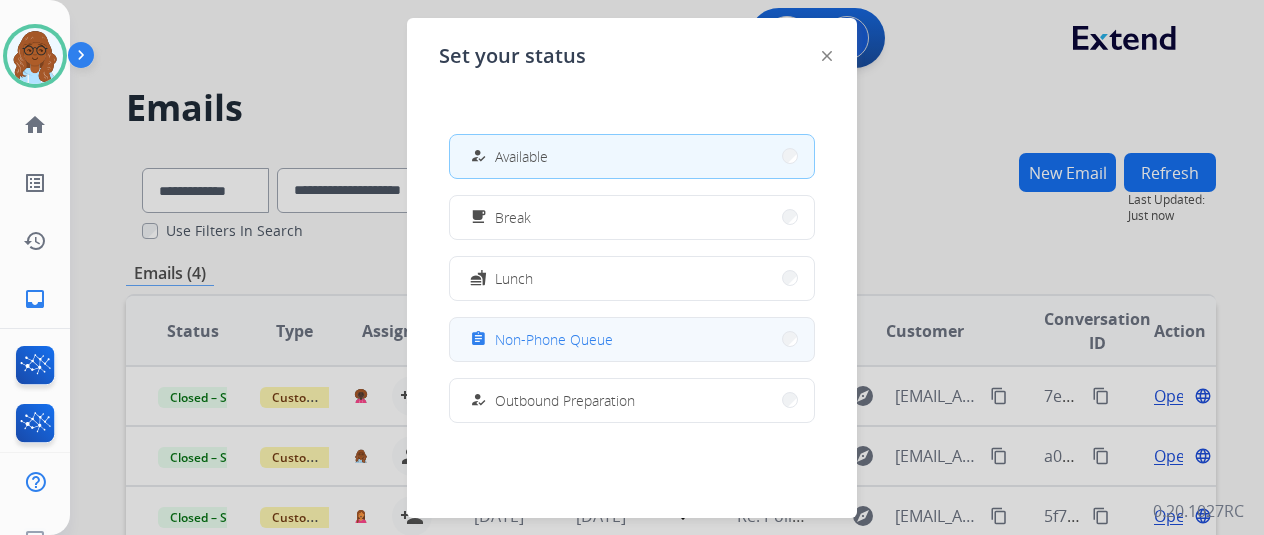 click on "assignment Non-Phone Queue" at bounding box center (632, 339) 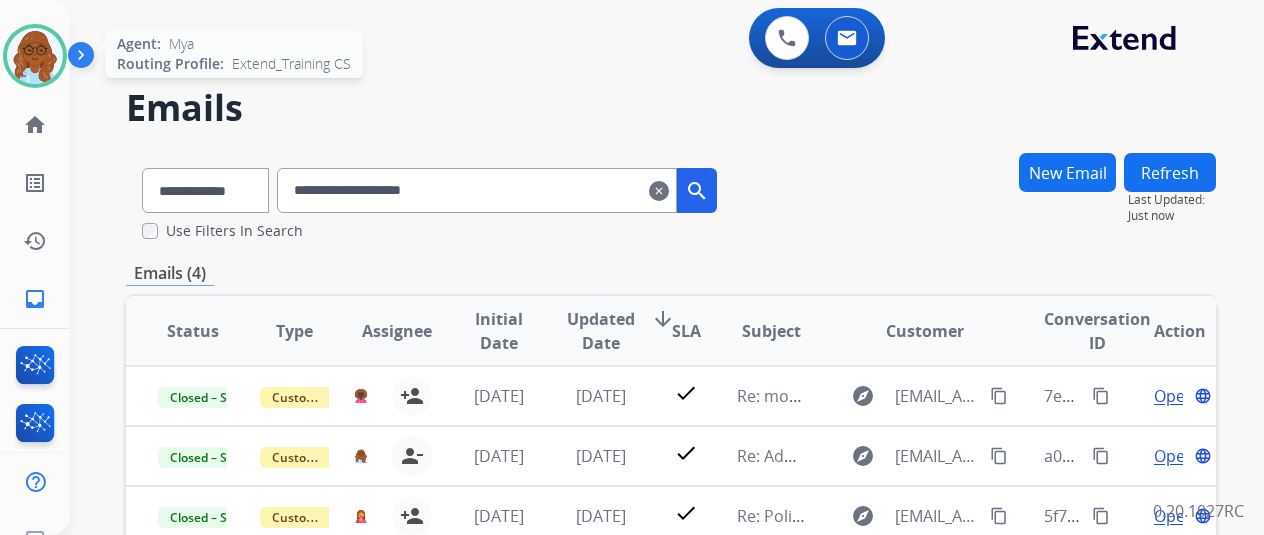click at bounding box center [35, 56] 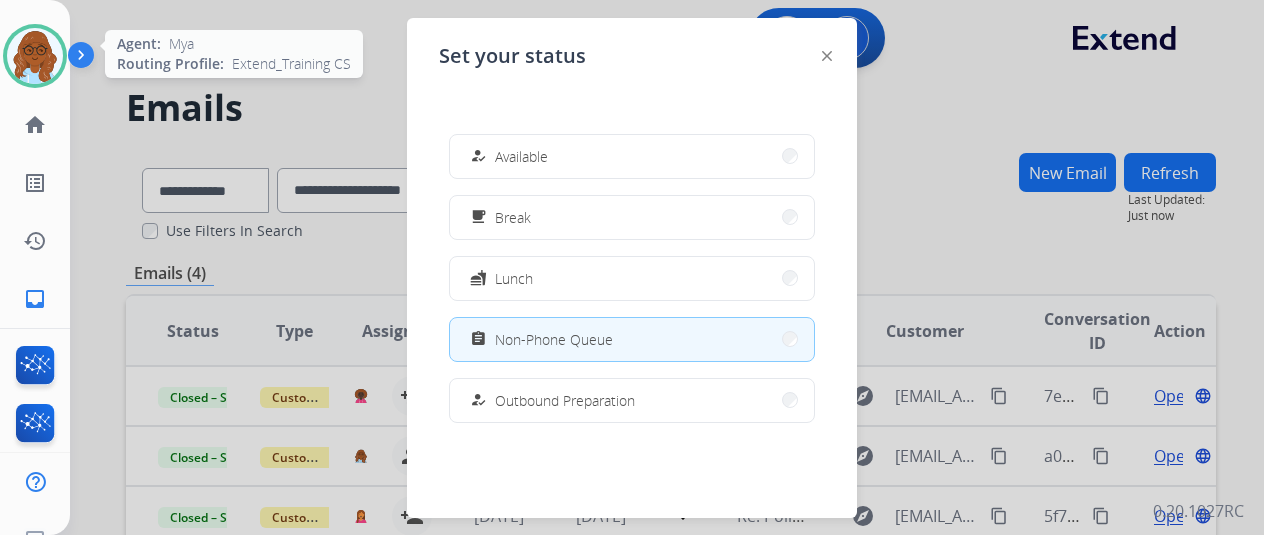 click at bounding box center (35, 56) 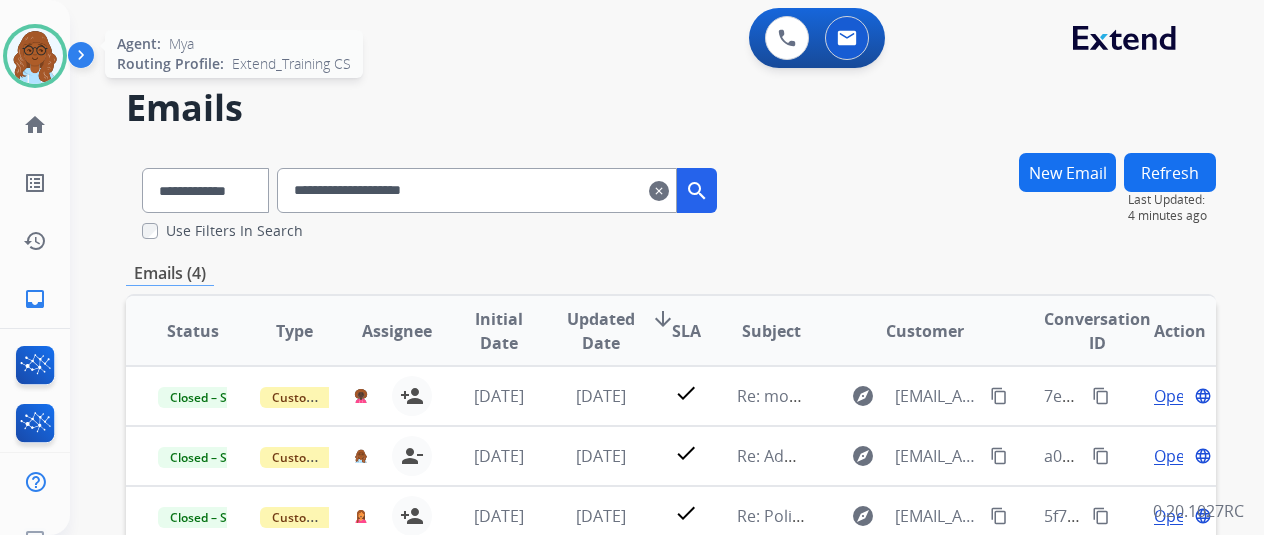 click at bounding box center (35, 56) 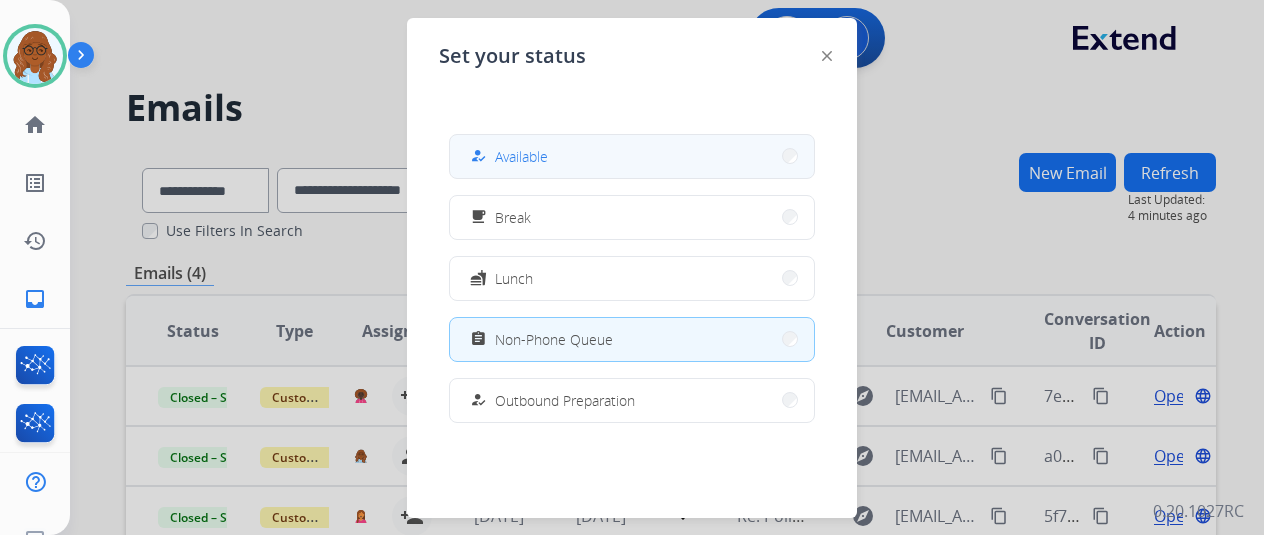 click on "how_to_reg Available" at bounding box center [632, 156] 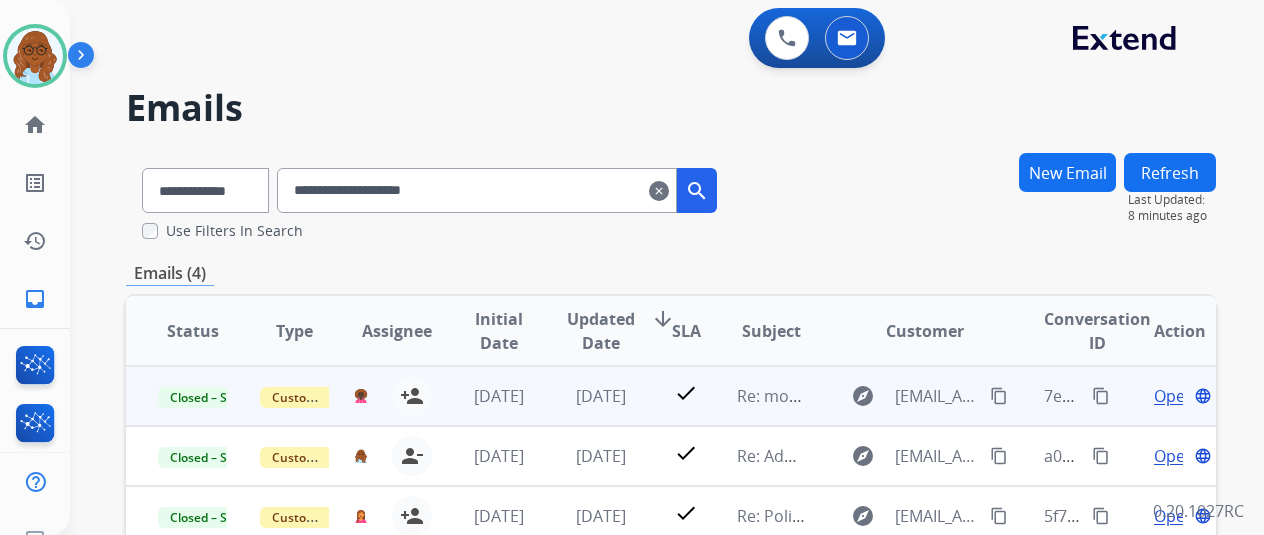 click on "Open" at bounding box center [1174, 396] 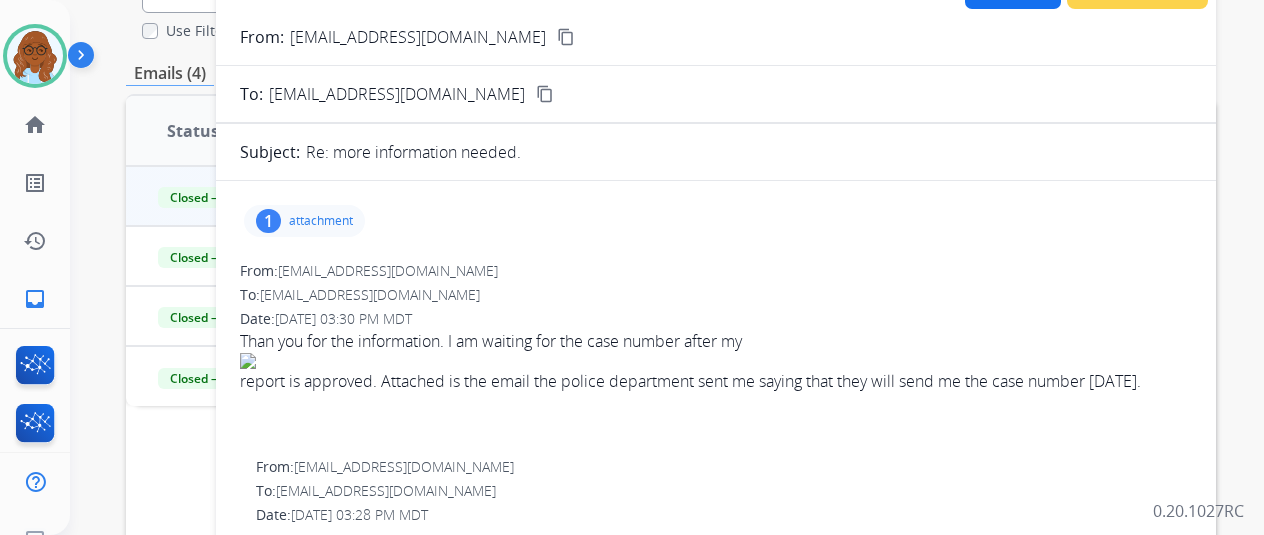 scroll, scrollTop: 0, scrollLeft: 0, axis: both 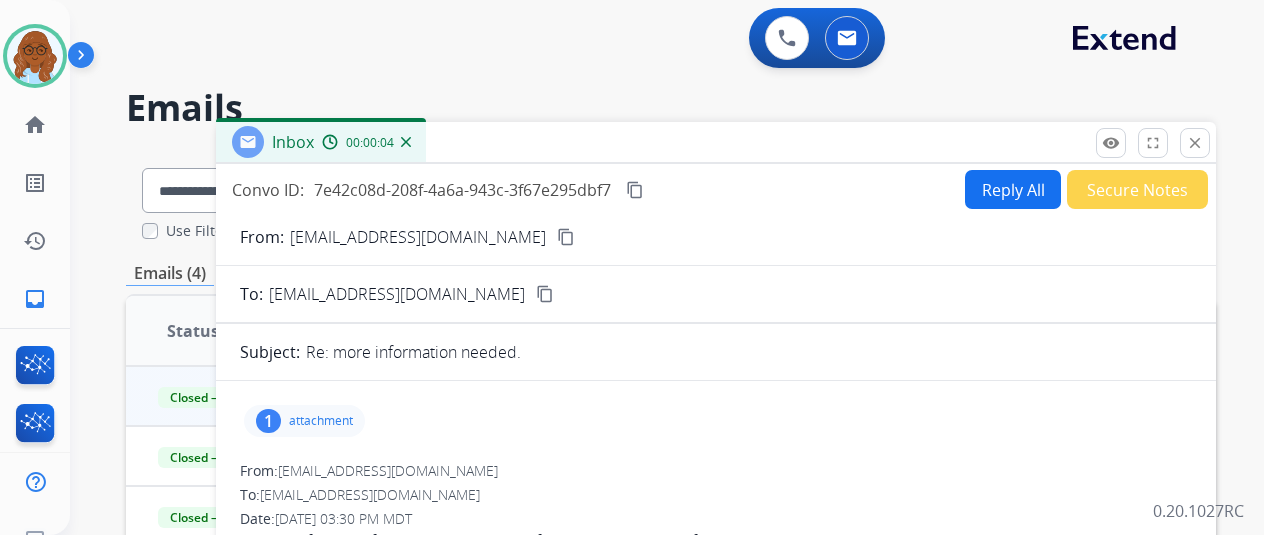 click on "content_copy" at bounding box center [635, 190] 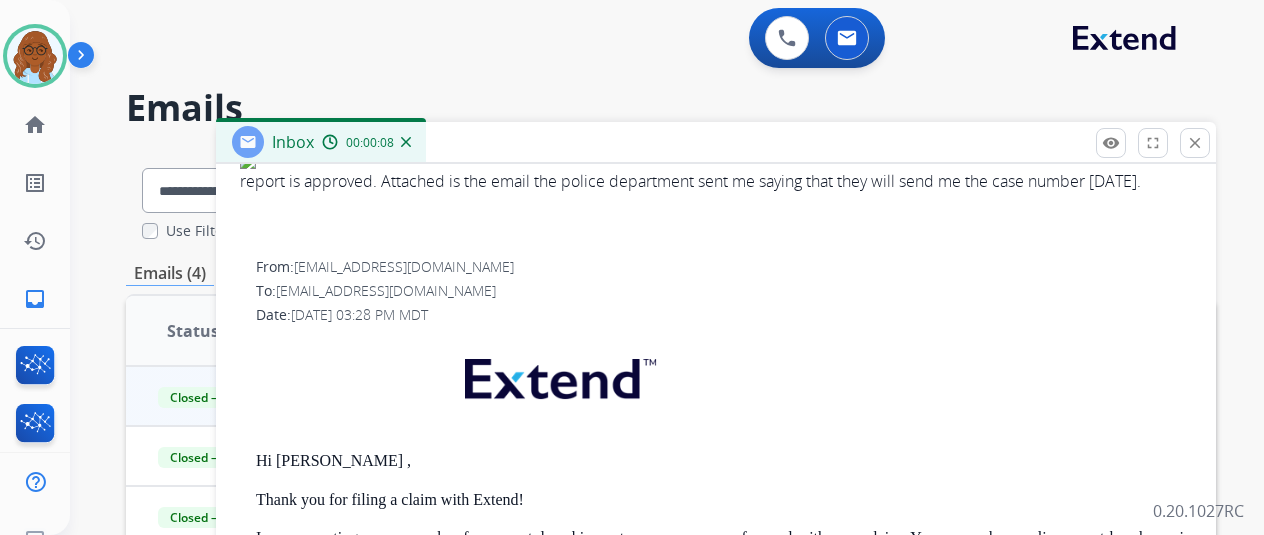 scroll, scrollTop: 544, scrollLeft: 0, axis: vertical 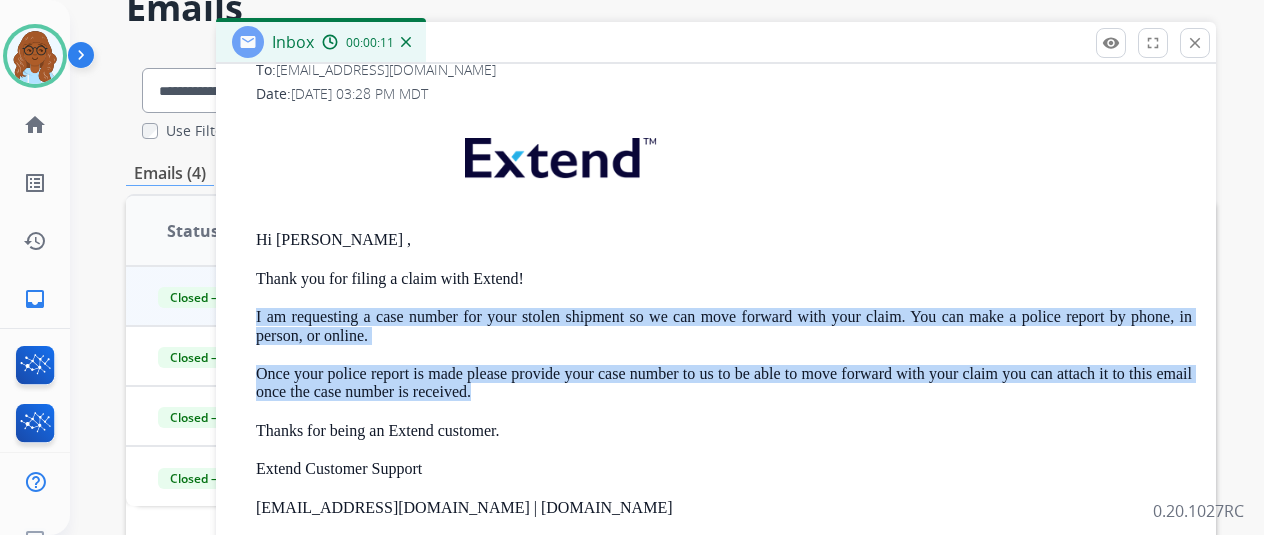 drag, startPoint x: 532, startPoint y: 393, endPoint x: 271, endPoint y: 309, distance: 274.18423 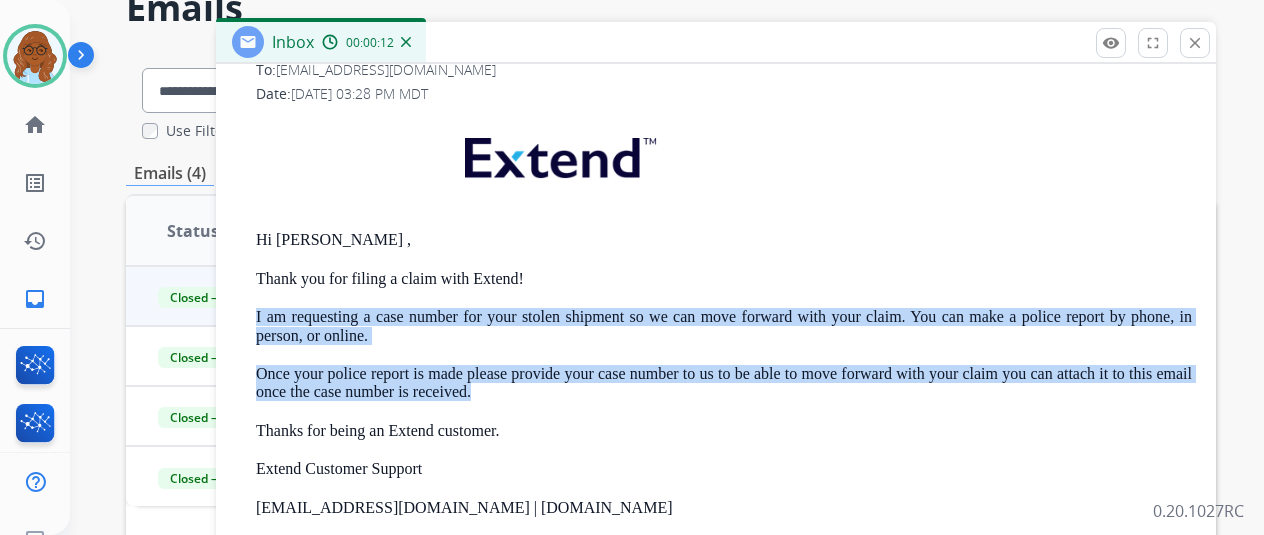 copy on "I am requesting a case number for your stolen shipment so we can move forward with your claim. You can make a police report by phone, in person, or online. Once your police report is made please provide your case number to us to be able to move forward with your claim you can attach it to this email once the case number is received." 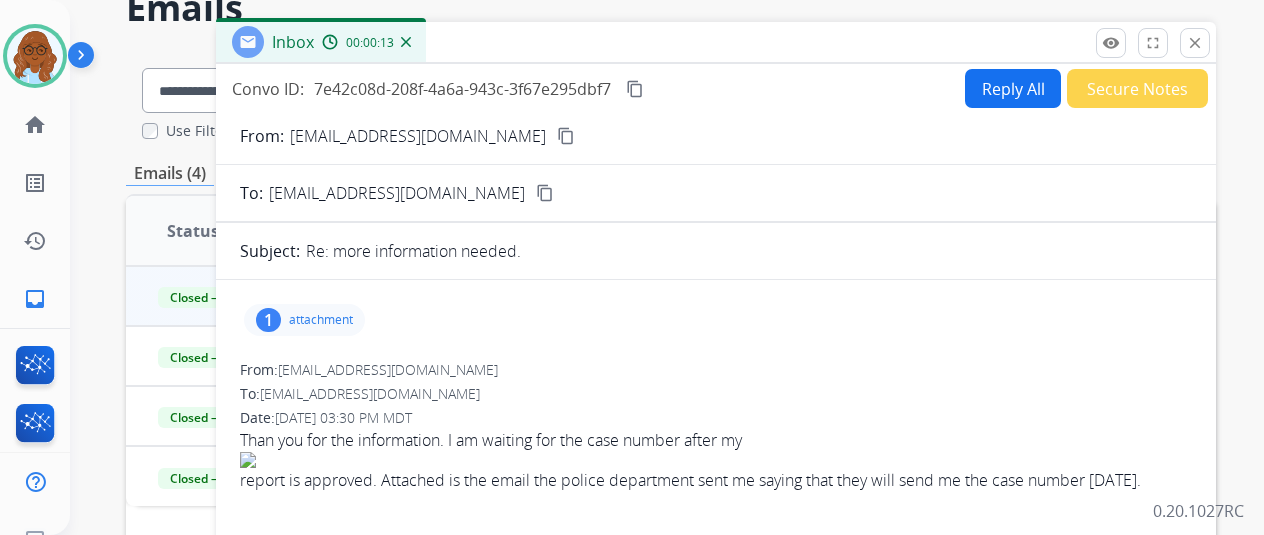 scroll, scrollTop: 0, scrollLeft: 0, axis: both 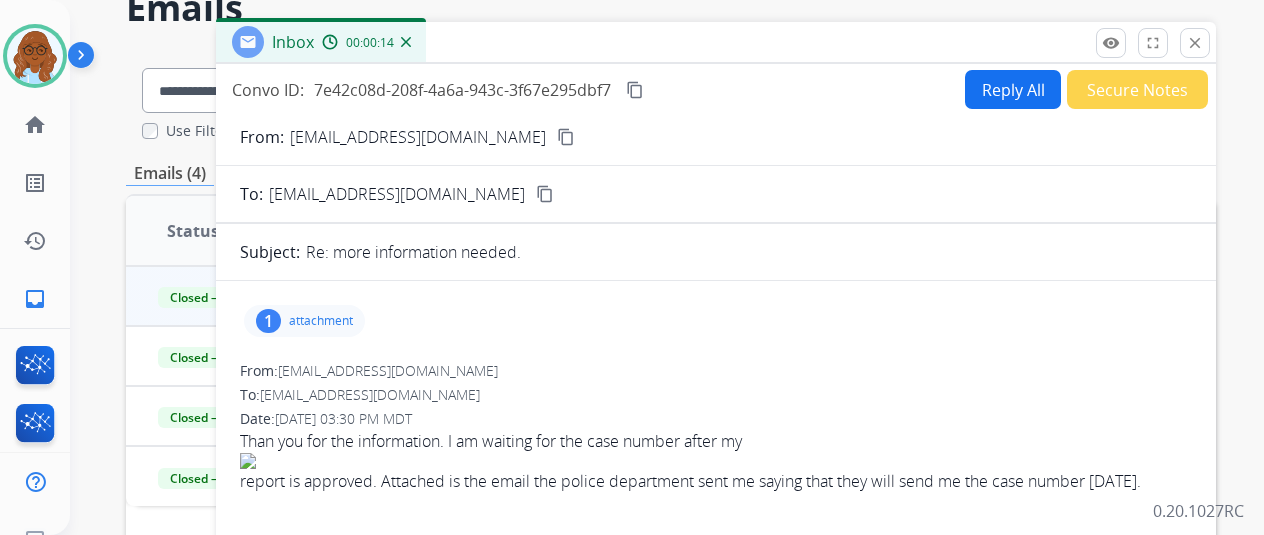 click on "Reply All" at bounding box center [1013, 89] 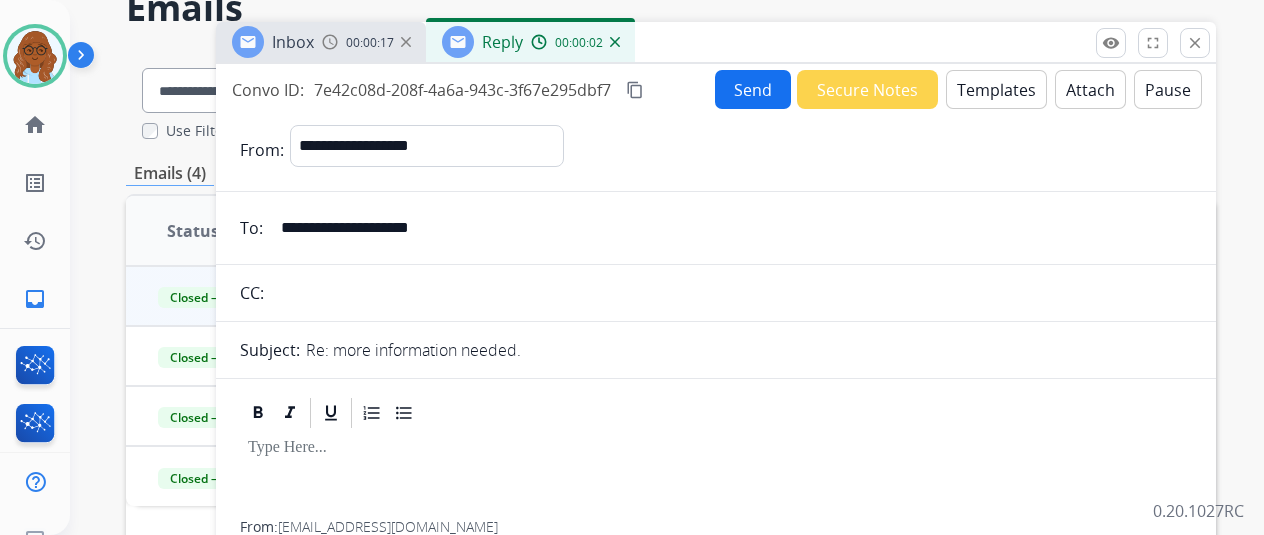 click on "Templates" at bounding box center (996, 89) 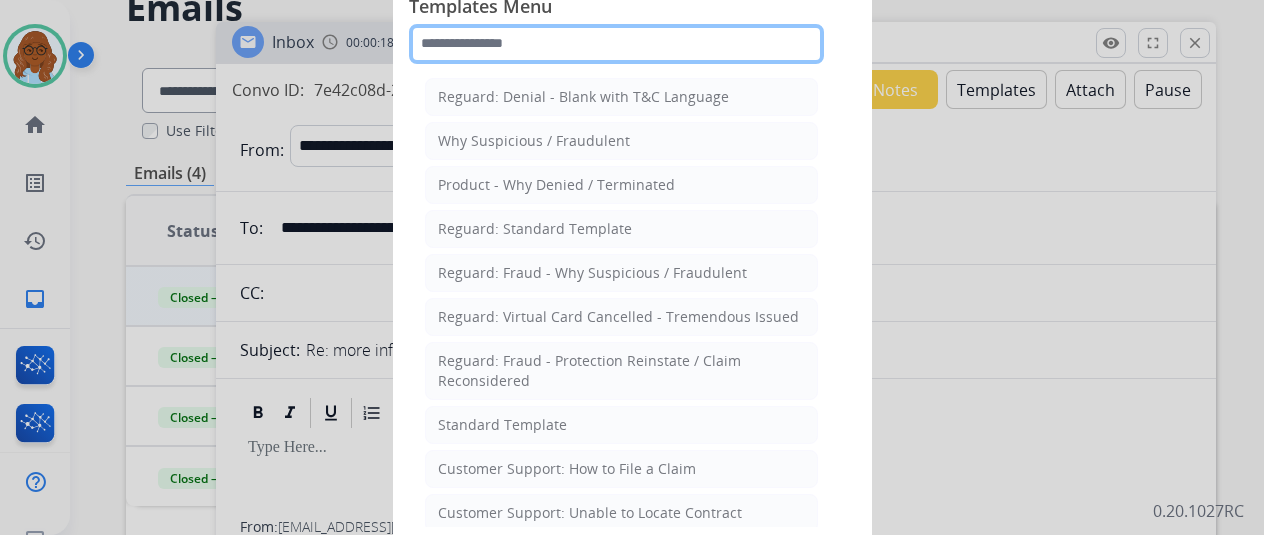 click 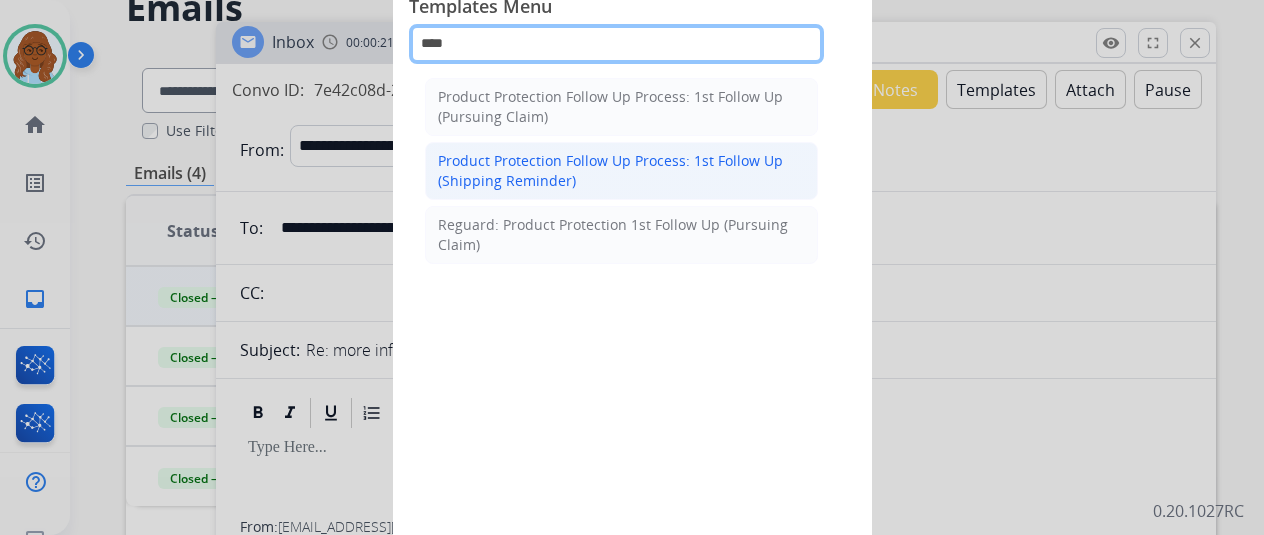 type on "****" 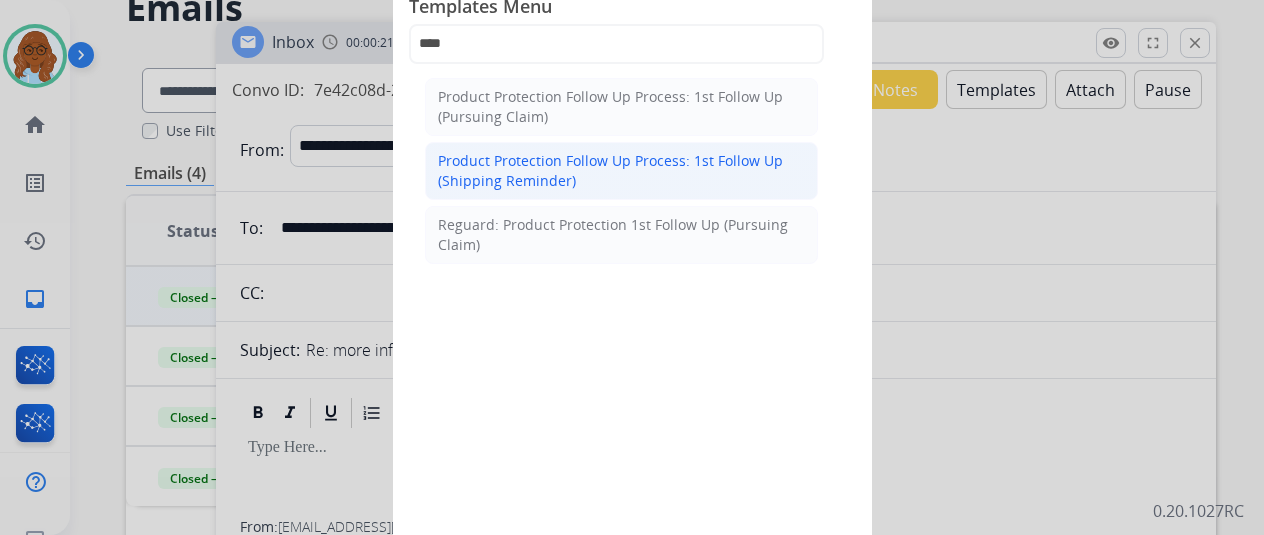 click on "Product Protection Follow Up Process: 1st Follow Up (Shipping Reminder)" 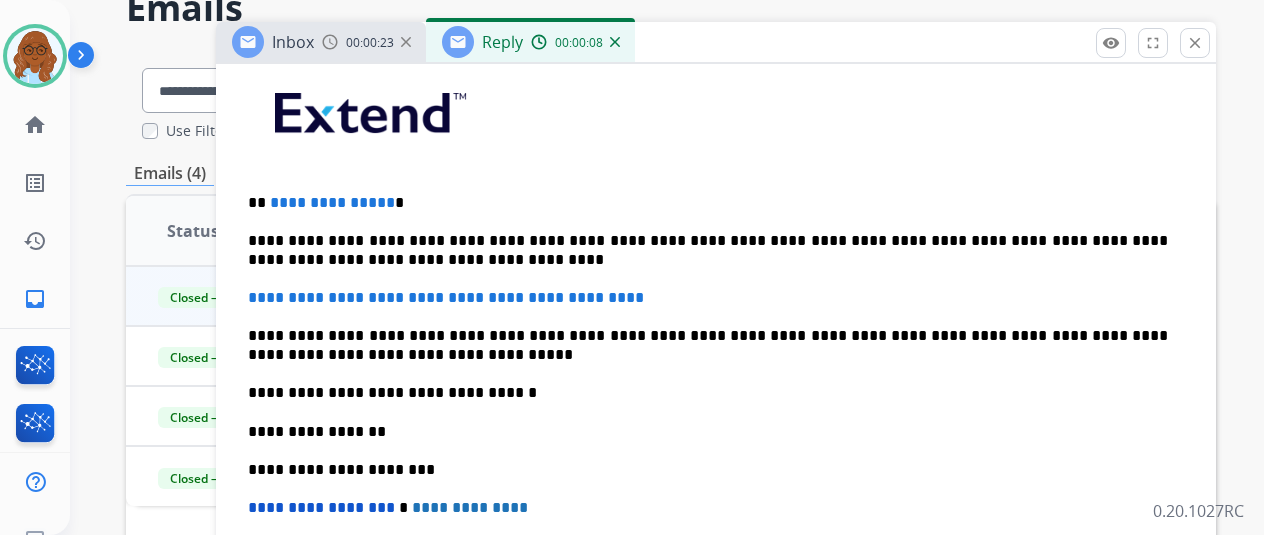 scroll, scrollTop: 0, scrollLeft: 0, axis: both 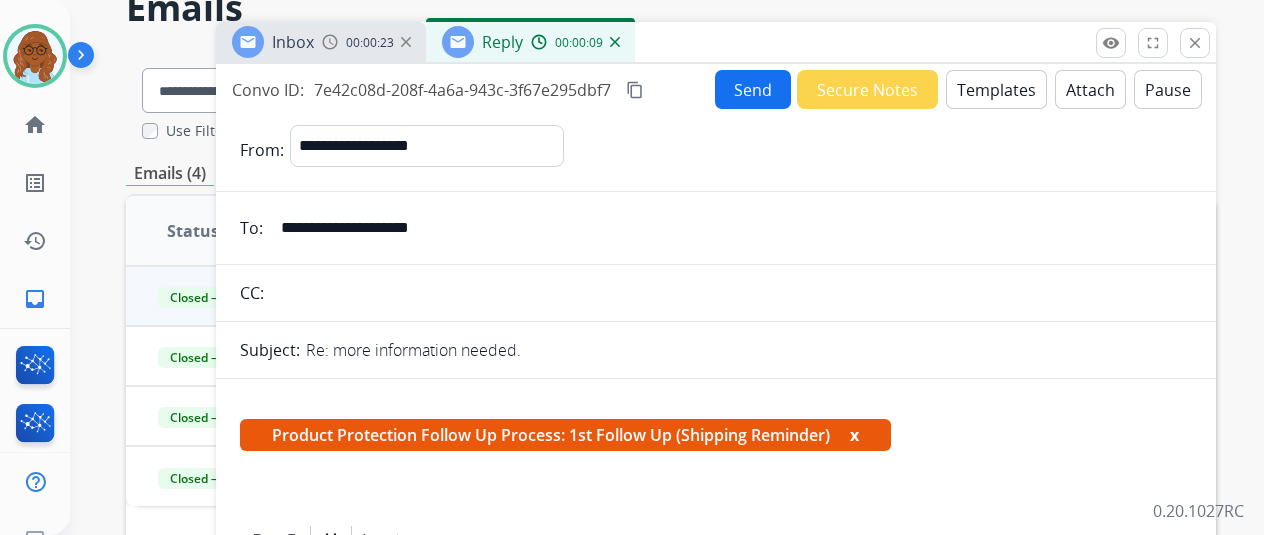 click on "Templates" at bounding box center (996, 89) 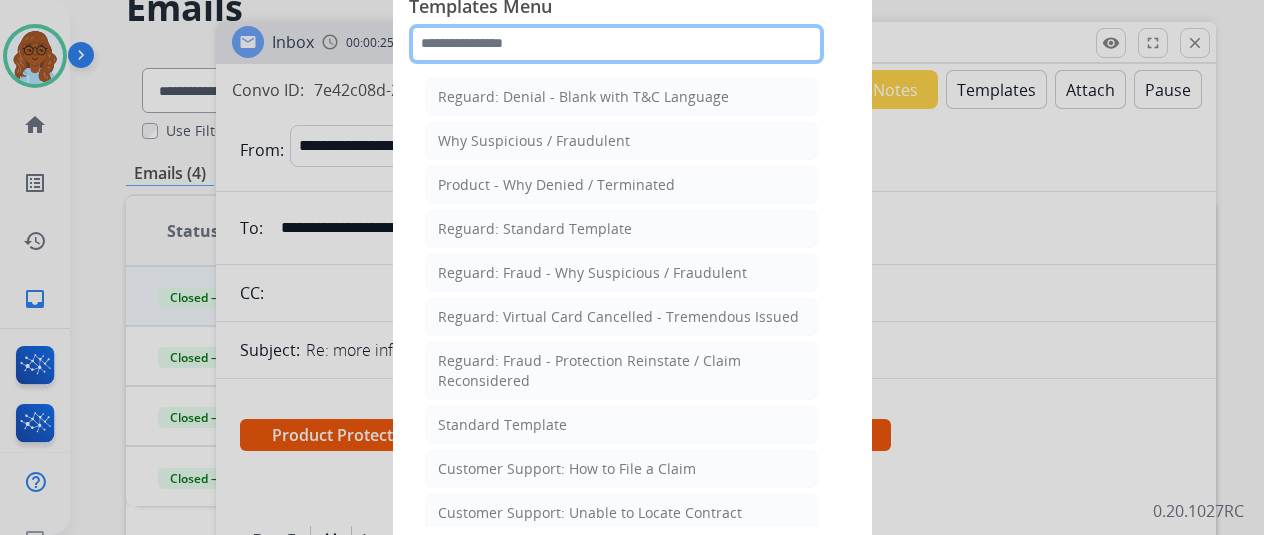 click 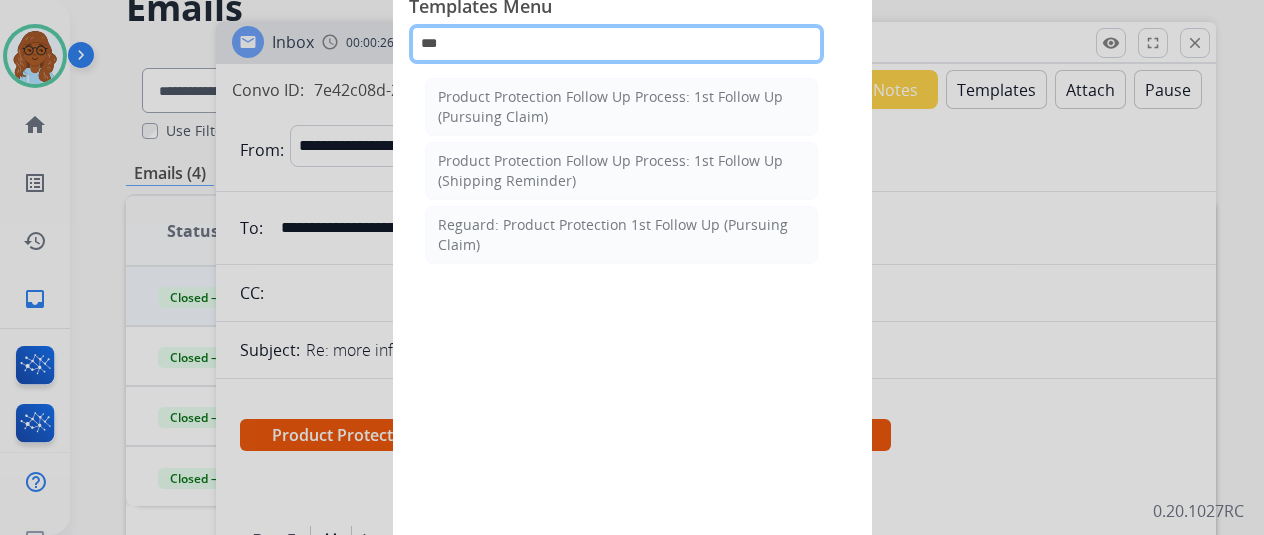 type on "****" 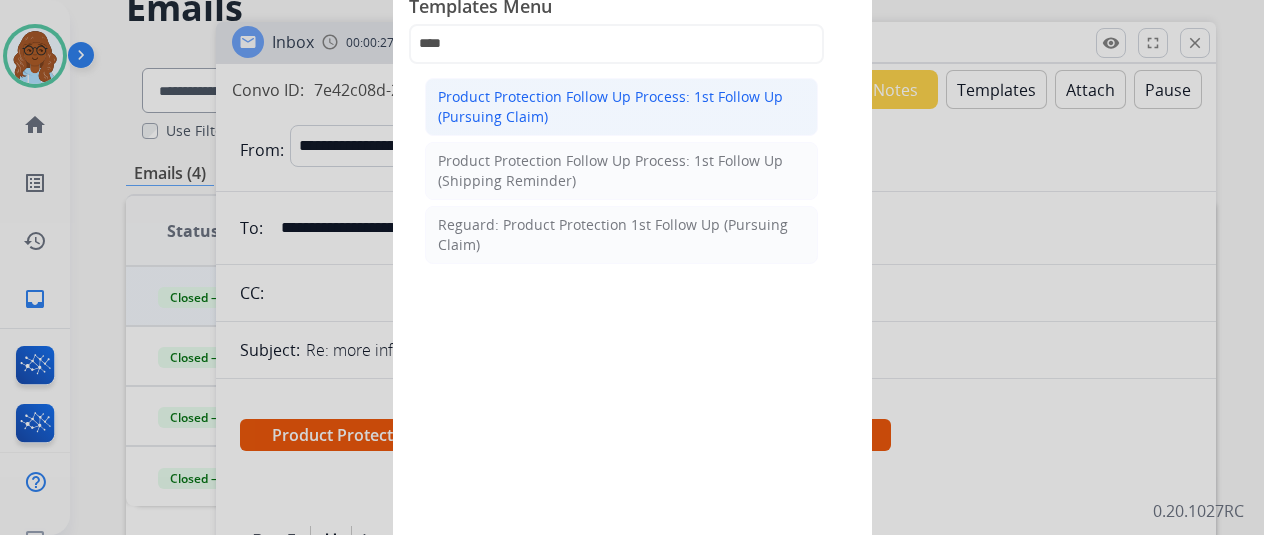 click on "Product Protection Follow Up Process: 1st Follow Up (Pursuing Claim)" 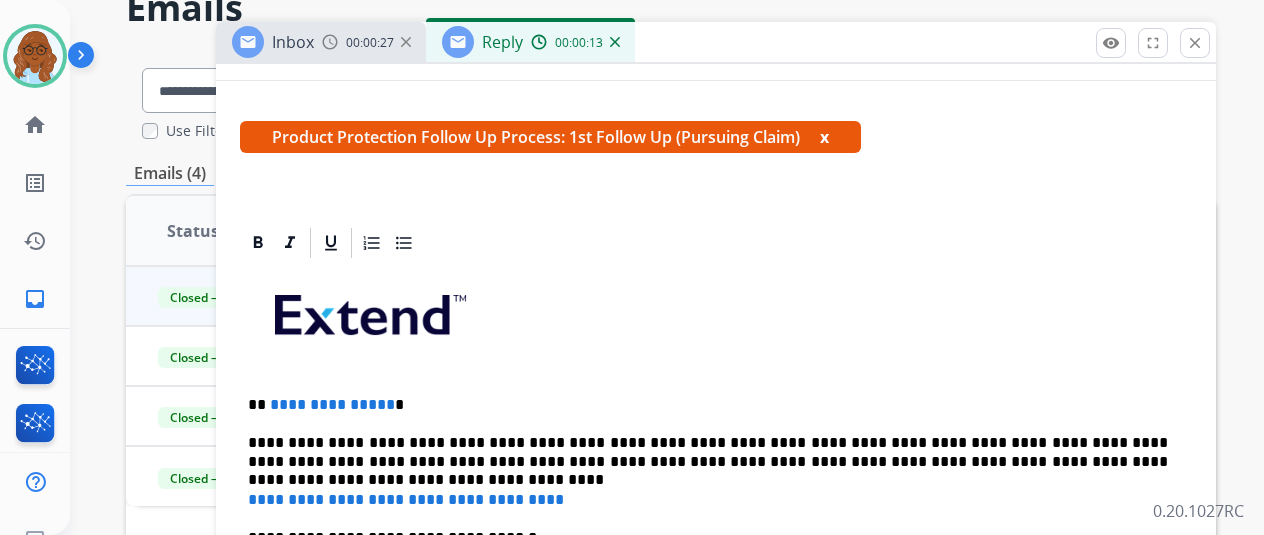 scroll, scrollTop: 500, scrollLeft: 0, axis: vertical 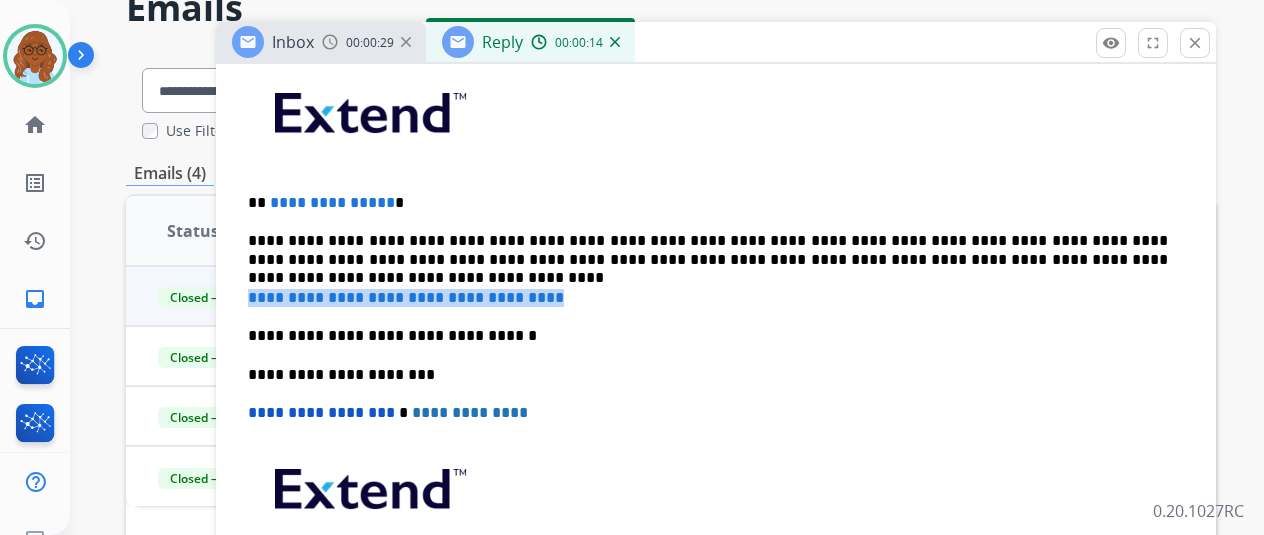 drag, startPoint x: 460, startPoint y: 297, endPoint x: 226, endPoint y: 299, distance: 234.00854 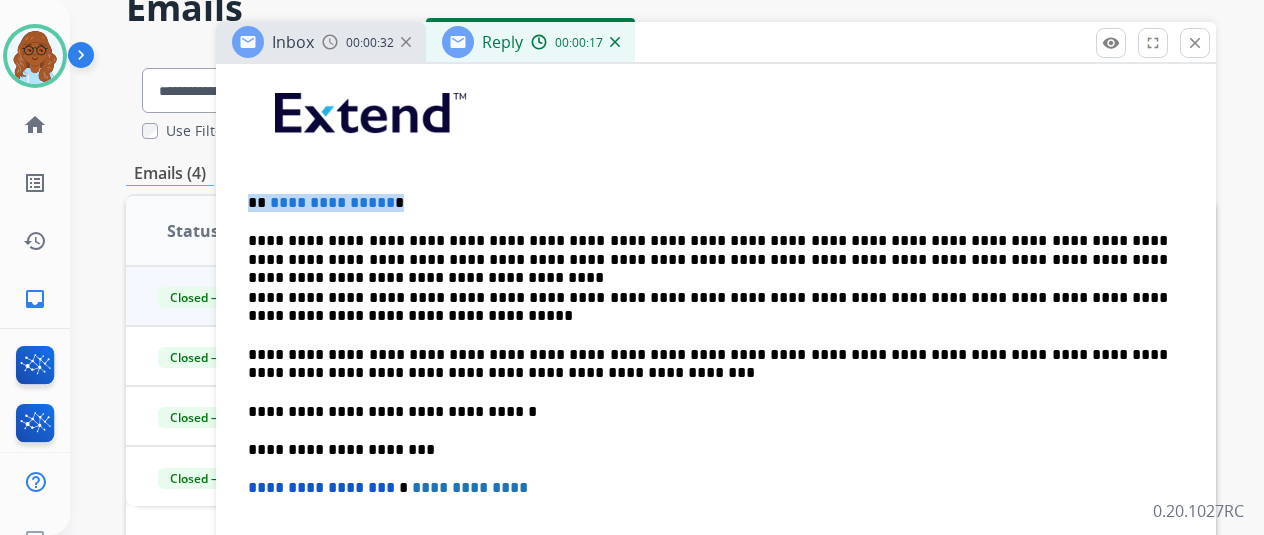 drag, startPoint x: 414, startPoint y: 189, endPoint x: 246, endPoint y: 188, distance: 168.00298 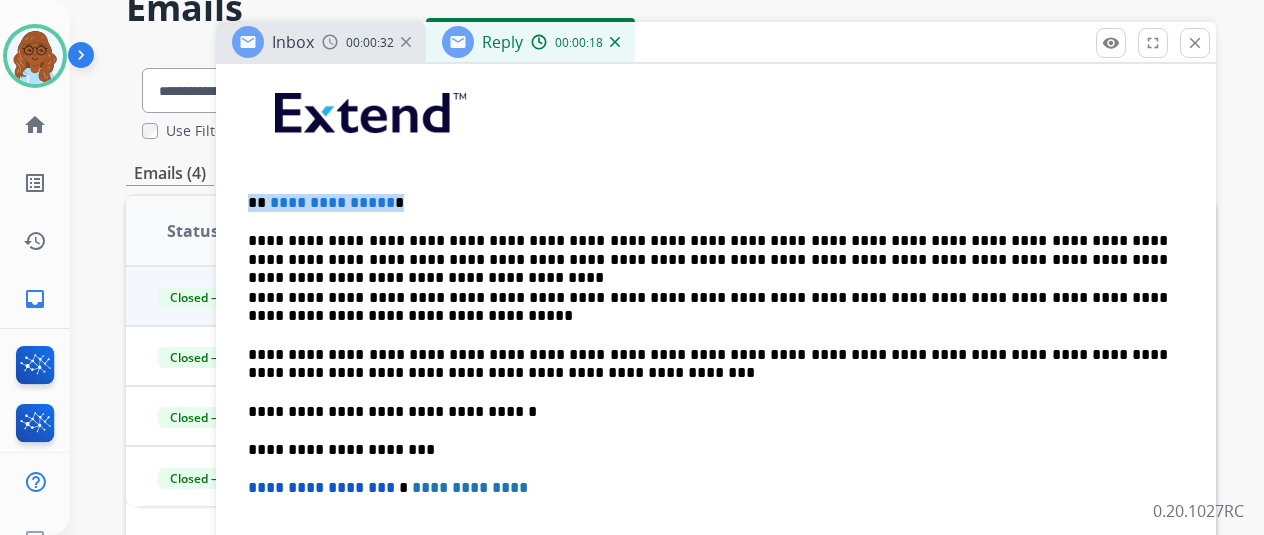 type 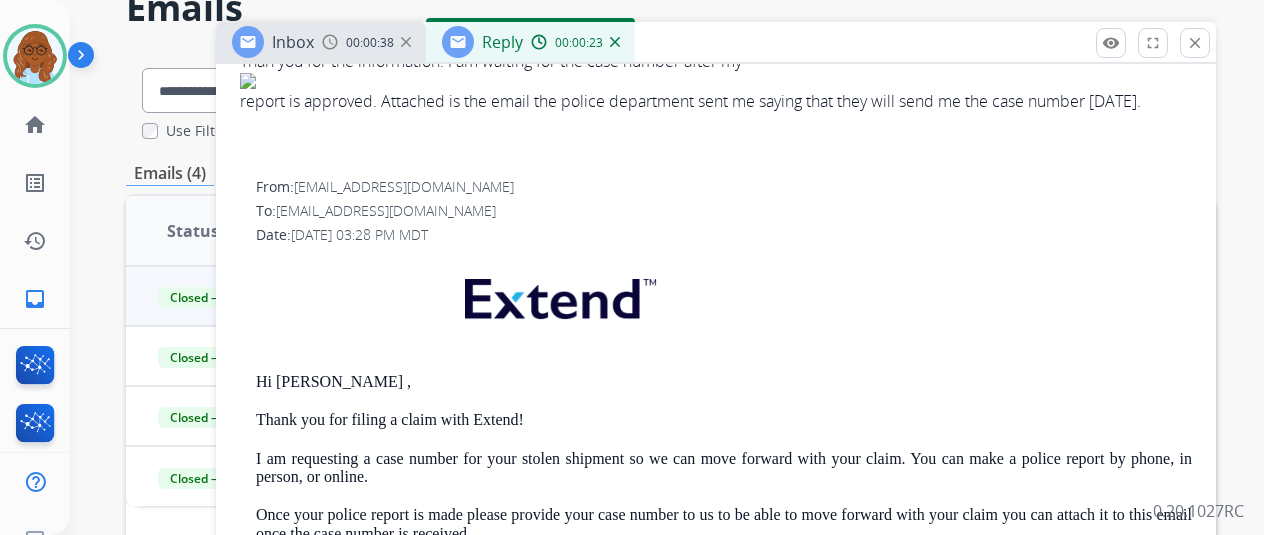 scroll, scrollTop: 1422, scrollLeft: 0, axis: vertical 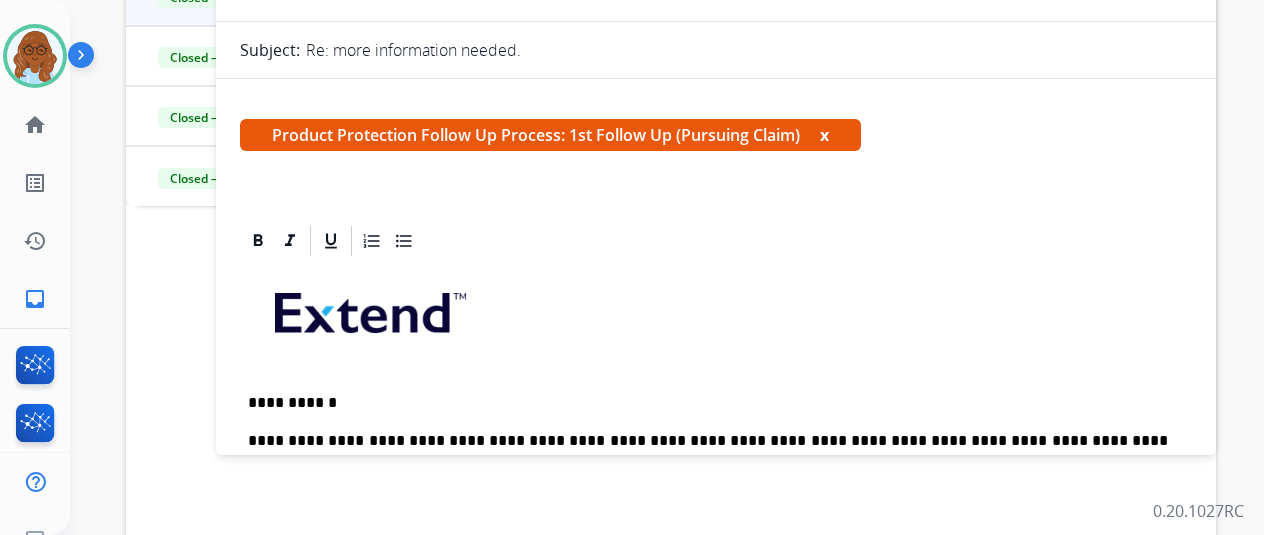 click on "x" at bounding box center (824, 135) 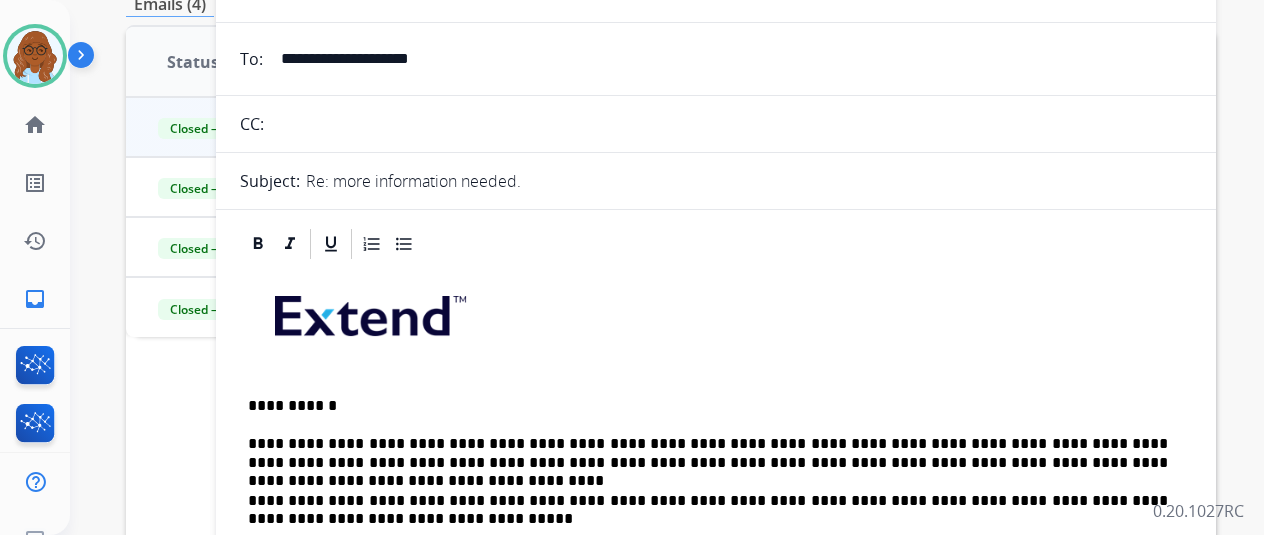 scroll, scrollTop: 0, scrollLeft: 0, axis: both 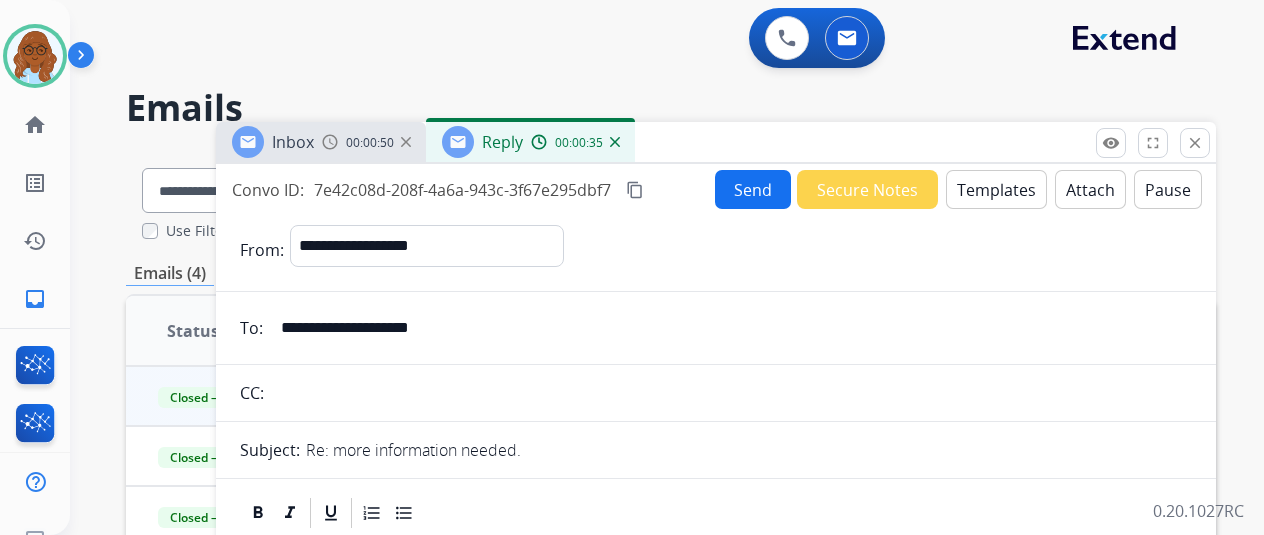 click on "Send" at bounding box center (753, 189) 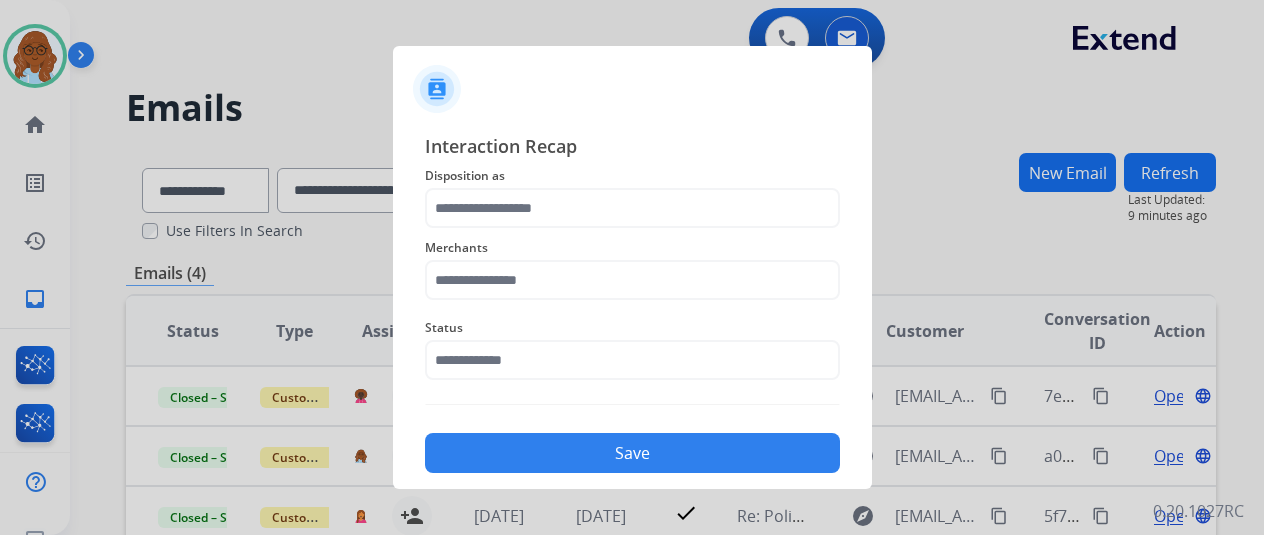 click on "Merchants" 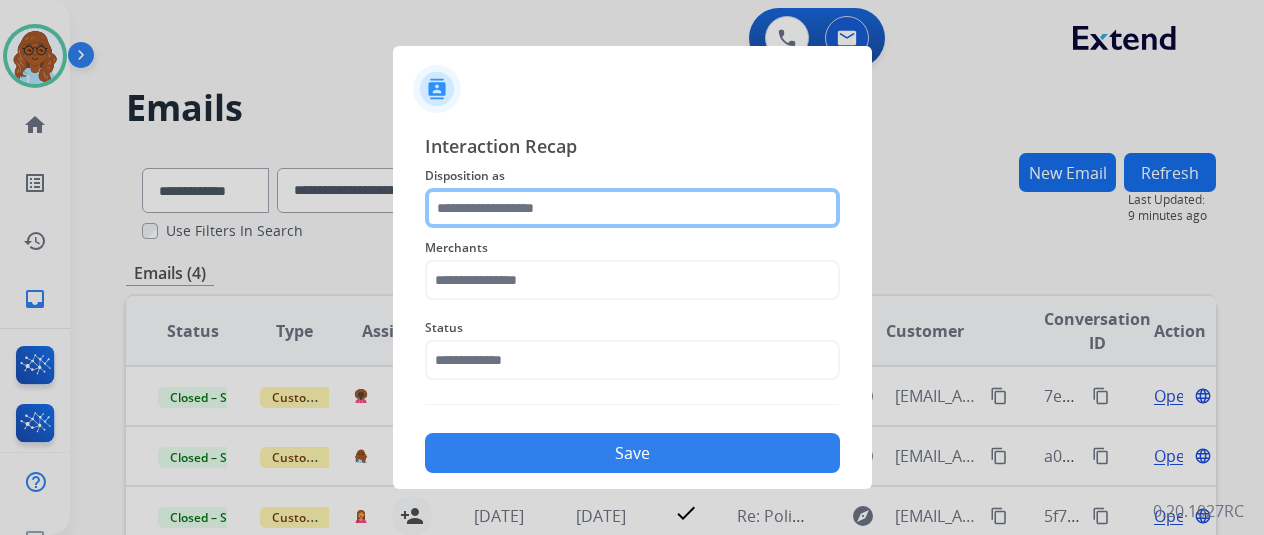 click 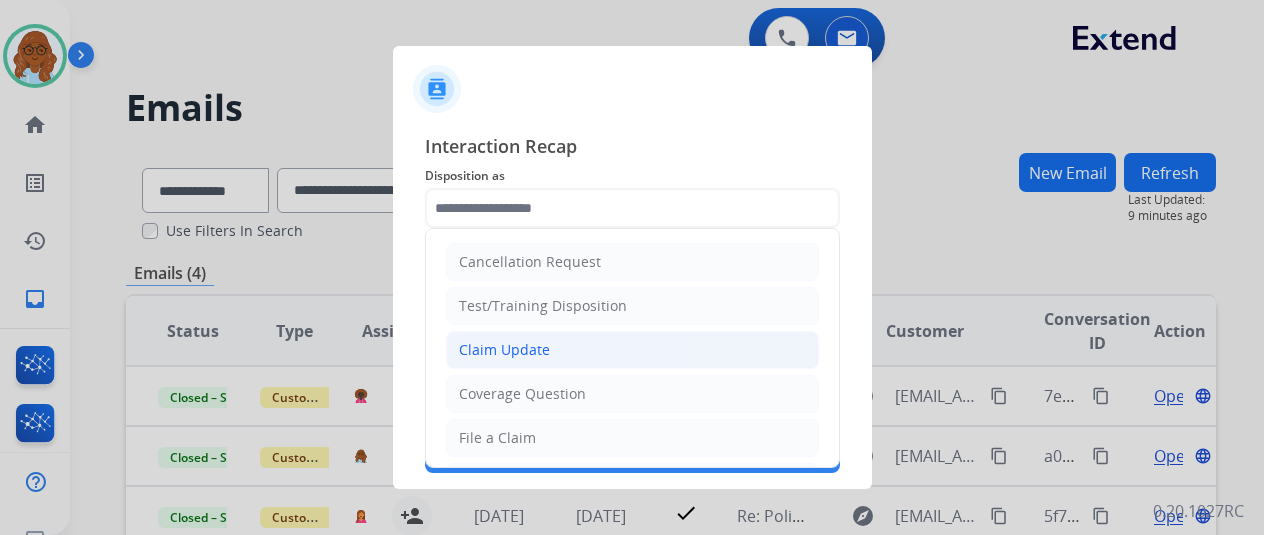 click on "Claim Update" 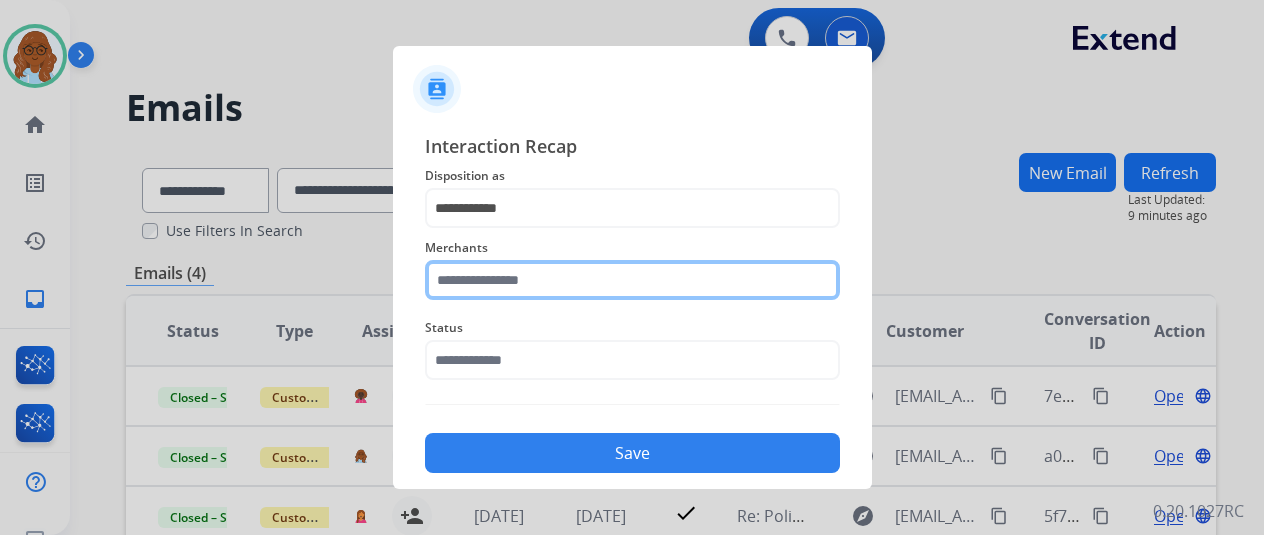 click 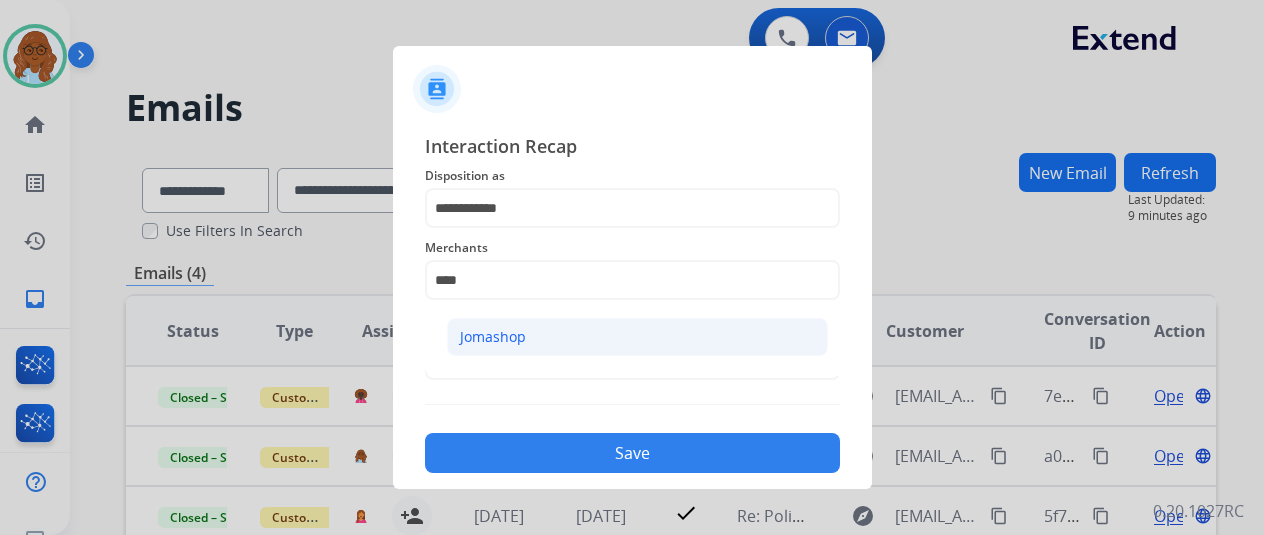 click on "Jomashop" 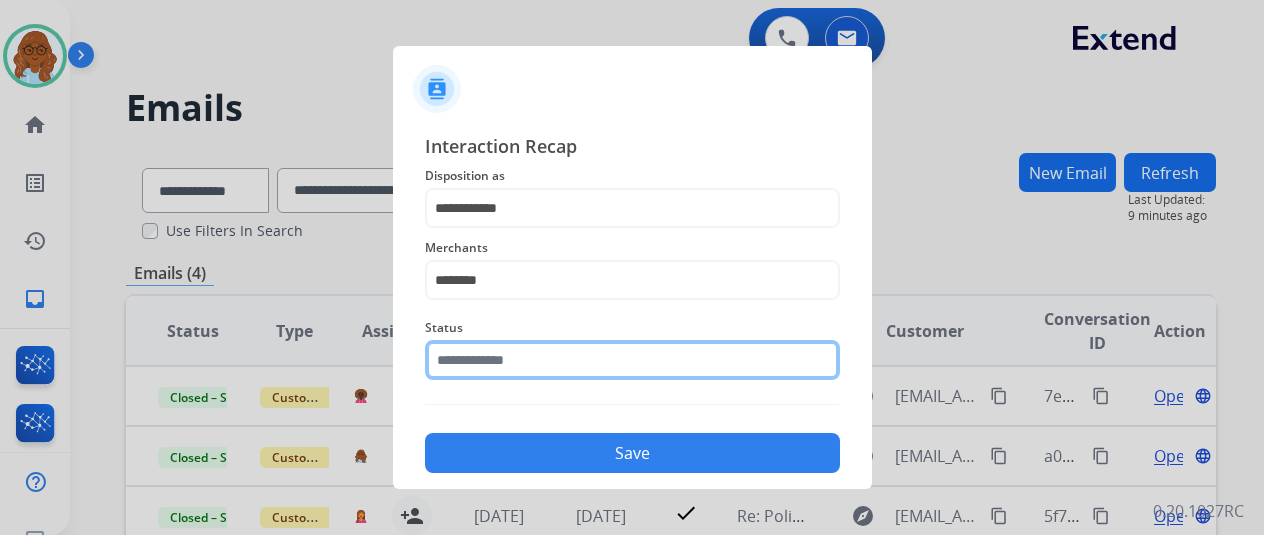 click 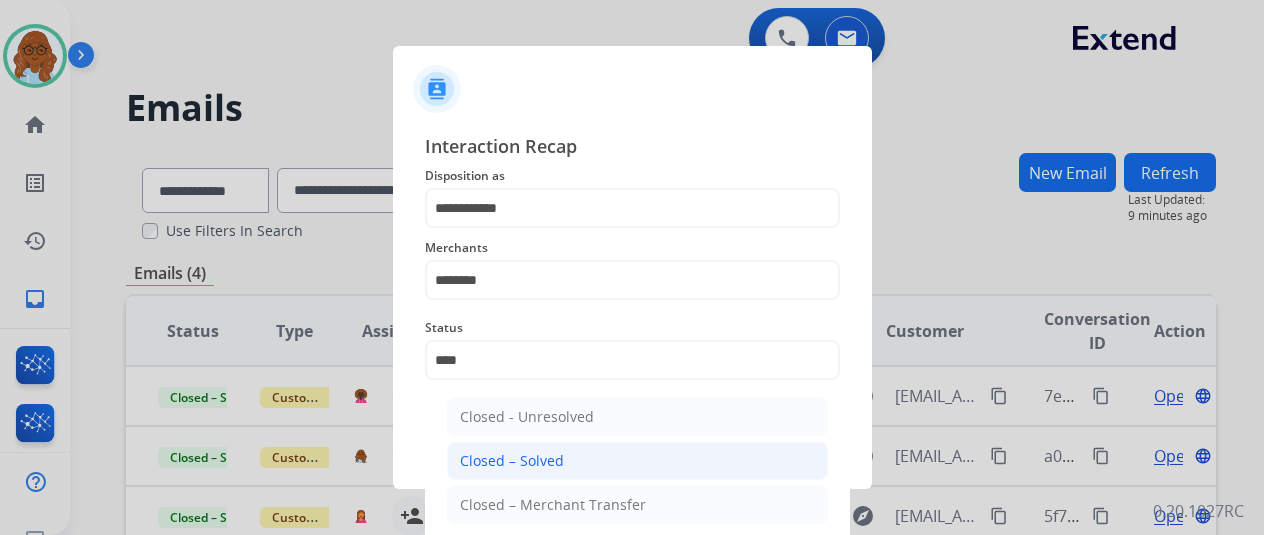 click on "Closed – Solved" 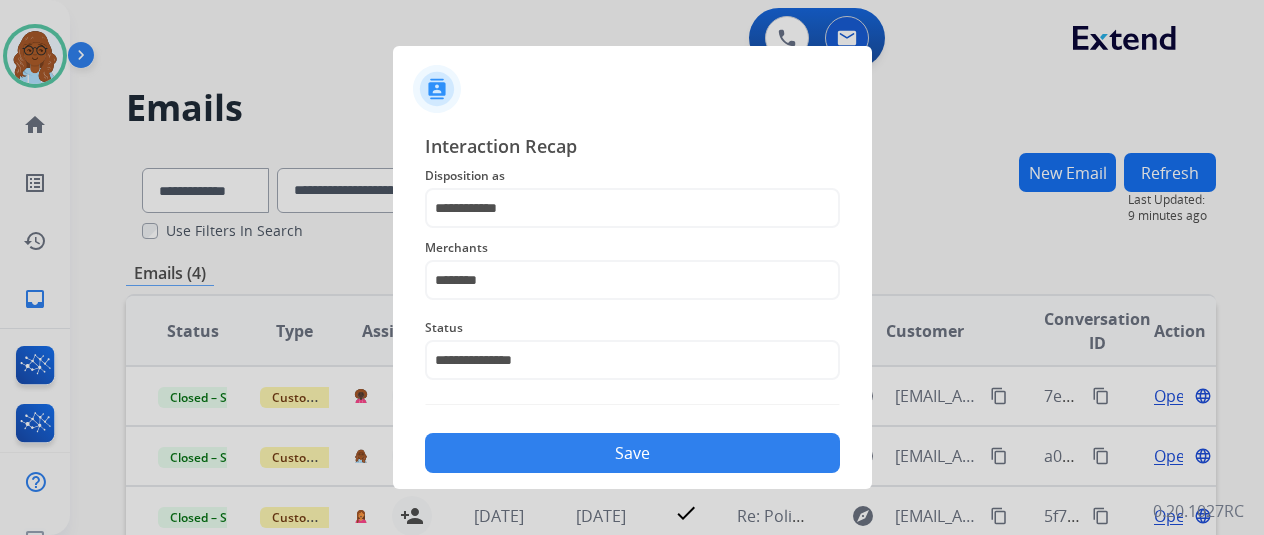 click on "Save" 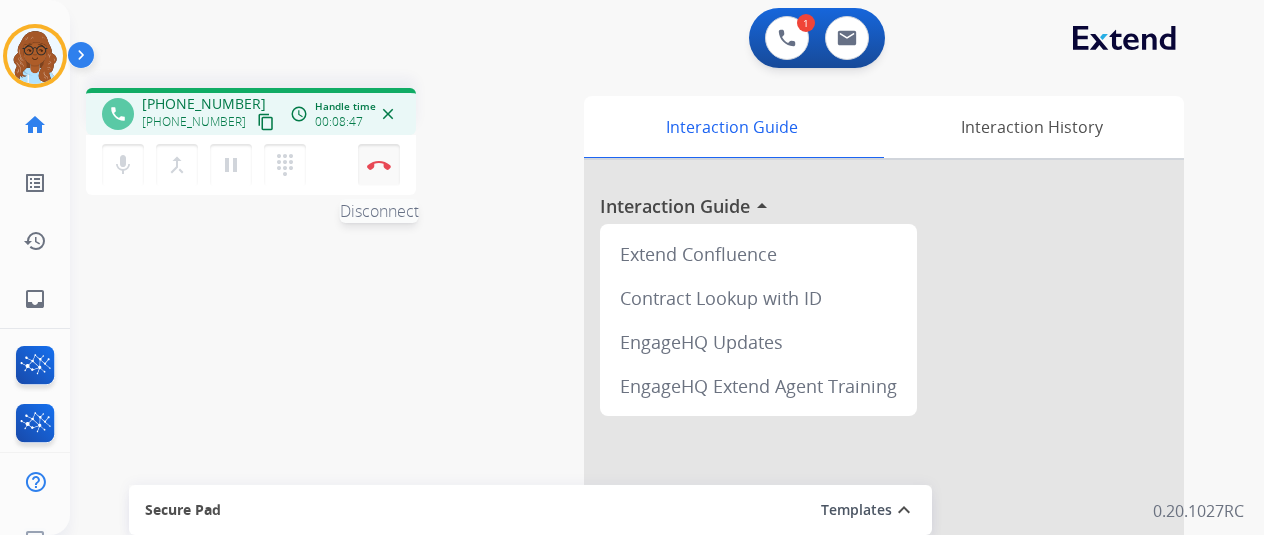 click on "Disconnect" at bounding box center [379, 165] 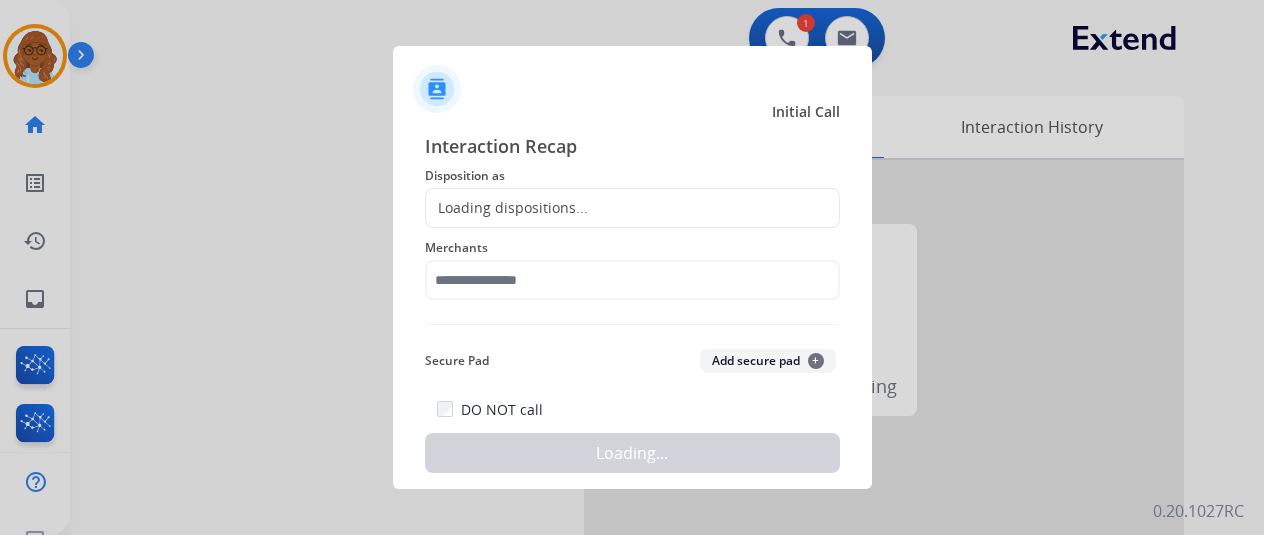 click on "Loading dispositions..." 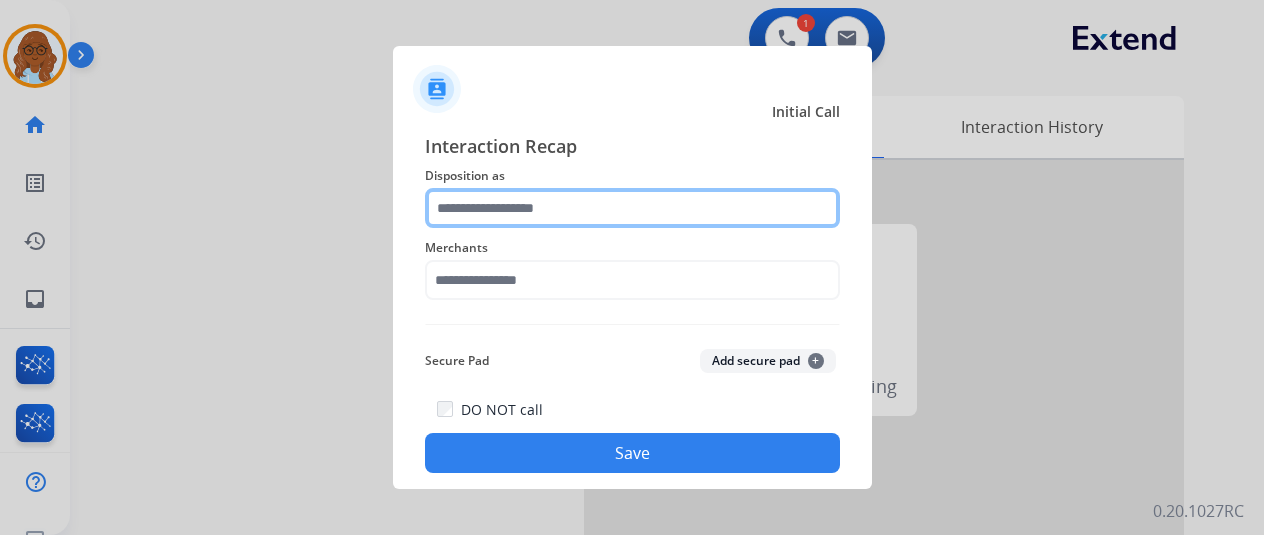 click 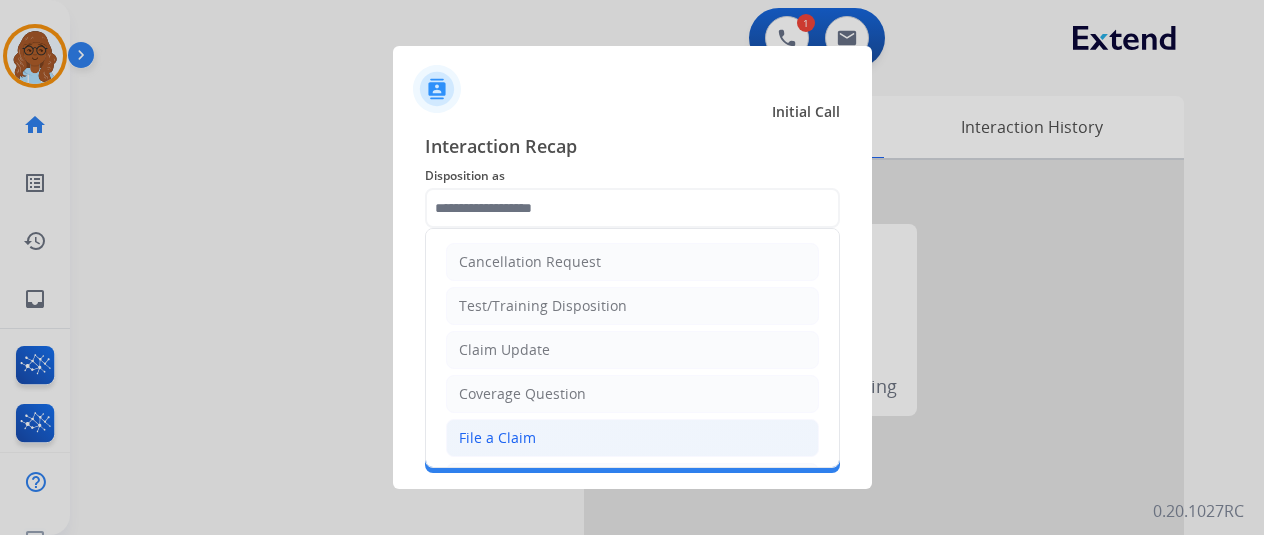 click on "File a Claim" 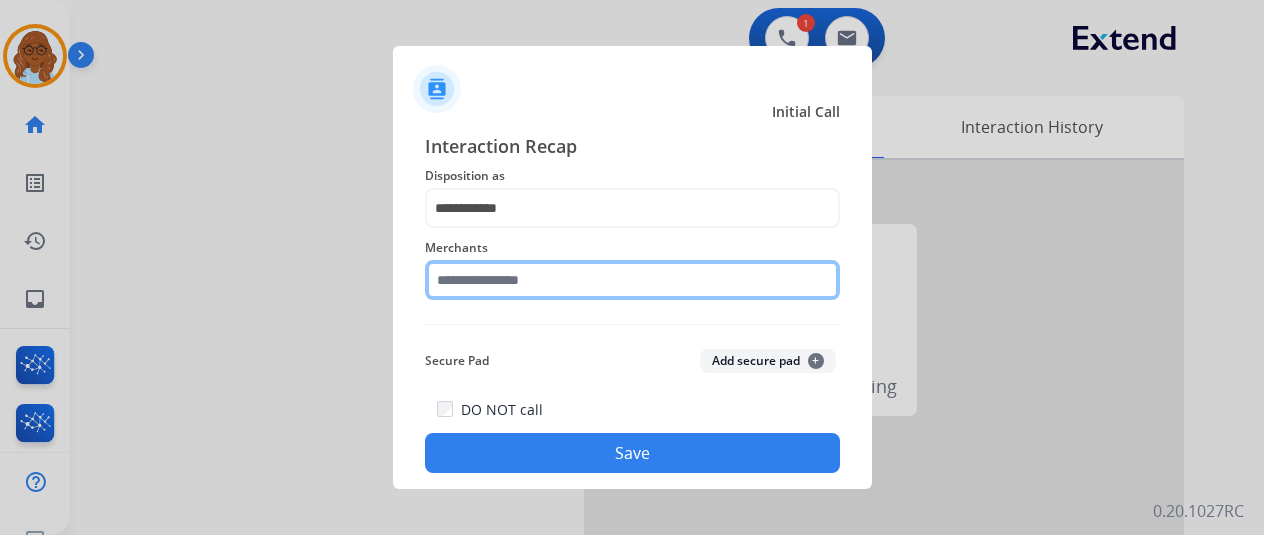 click 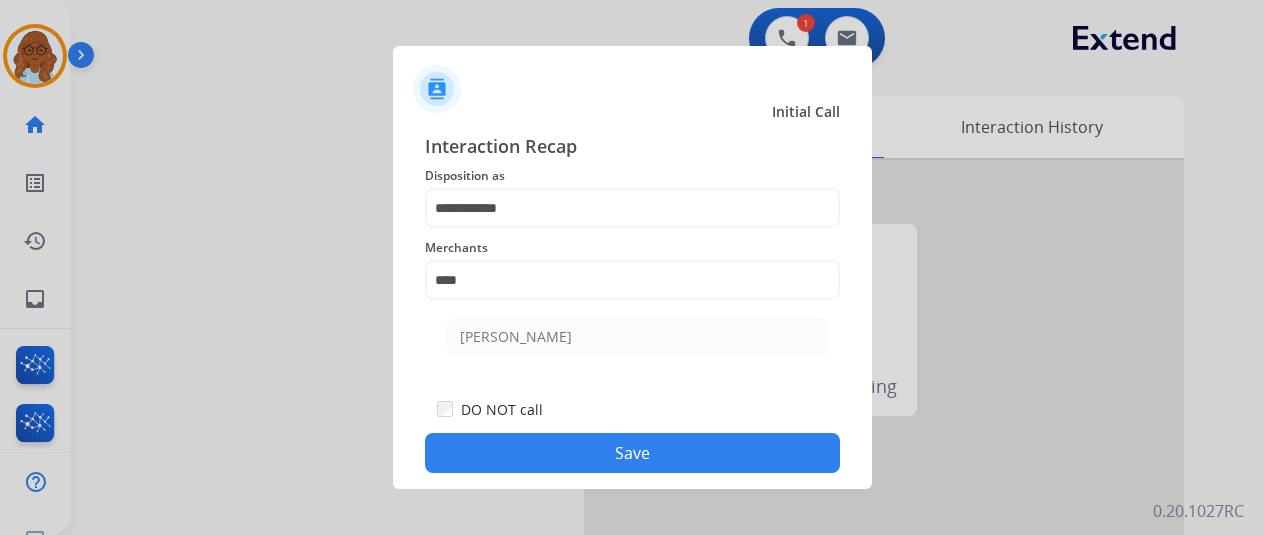 click on "[PERSON_NAME]" 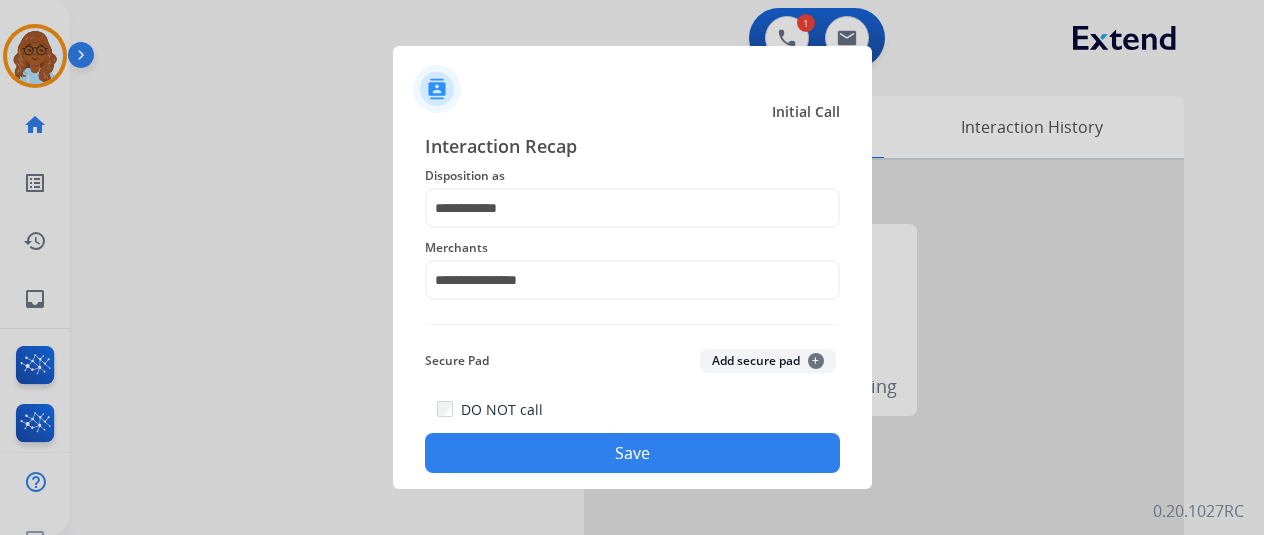 click on "Save" 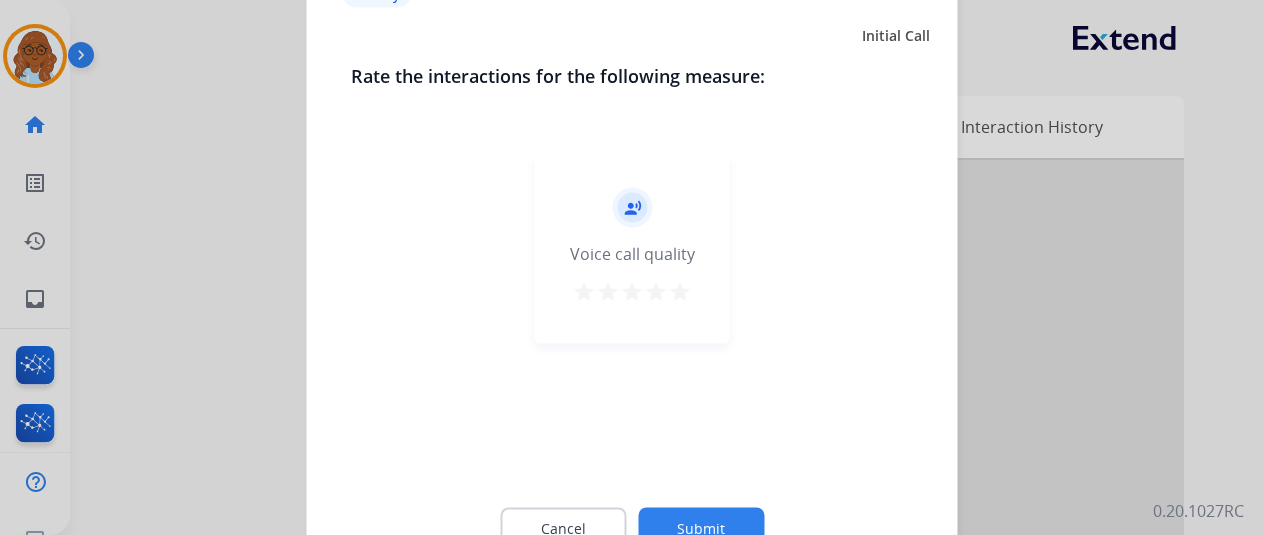 click on "star" at bounding box center [680, 291] 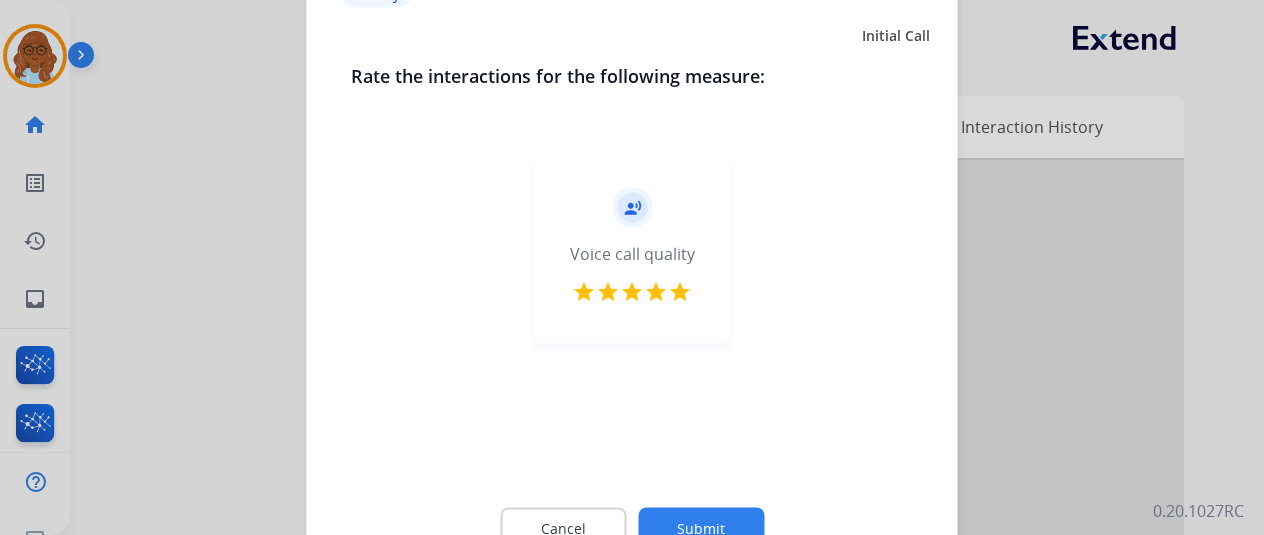 click on "Cancel Submit" 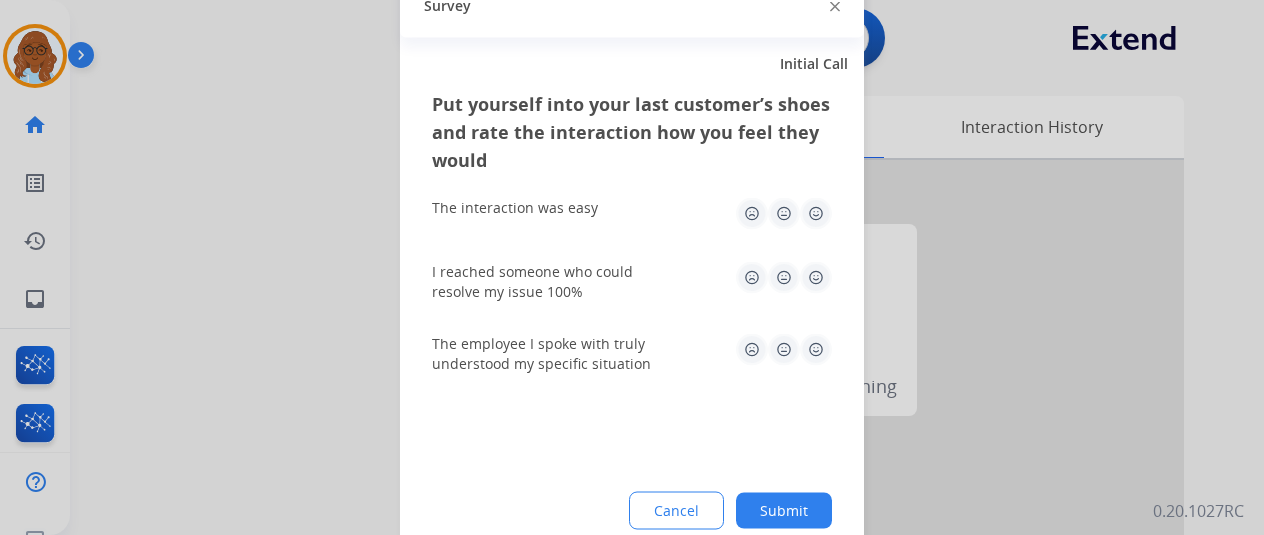 click 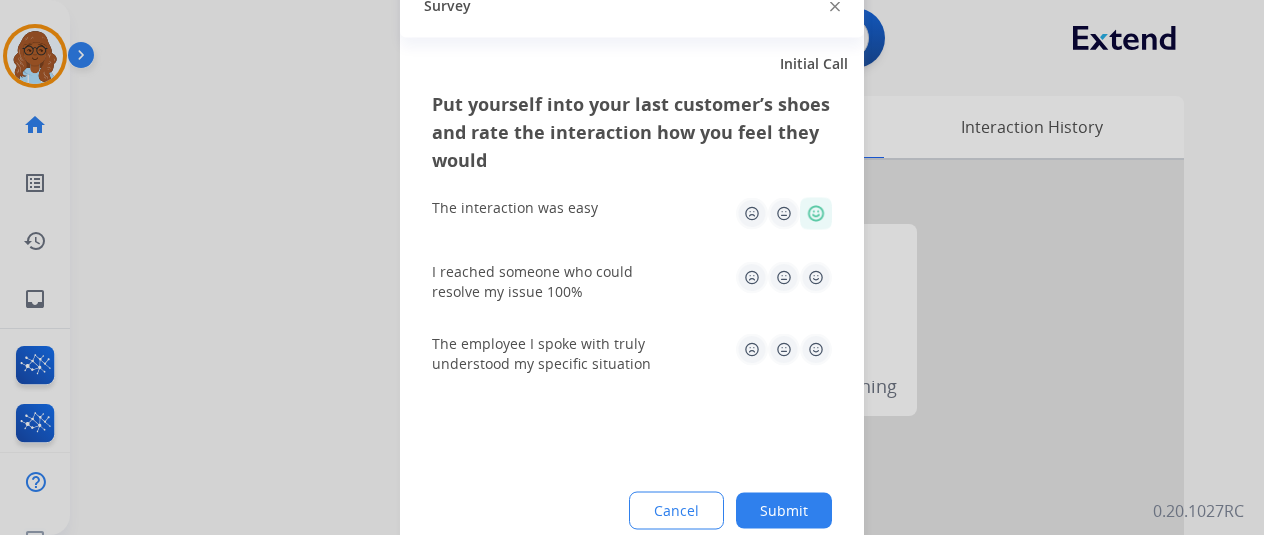 click 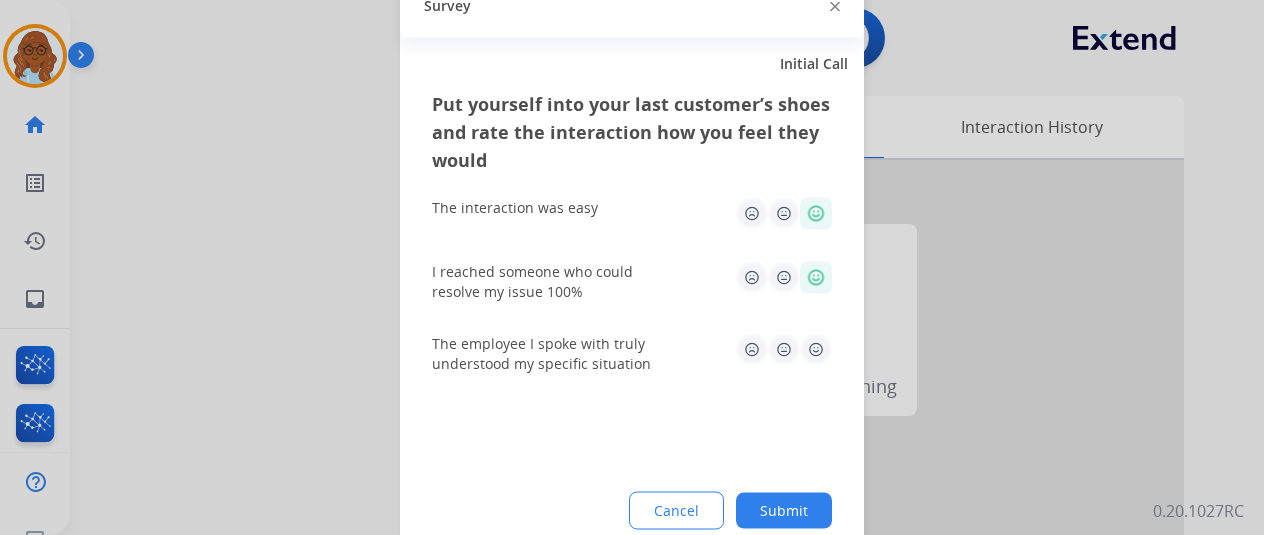 click 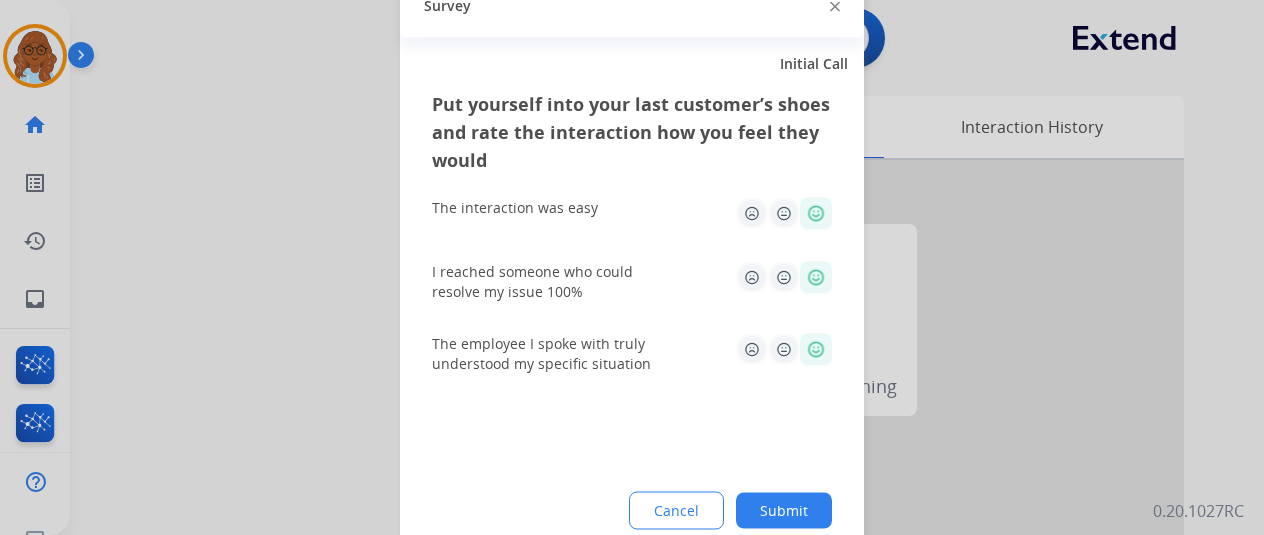 click on "Submit" 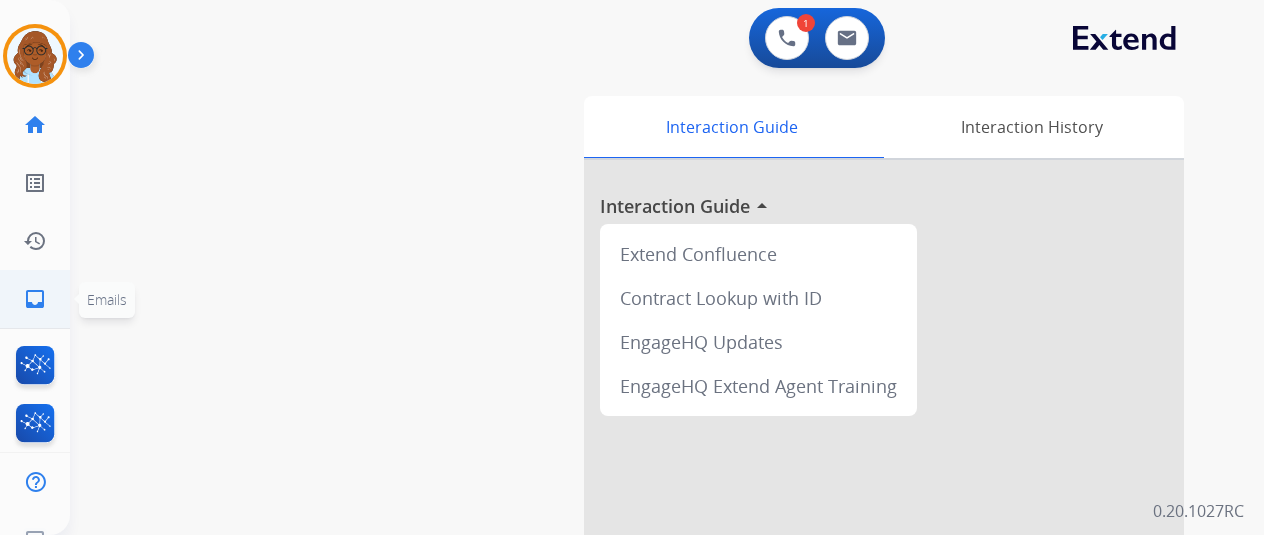 click on "inbox  Emails" 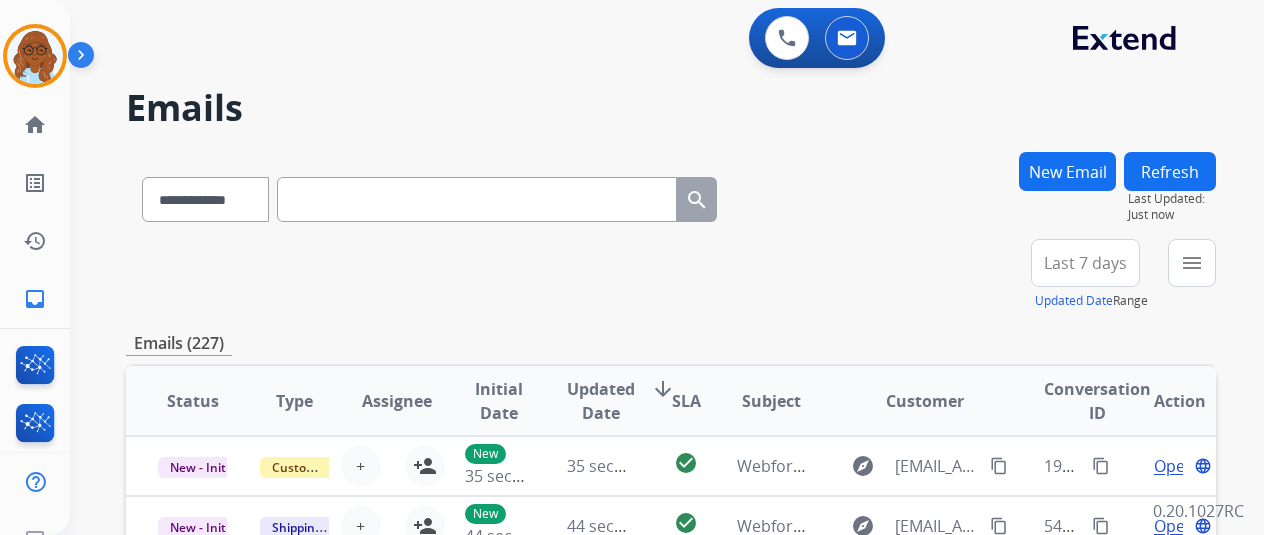 drag, startPoint x: 28, startPoint y: 39, endPoint x: 76, endPoint y: 60, distance: 52.392746 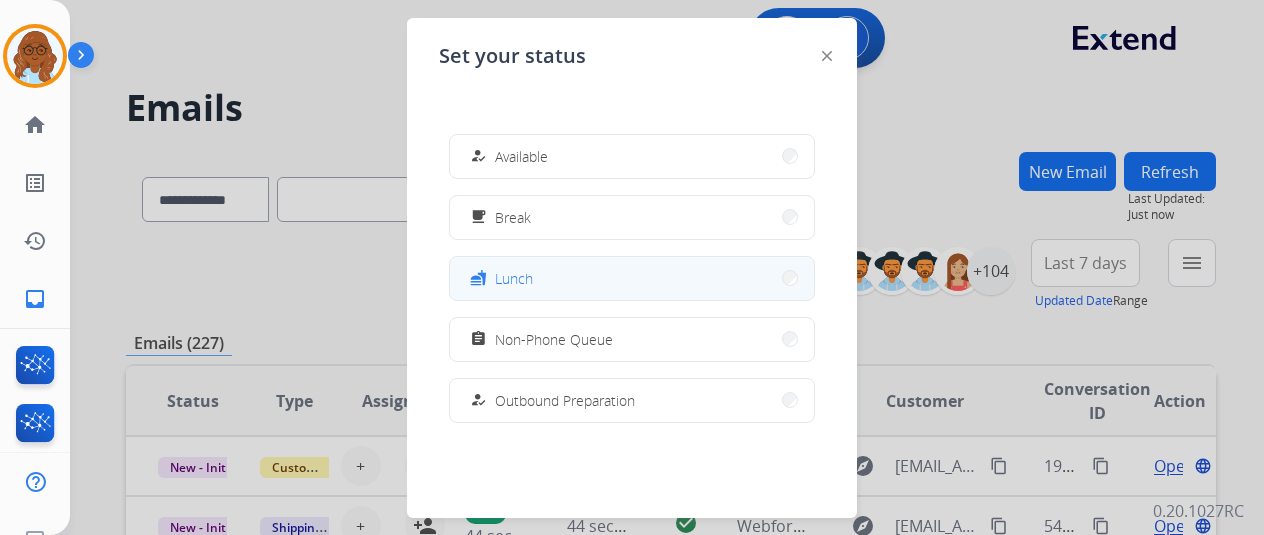 scroll, scrollTop: 376, scrollLeft: 0, axis: vertical 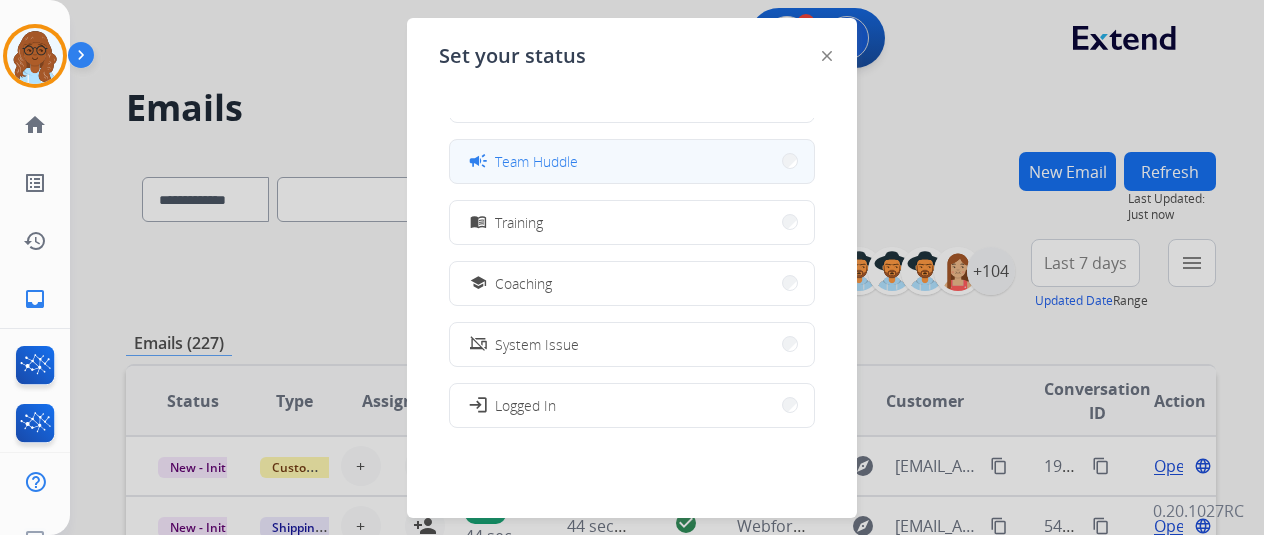 click on "campaign Team Huddle" at bounding box center [632, 161] 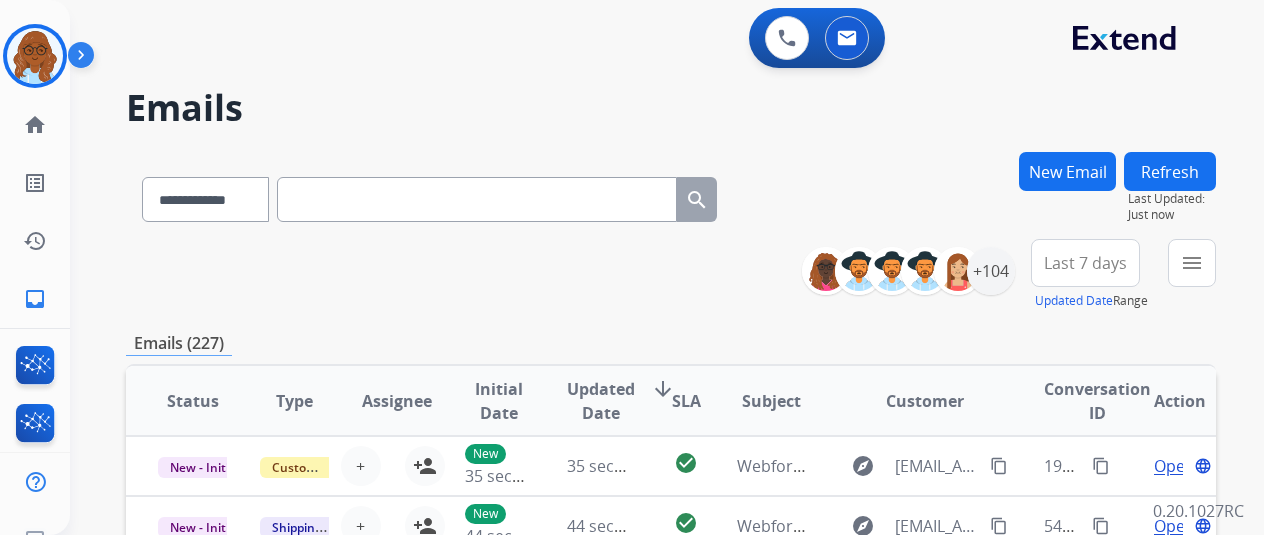 click at bounding box center [477, 199] 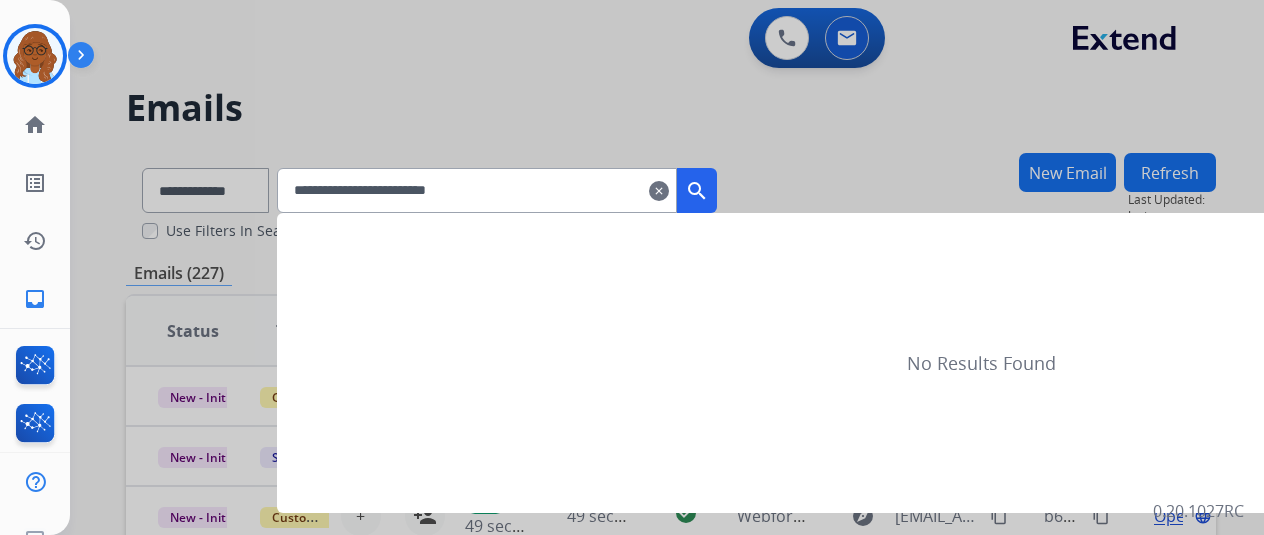 type on "**********" 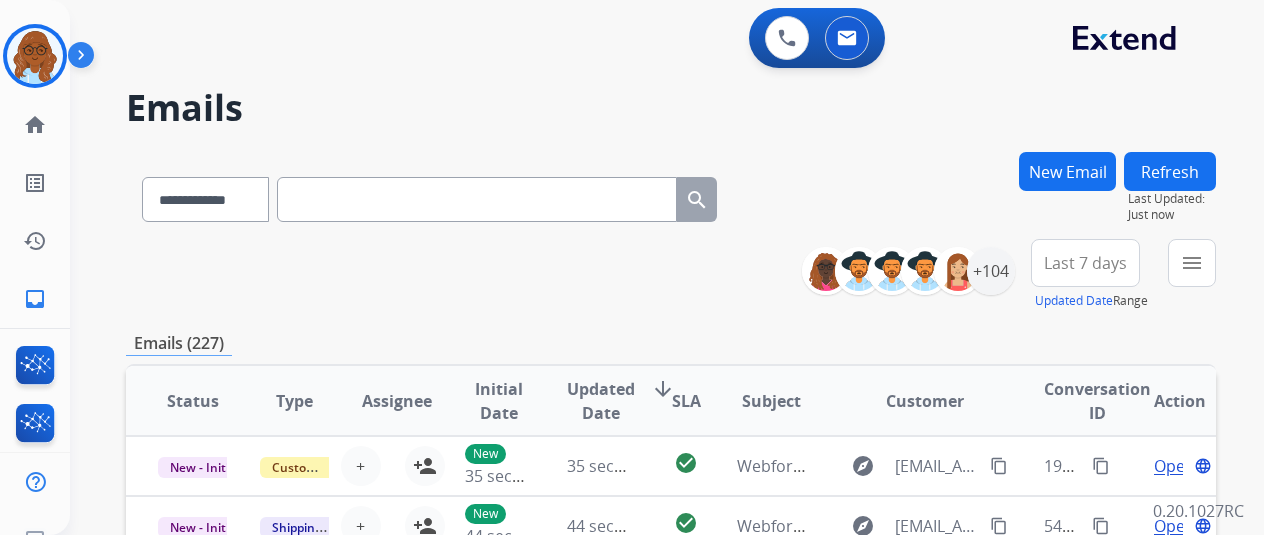 click on "New Email" at bounding box center (1067, 171) 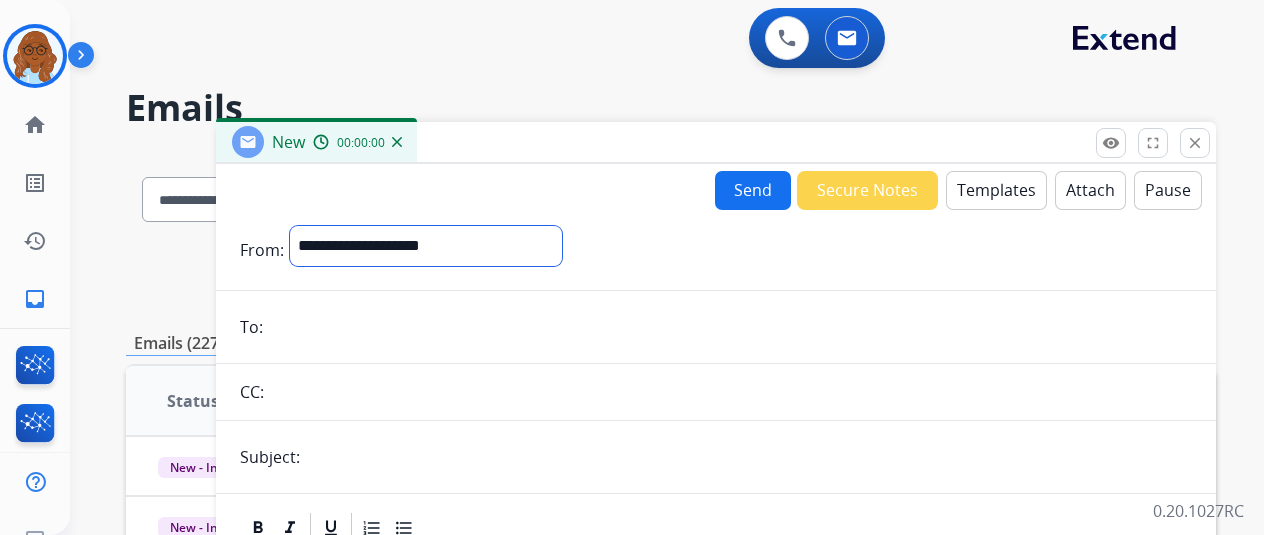 click on "**********" at bounding box center (426, 246) 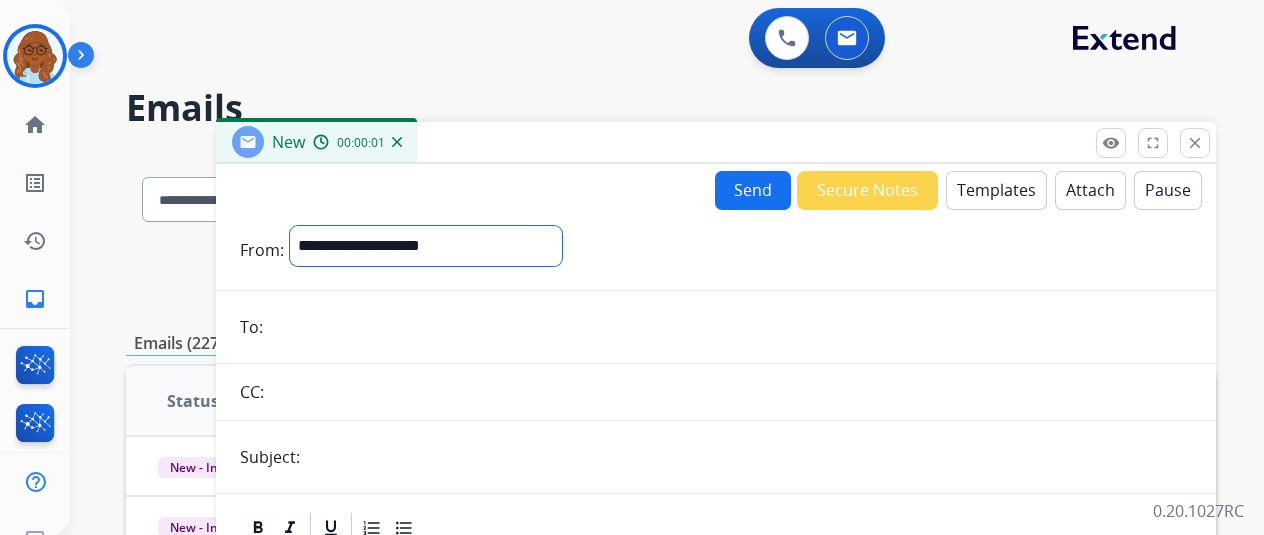 select on "**********" 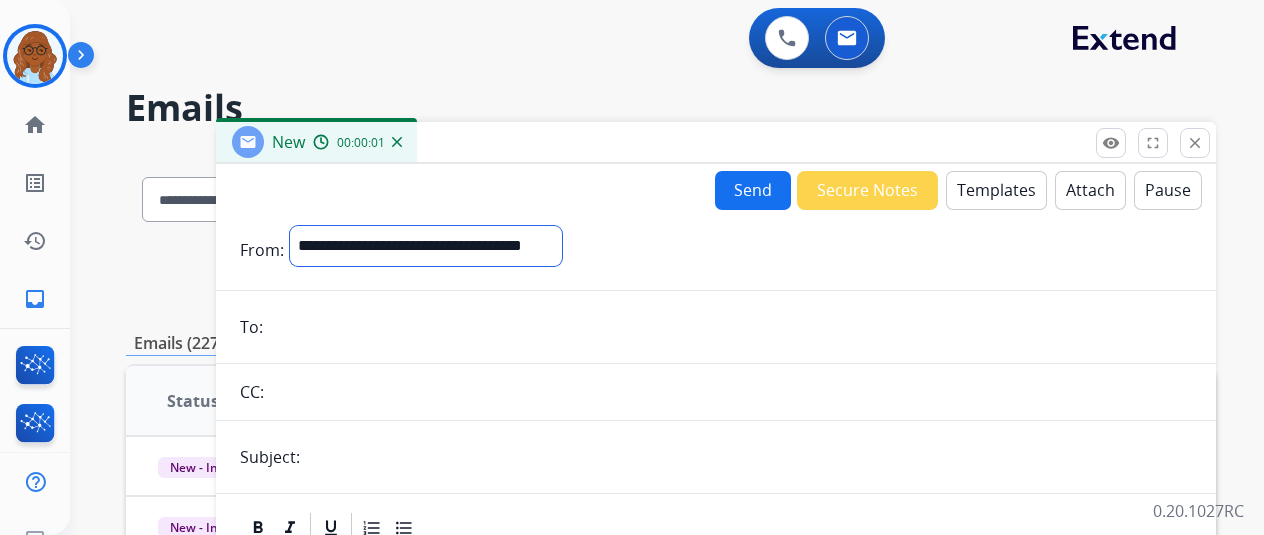 click on "**********" at bounding box center [426, 246] 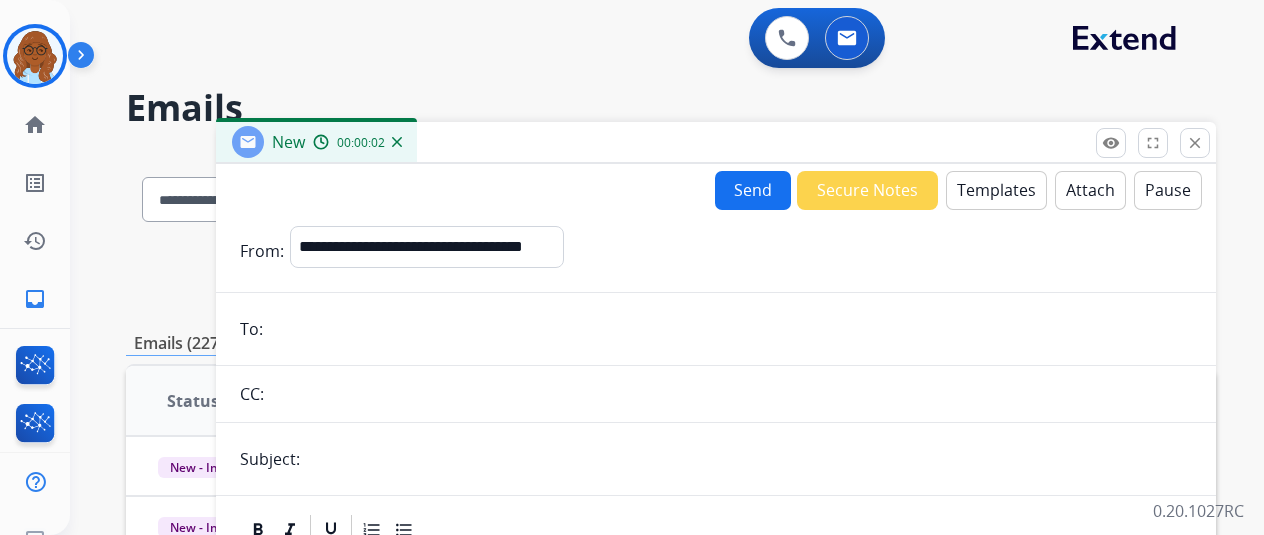 click at bounding box center [730, 329] 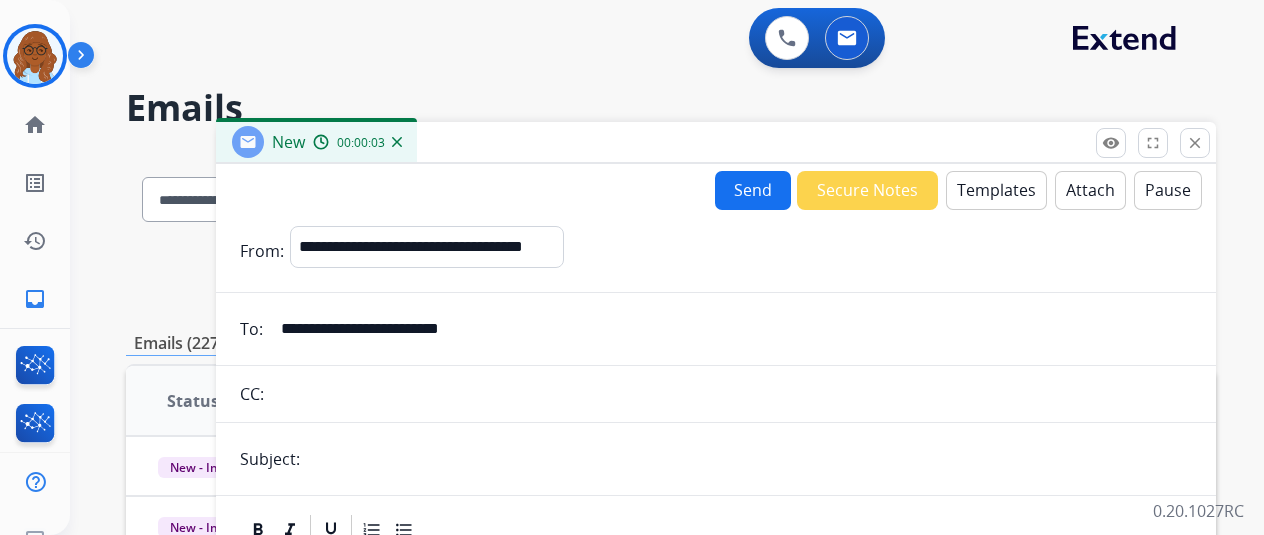 type on "**********" 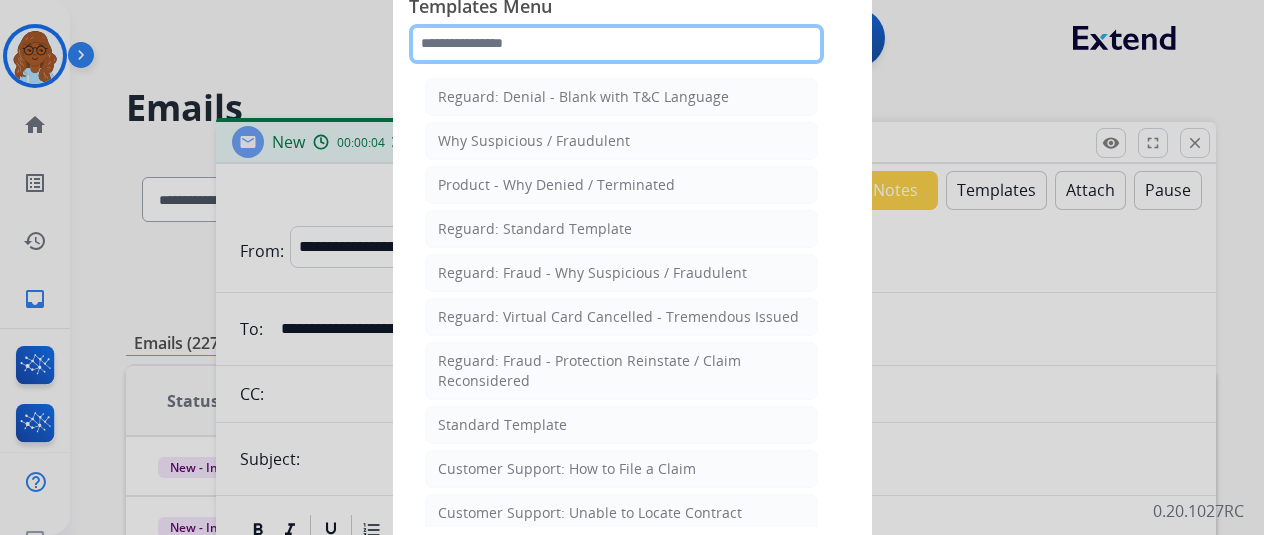 click 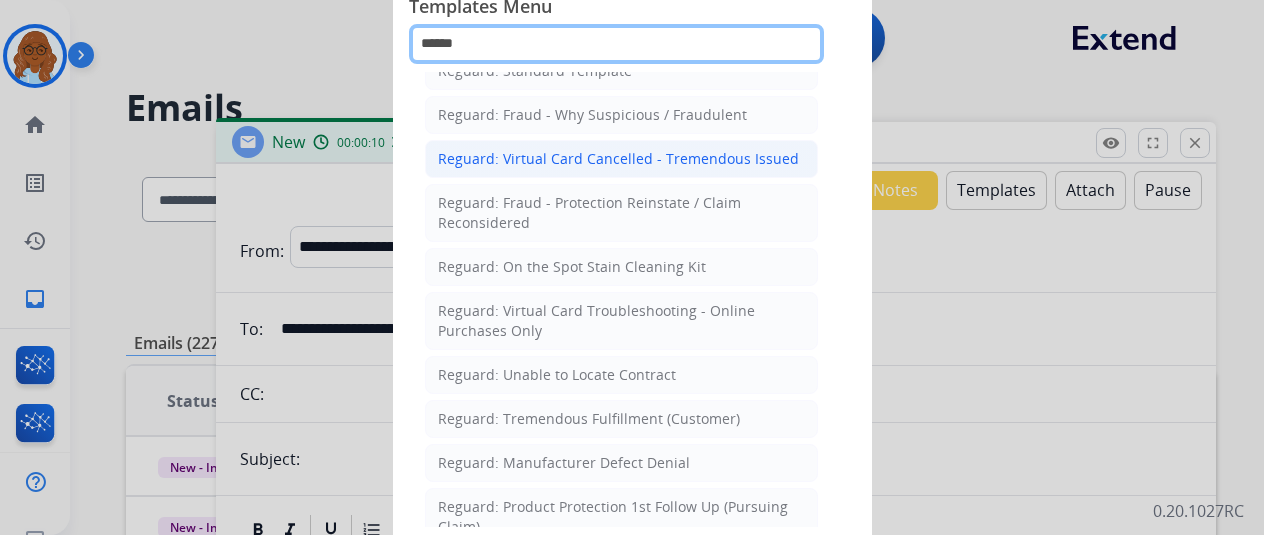 scroll, scrollTop: 217, scrollLeft: 0, axis: vertical 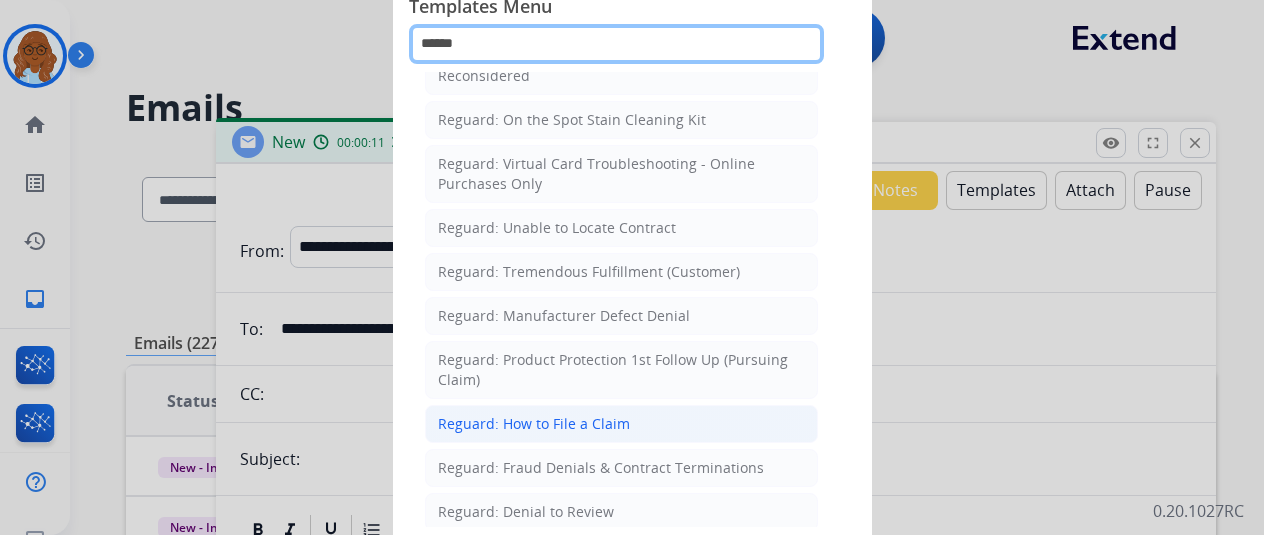 type on "******" 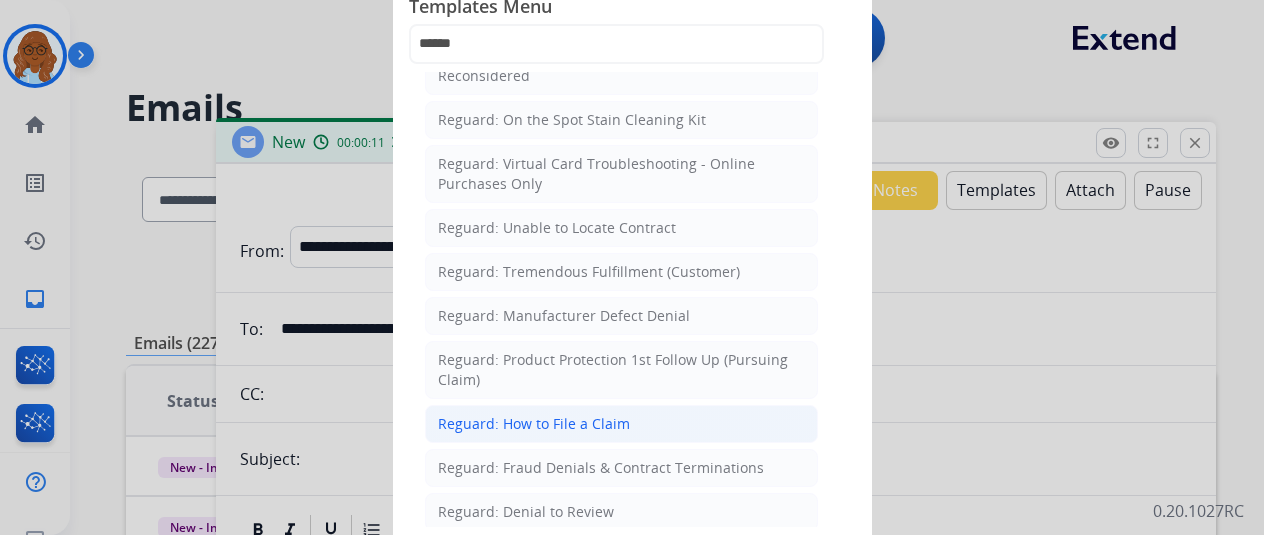 click on "Reguard: How to File a Claim" 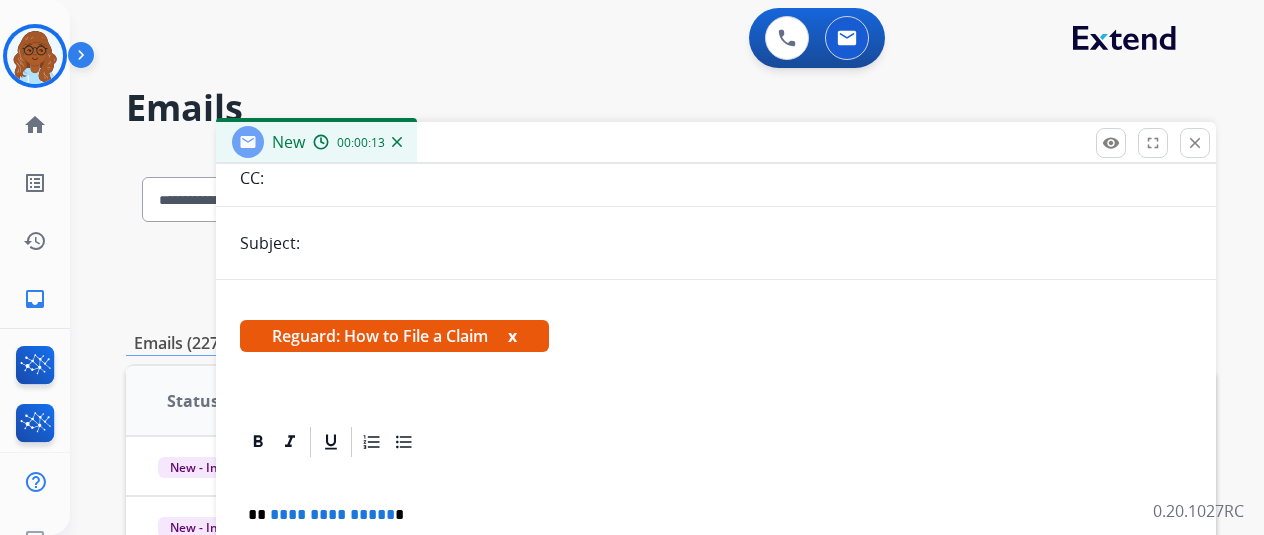 scroll, scrollTop: 225, scrollLeft: 0, axis: vertical 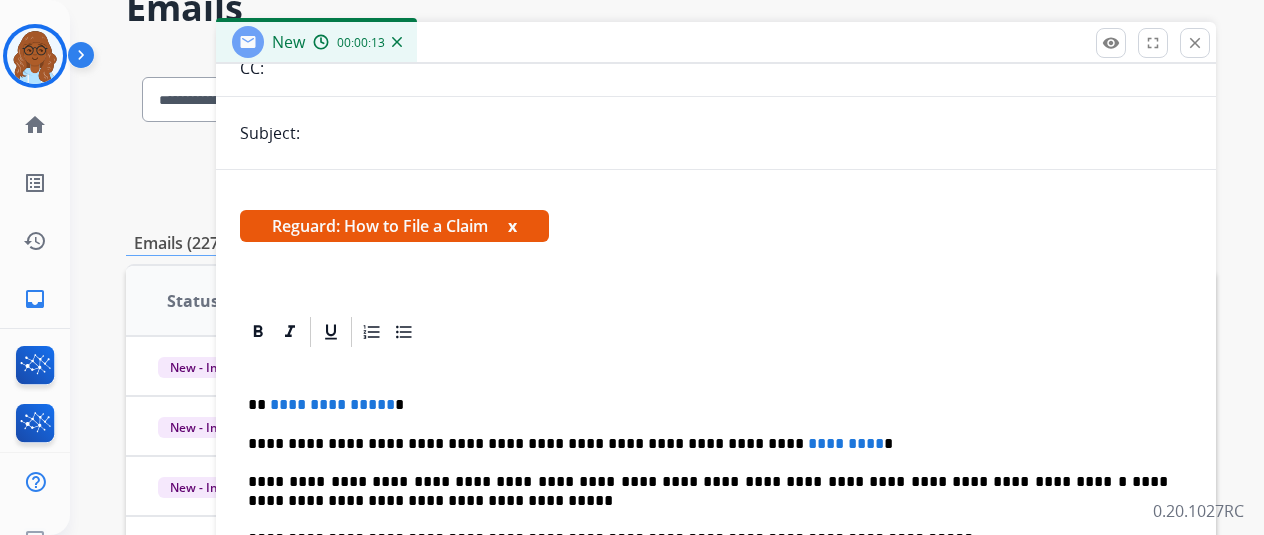 click on "x" at bounding box center (512, 226) 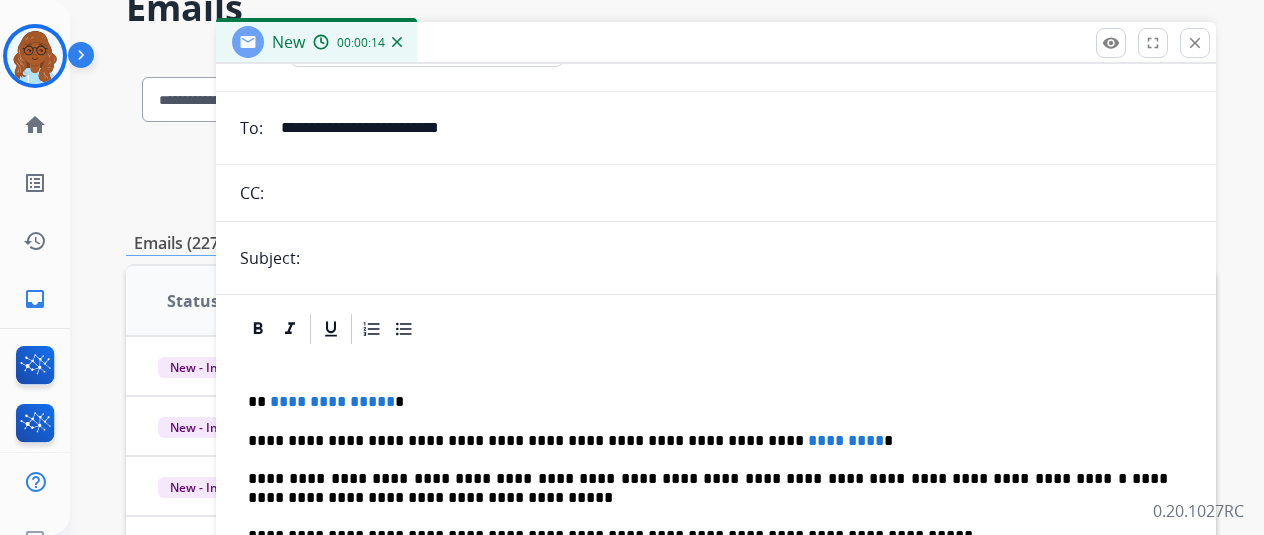scroll, scrollTop: 97, scrollLeft: 0, axis: vertical 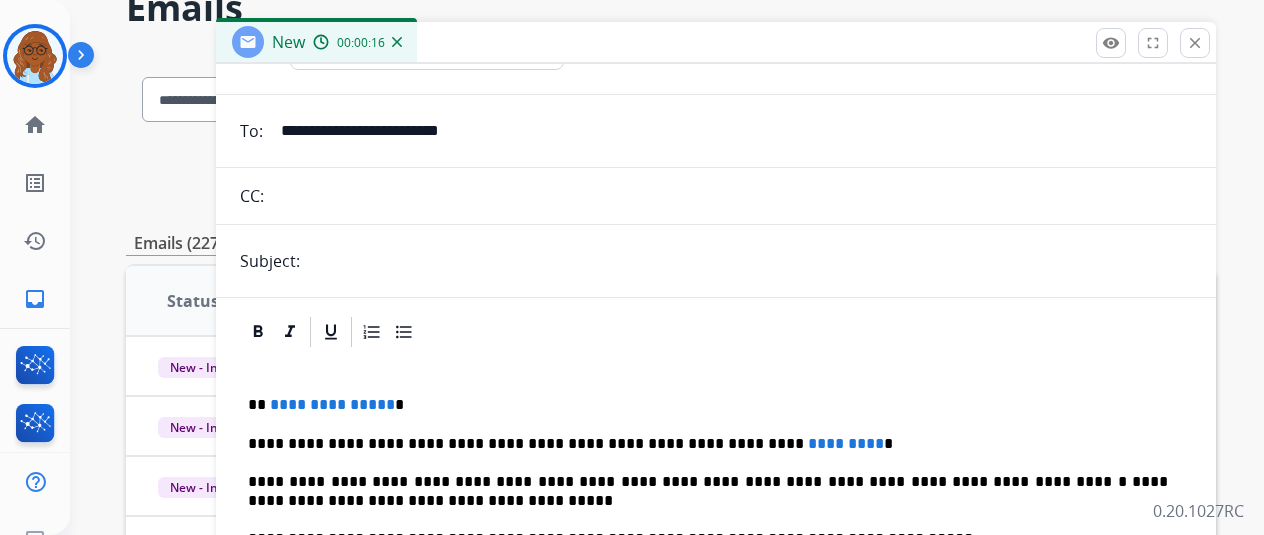 drag, startPoint x: 436, startPoint y: 406, endPoint x: 242, endPoint y: 416, distance: 194.25757 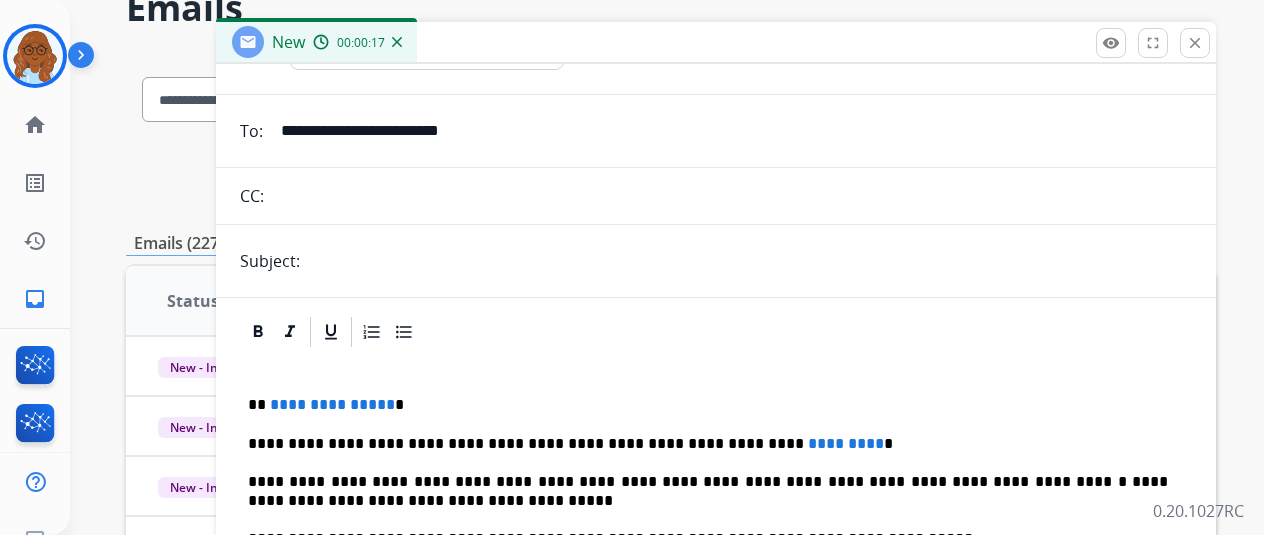 drag, startPoint x: 374, startPoint y: 400, endPoint x: 394, endPoint y: 403, distance: 20.22375 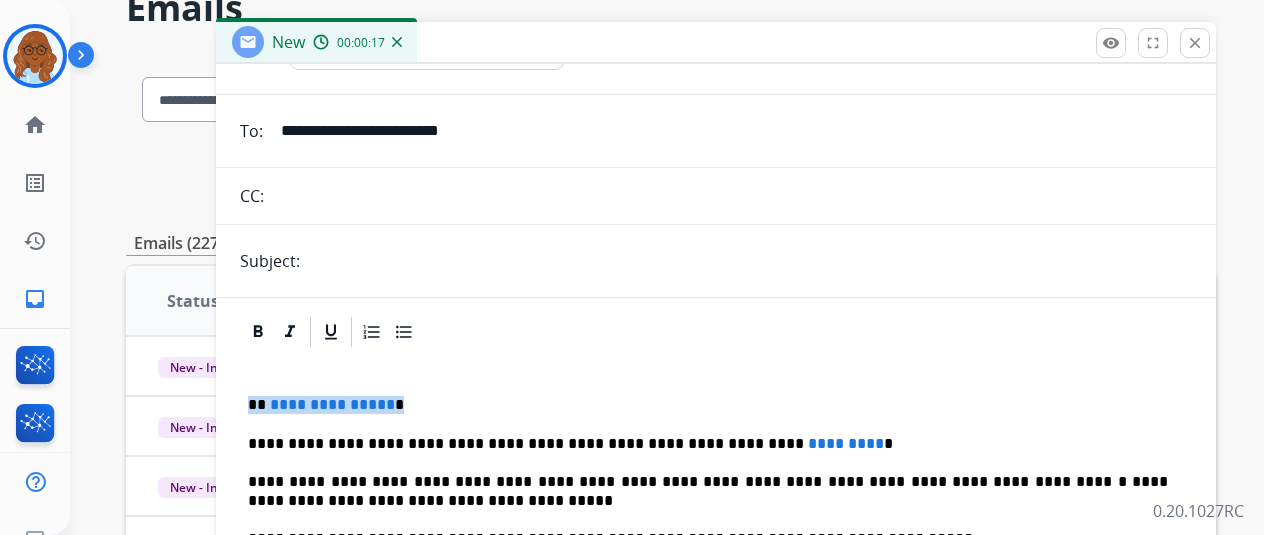 drag, startPoint x: 413, startPoint y: 401, endPoint x: 240, endPoint y: 395, distance: 173.10402 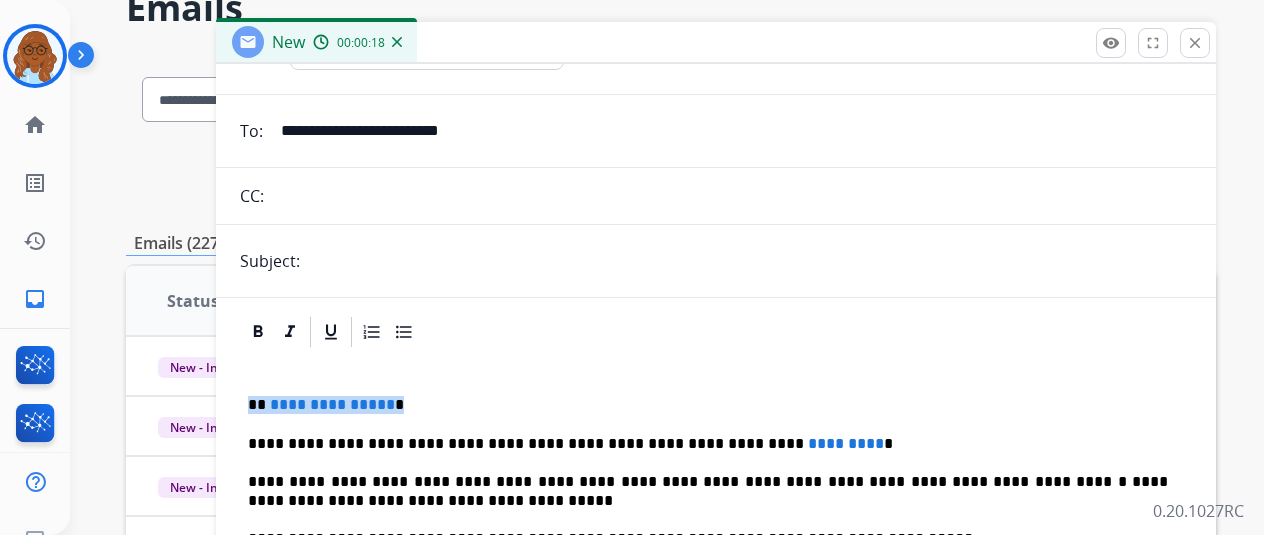 type 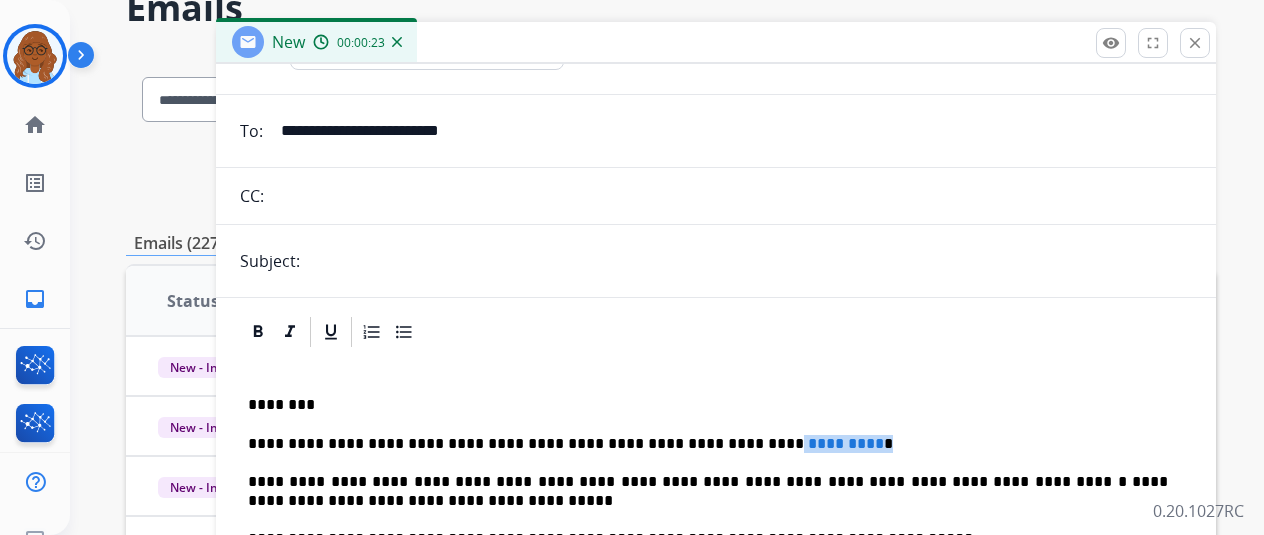 drag, startPoint x: 834, startPoint y: 439, endPoint x: 718, endPoint y: 442, distance: 116.03879 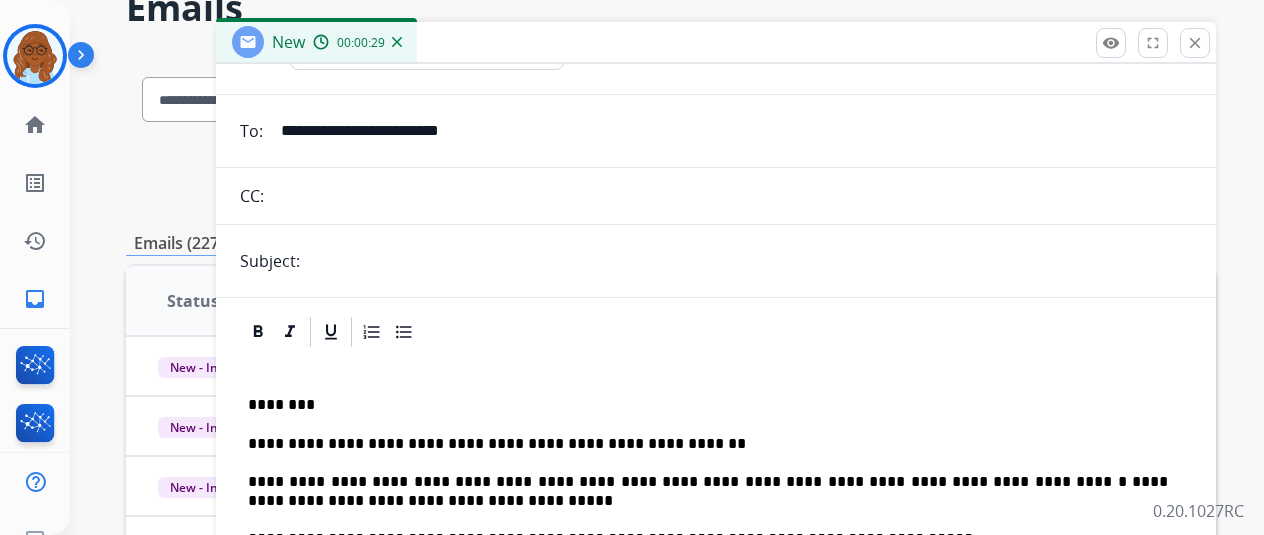 click on "**********" at bounding box center (708, 444) 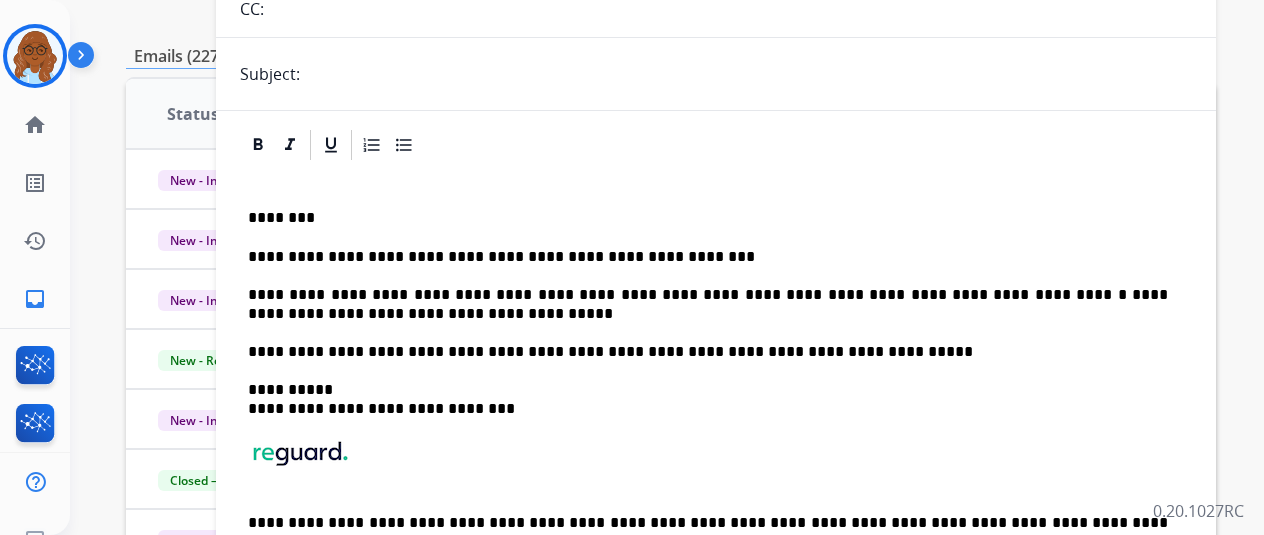 scroll, scrollTop: 400, scrollLeft: 0, axis: vertical 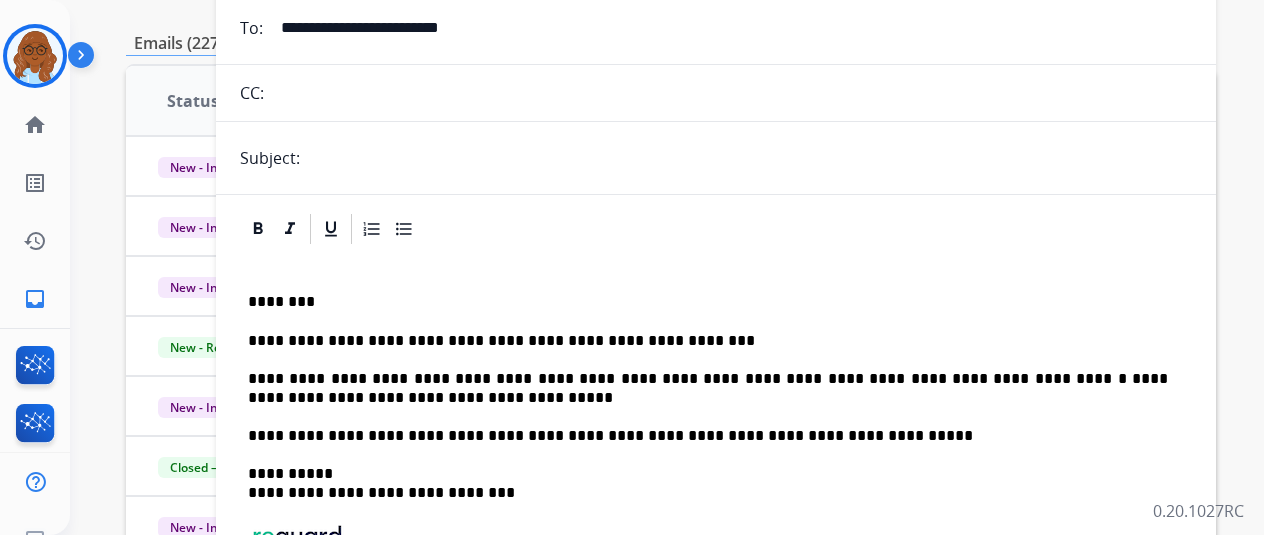 drag, startPoint x: 364, startPoint y: 159, endPoint x: 412, endPoint y: 161, distance: 48.04165 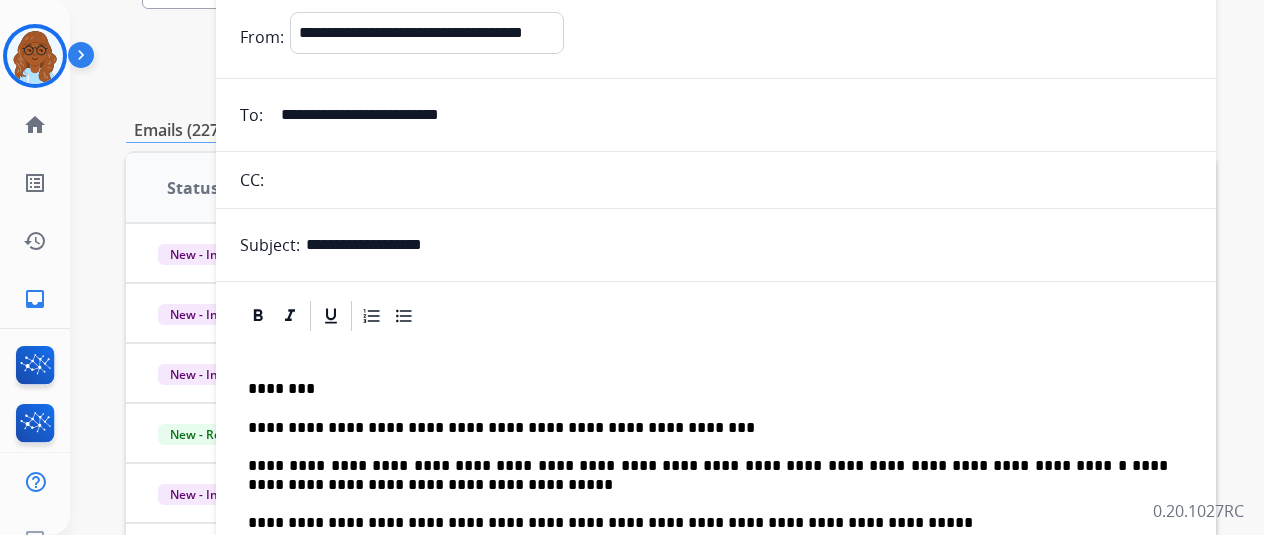 scroll, scrollTop: 0, scrollLeft: 0, axis: both 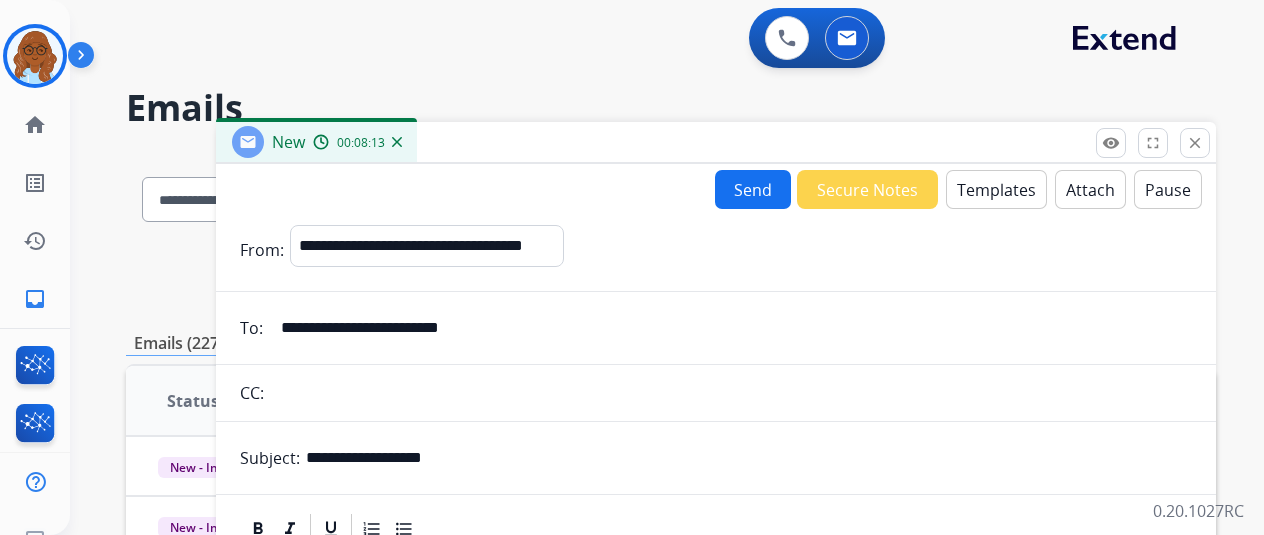 click on "Send" at bounding box center (753, 189) 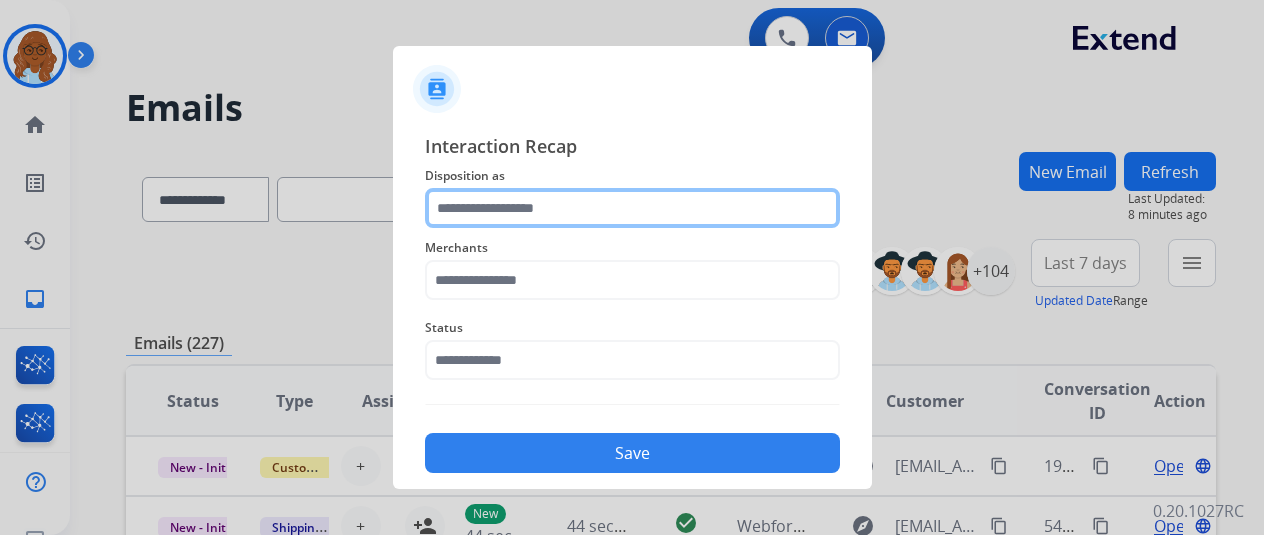drag, startPoint x: 516, startPoint y: 207, endPoint x: 535, endPoint y: 211, distance: 19.416489 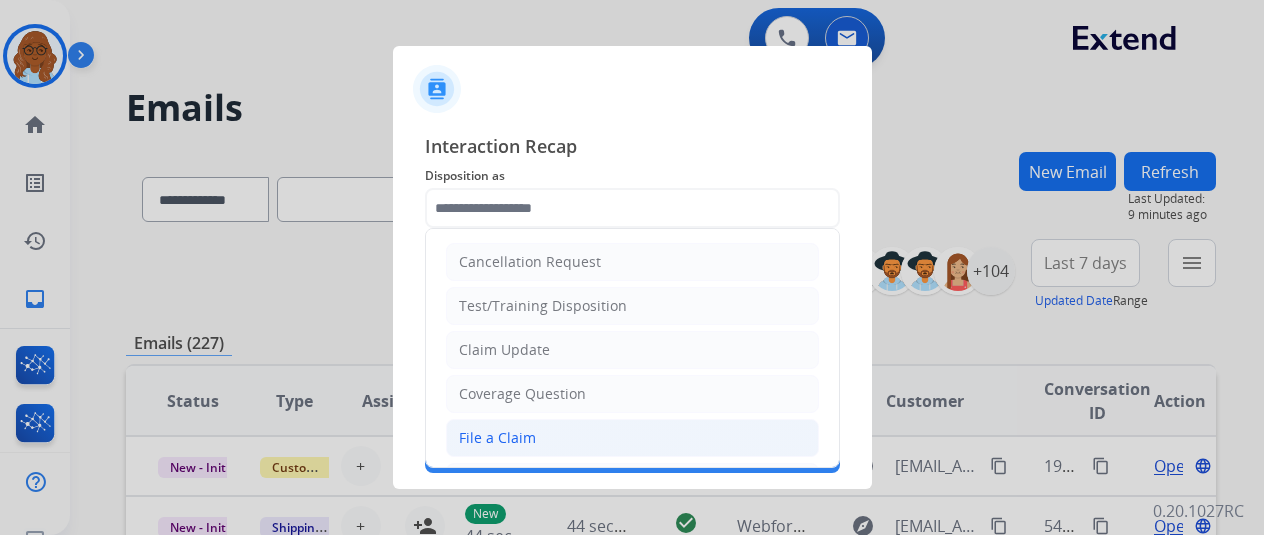click on "File a Claim" 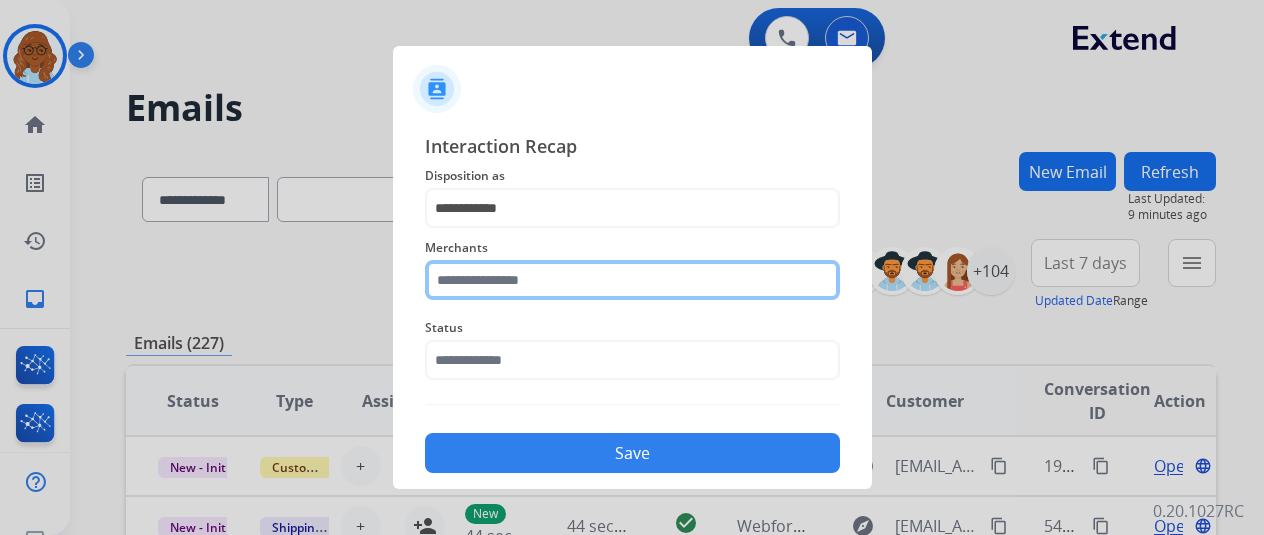 click 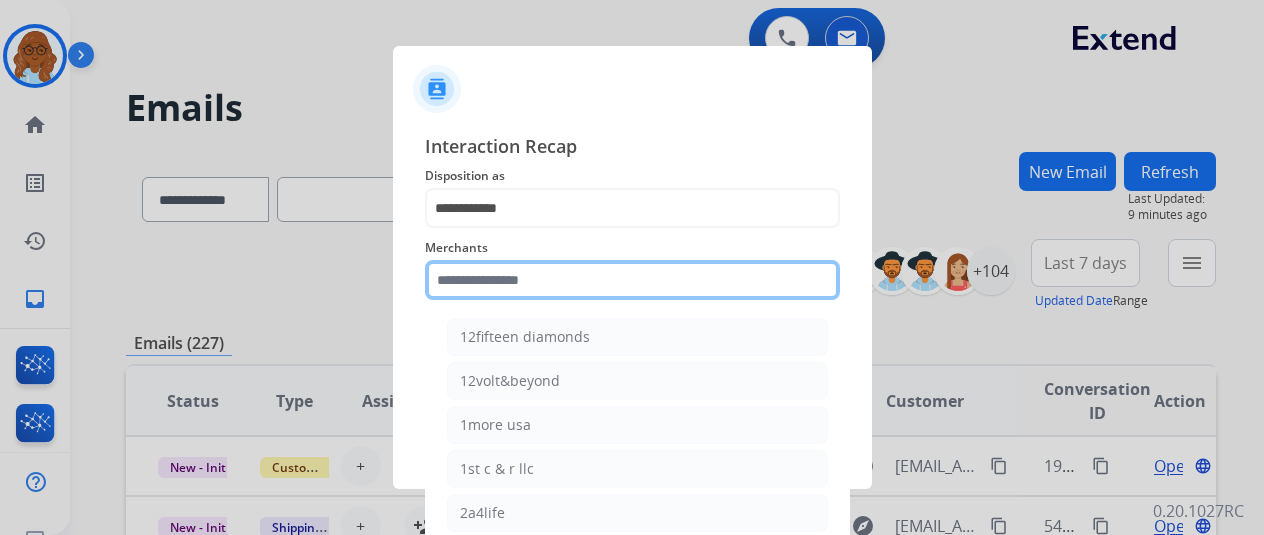 click 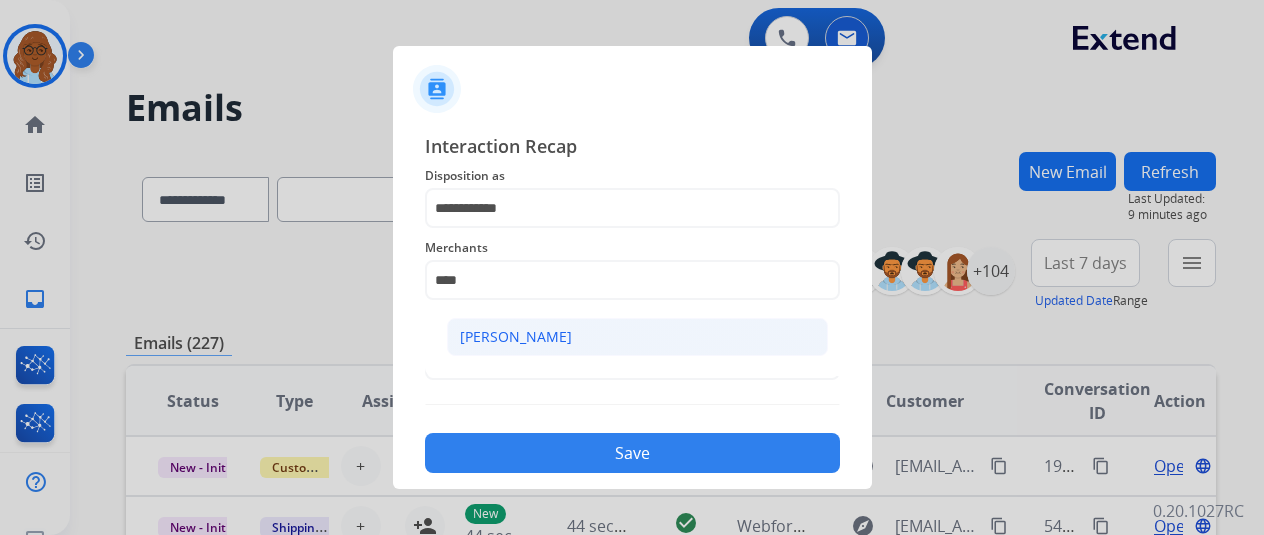 click on "[PERSON_NAME]" 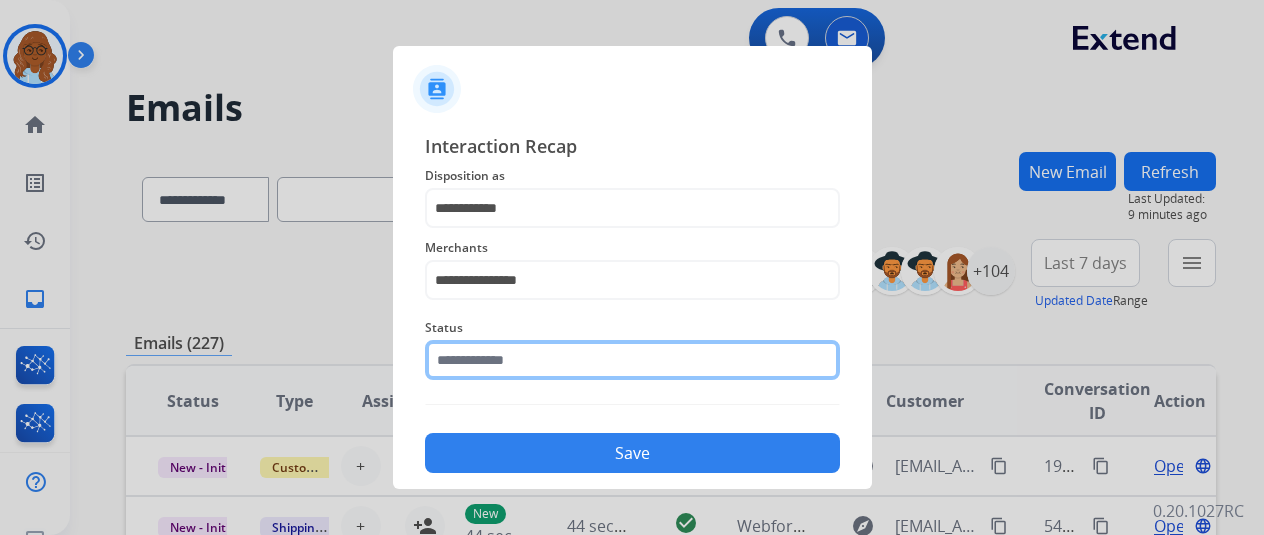 click 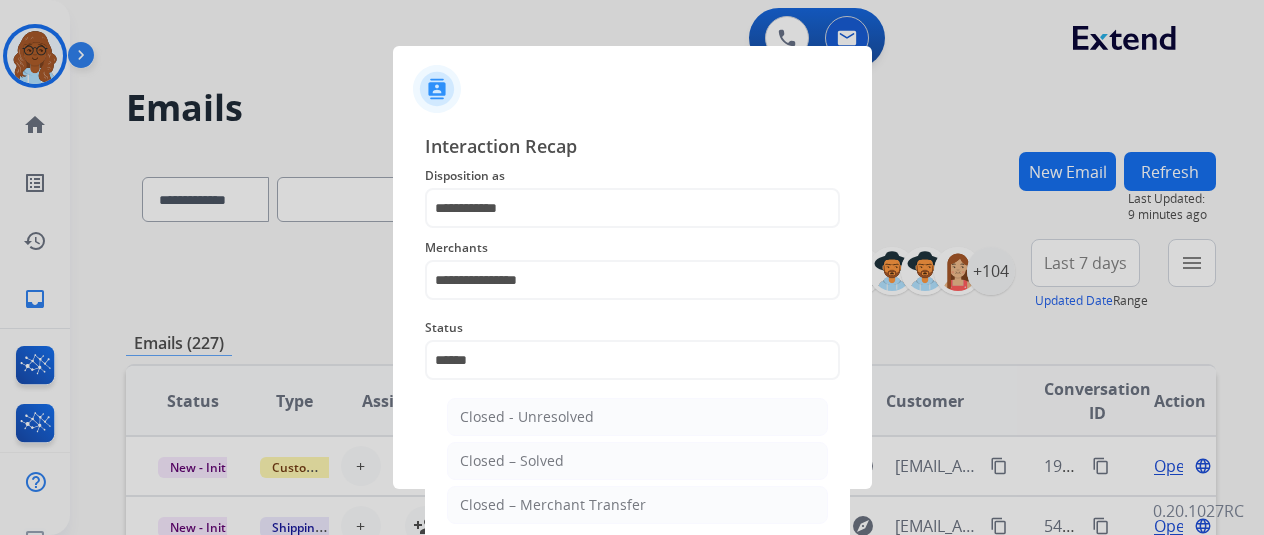 click on "Closed – Solved" 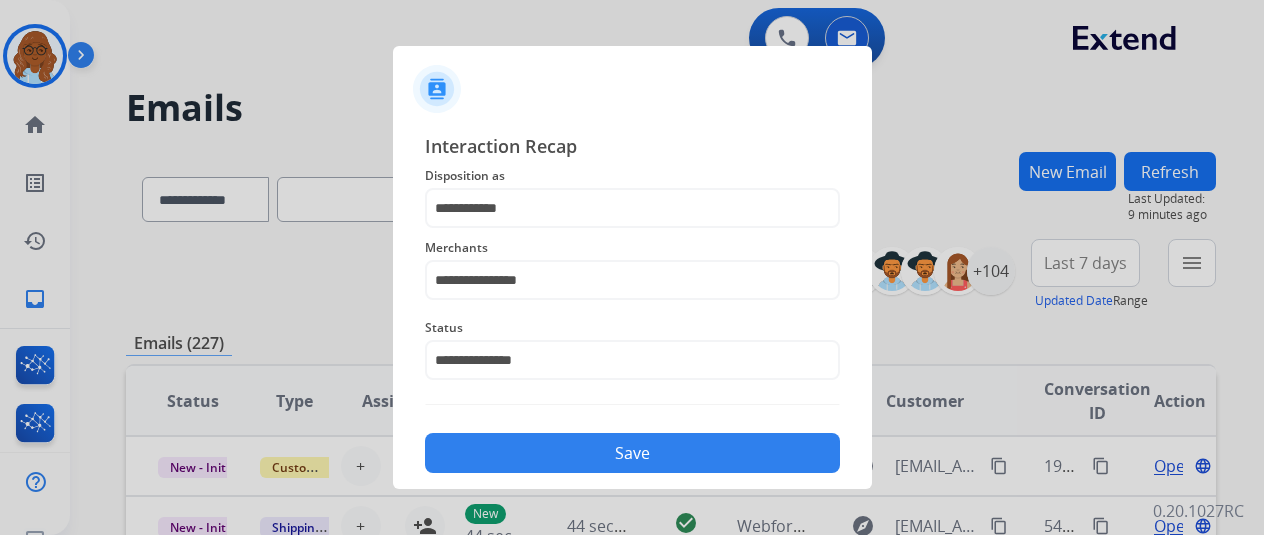 click on "Save" 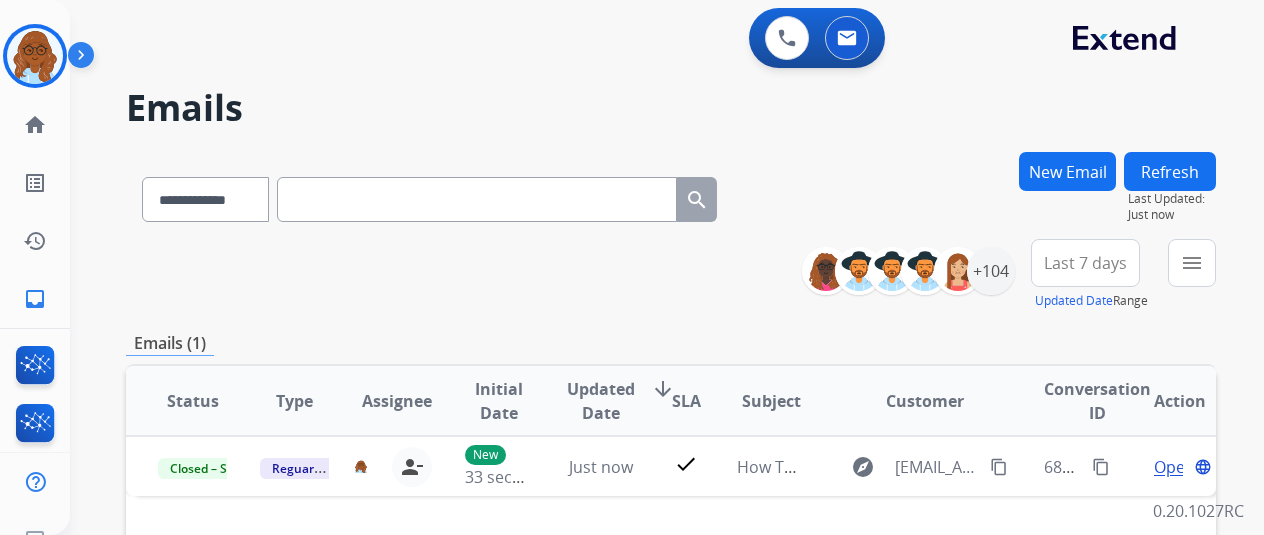 drag, startPoint x: 57, startPoint y: 69, endPoint x: 72, endPoint y: 71, distance: 15.132746 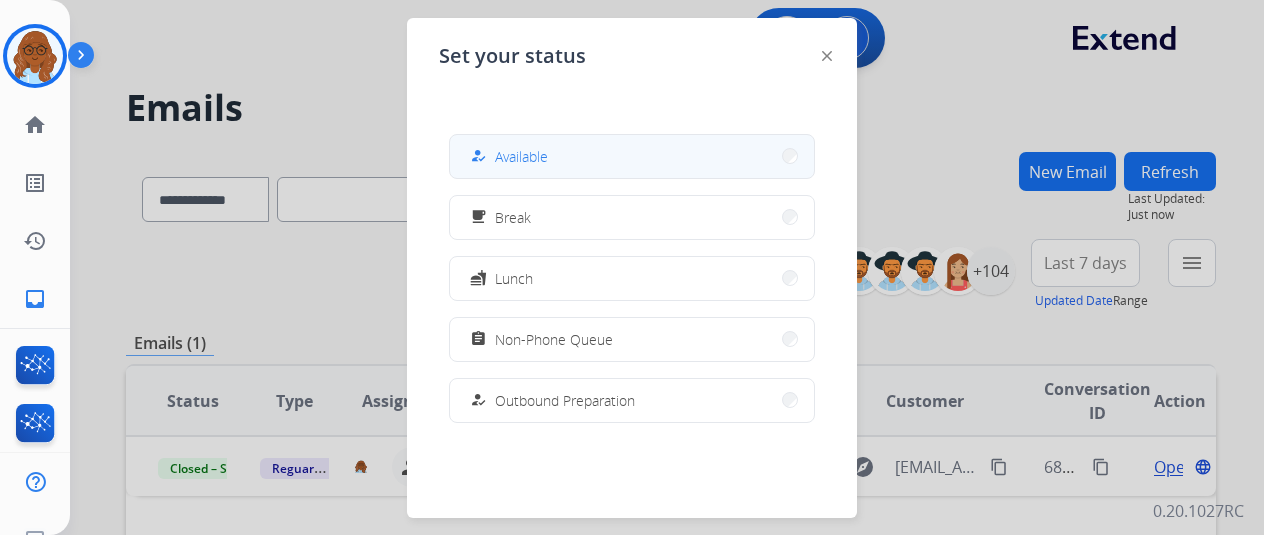 click on "how_to_reg Available" at bounding box center [632, 156] 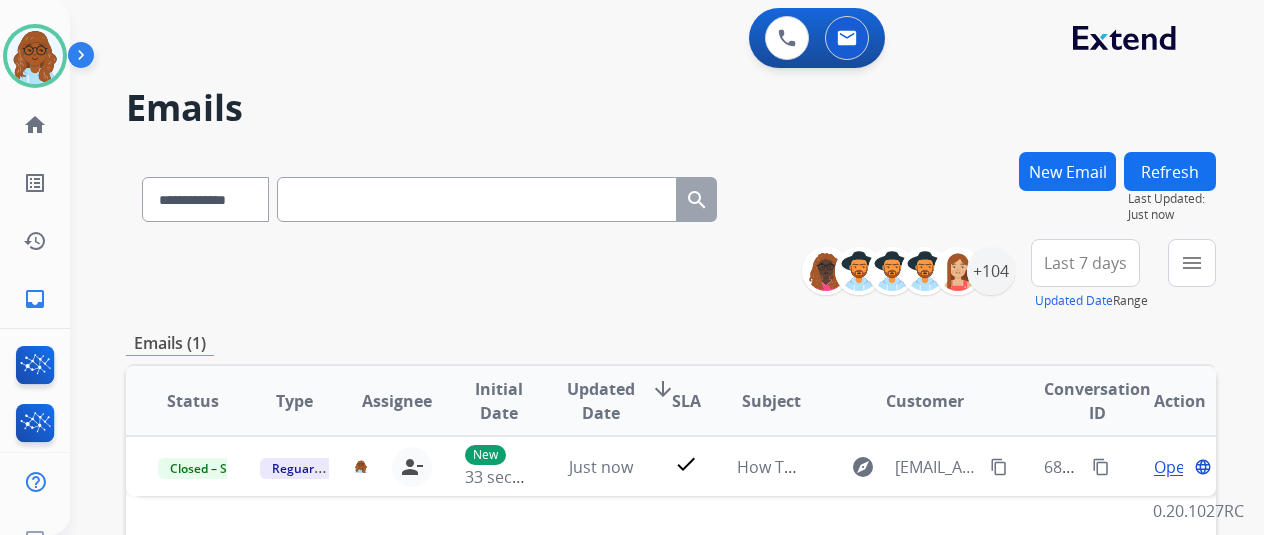 paste on "**********" 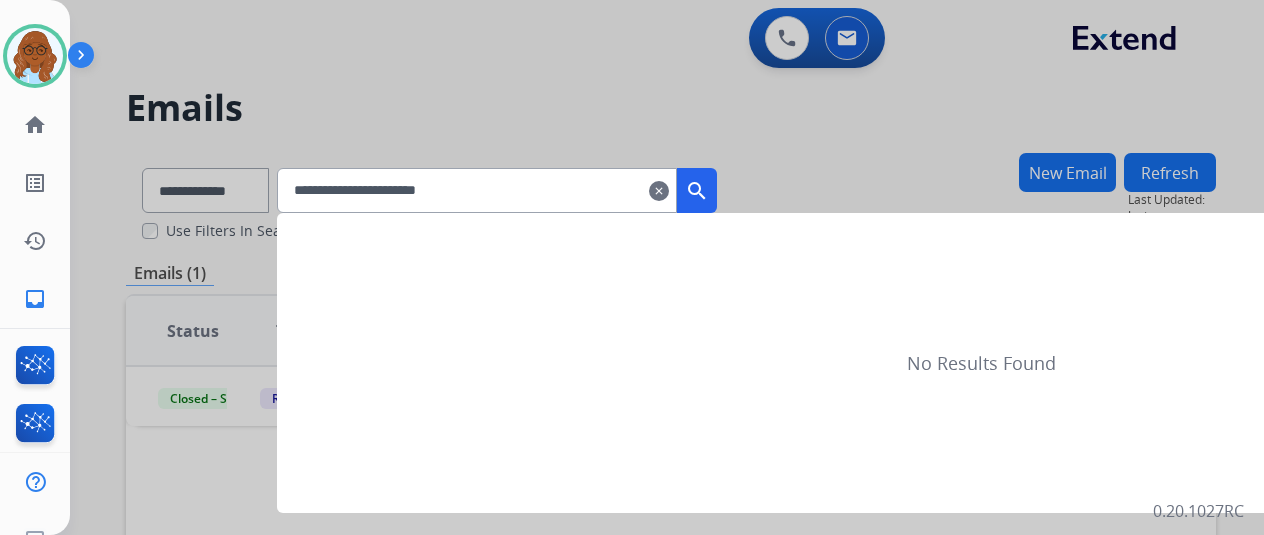 type on "**********" 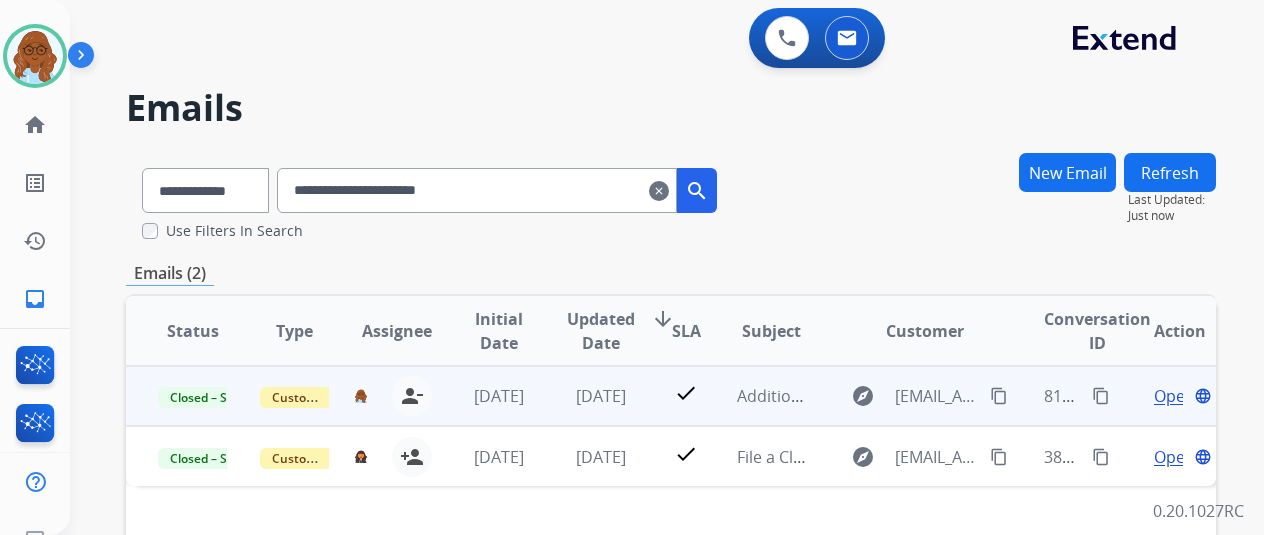 click on "Open" at bounding box center [1174, 396] 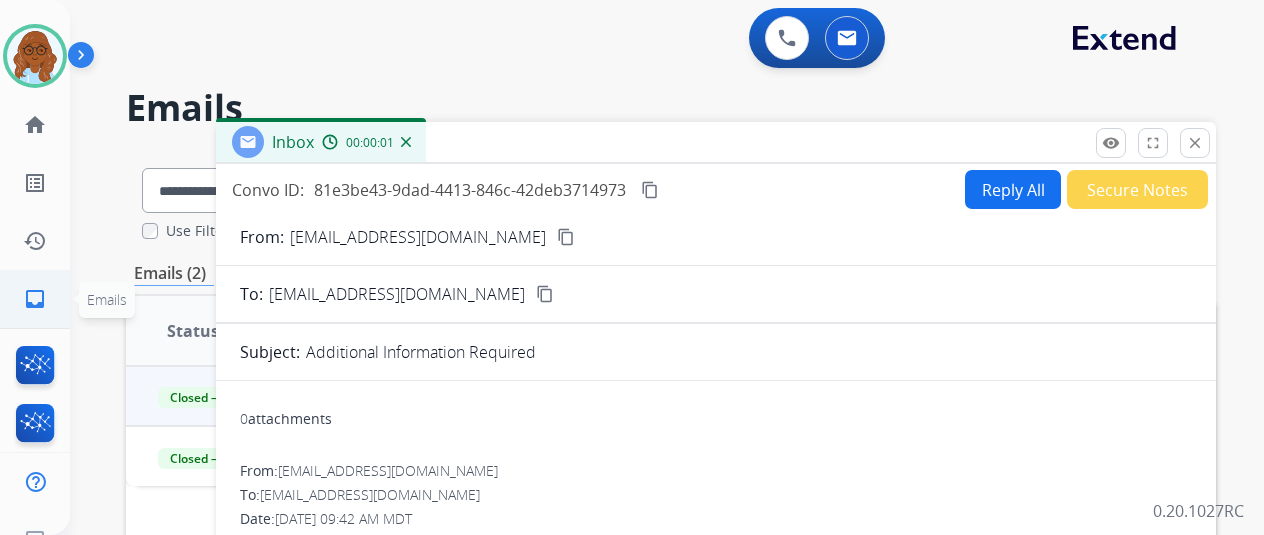 scroll, scrollTop: 24, scrollLeft: 0, axis: vertical 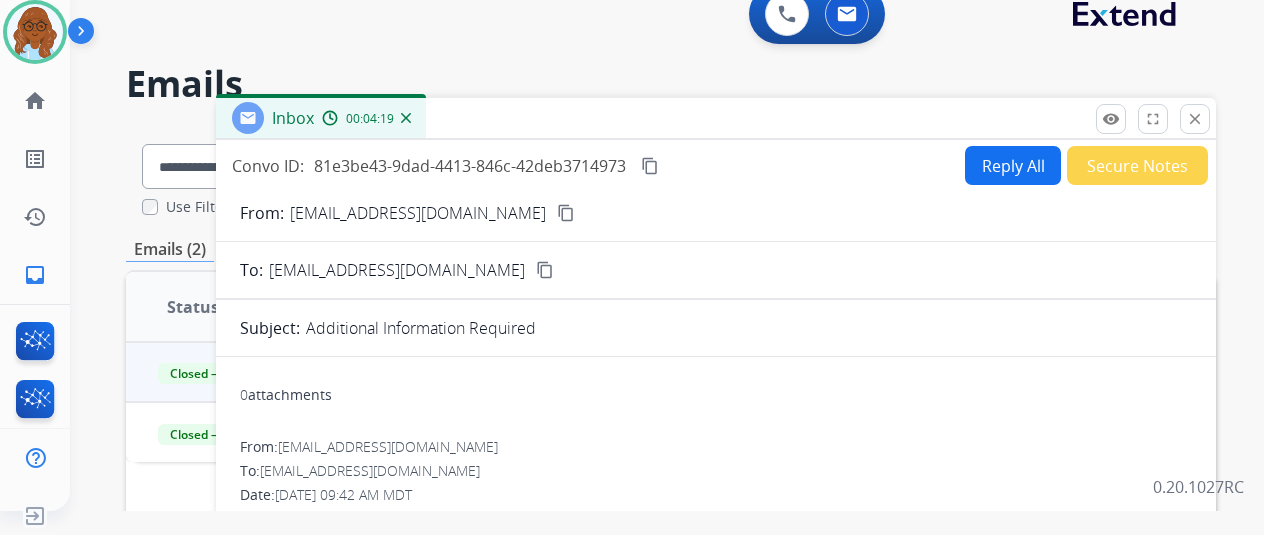 drag, startPoint x: 1218, startPoint y: 123, endPoint x: 1123, endPoint y: 141, distance: 96.69022 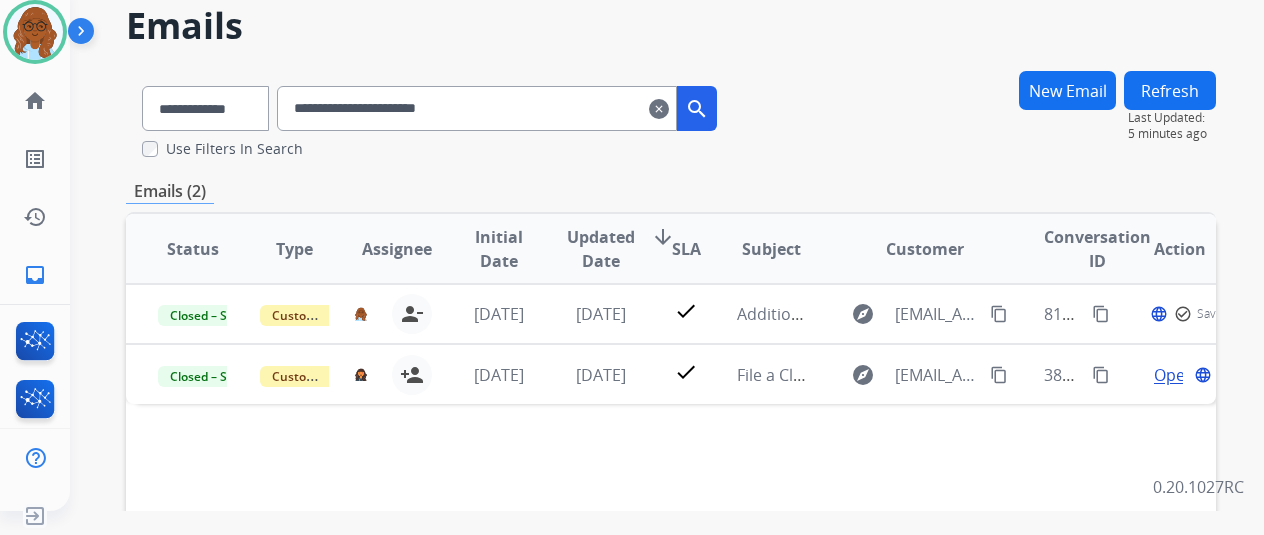 scroll, scrollTop: 100, scrollLeft: 0, axis: vertical 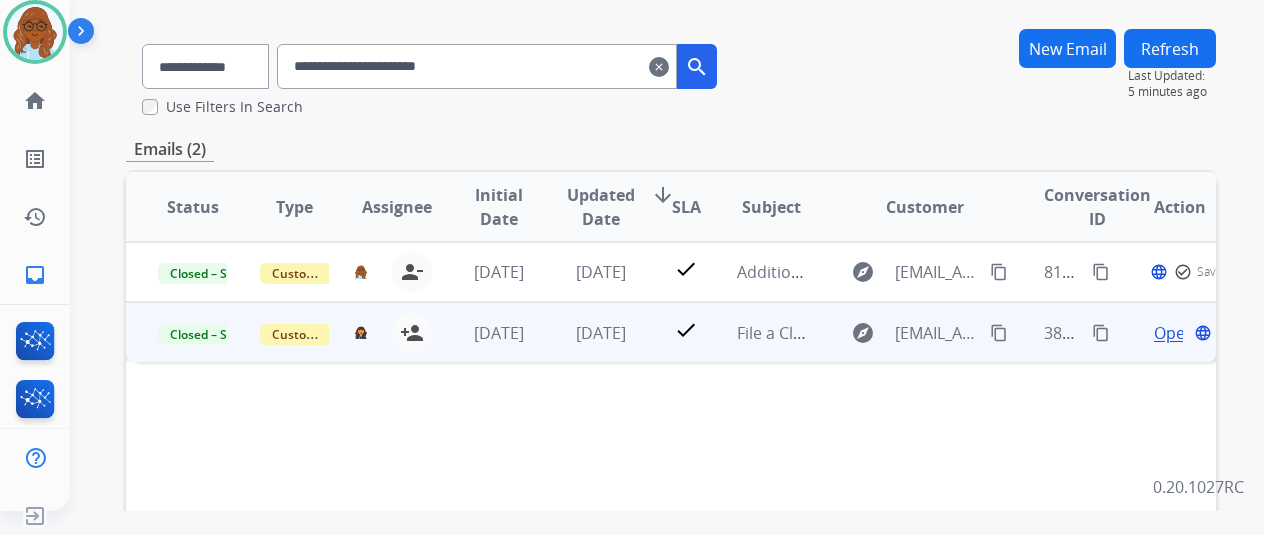 click on "Open" at bounding box center (1174, 333) 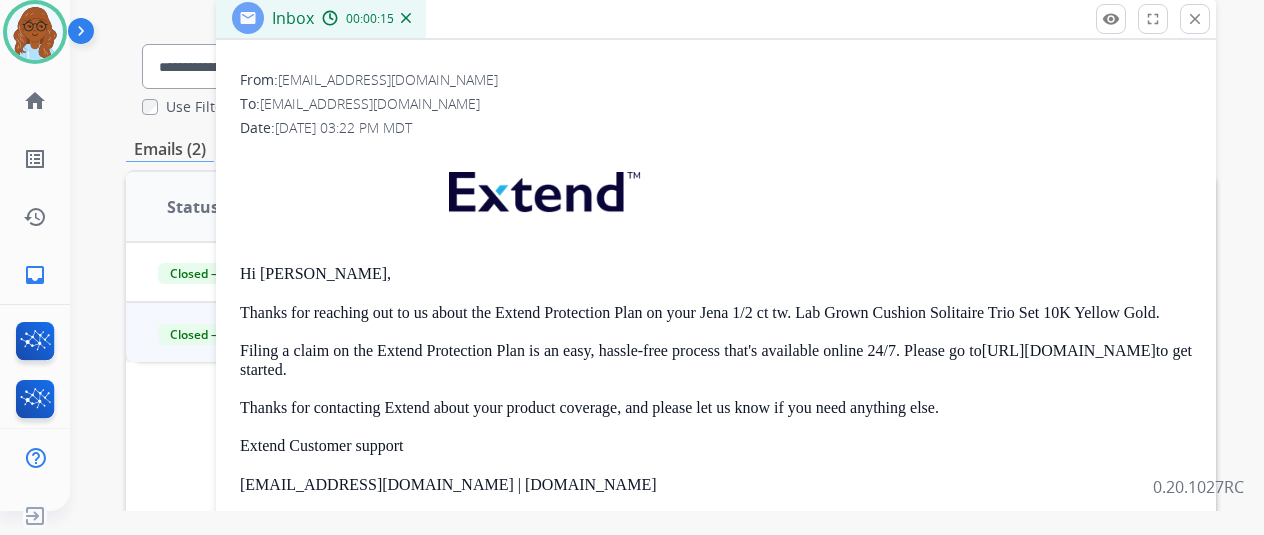 scroll, scrollTop: 0, scrollLeft: 0, axis: both 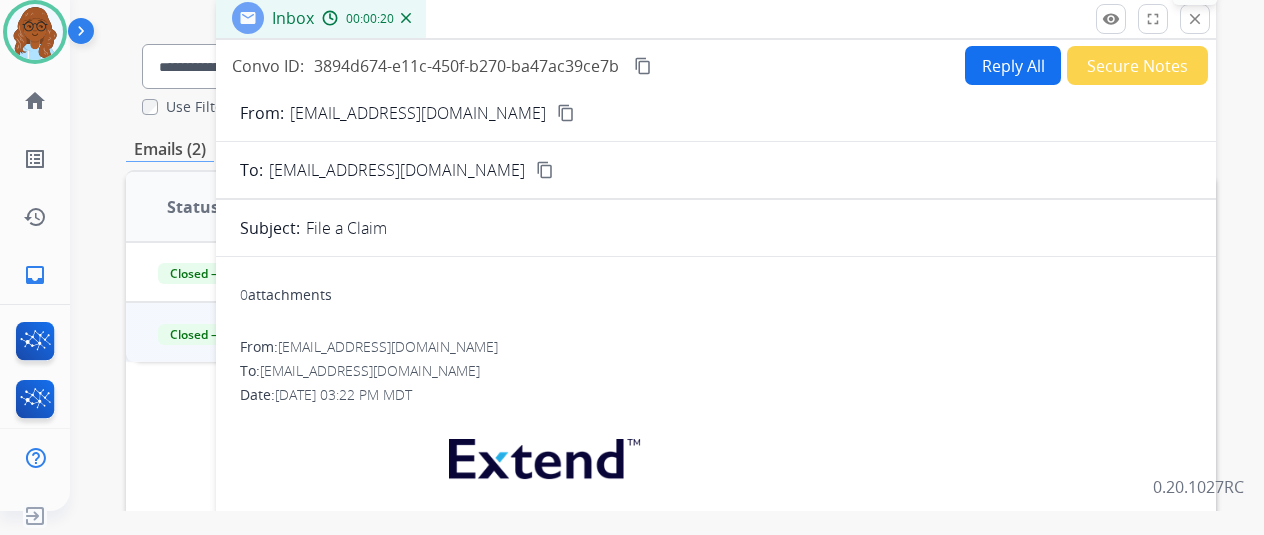 click on "close" at bounding box center [1195, 19] 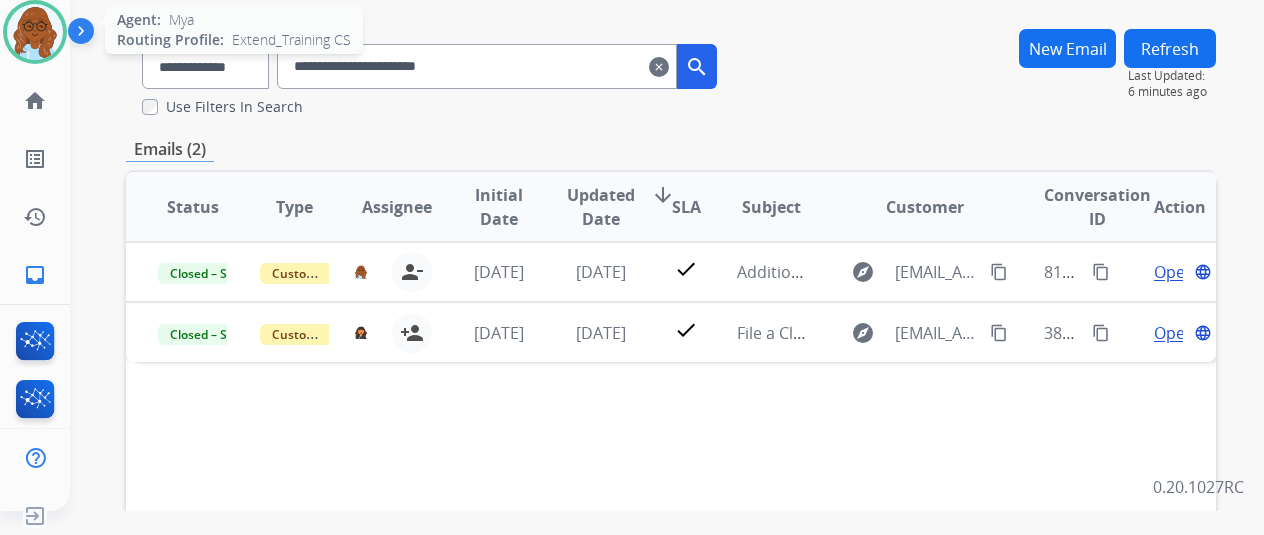 click at bounding box center [35, 32] 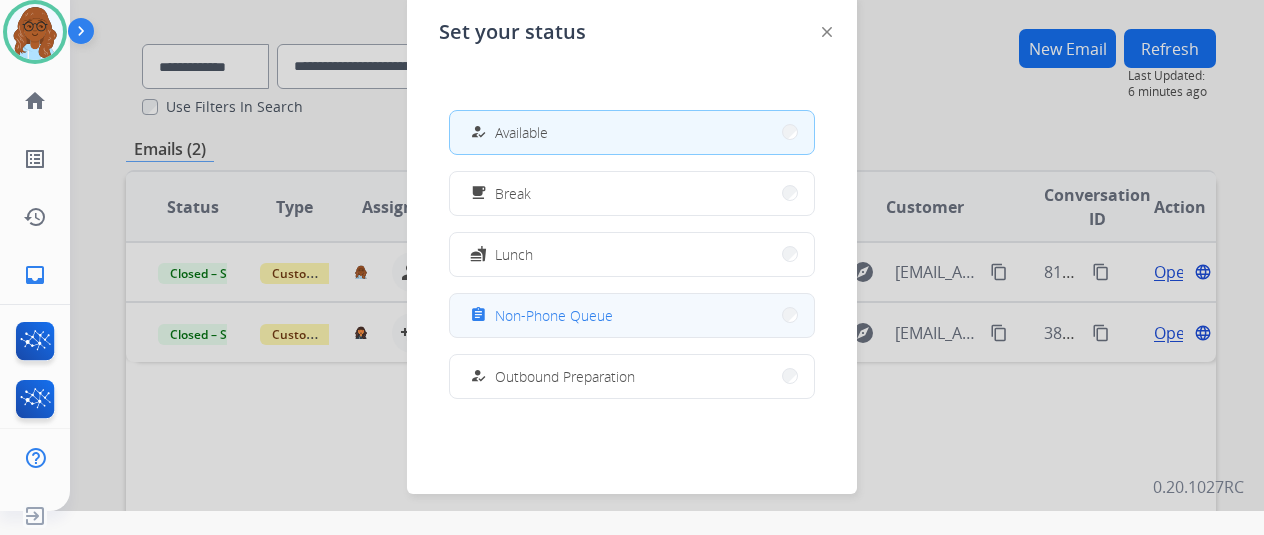 click on "Non-Phone Queue" at bounding box center [554, 315] 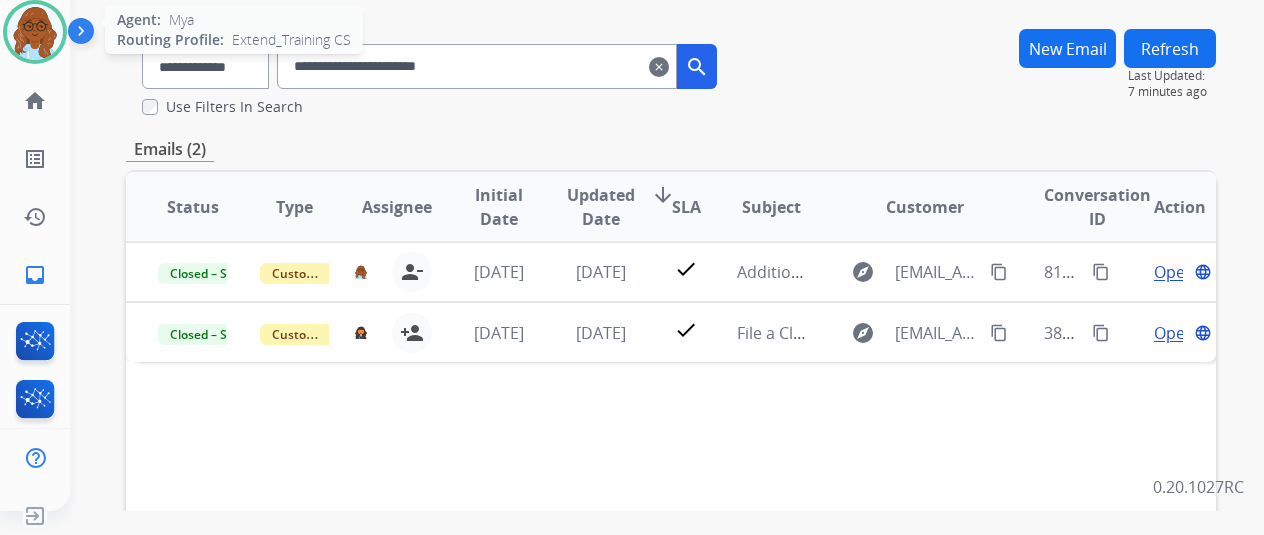 click at bounding box center [35, 32] 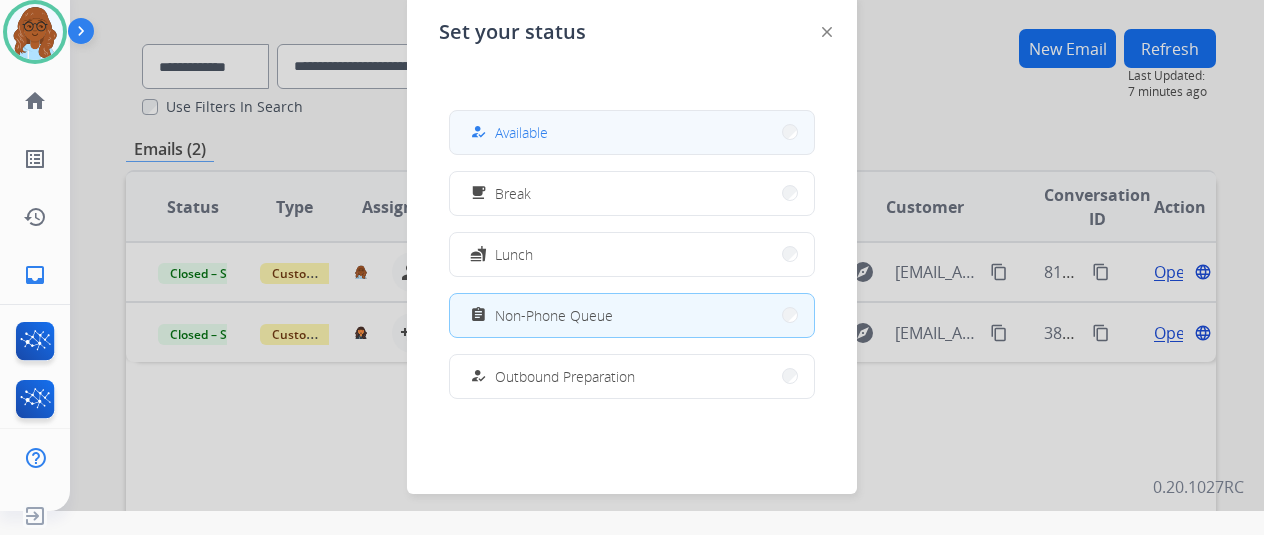 click on "how_to_reg Available" at bounding box center (632, 132) 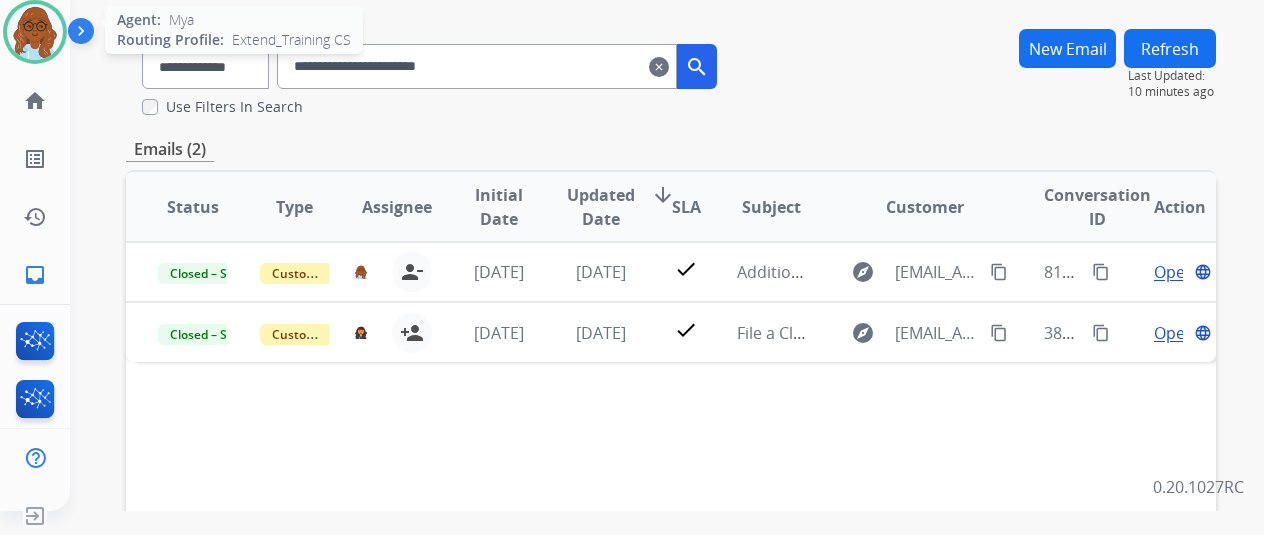 click at bounding box center (35, 32) 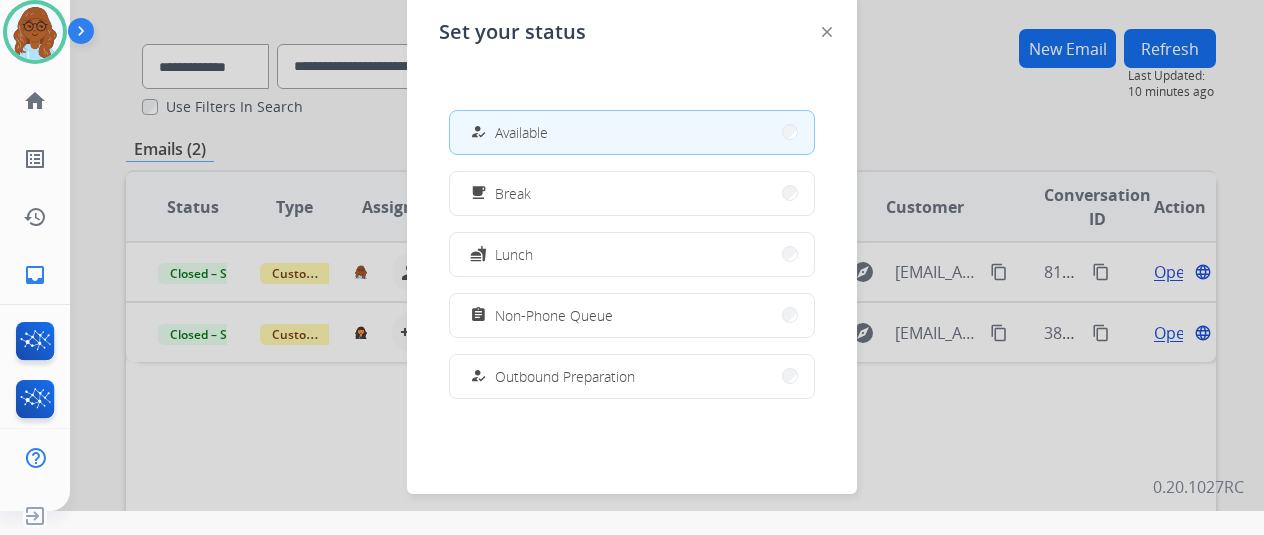 click 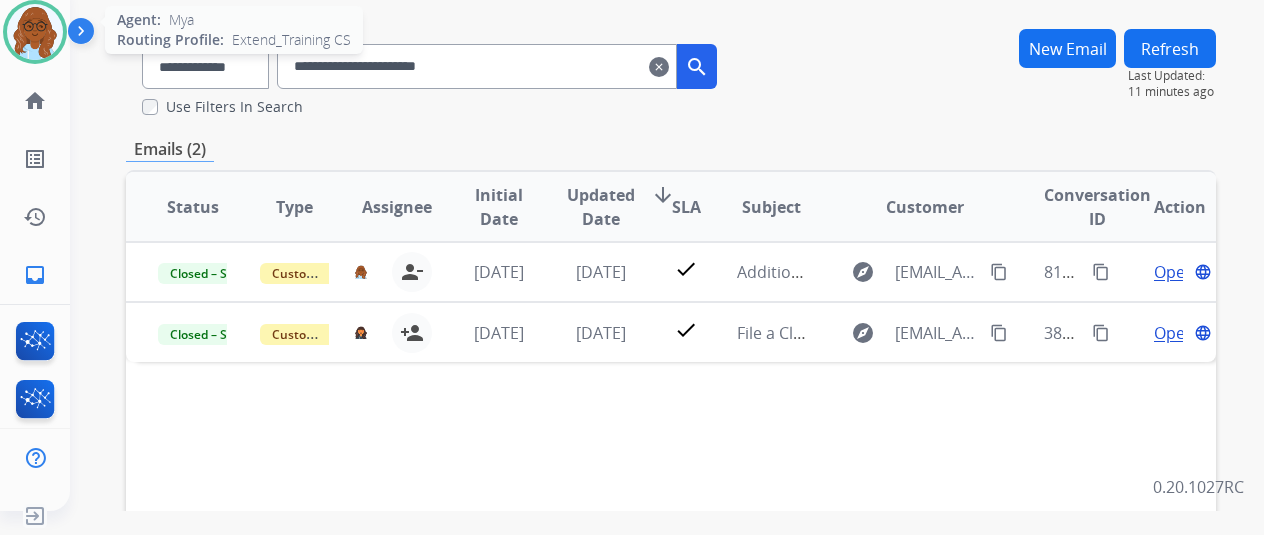 click at bounding box center (35, 32) 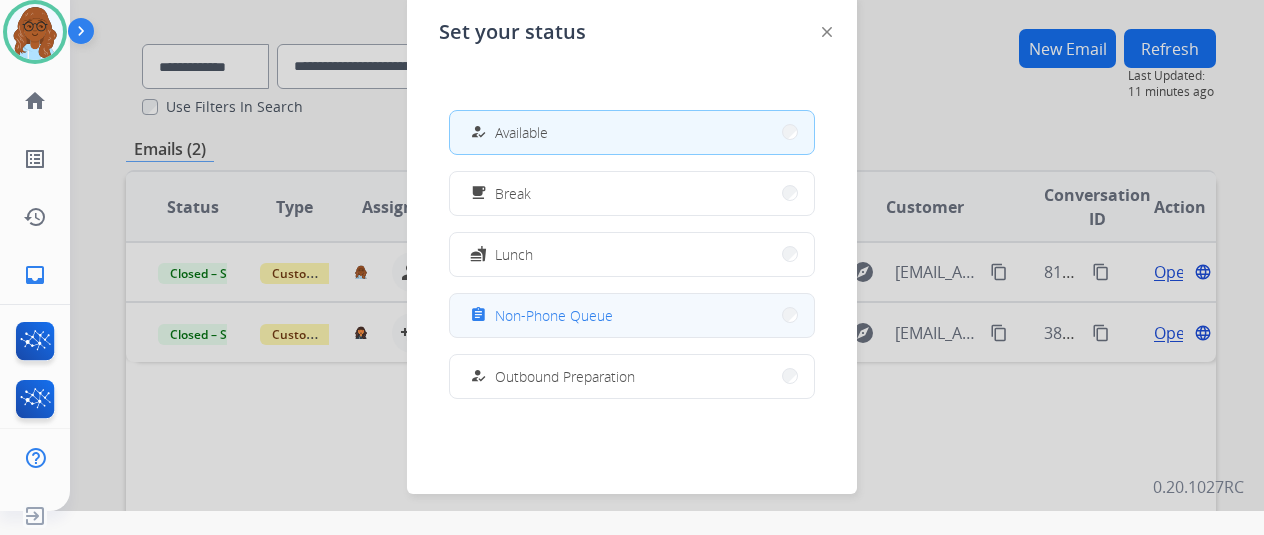 click on "Non-Phone Queue" at bounding box center [554, 315] 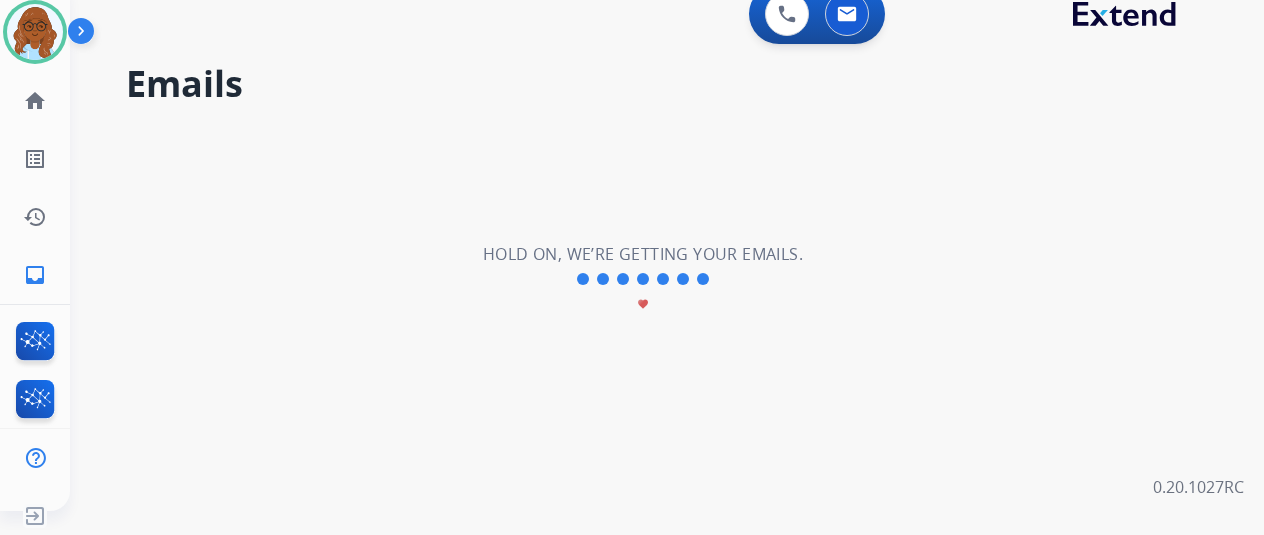 scroll, scrollTop: 0, scrollLeft: 0, axis: both 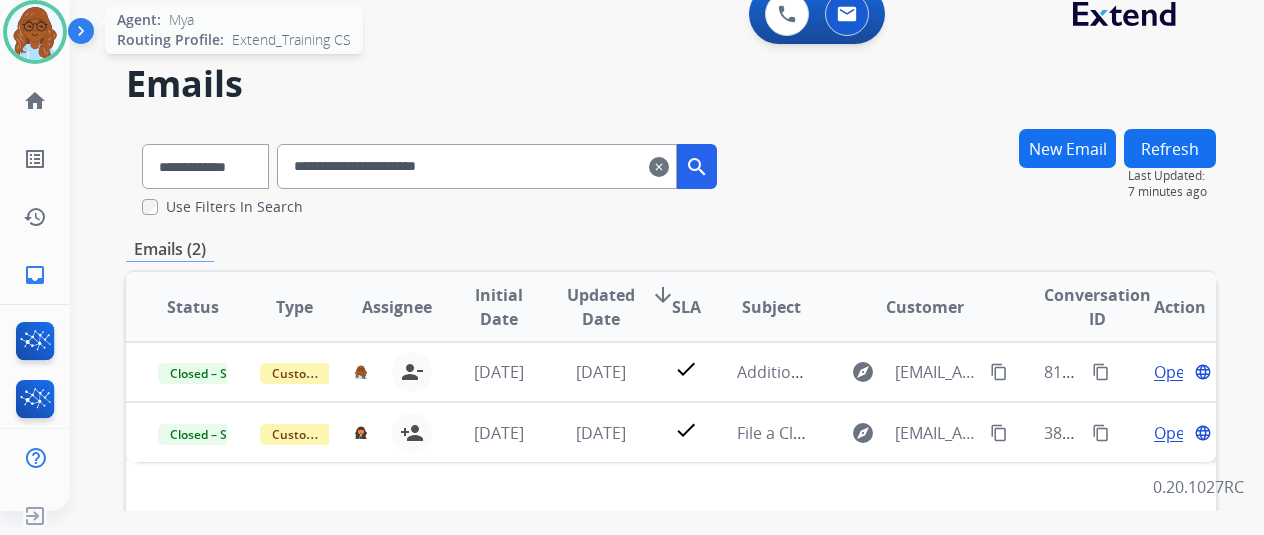 click at bounding box center (35, 32) 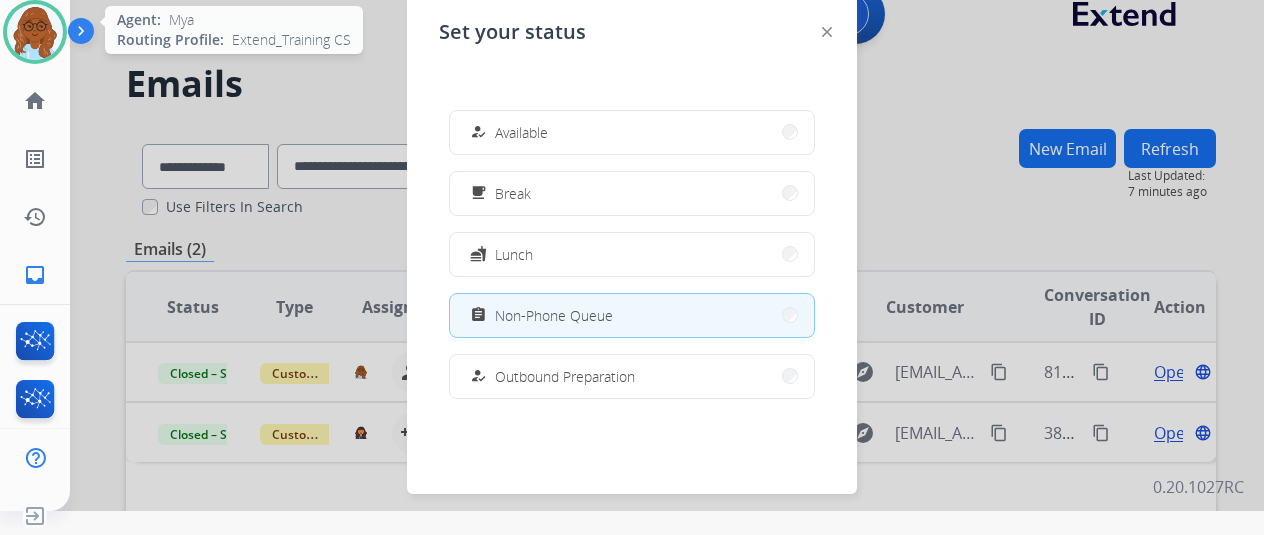 click at bounding box center [35, 32] 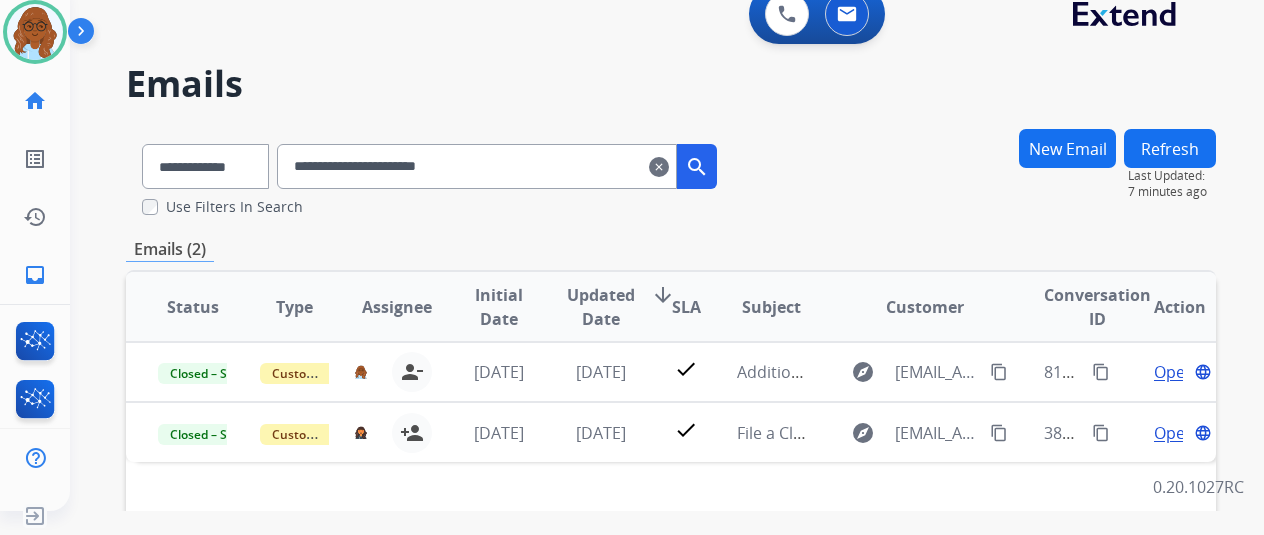 click on "Mya   Non-Phone Queue  Edit Avatar  Agent:   Mya  Routing Profile:  Extend_Training CS home  Home  Home list_alt  Outbound Leads  Outbound Leads history  Interaction Log  Interaction Log inbox  Emails  Emails" 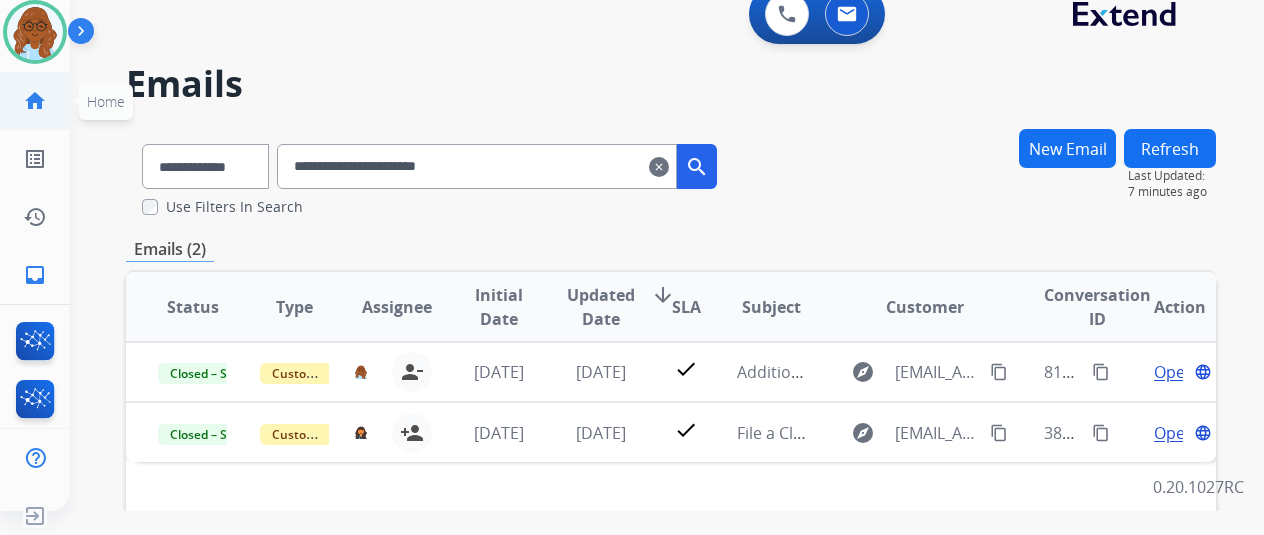 click on "home" 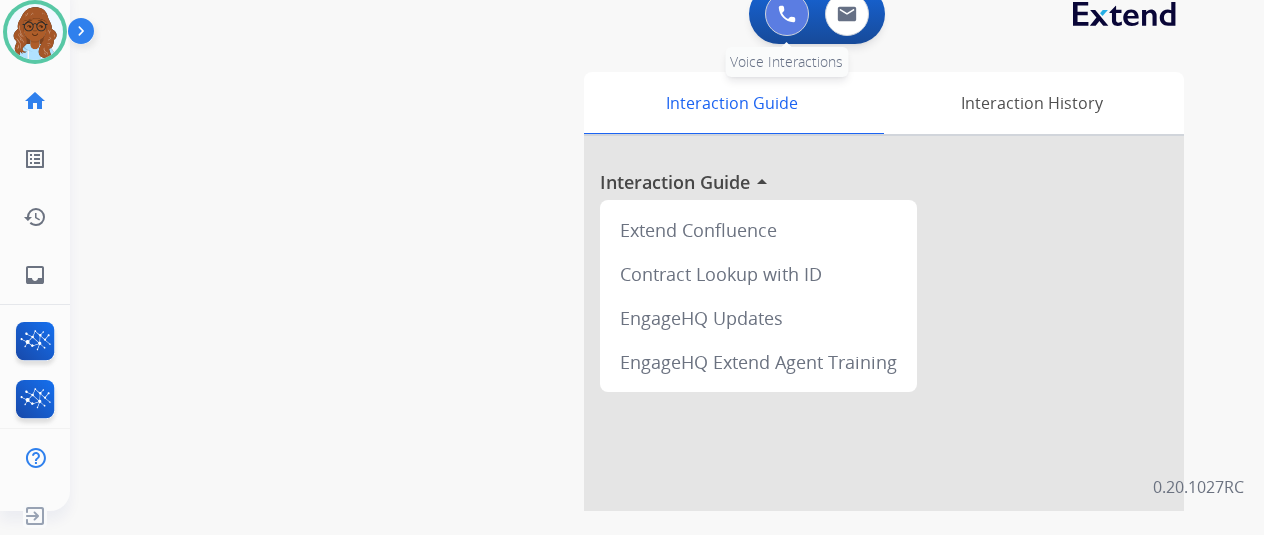 click at bounding box center [787, 14] 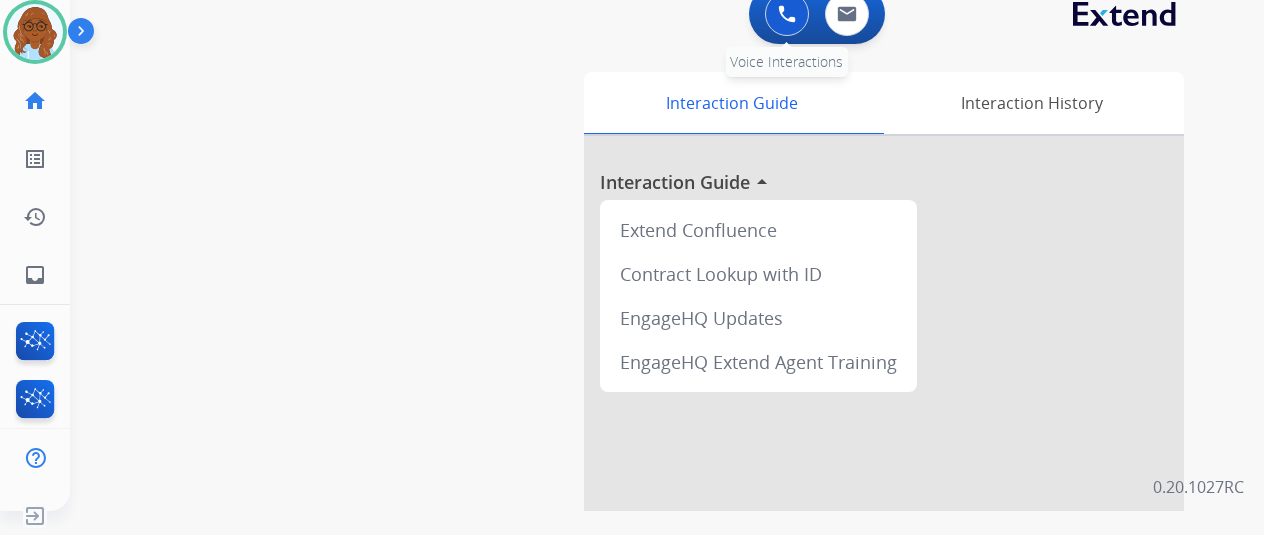 click at bounding box center (787, 14) 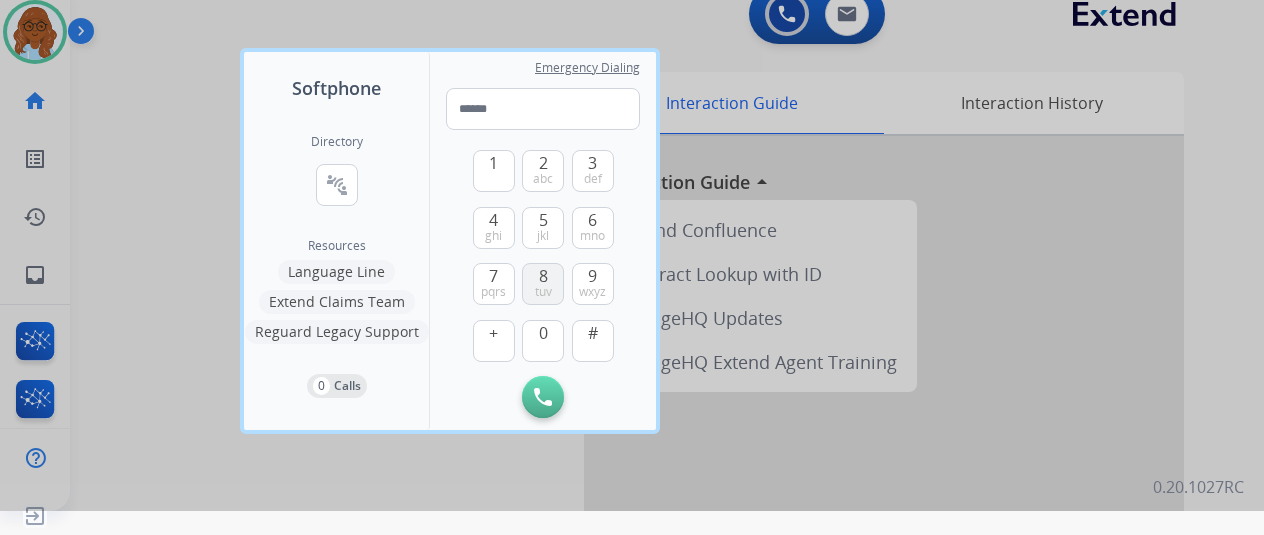 click on "8" at bounding box center [543, 276] 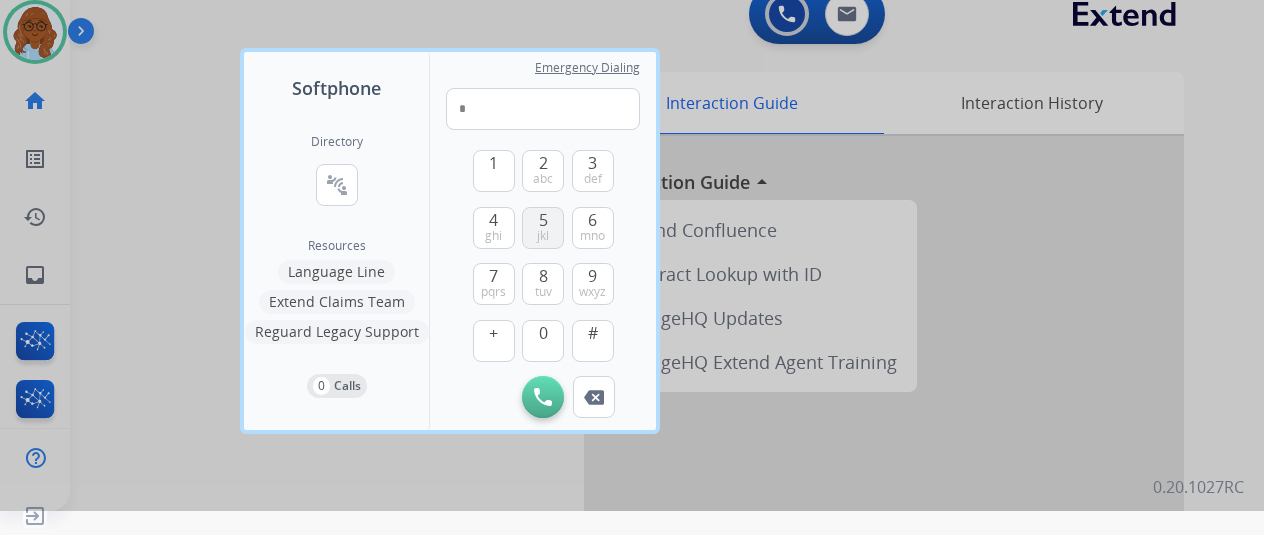 click on "jkl" at bounding box center (543, 236) 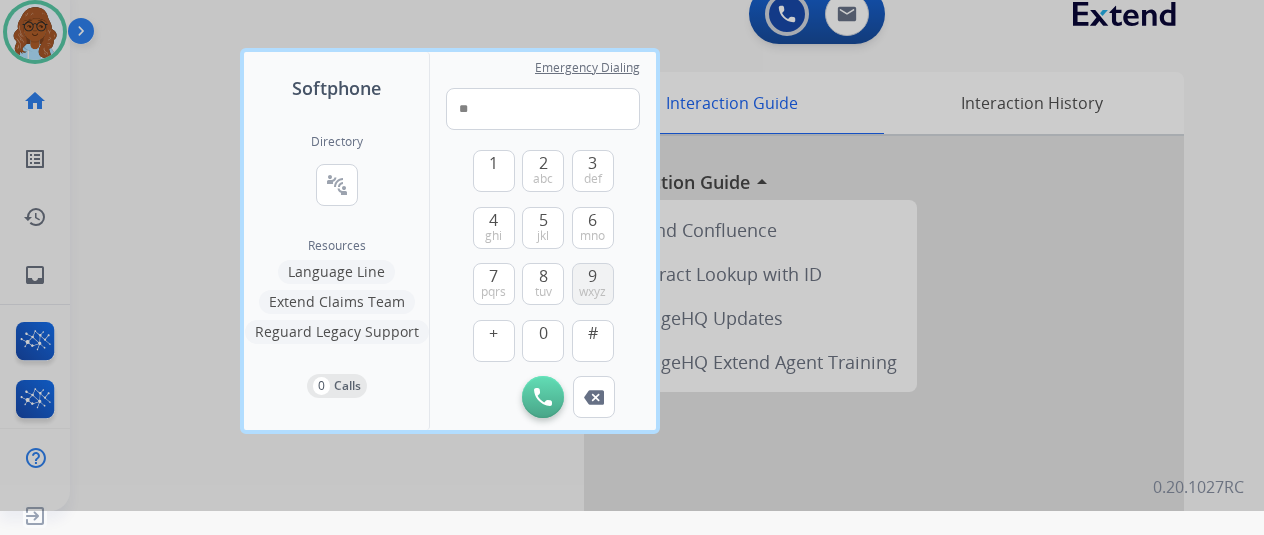 click on "9 wxyz" at bounding box center [593, 284] 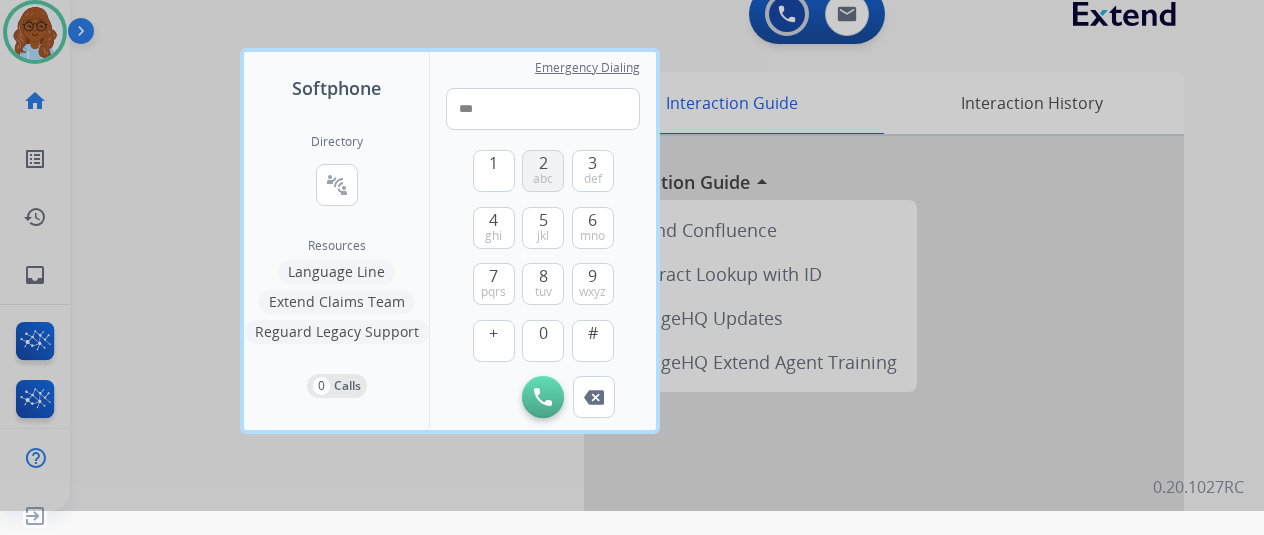 click on "abc" at bounding box center (543, 179) 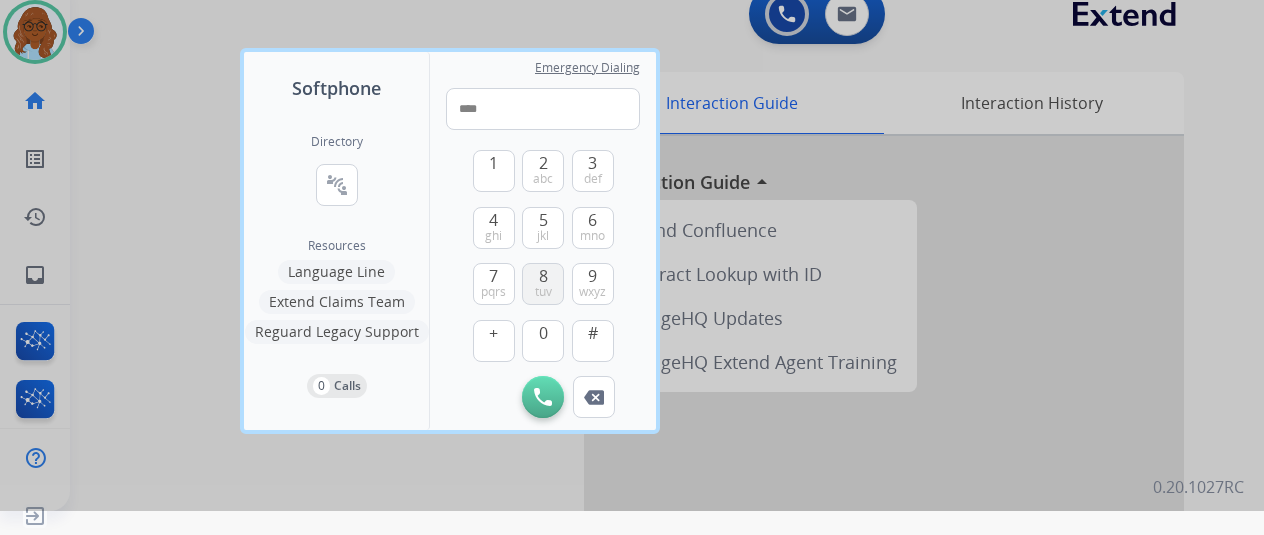 click on "8 tuv" at bounding box center [543, 284] 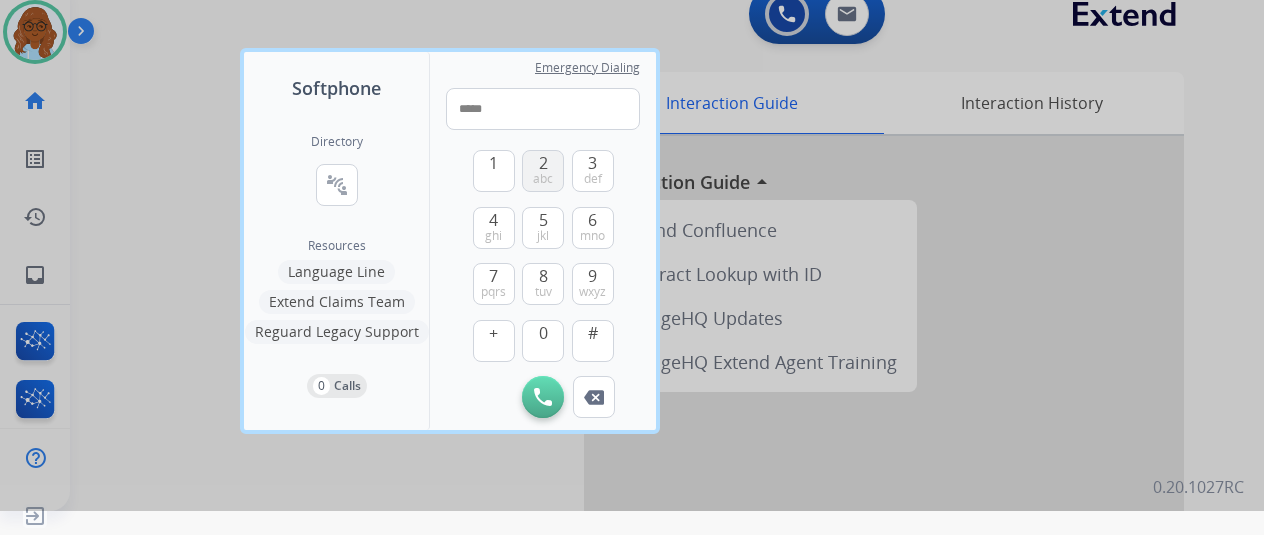 click on "2 abc" at bounding box center (543, 171) 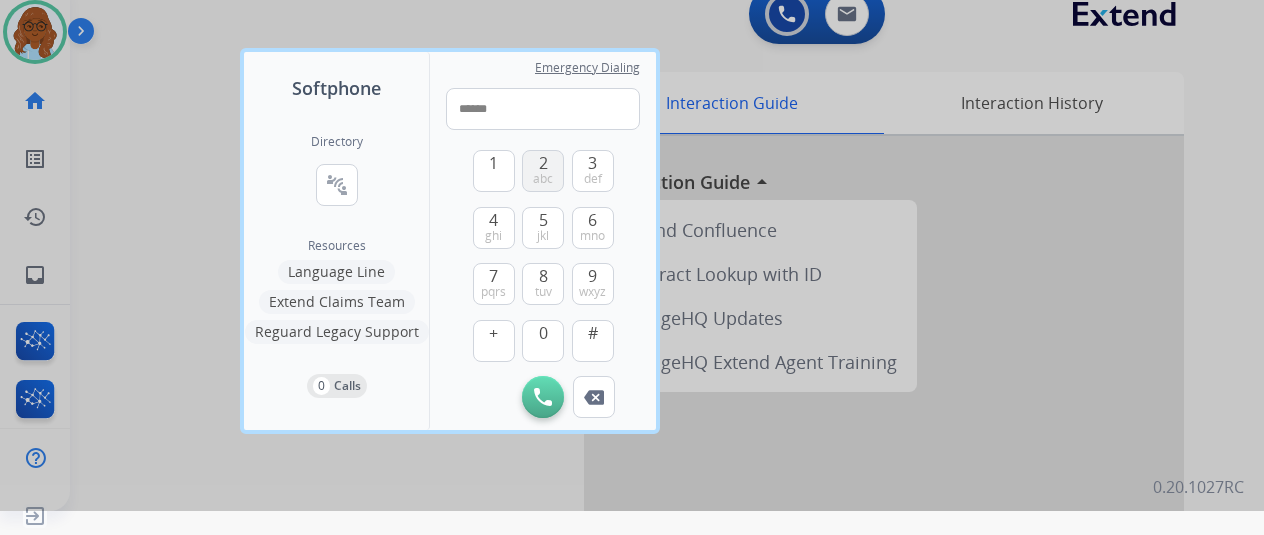 click on "2 abc" at bounding box center [543, 171] 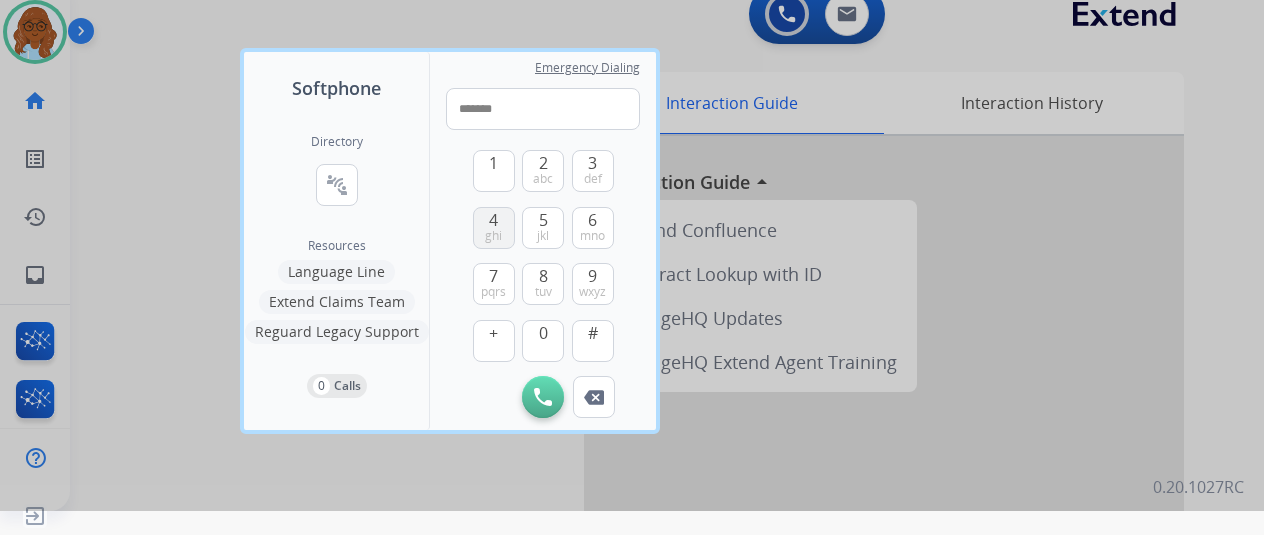 click on "ghi" at bounding box center (493, 236) 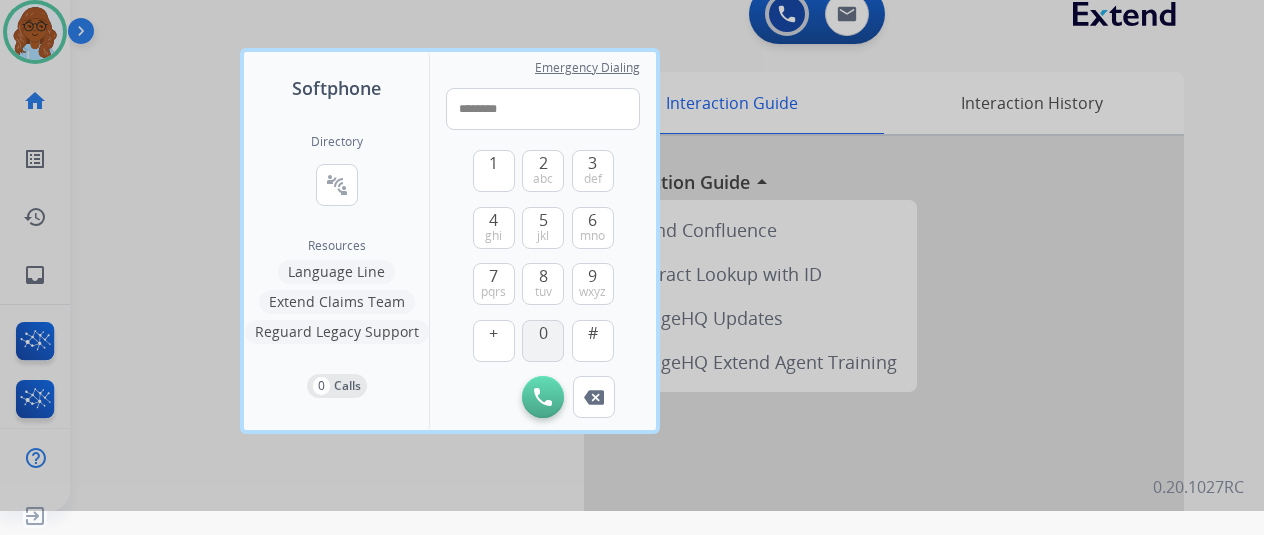 click on "0" at bounding box center [543, 341] 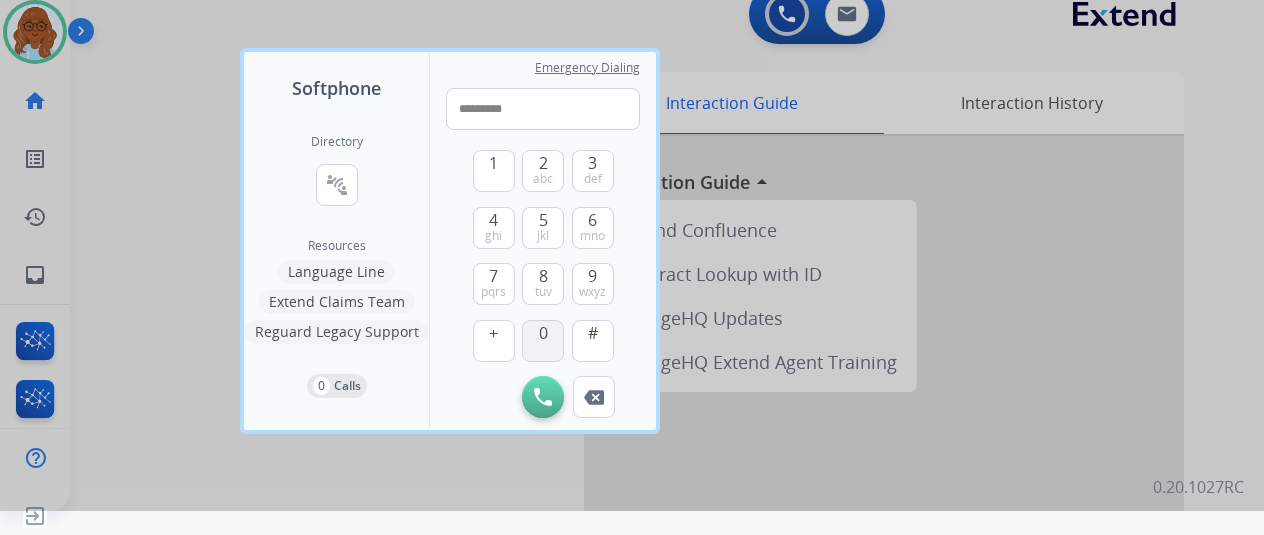 click on "0" at bounding box center (543, 341) 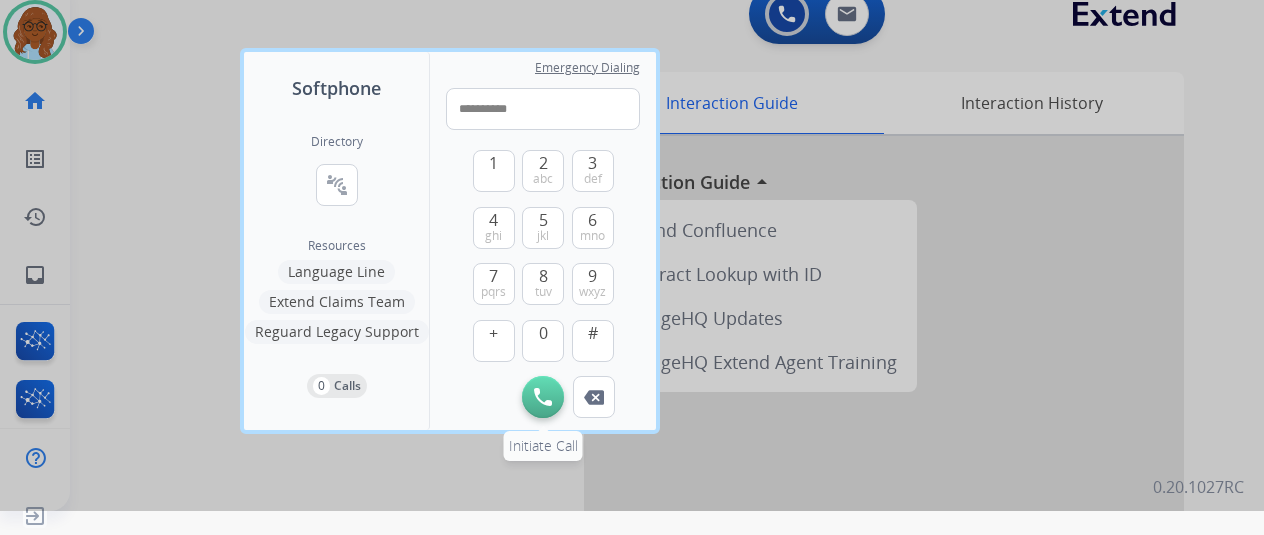 click on "Initiate Call" at bounding box center (543, 397) 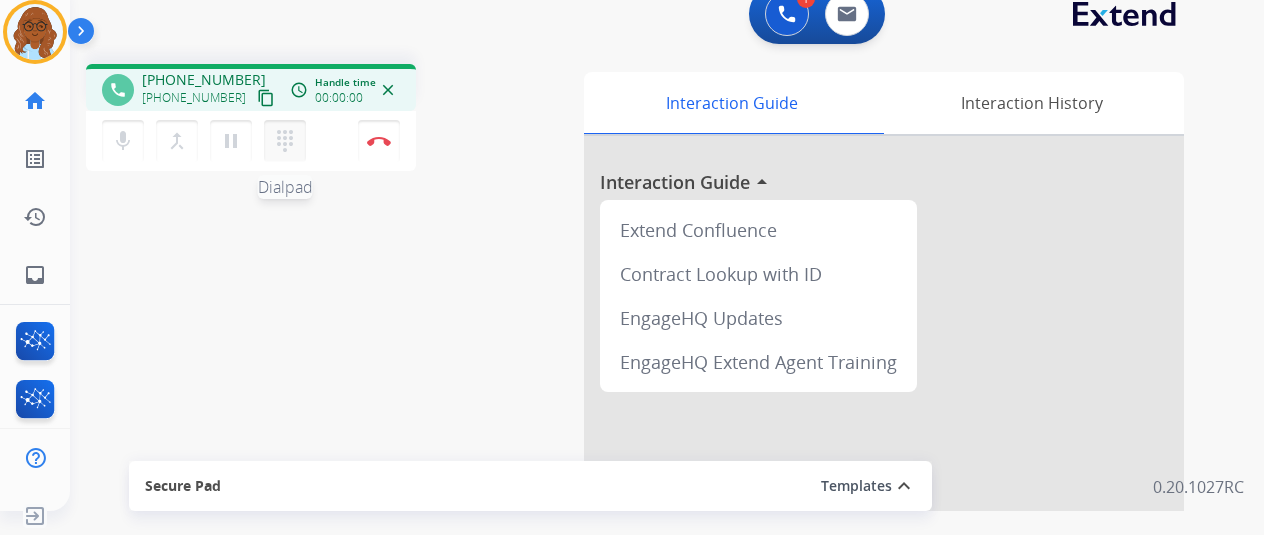 click on "dialpad" at bounding box center (285, 141) 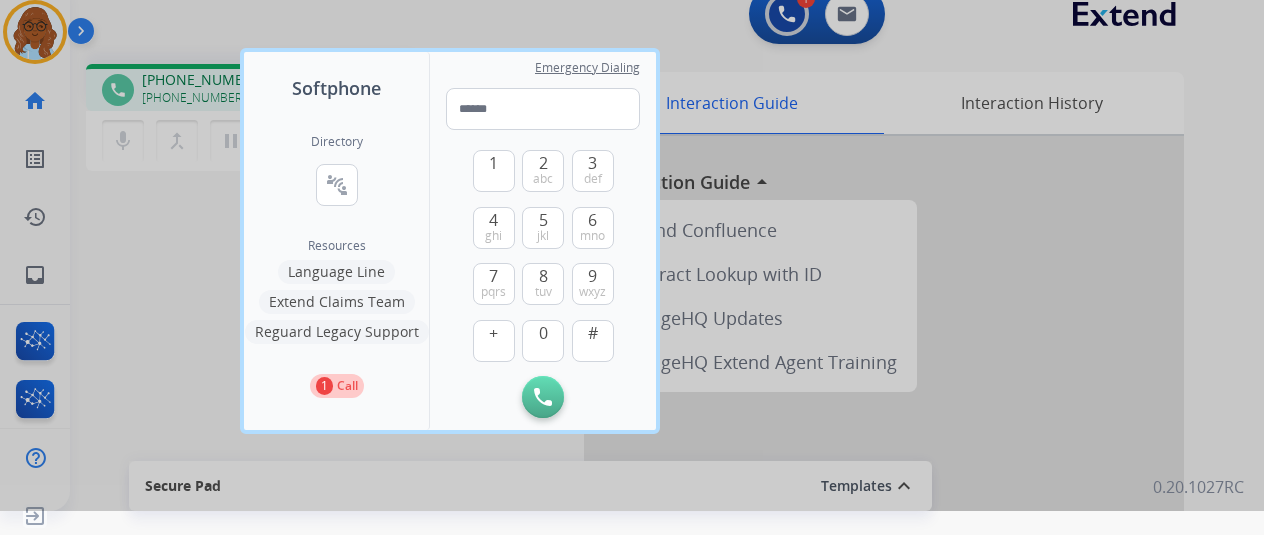 drag, startPoint x: 741, startPoint y: 119, endPoint x: 489, endPoint y: 147, distance: 253.55078 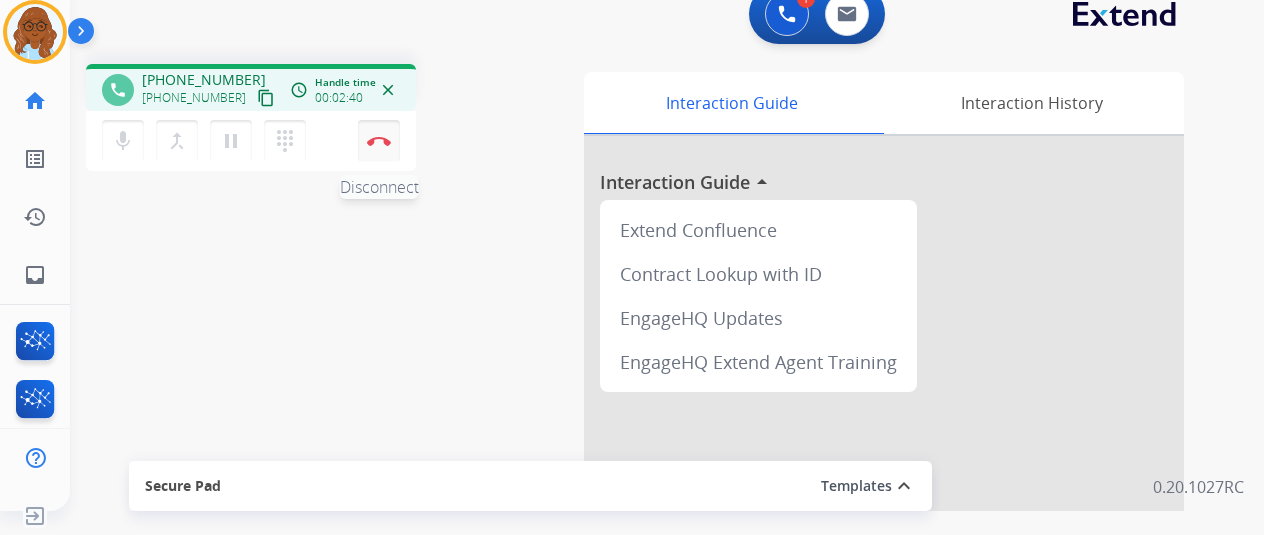 click on "Disconnect" at bounding box center (379, 141) 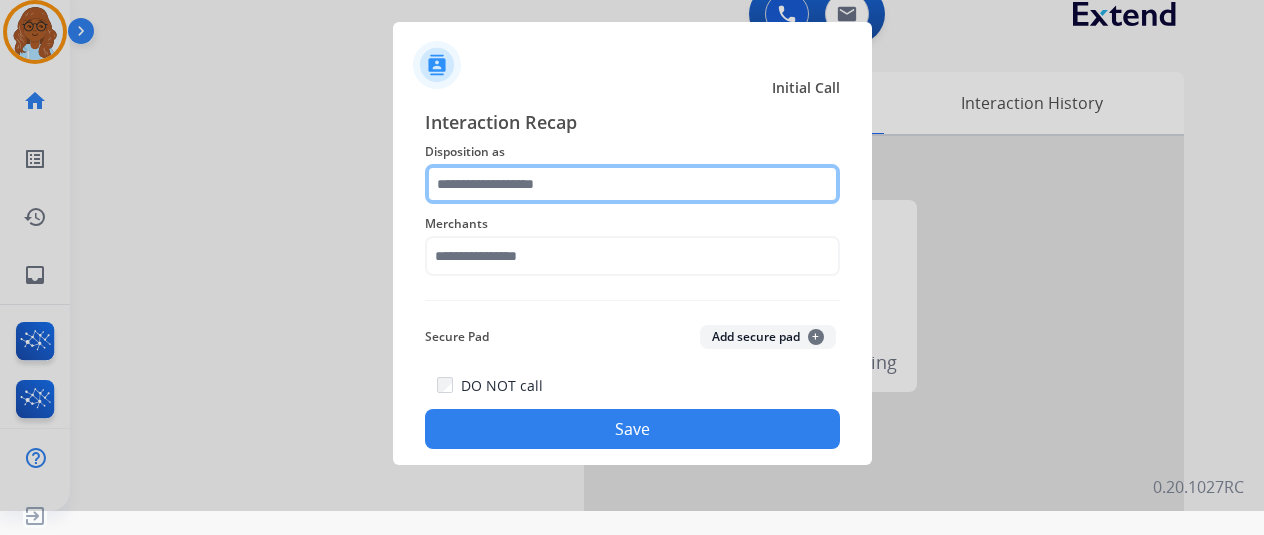 click 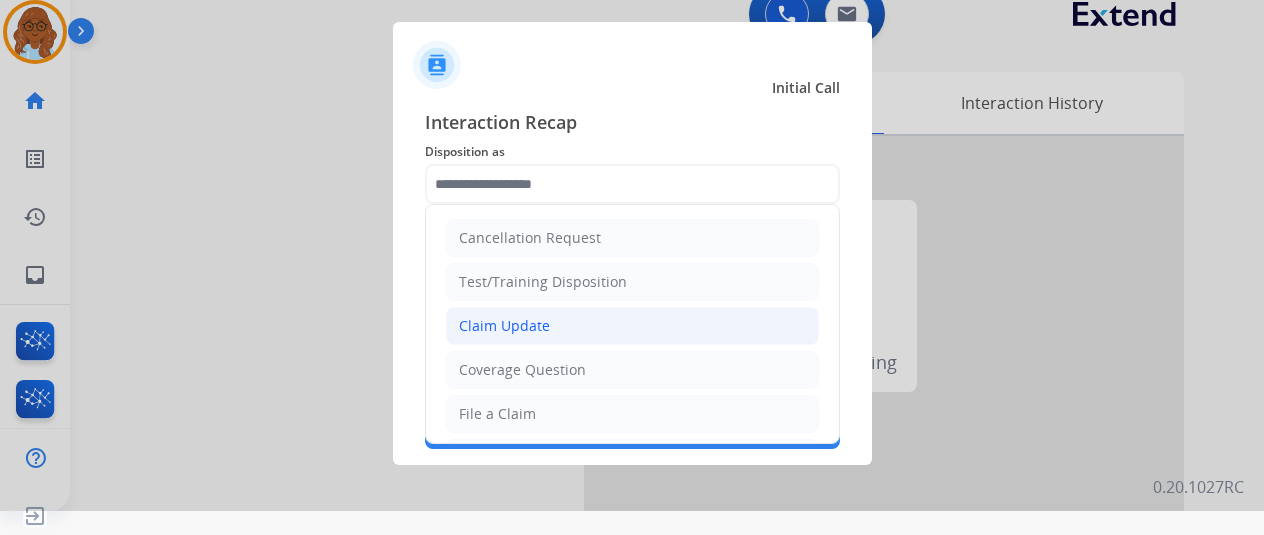 click on "Claim Update" 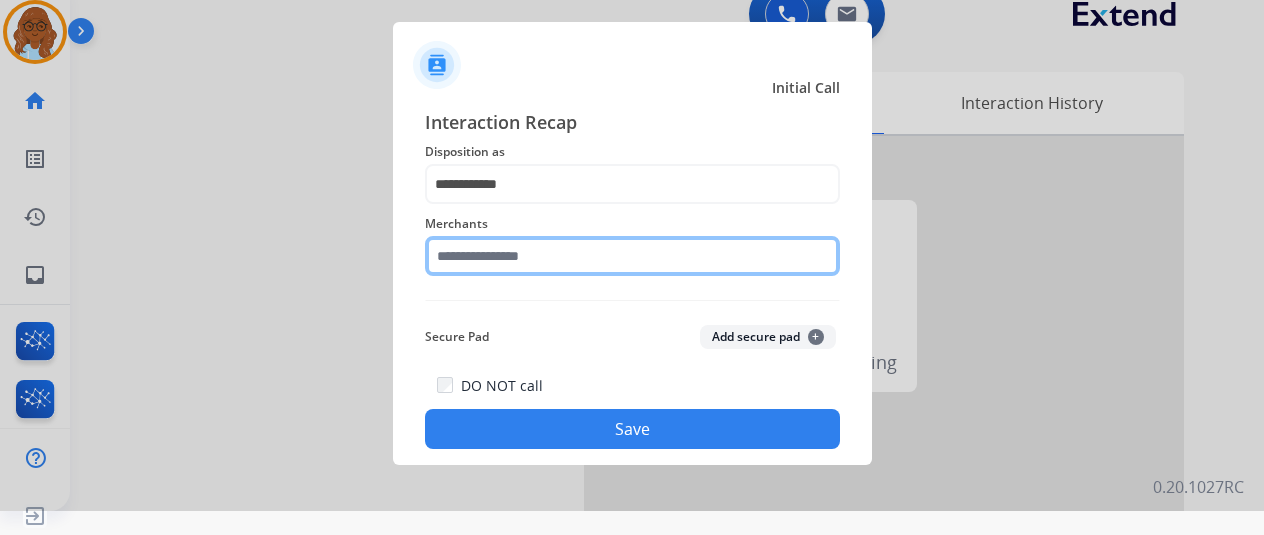click 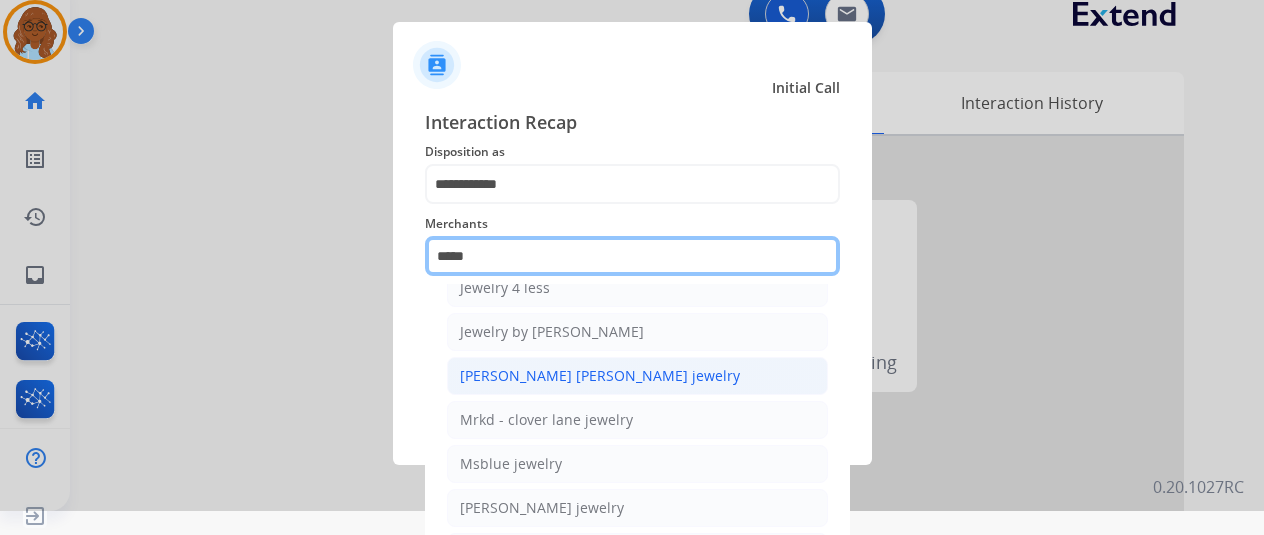 scroll, scrollTop: 0, scrollLeft: 0, axis: both 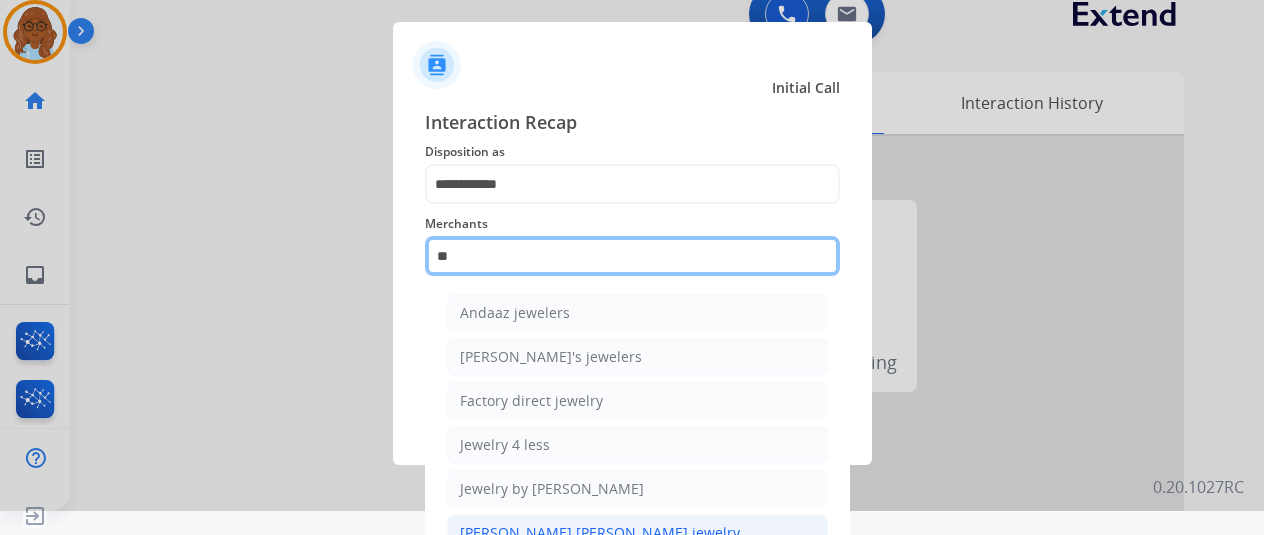 type on "*" 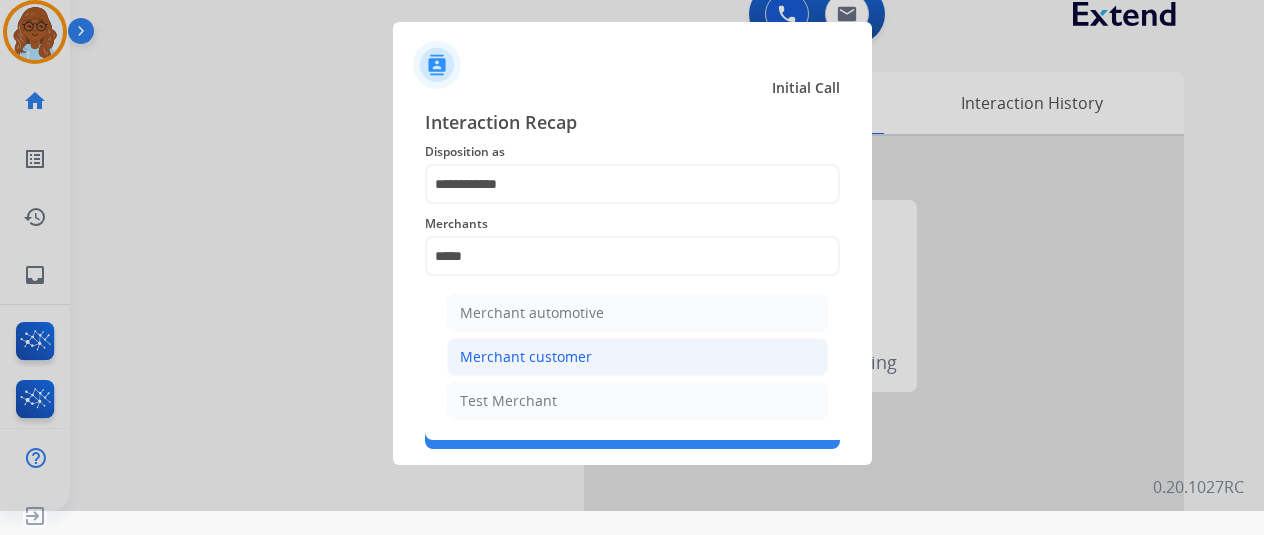 click on "Merchant customer" 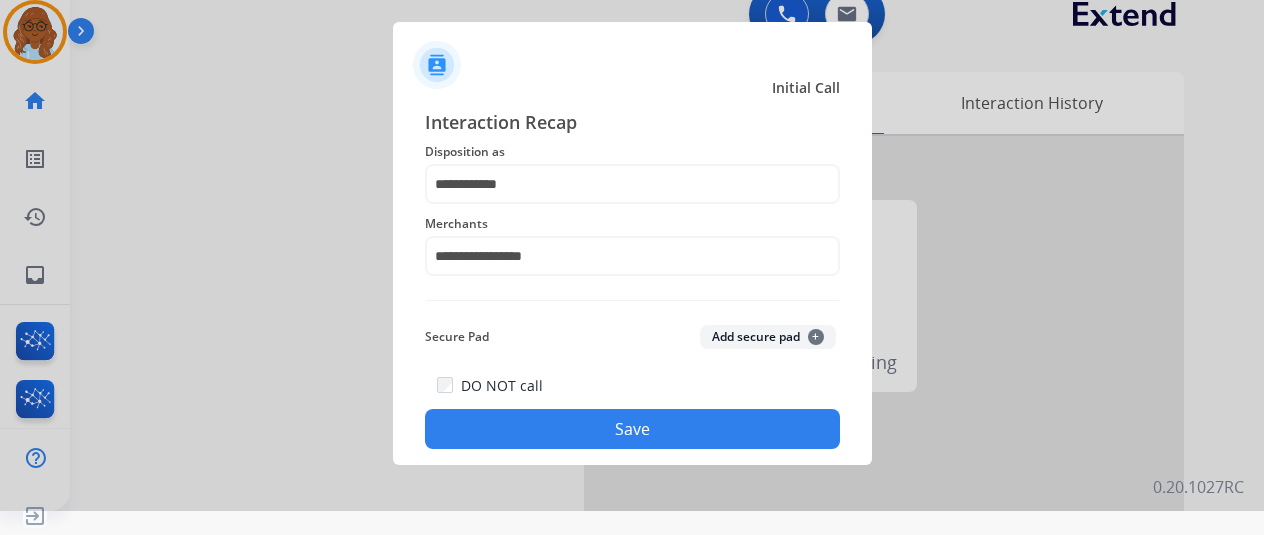 click on "Save" 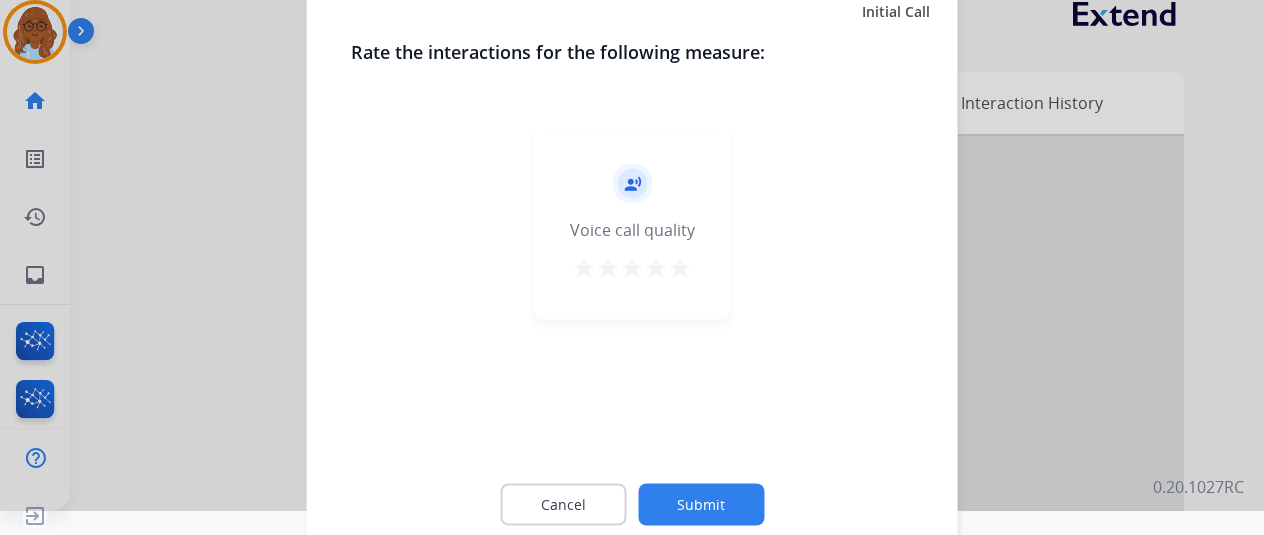 click on "record_voice_over   Voice call quality   star   star   star   star   star" 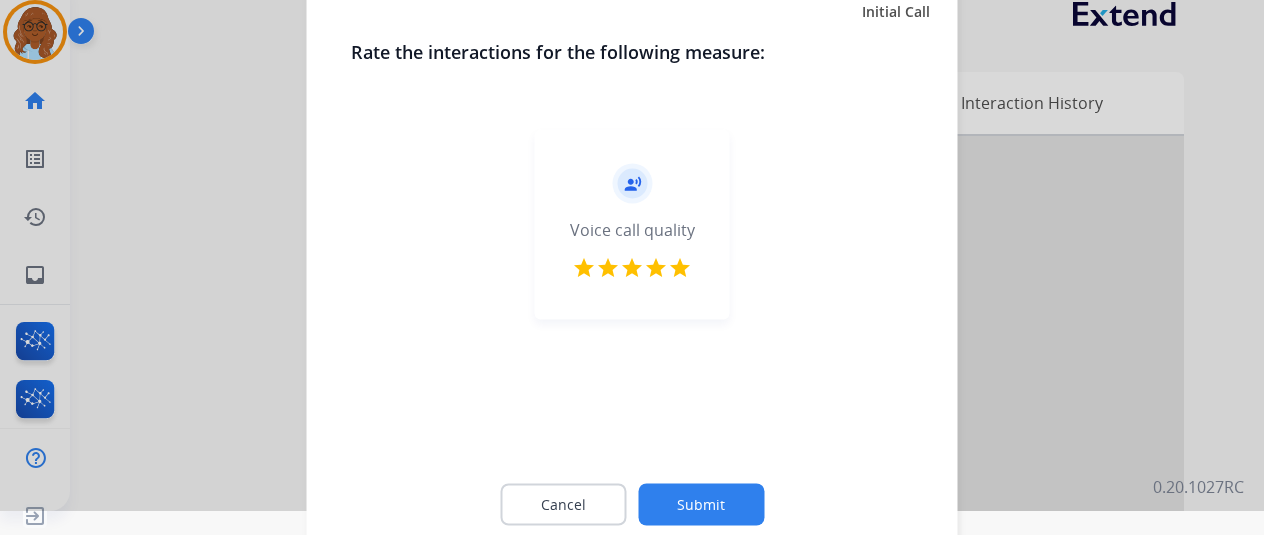 click on "Cancel Submit" 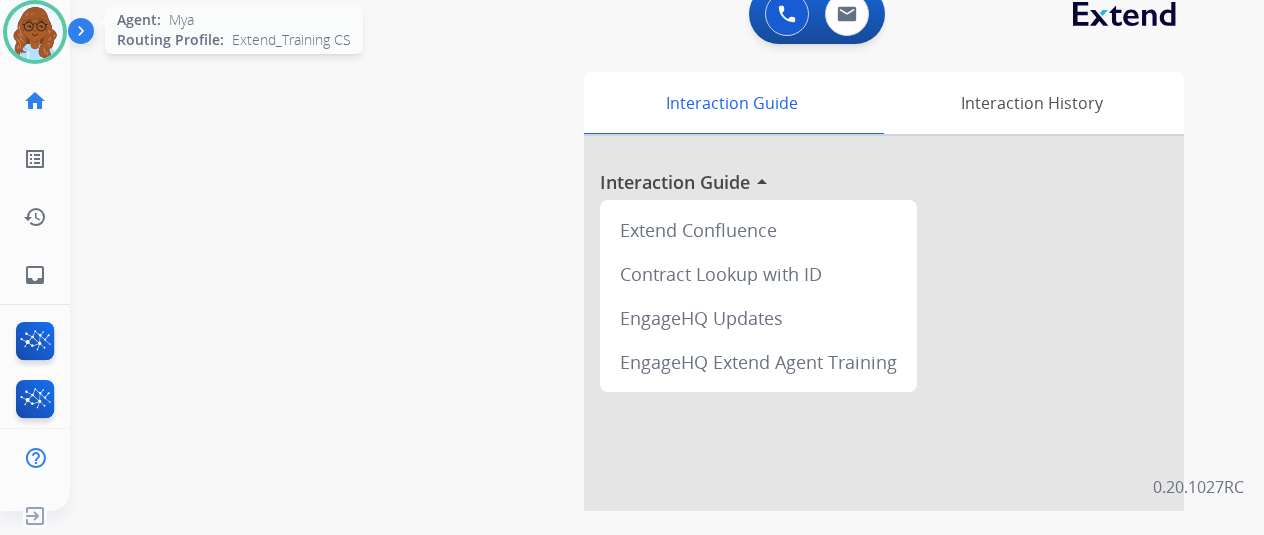 click at bounding box center (35, 32) 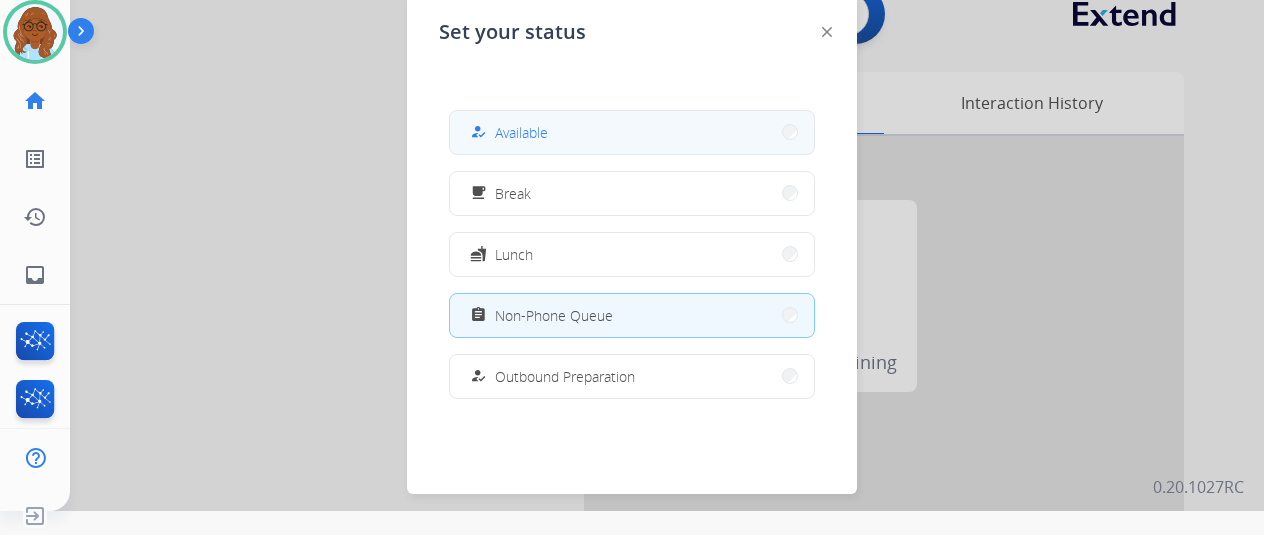 click on "how_to_reg Available" at bounding box center (507, 132) 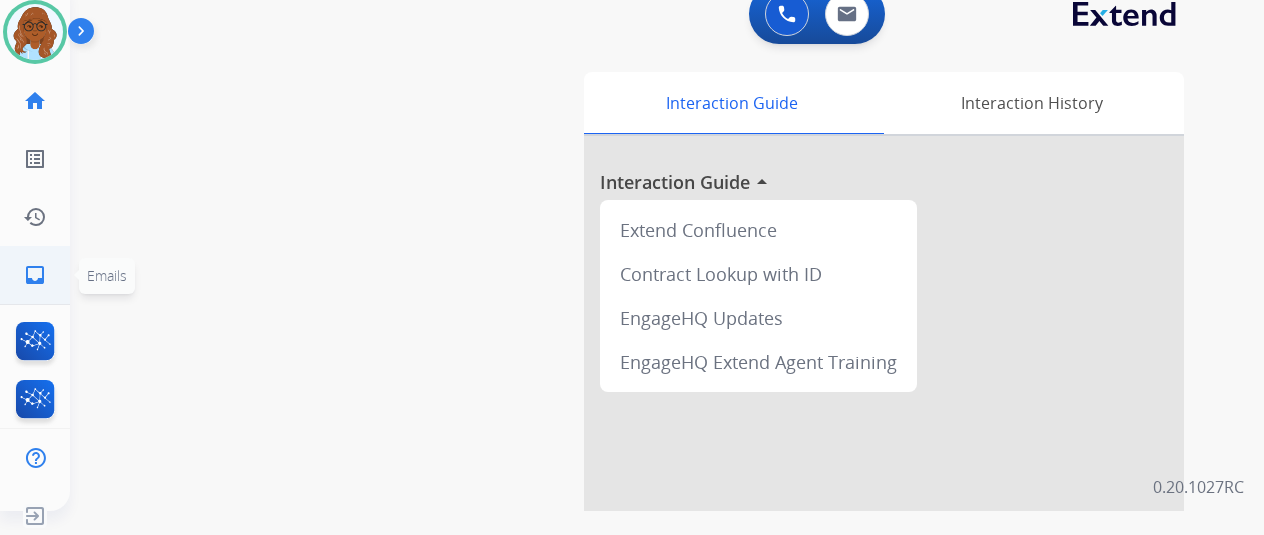click on "inbox  Emails" 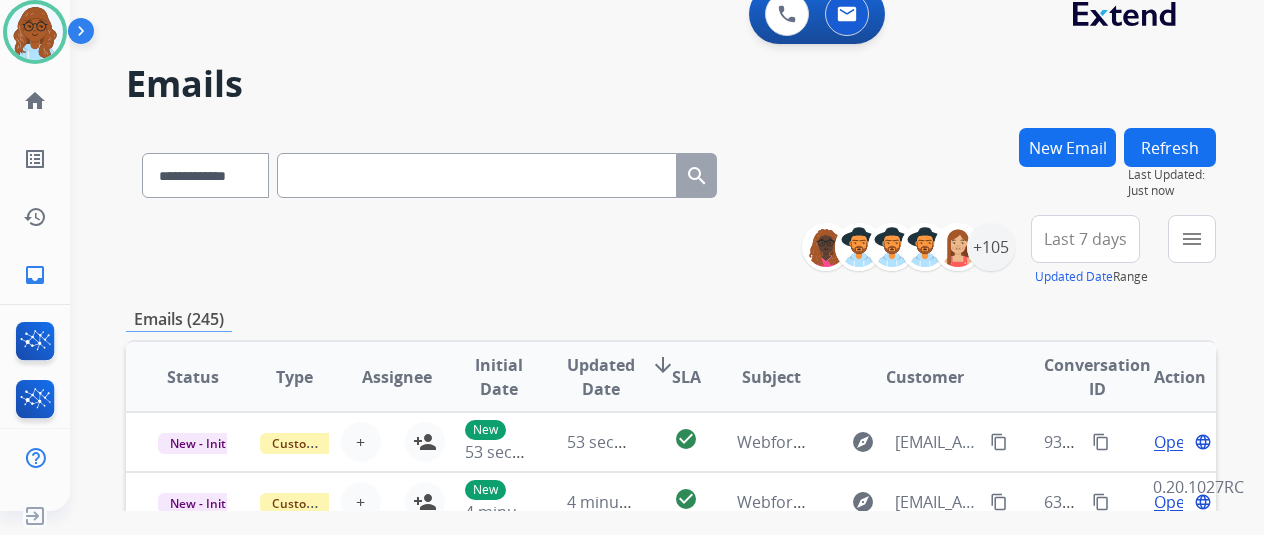 paste on "**********" 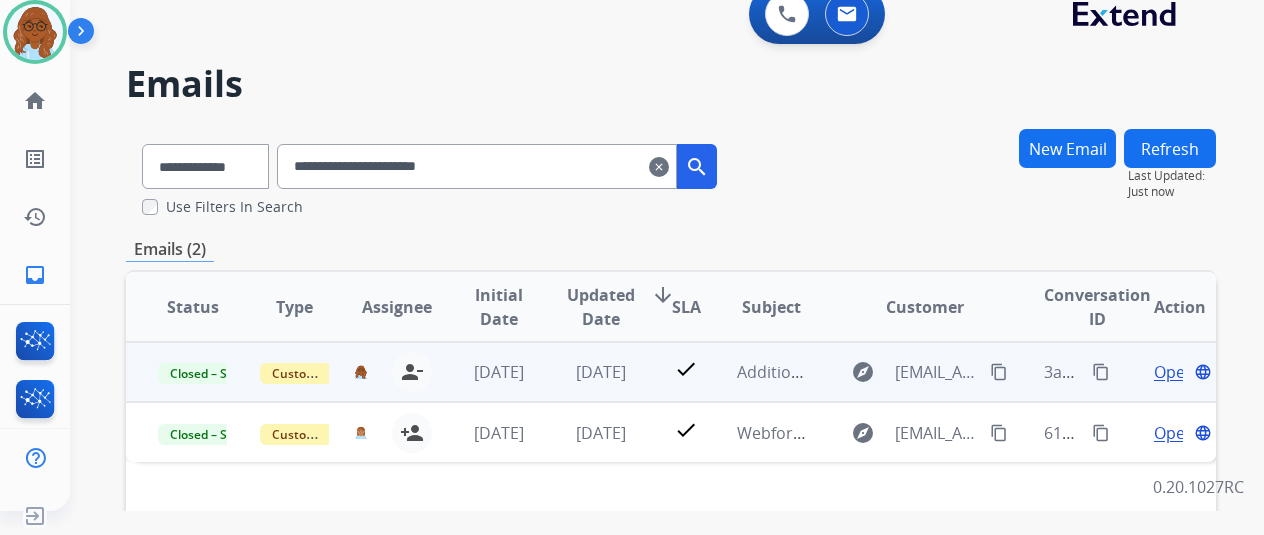 click on "Open" at bounding box center [1174, 372] 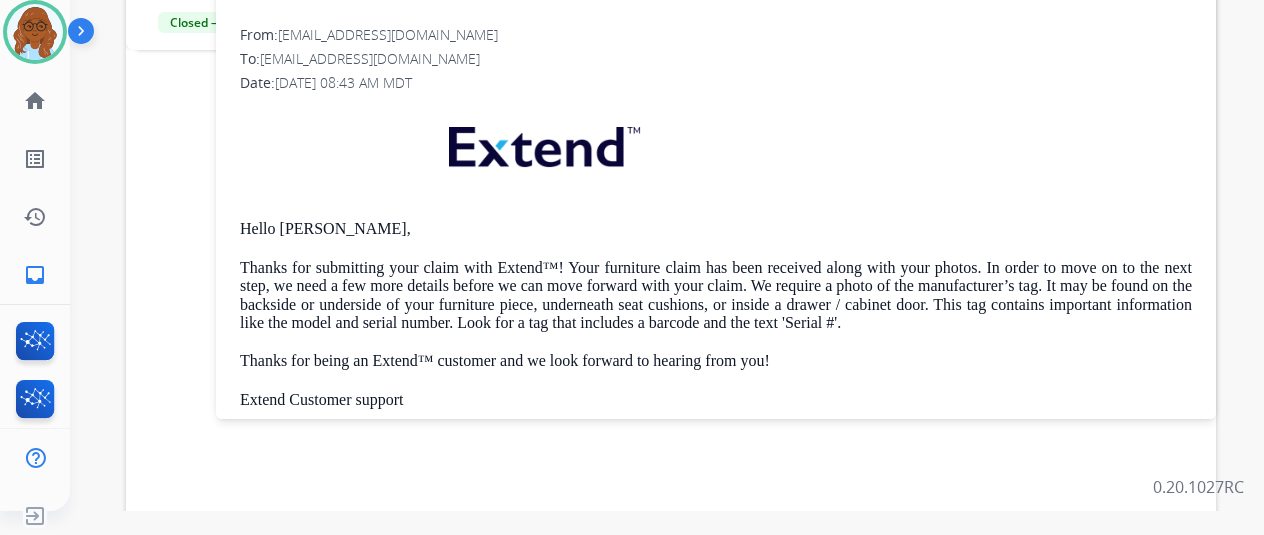 scroll, scrollTop: 300, scrollLeft: 0, axis: vertical 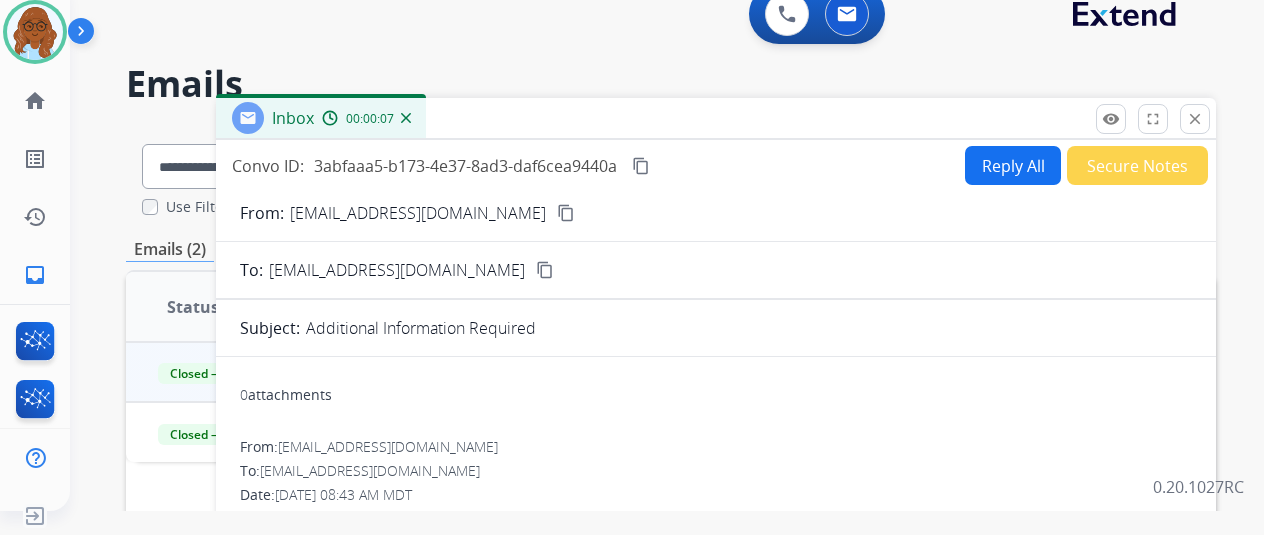 click on "content_copy" at bounding box center [545, 270] 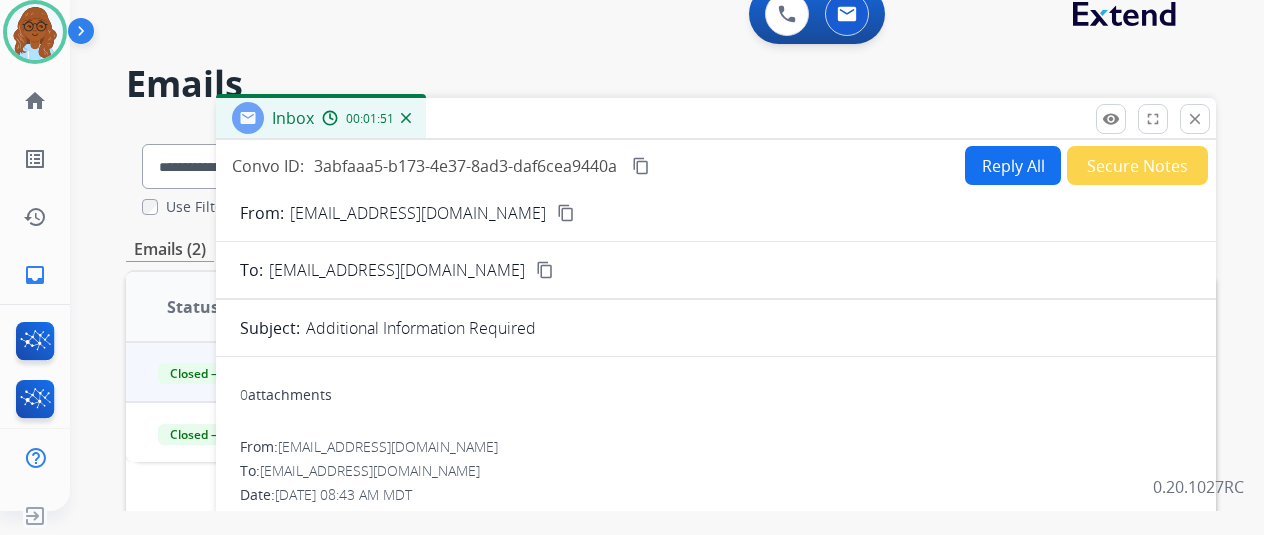 click on "content_copy" at bounding box center [641, 166] 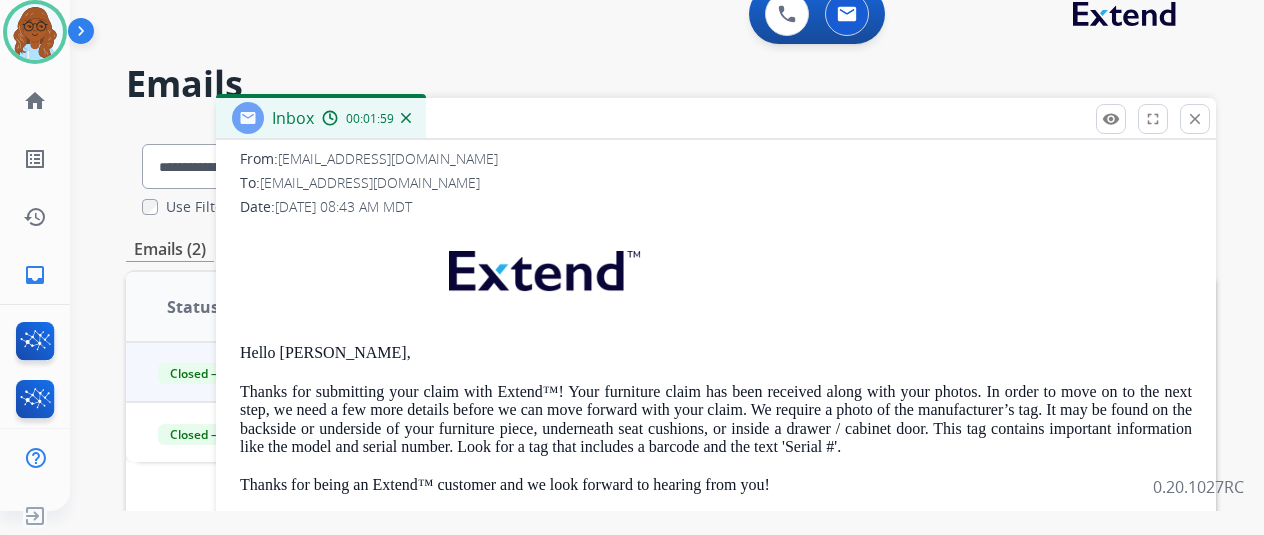 scroll, scrollTop: 0, scrollLeft: 0, axis: both 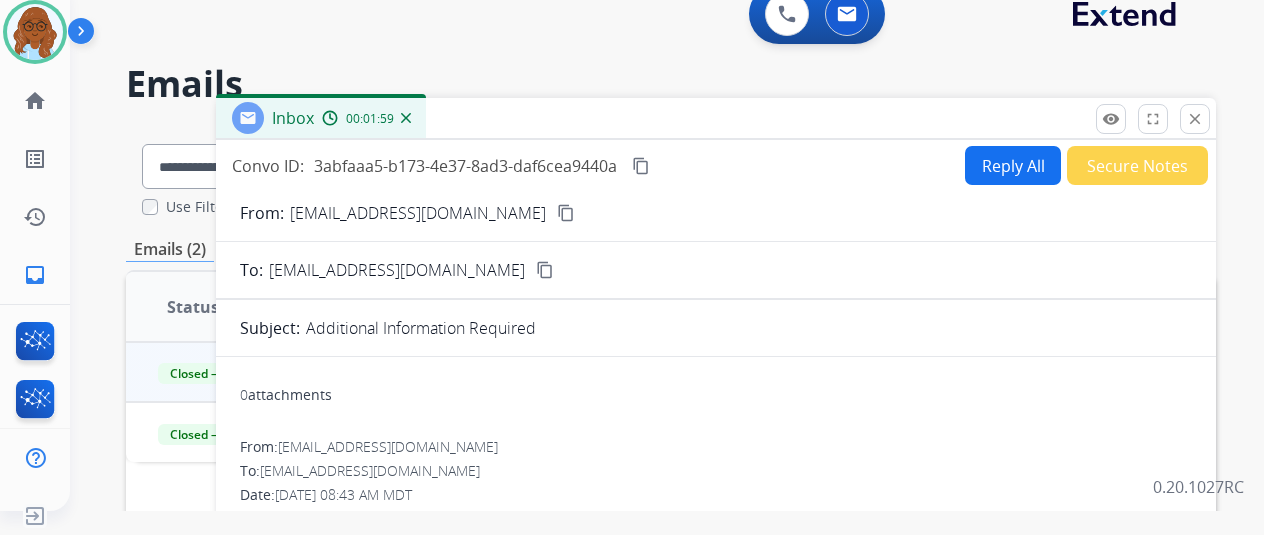 click on "Reply All" at bounding box center [1013, 165] 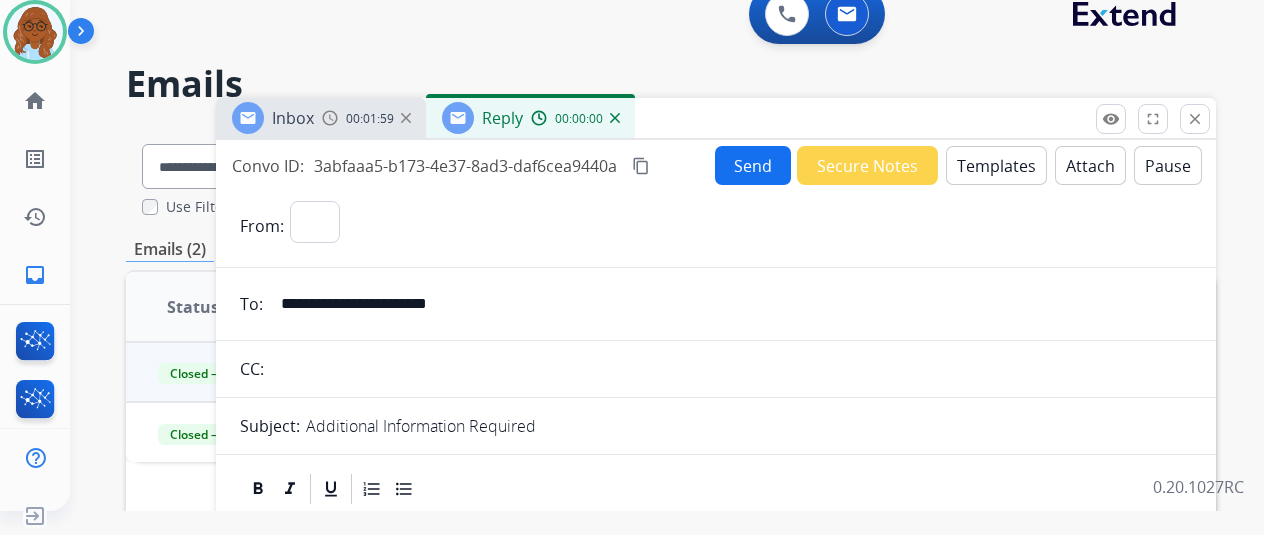 select on "**********" 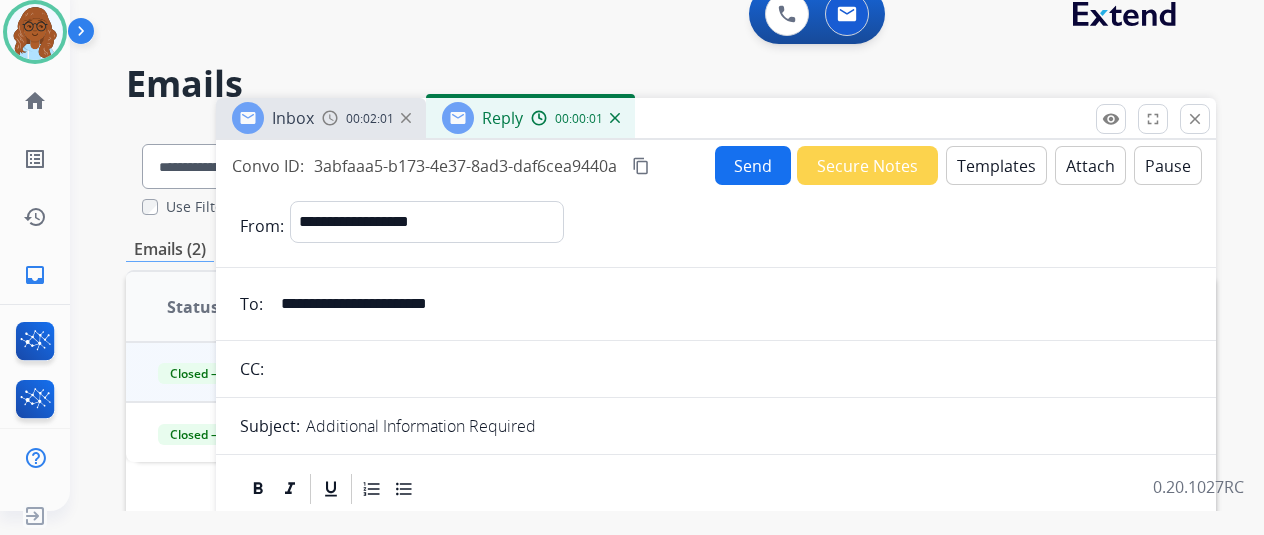 click on "Templates" at bounding box center (996, 165) 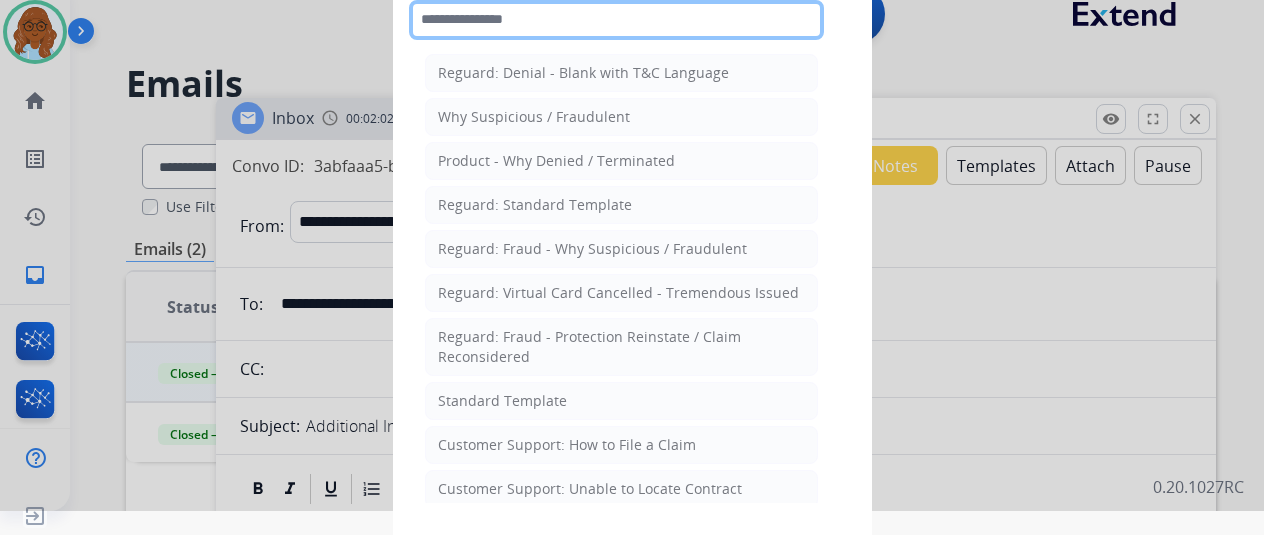 click 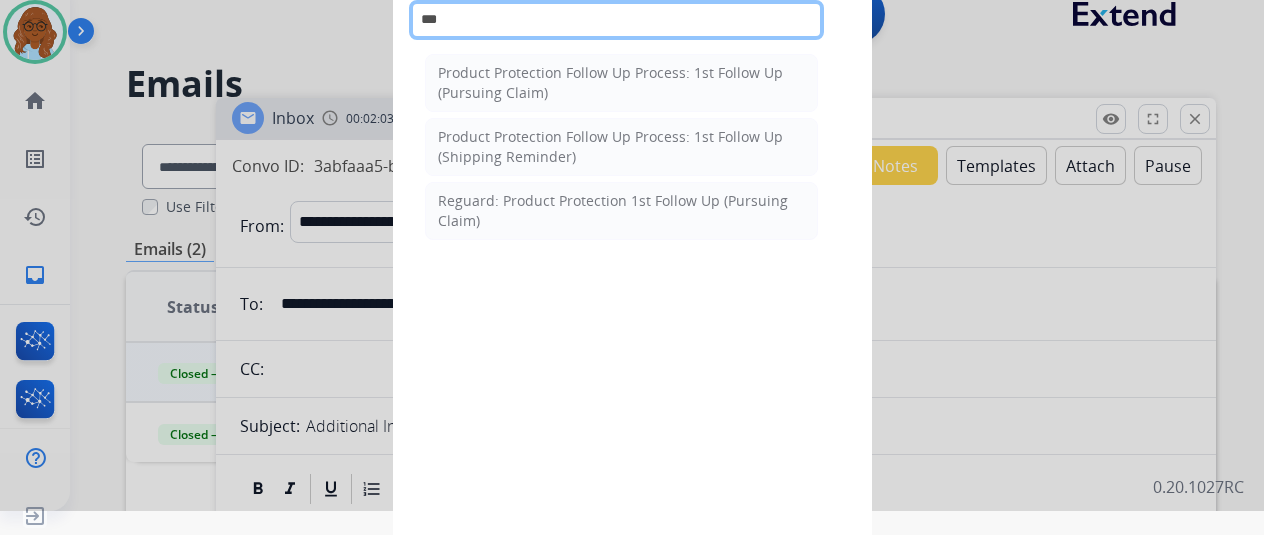 type on "****" 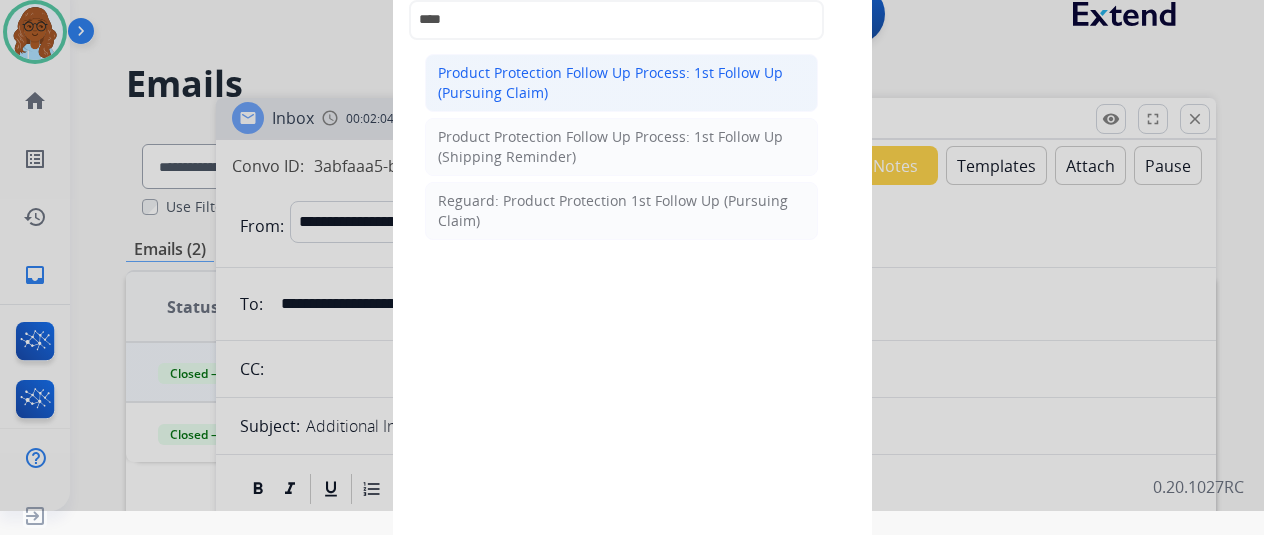 click on "Product Protection Follow Up Process: 1st Follow Up (Pursuing Claim)" 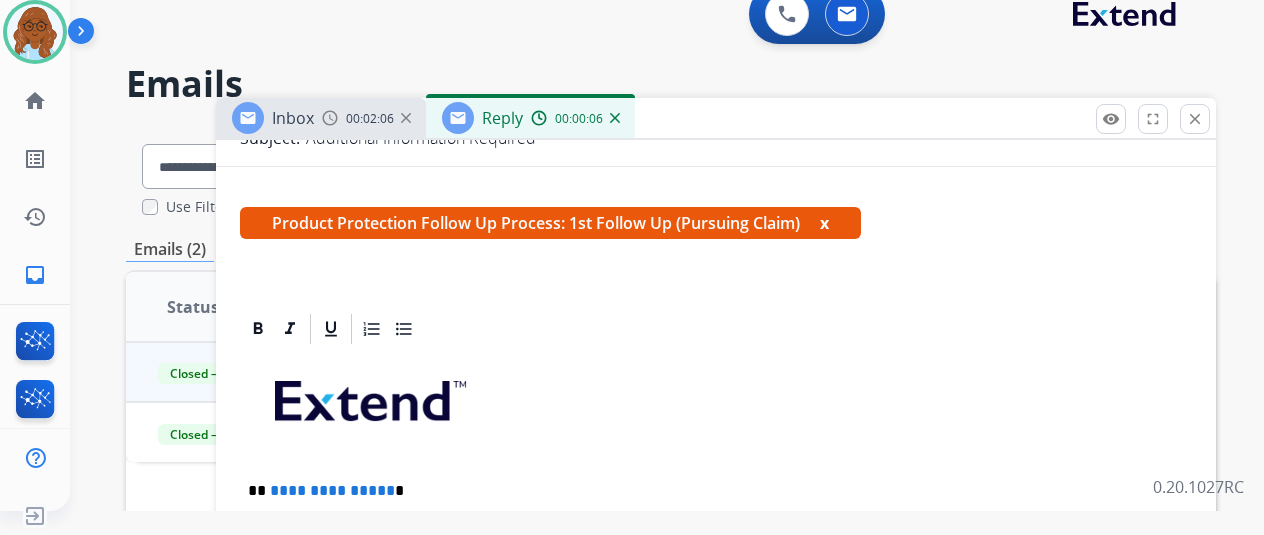 scroll, scrollTop: 200, scrollLeft: 0, axis: vertical 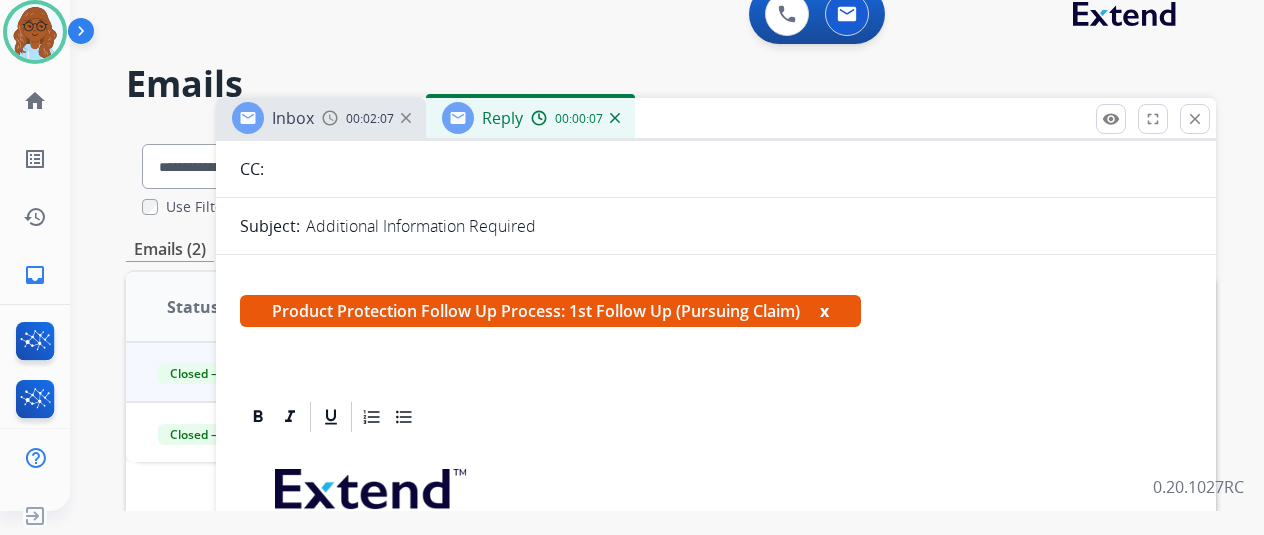 click on "Product Protection Follow Up Process: 1st Follow Up (Pursuing Claim)   x" at bounding box center (550, 311) 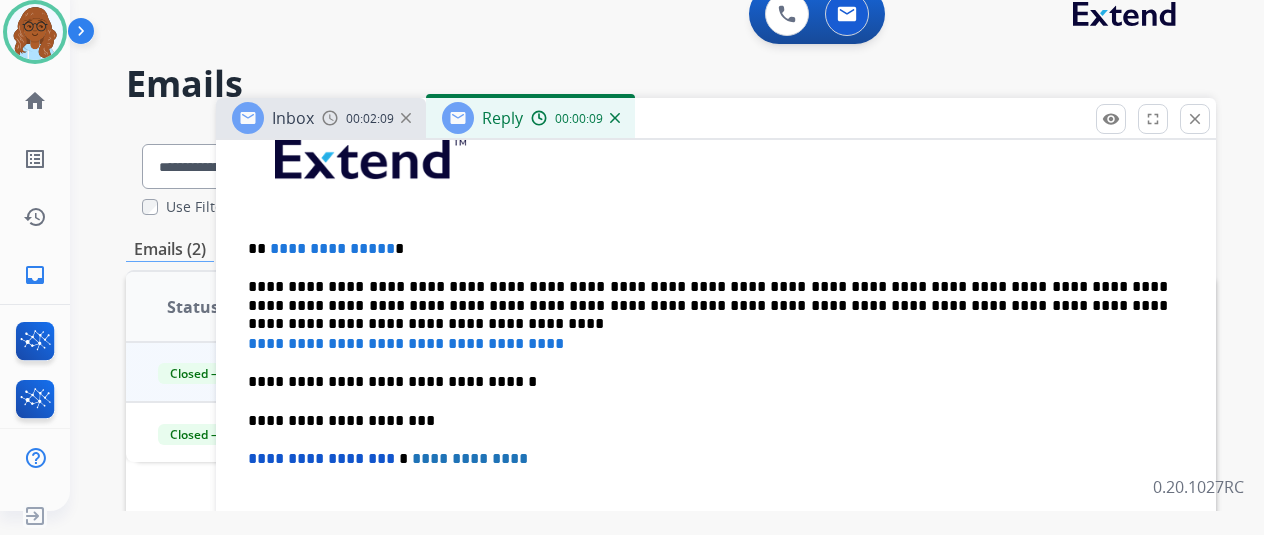 scroll, scrollTop: 262, scrollLeft: 0, axis: vertical 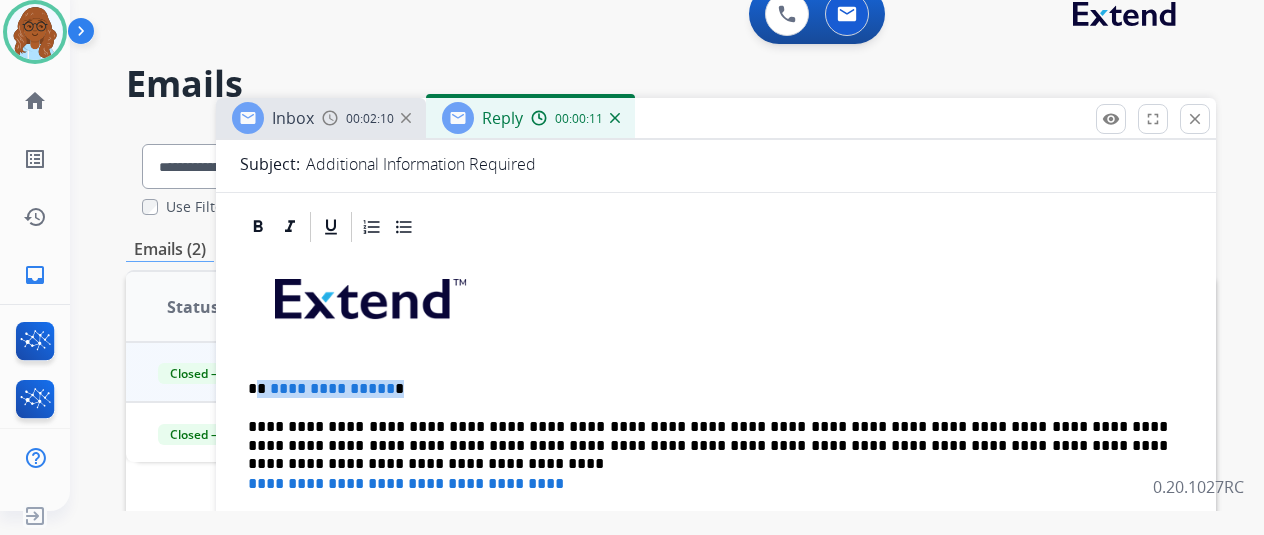 drag, startPoint x: 398, startPoint y: 388, endPoint x: 272, endPoint y: 388, distance: 126 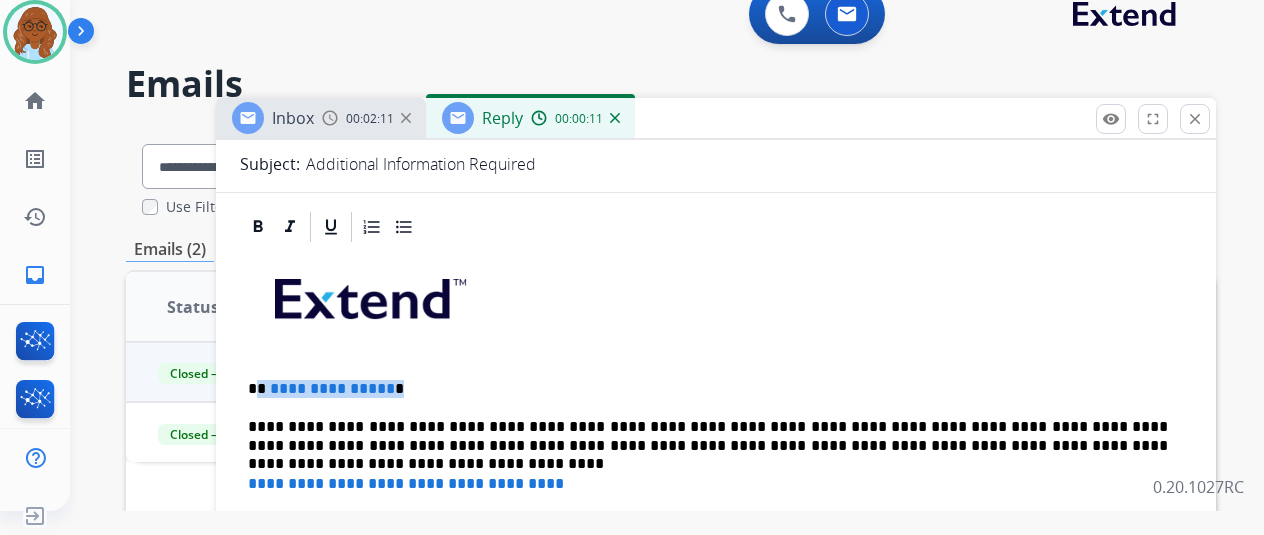 type 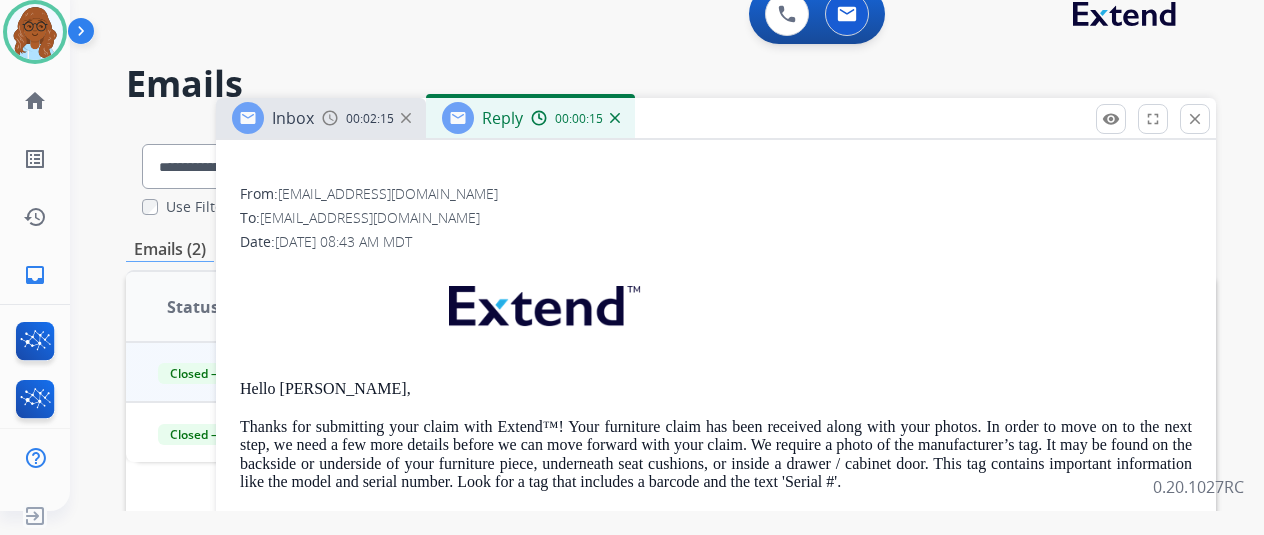 scroll, scrollTop: 962, scrollLeft: 0, axis: vertical 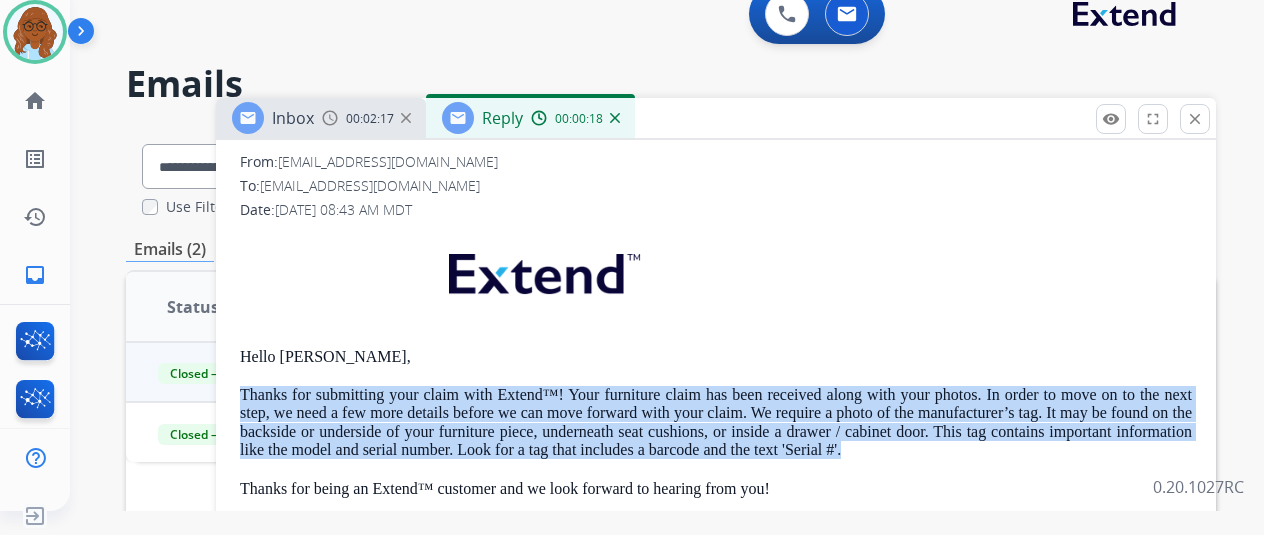 drag, startPoint x: 945, startPoint y: 447, endPoint x: 256, endPoint y: 389, distance: 691.4369 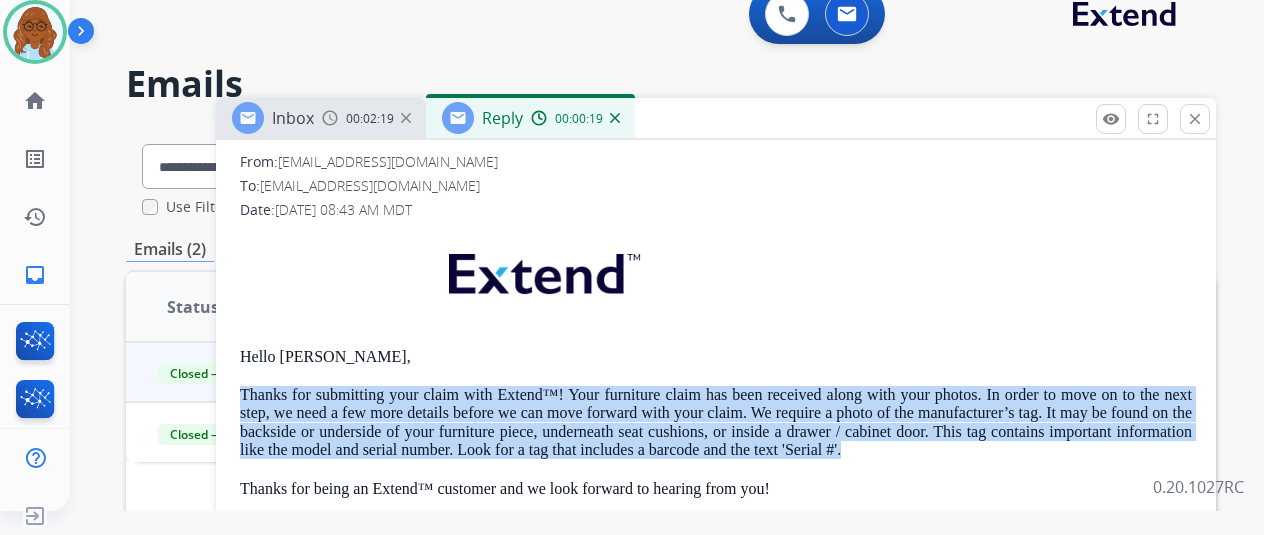 copy on "Thanks for submitting your claim with Extend™! Your furniture claim has been received along with your photos. In order to move on to the next step, we need a few more details before we can move forward with your claim. We require a photo of the manufacturer’s tag. It may be found on the backside or underside of your furniture piece, underneath seat cushions, or inside a drawer / cabinet door. This tag contains important information like the model and serial number. Look for a tag that includes a barcode and the text 'Serial #'." 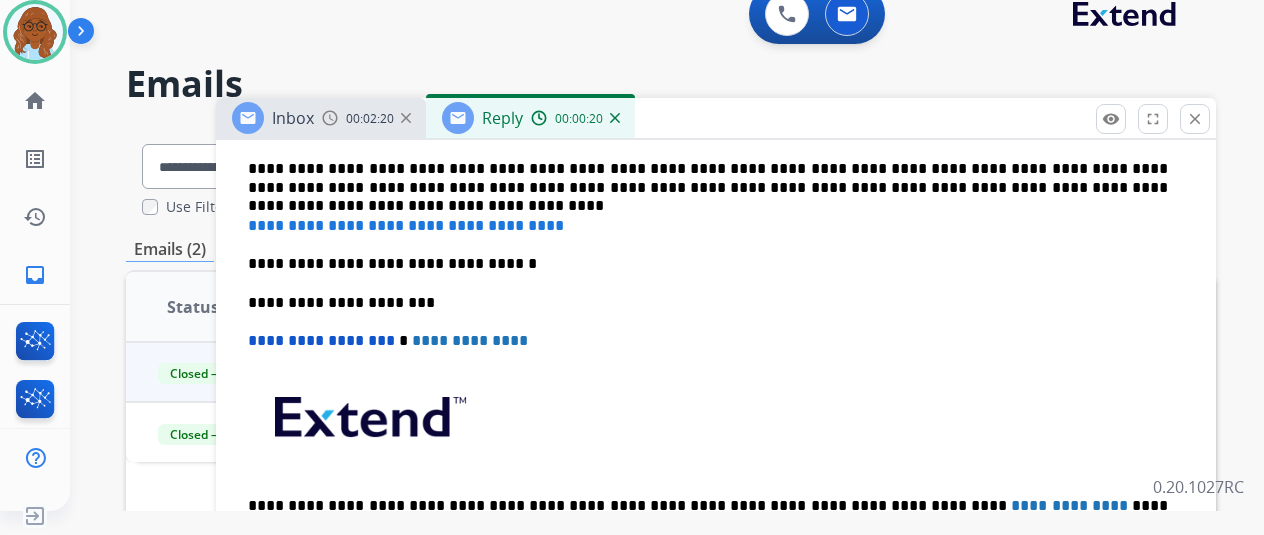 scroll, scrollTop: 362, scrollLeft: 0, axis: vertical 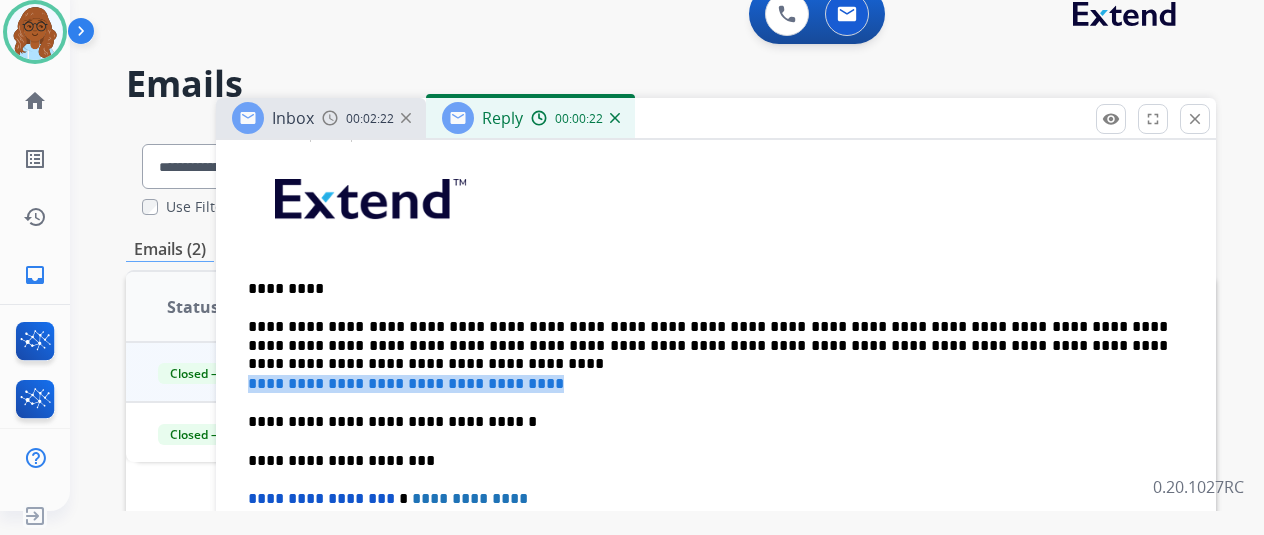 drag, startPoint x: 536, startPoint y: 380, endPoint x: 256, endPoint y: 374, distance: 280.06427 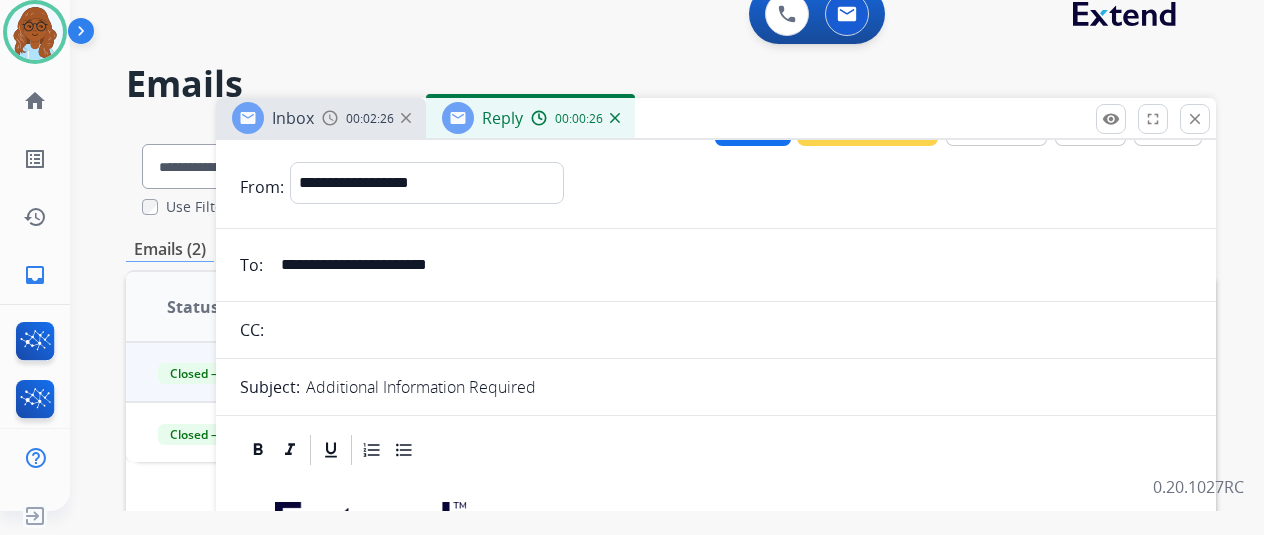 scroll, scrollTop: 0, scrollLeft: 0, axis: both 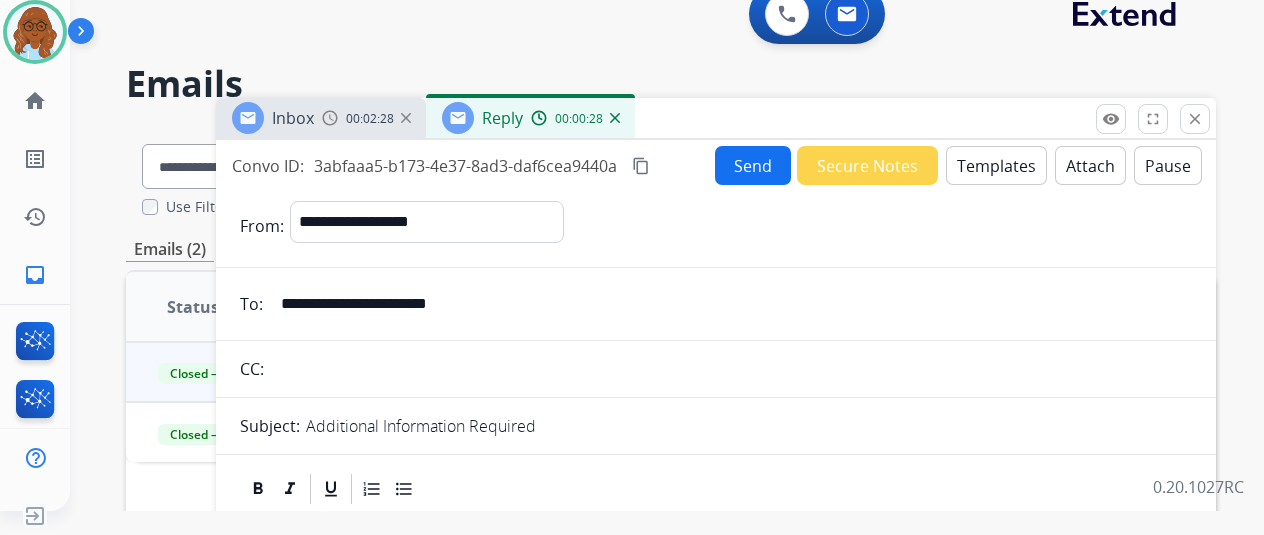 click on "Send" at bounding box center [753, 165] 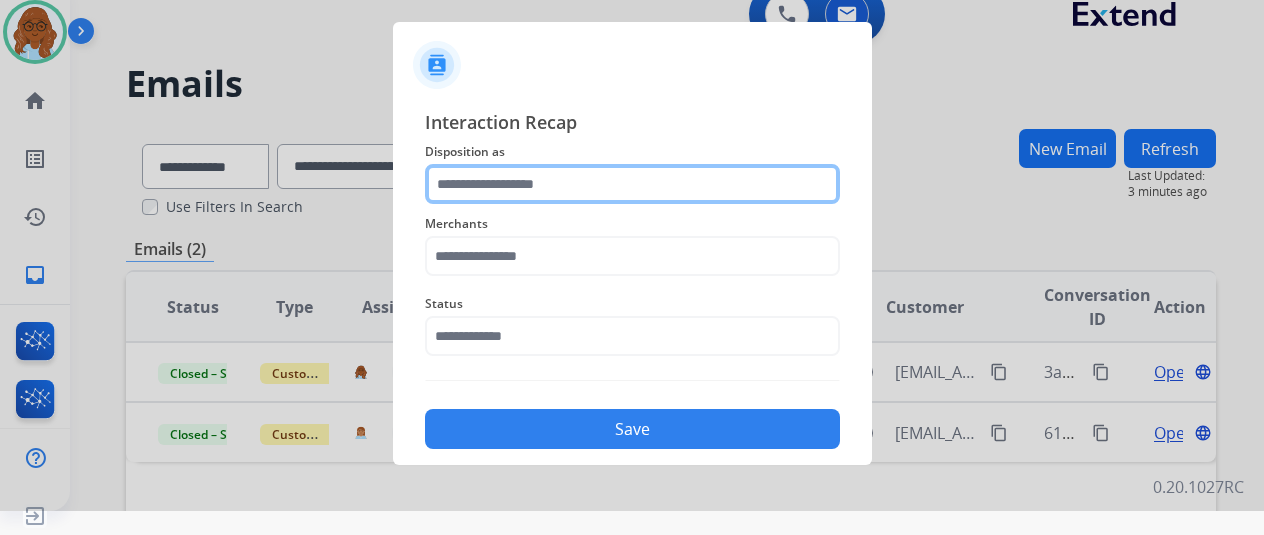 click 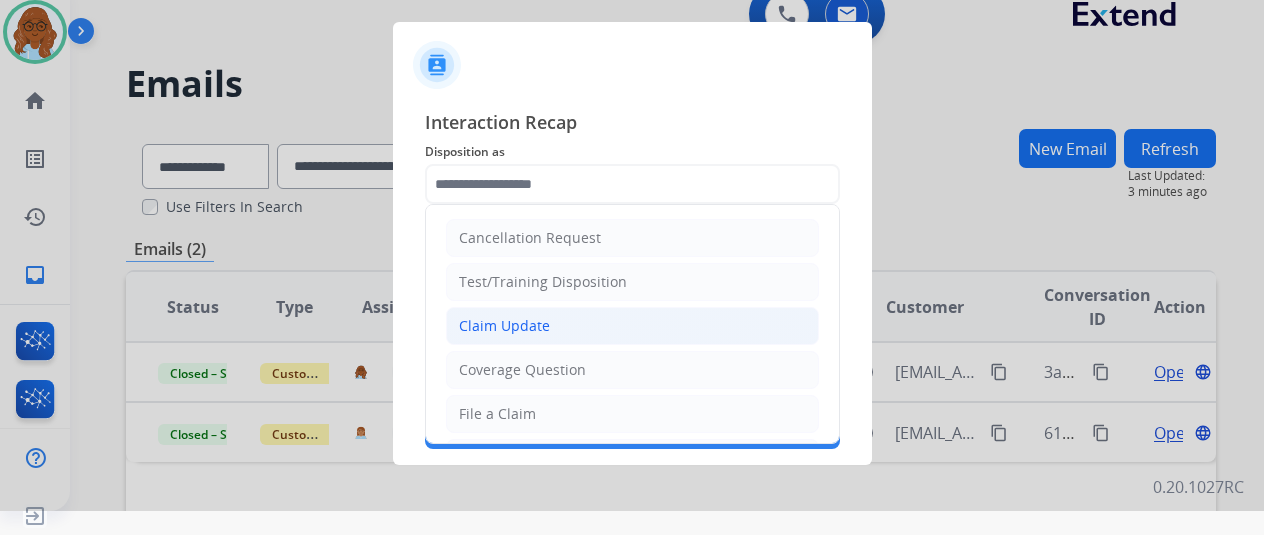 click on "Claim Update" 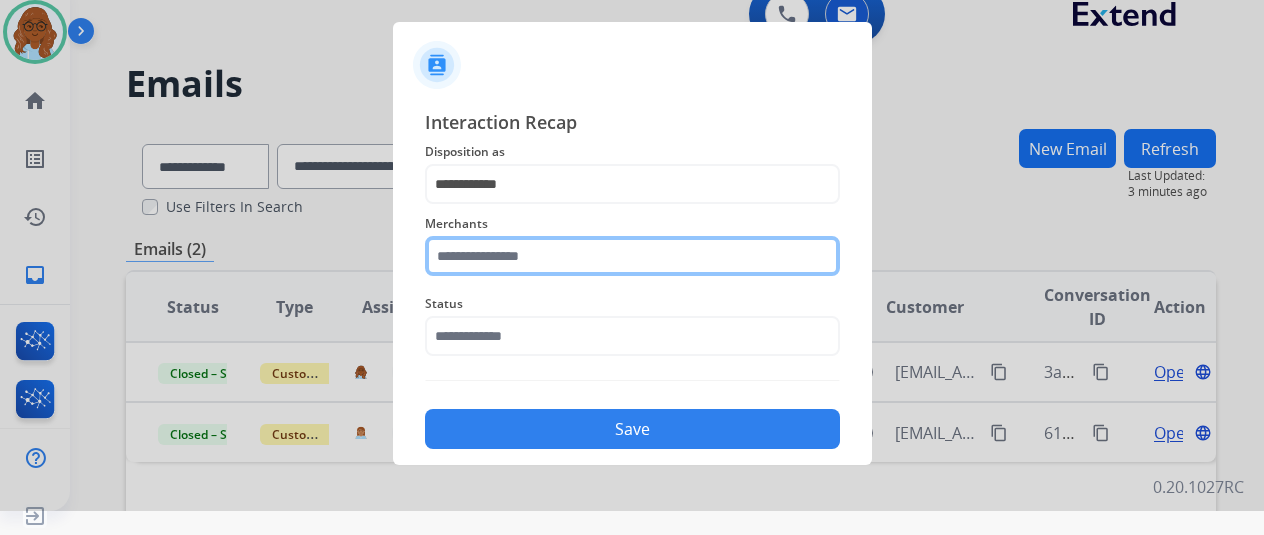 click 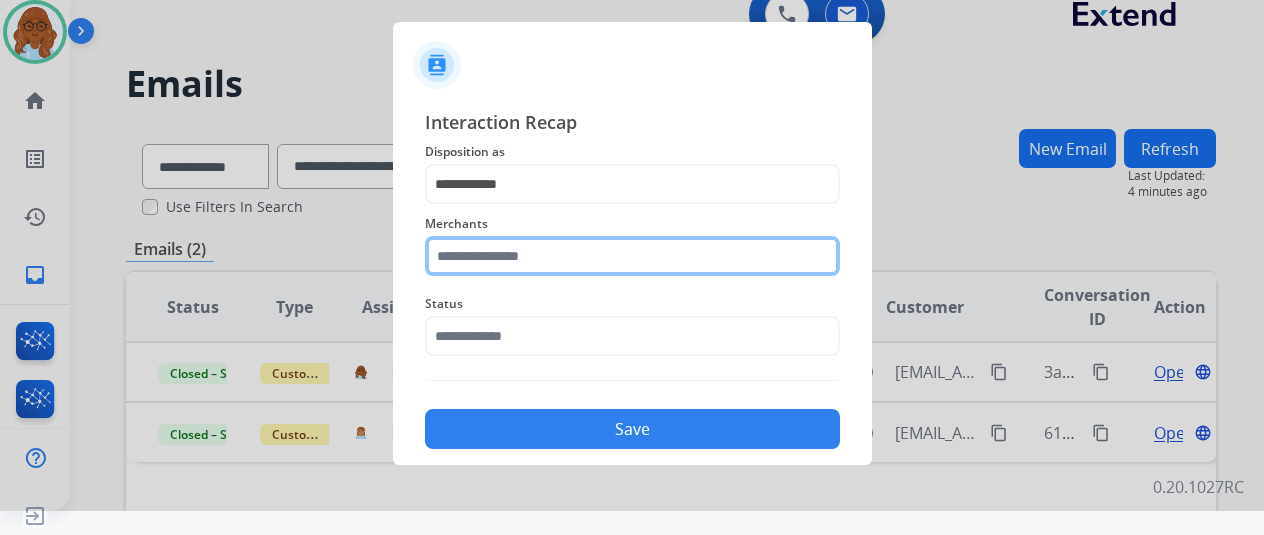 click 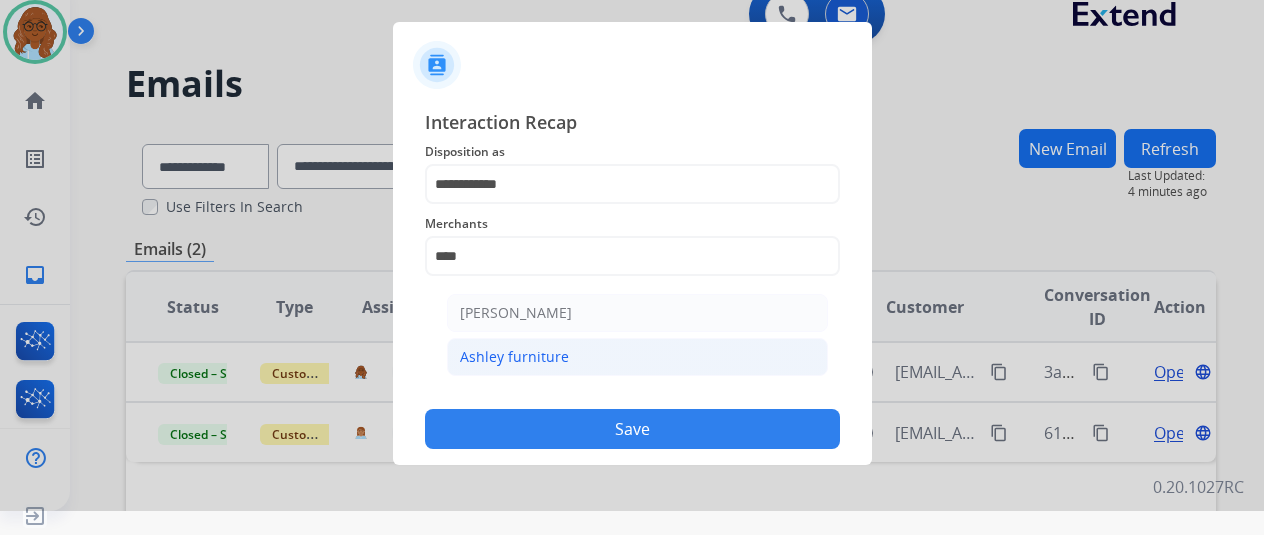 click on "Ashley furniture" 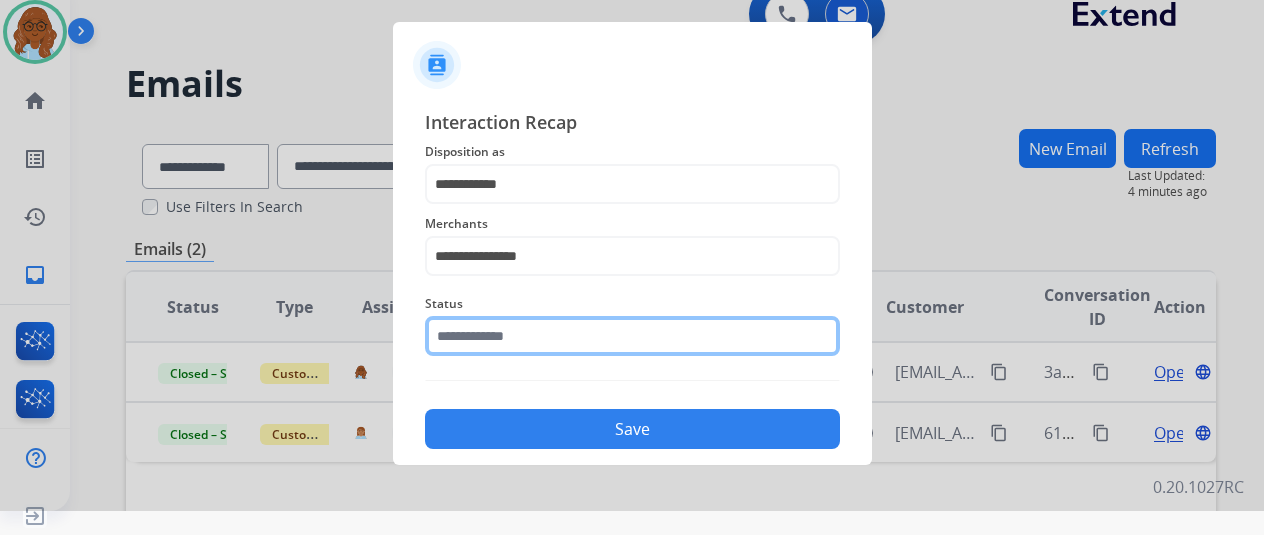 click 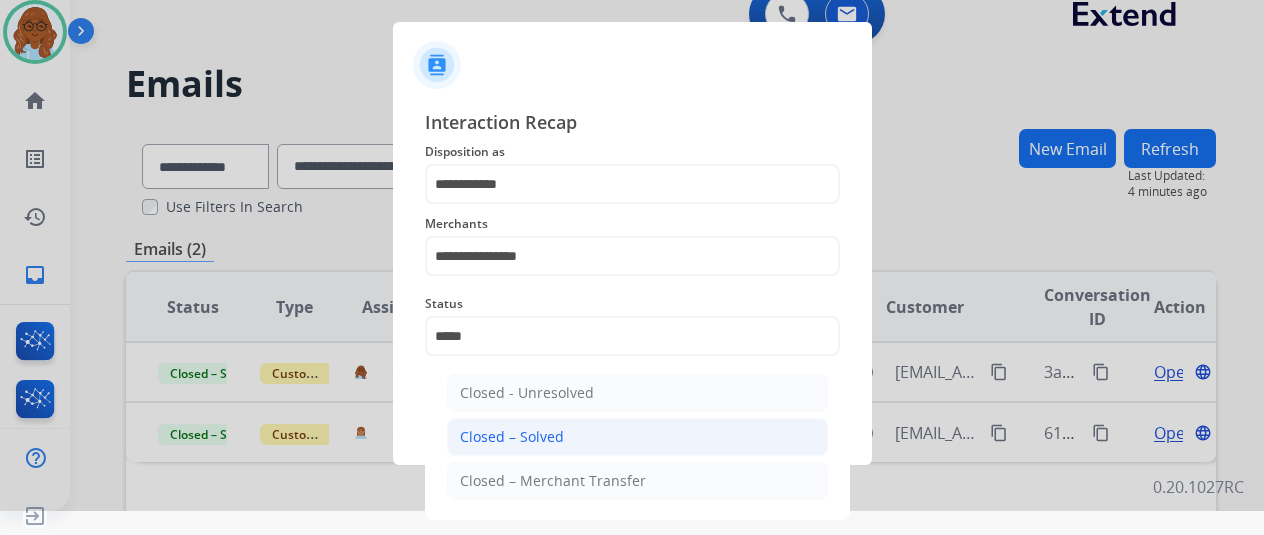 click on "Closed – Solved" 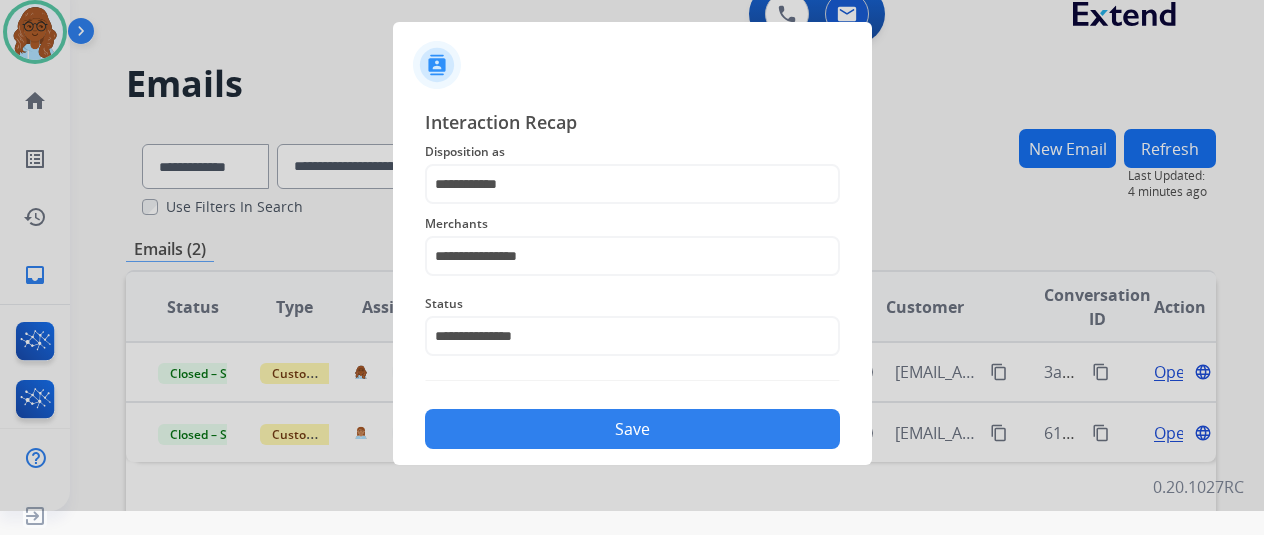 click on "Save" 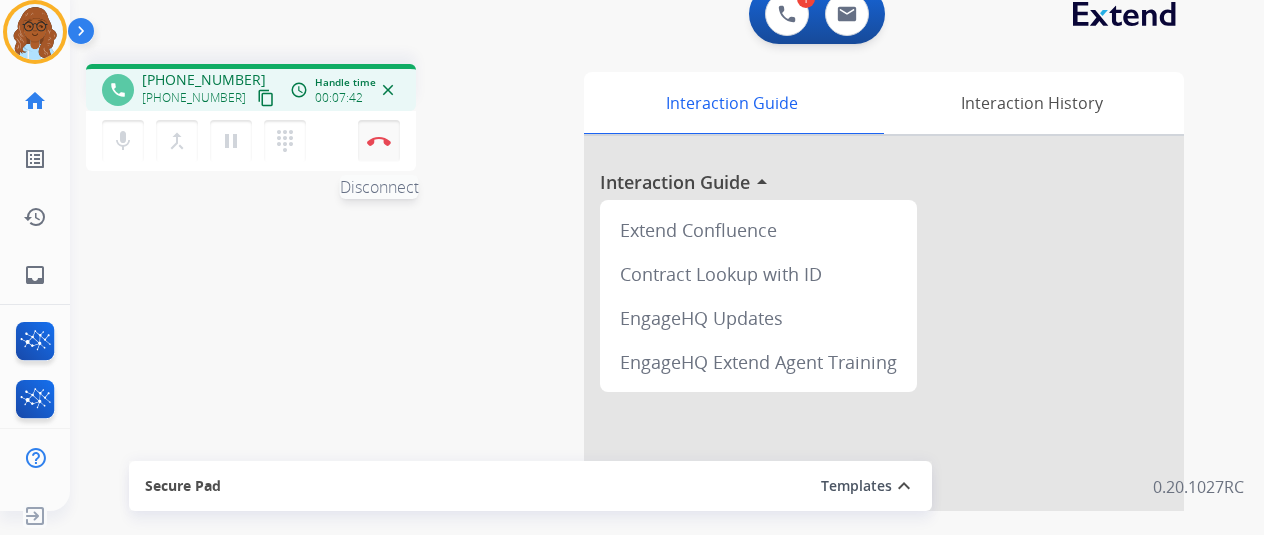 click at bounding box center (379, 141) 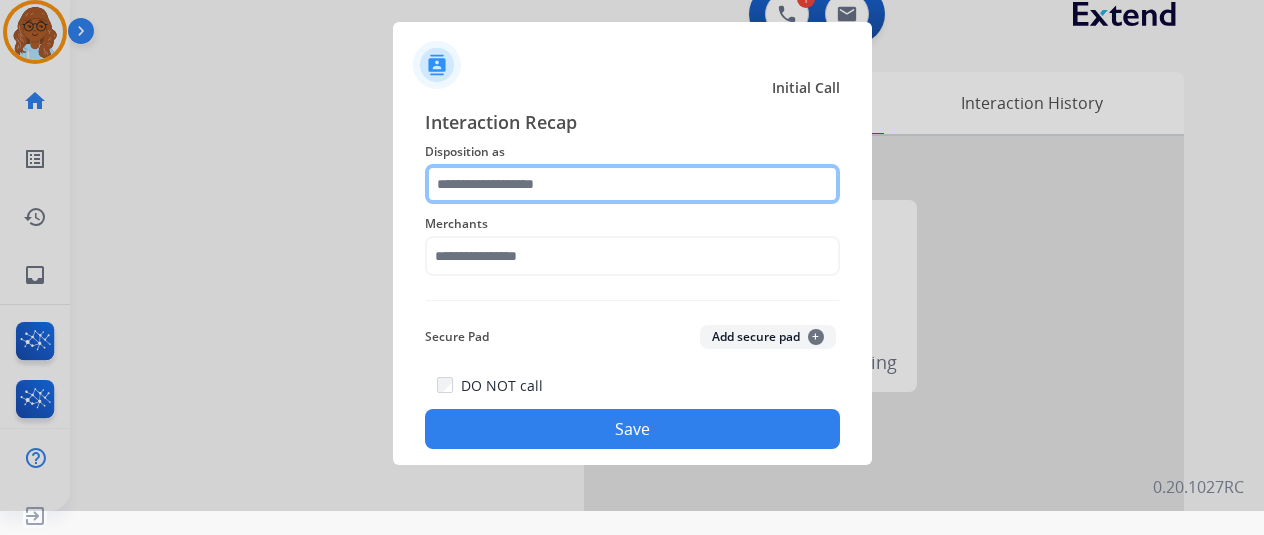 click 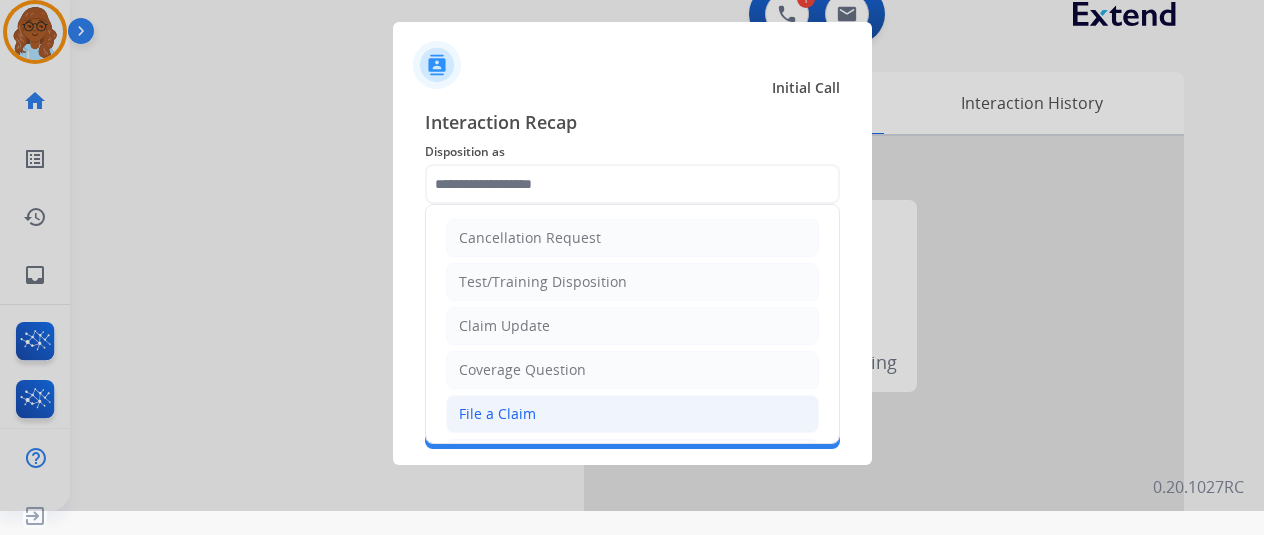 click on "File a Claim" 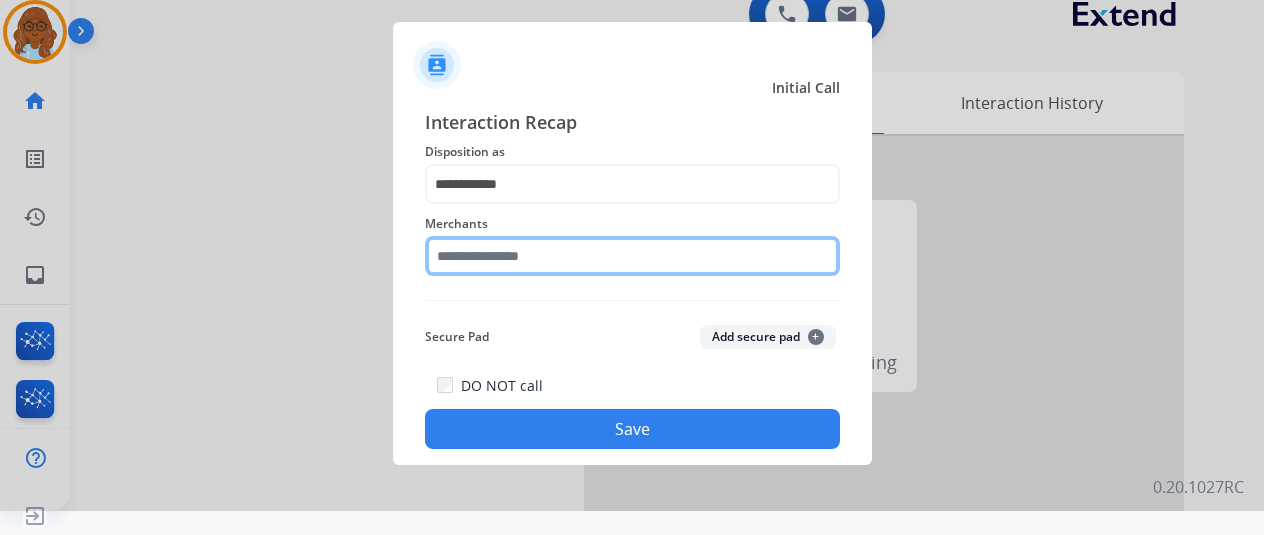 click 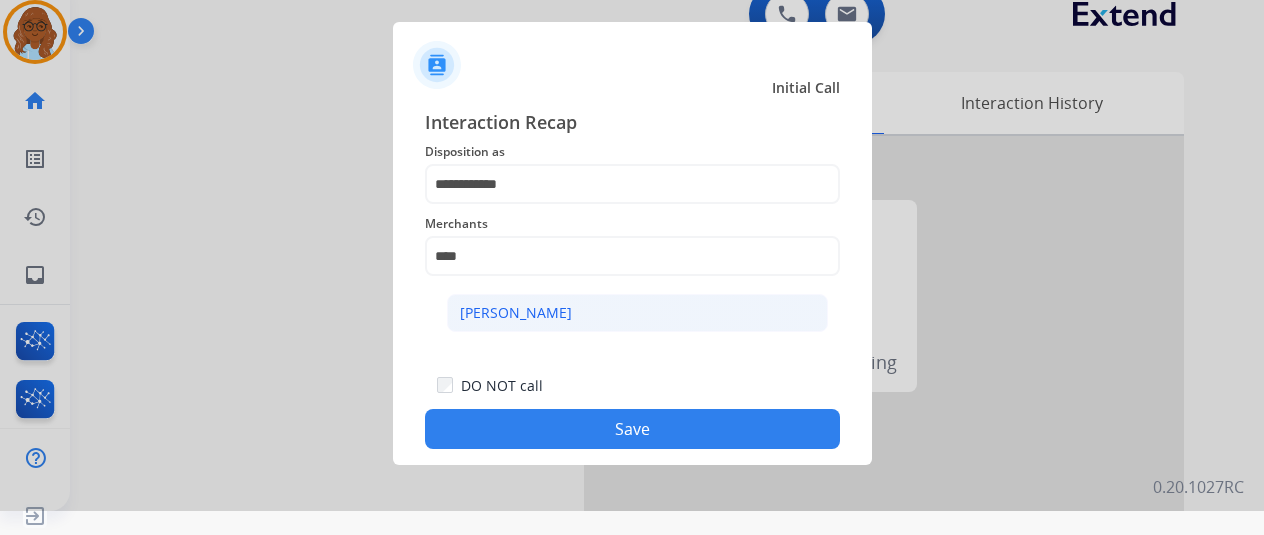 click on "[PERSON_NAME]" 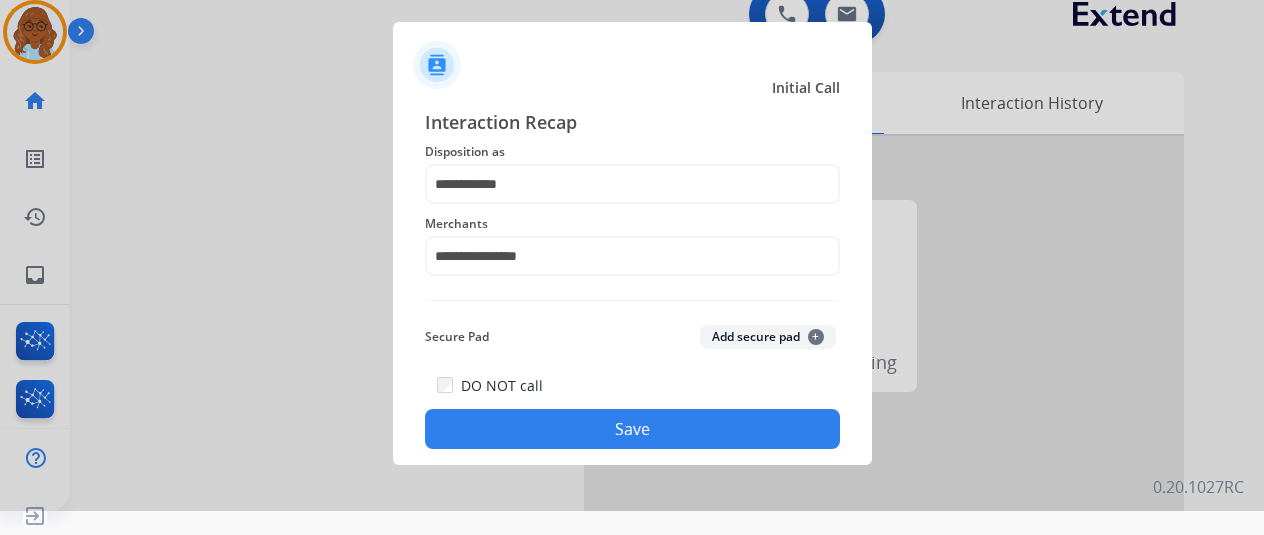click on "Save" 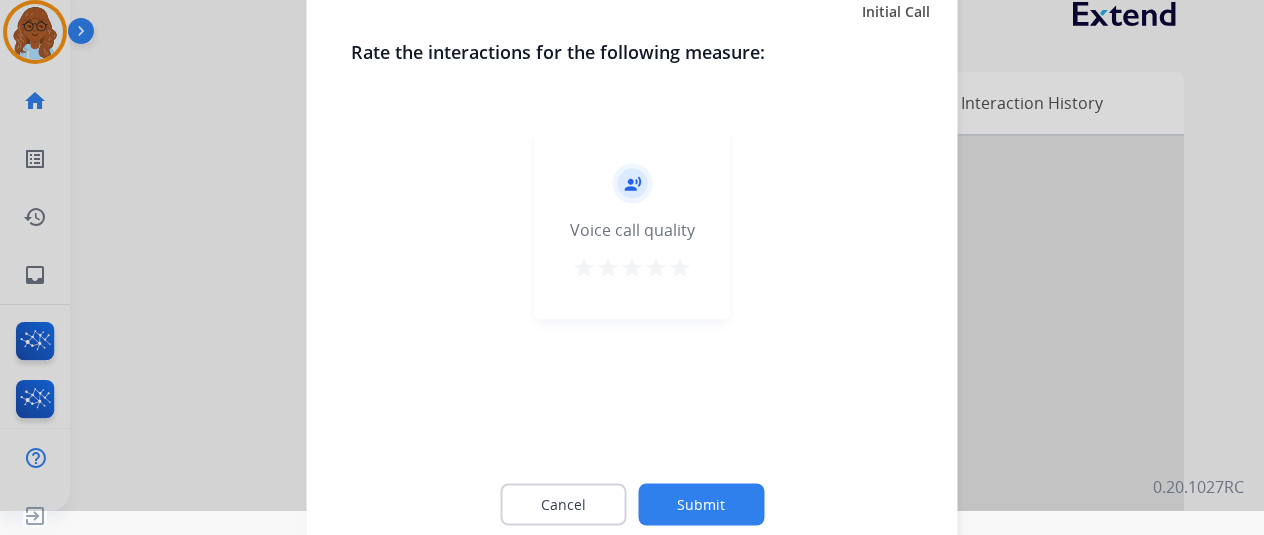click on "Submit" 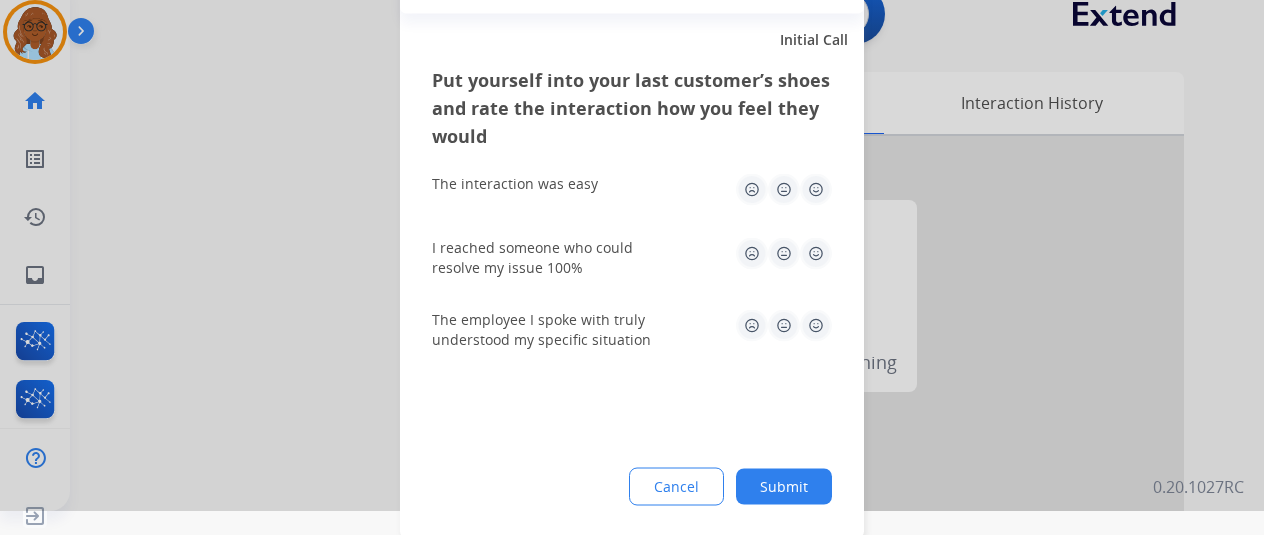 click 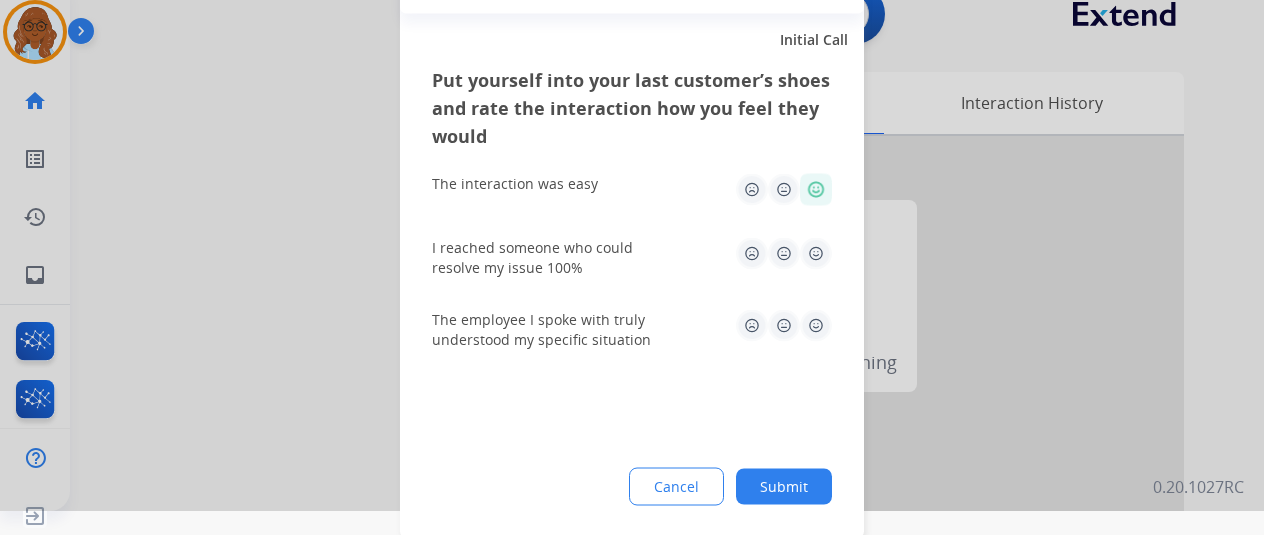click on "I reached someone who could resolve my issue 100%" 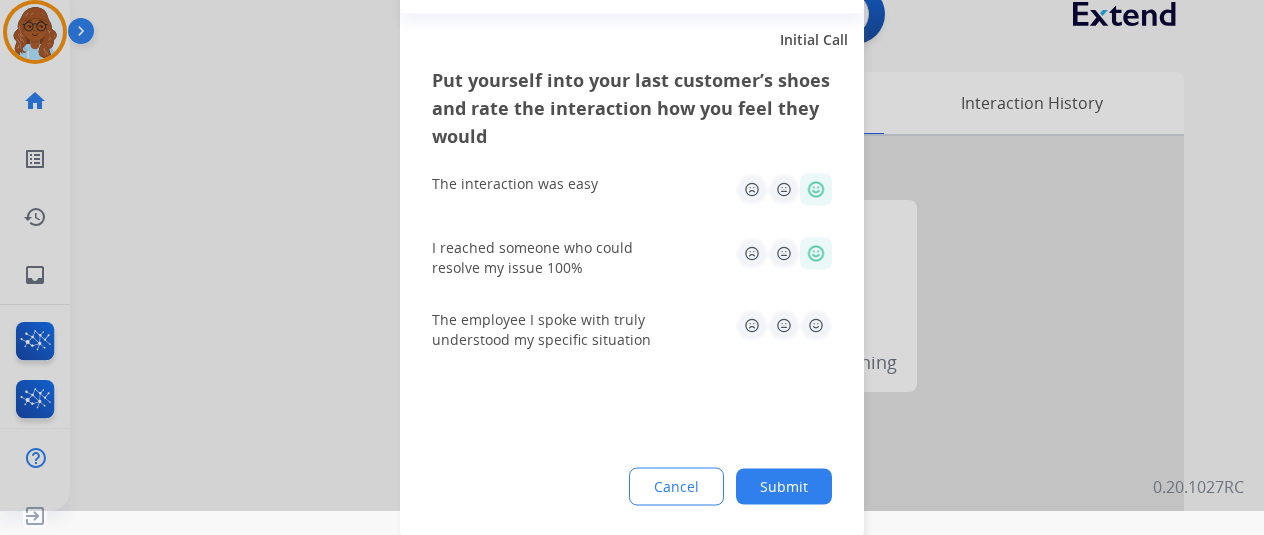 click 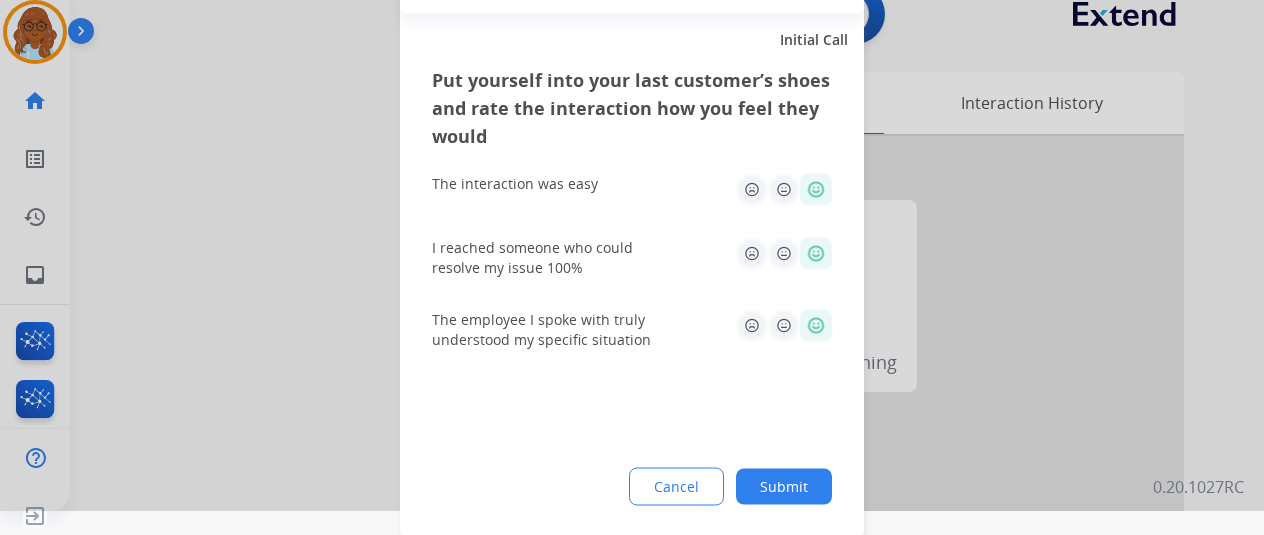 click on "Submit" 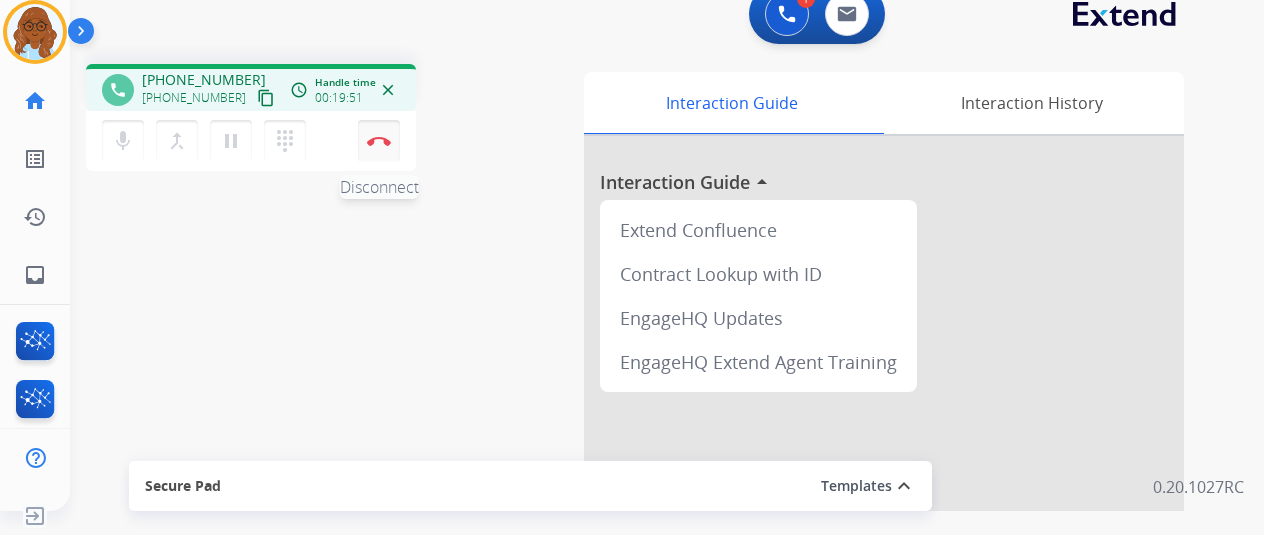 click at bounding box center [379, 141] 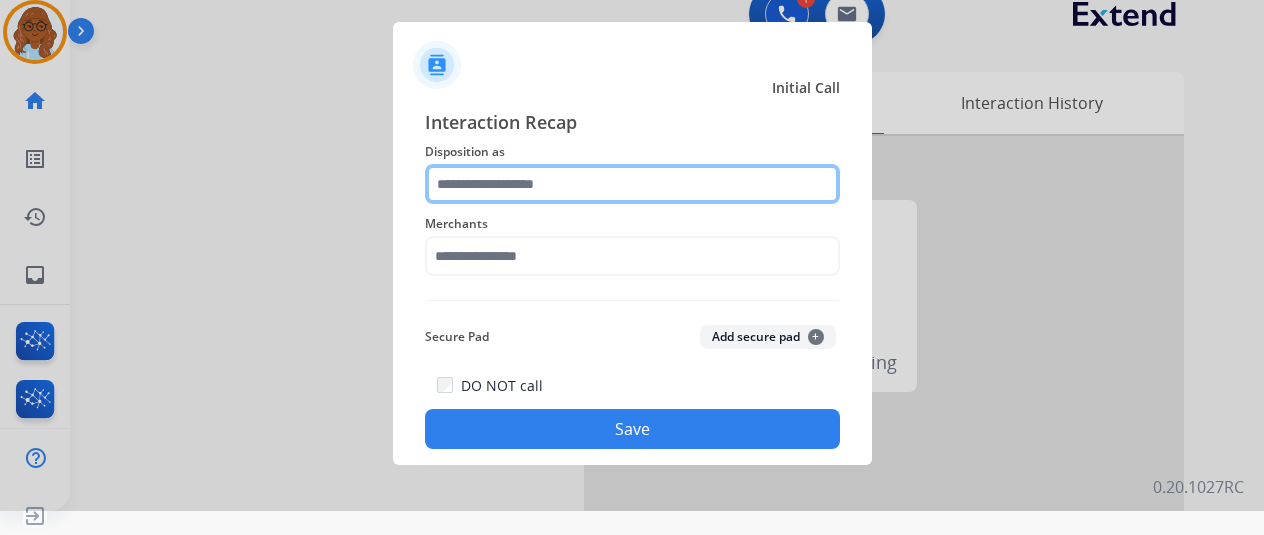 click 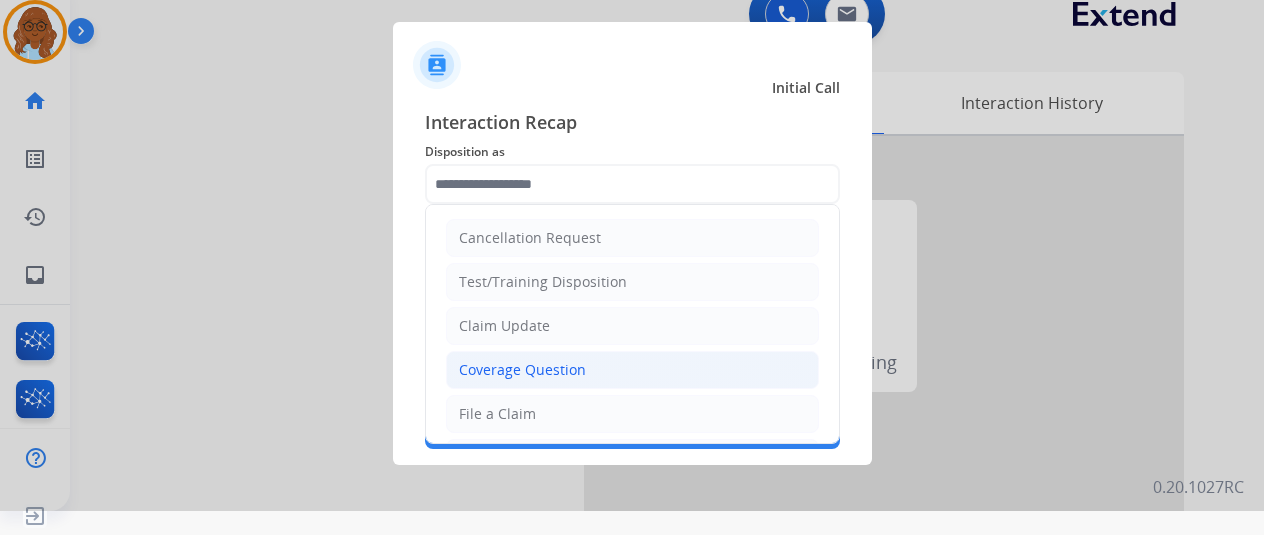 click on "Coverage Question" 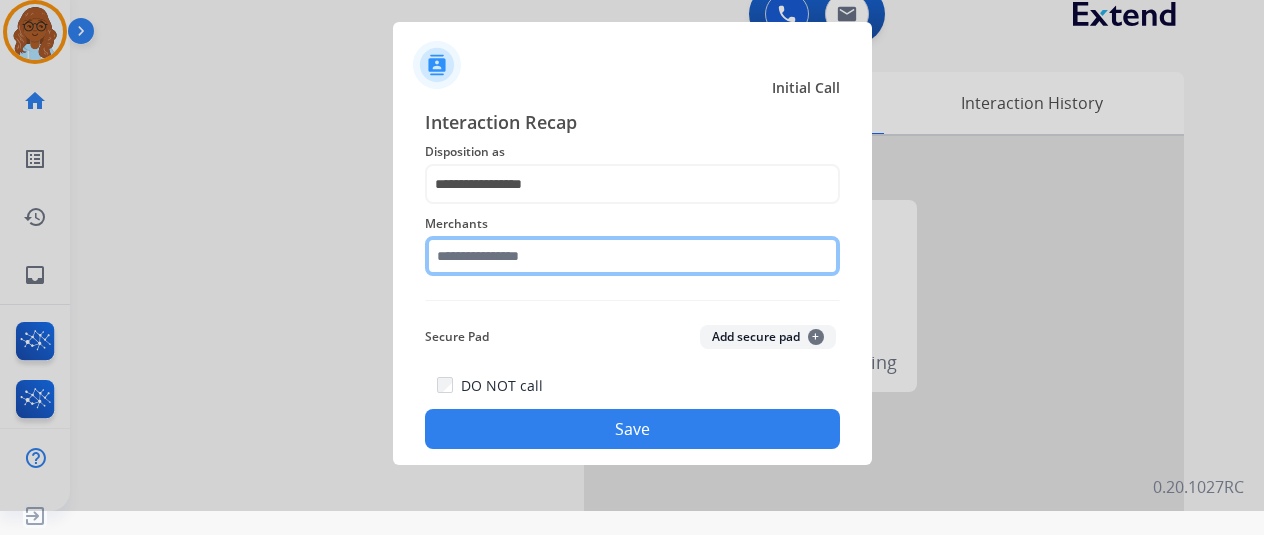 click 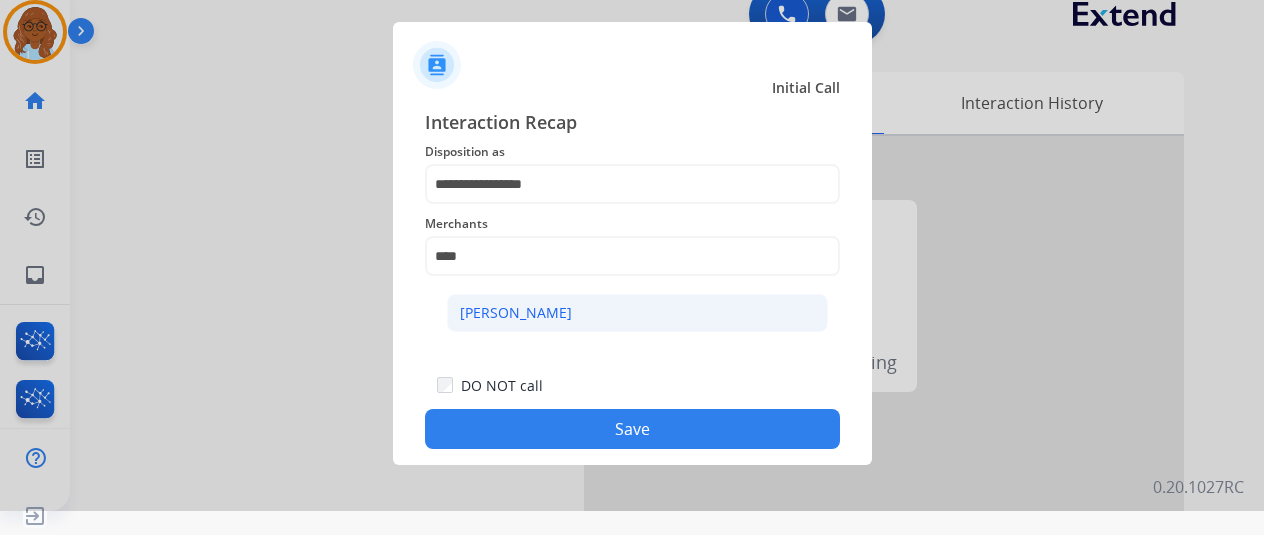 click on "[PERSON_NAME]" 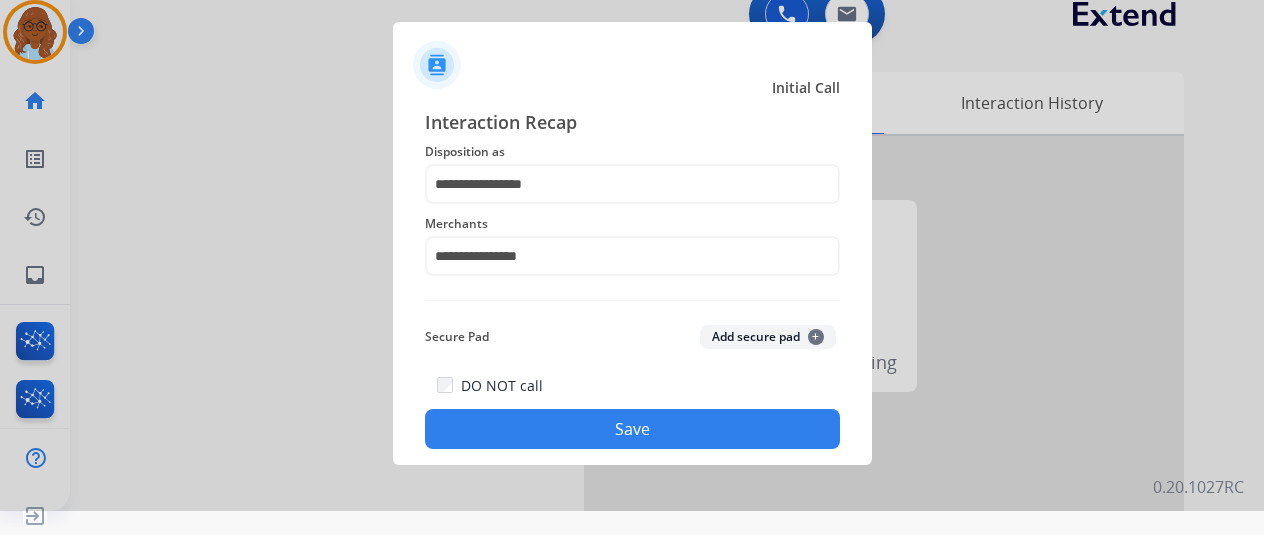 click on "Save" 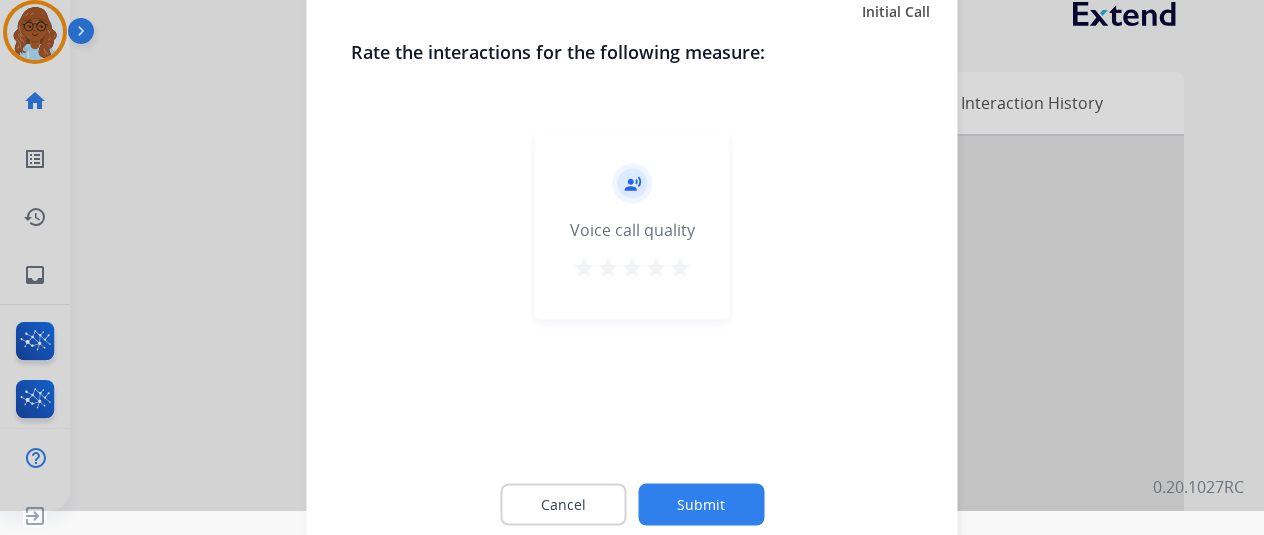 click on "star" at bounding box center (680, 267) 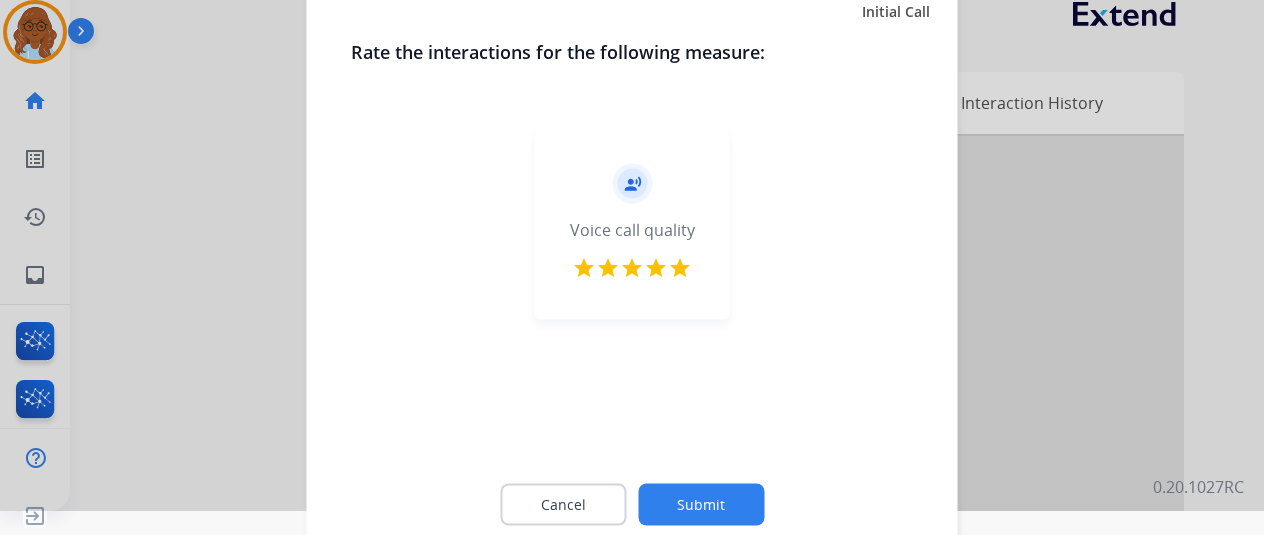 click on "Submit" 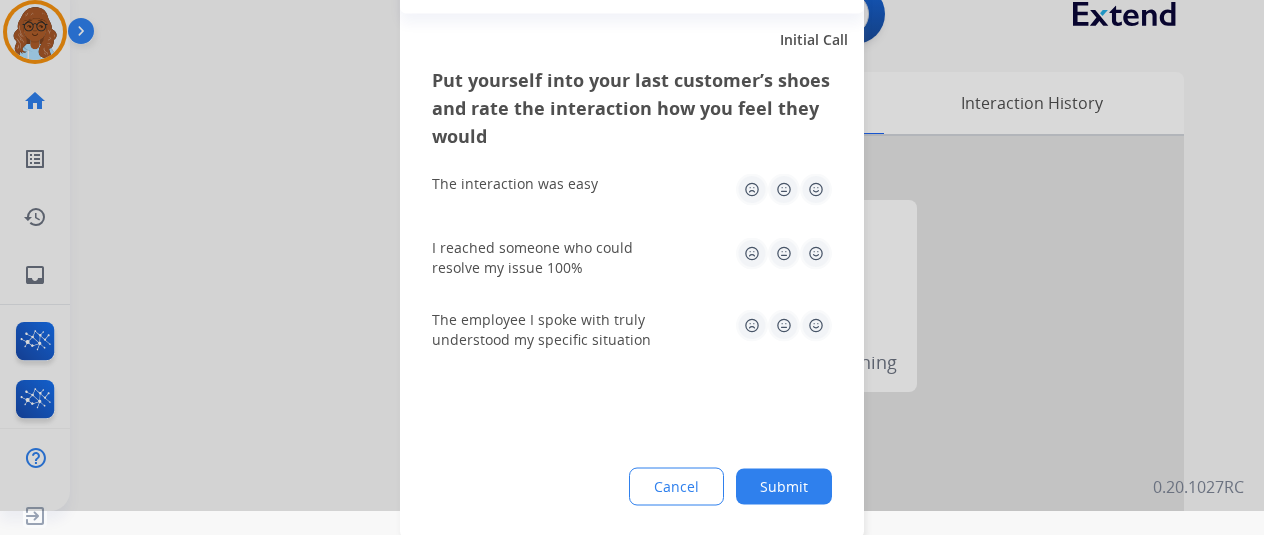 click 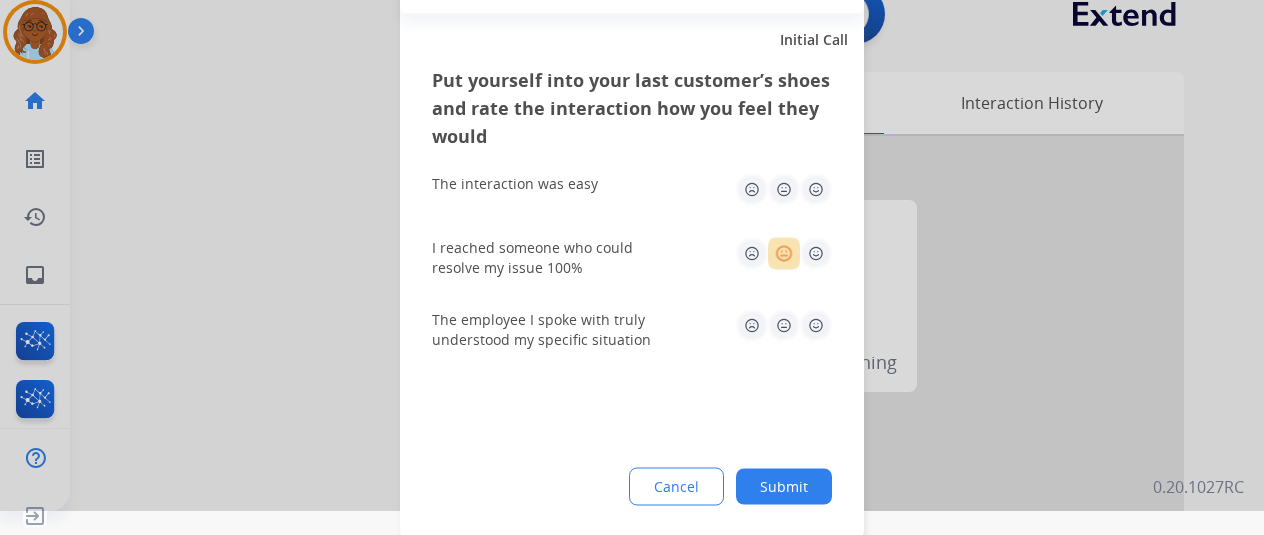 click 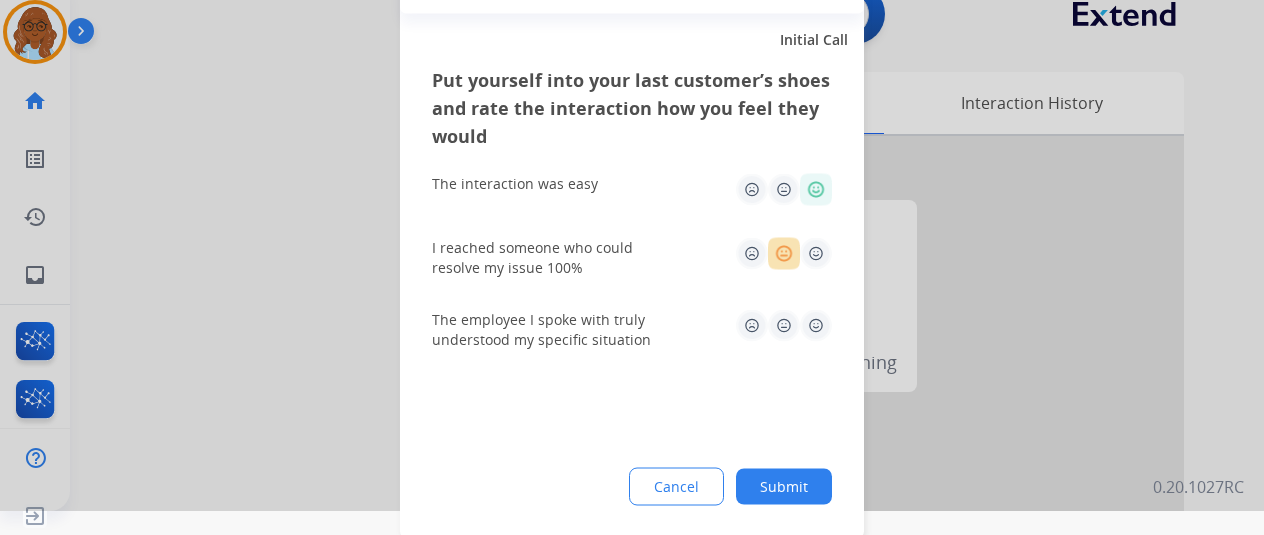 click 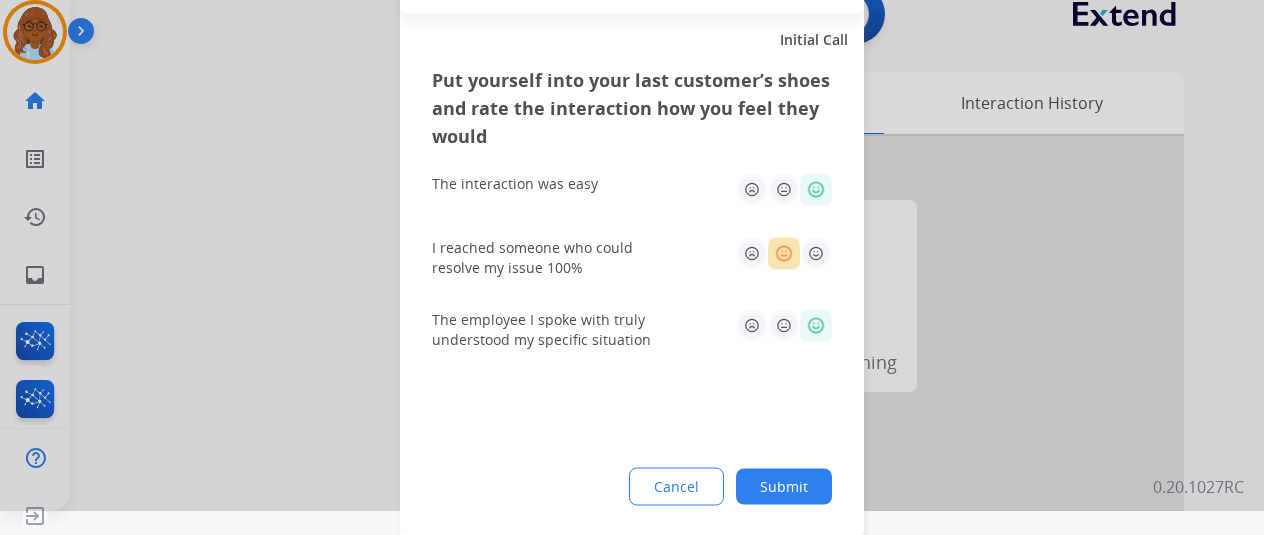 click on "Submit" 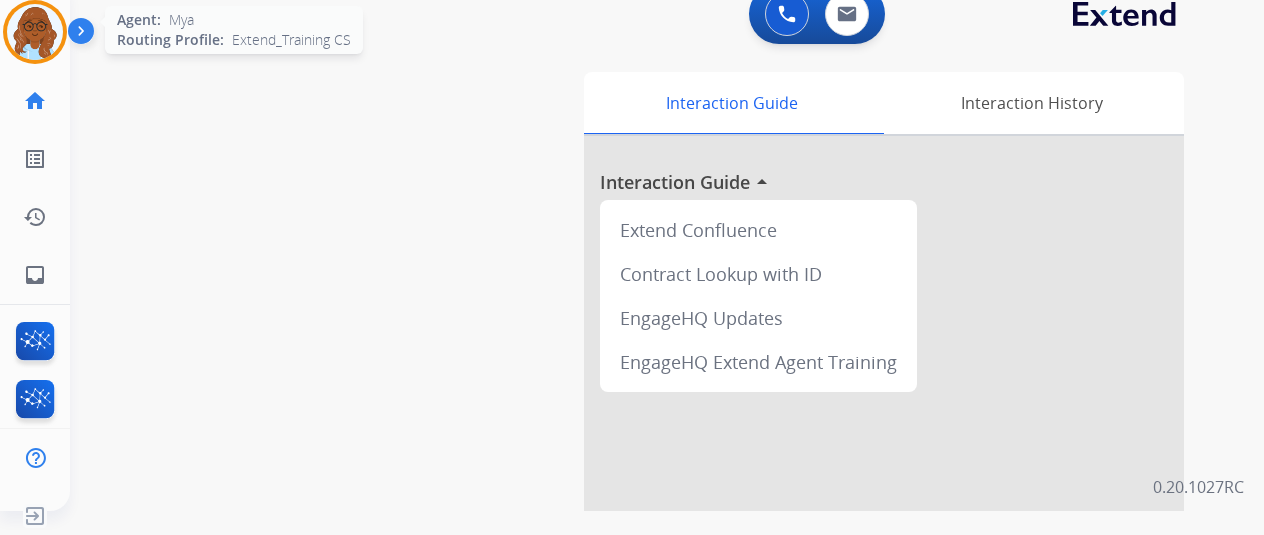 click at bounding box center (35, 32) 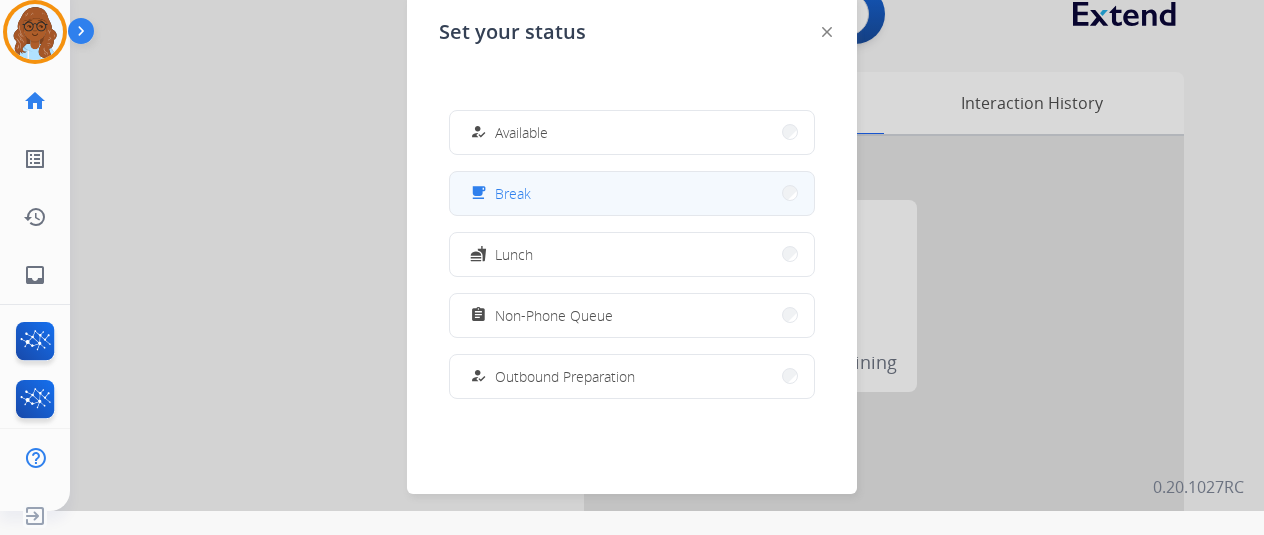 click on "free_breakfast Break" at bounding box center [632, 193] 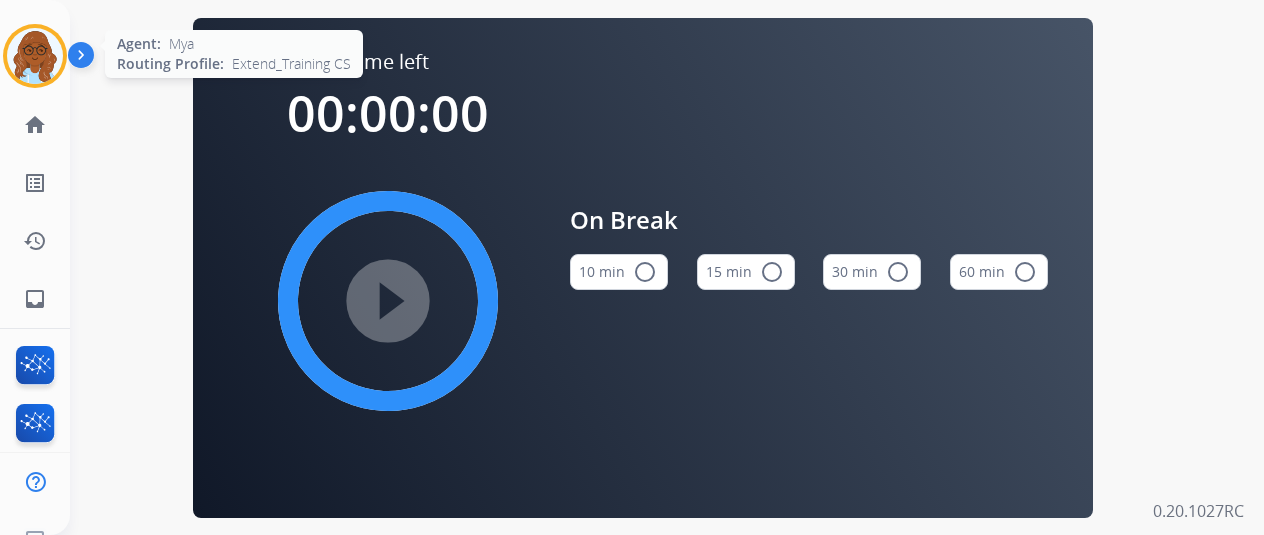 click at bounding box center (35, 56) 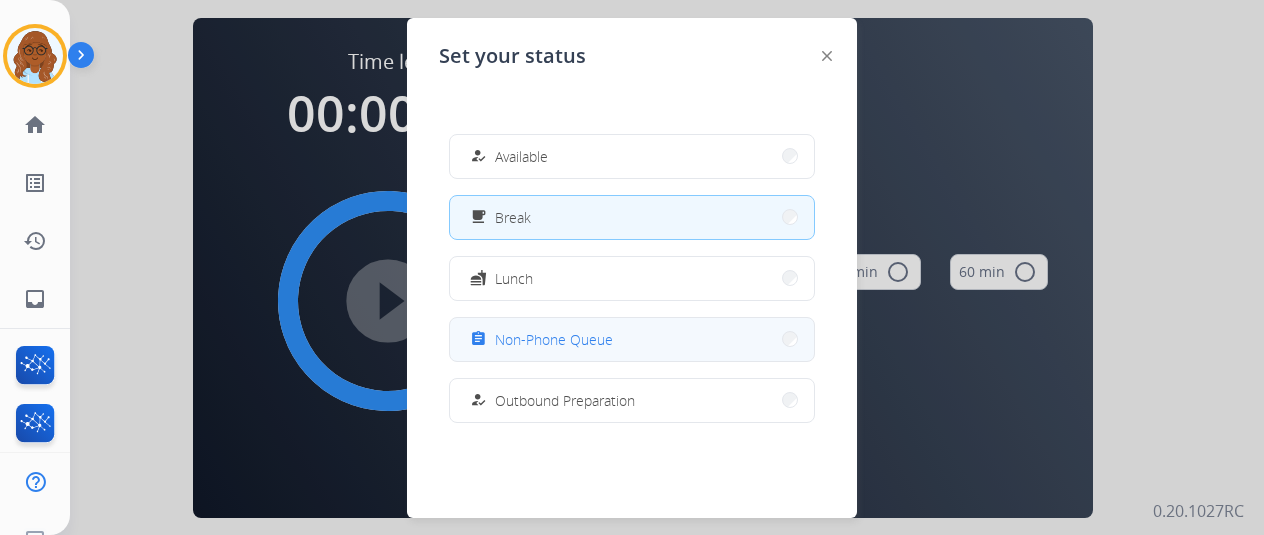 click on "assignment Non-Phone Queue" at bounding box center [632, 339] 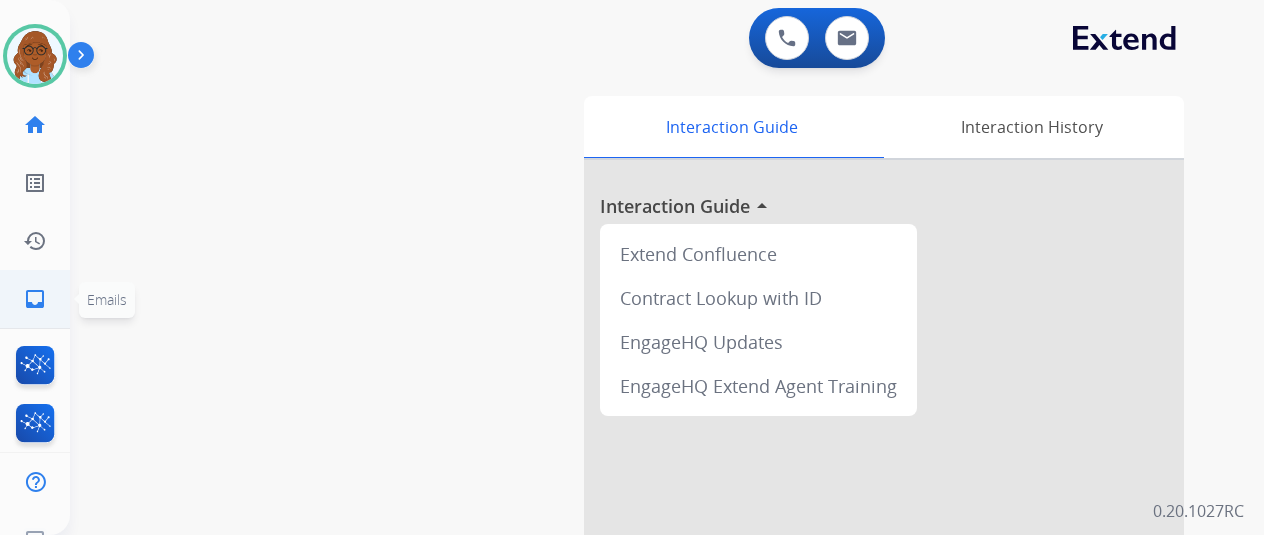 click on "inbox" 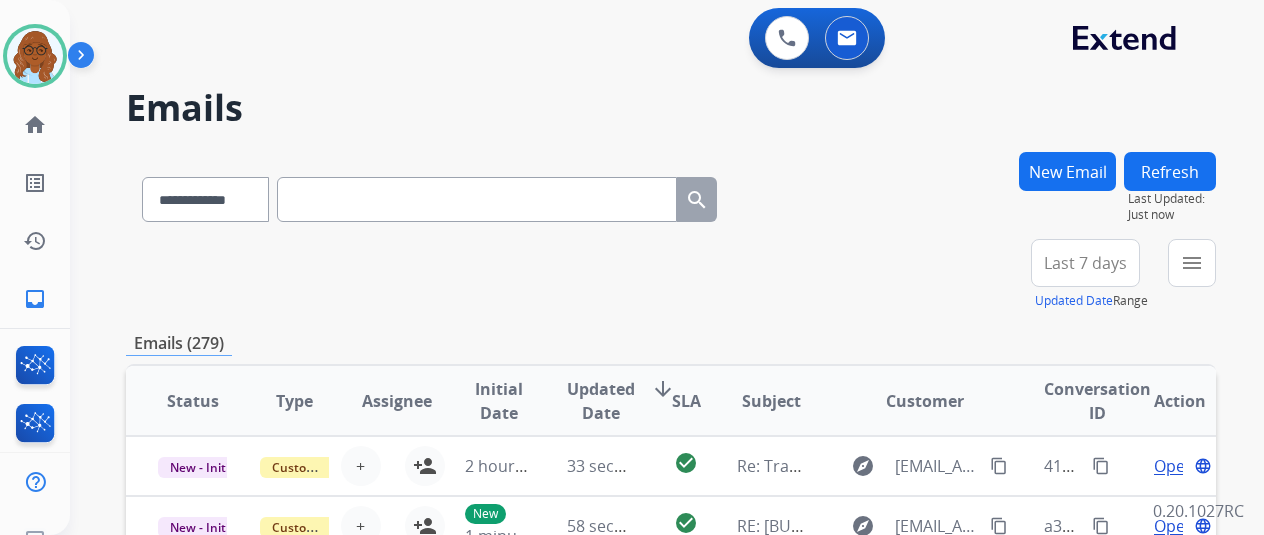 click on "New Email" at bounding box center [1067, 171] 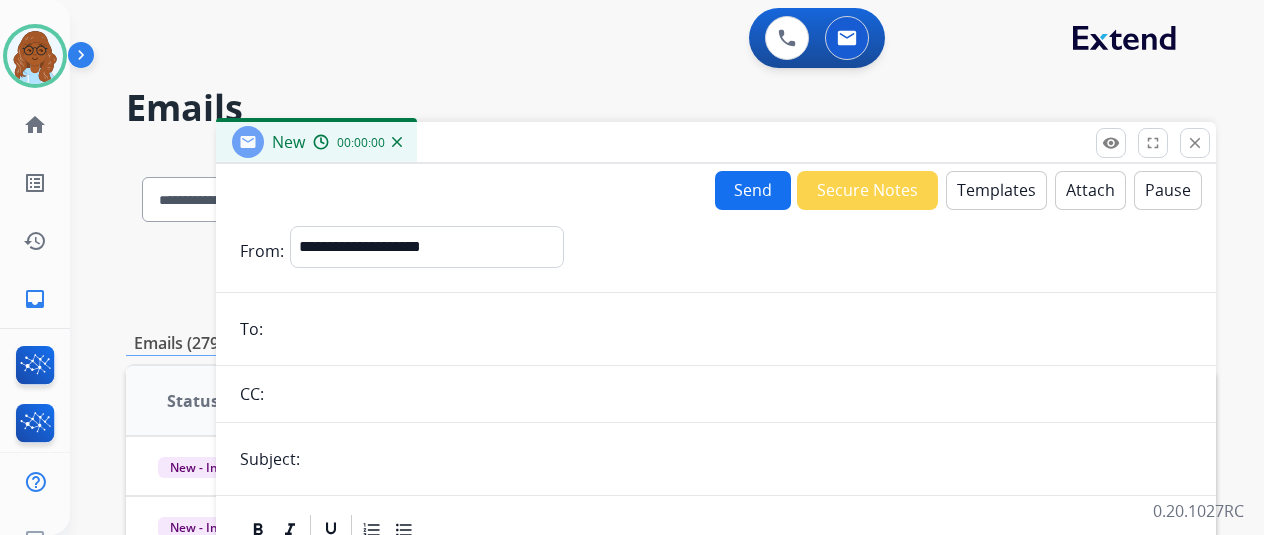click on "Templates" at bounding box center (996, 190) 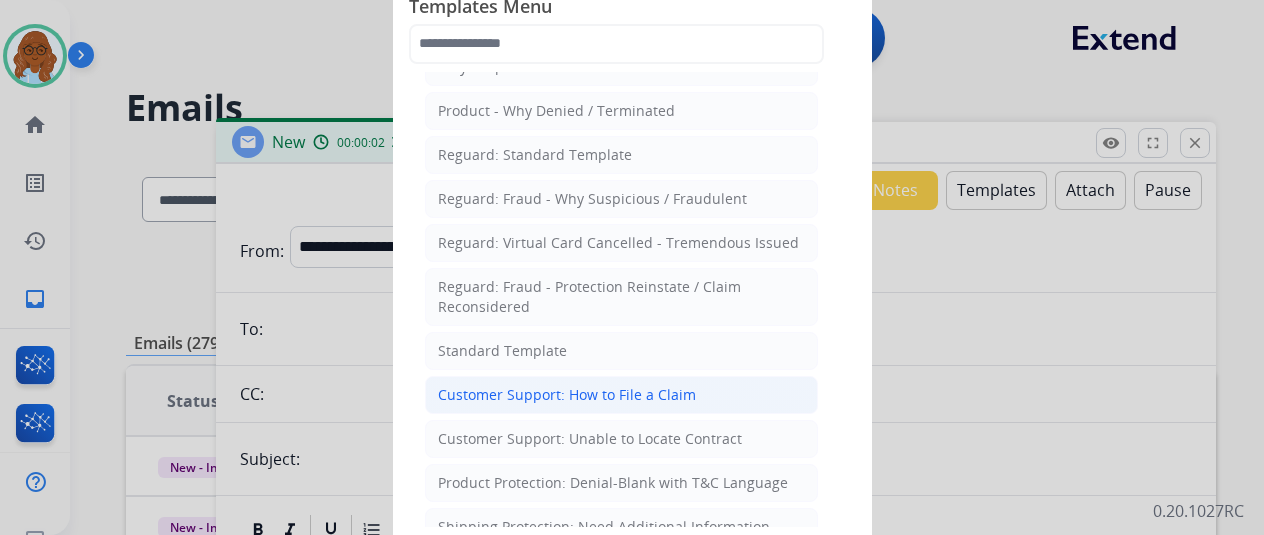 scroll, scrollTop: 100, scrollLeft: 0, axis: vertical 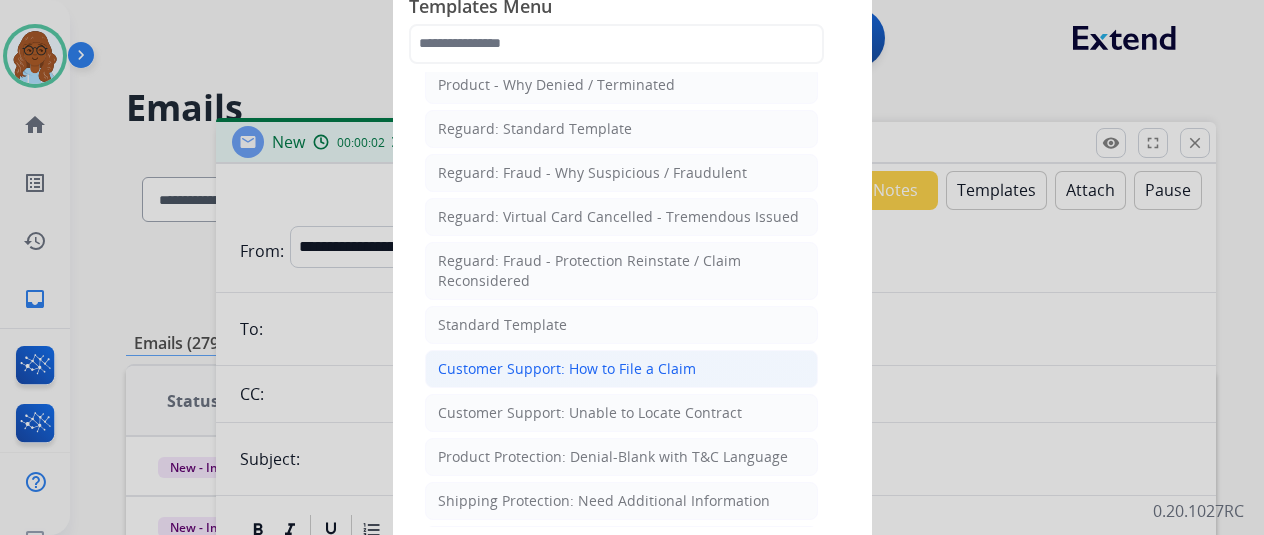 click on "Customer Support: How to File a Claim" 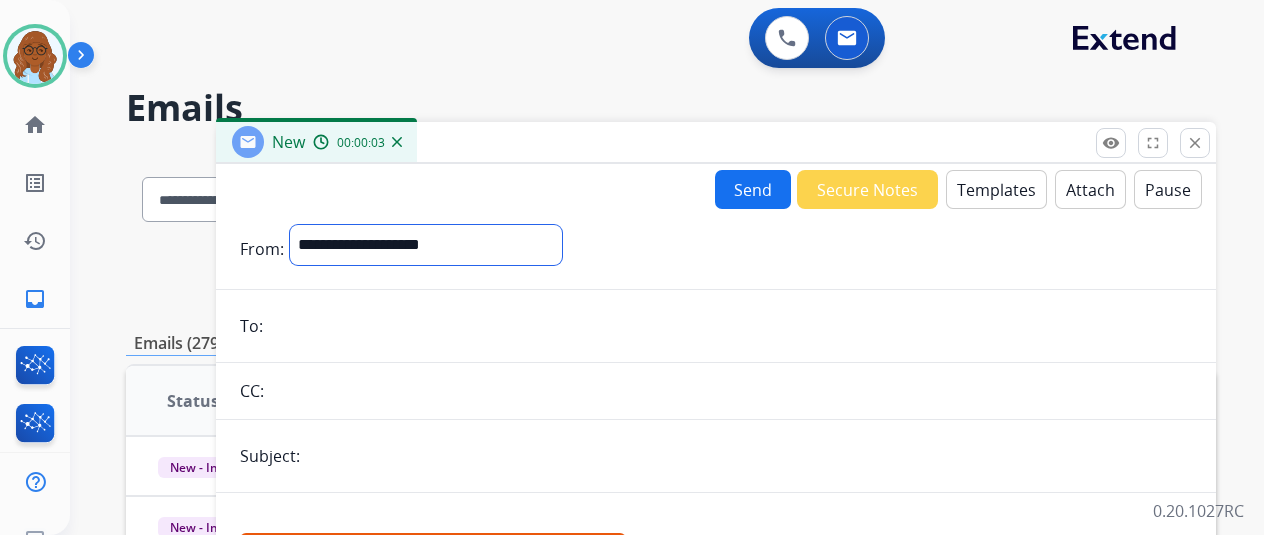 click on "**********" at bounding box center (426, 245) 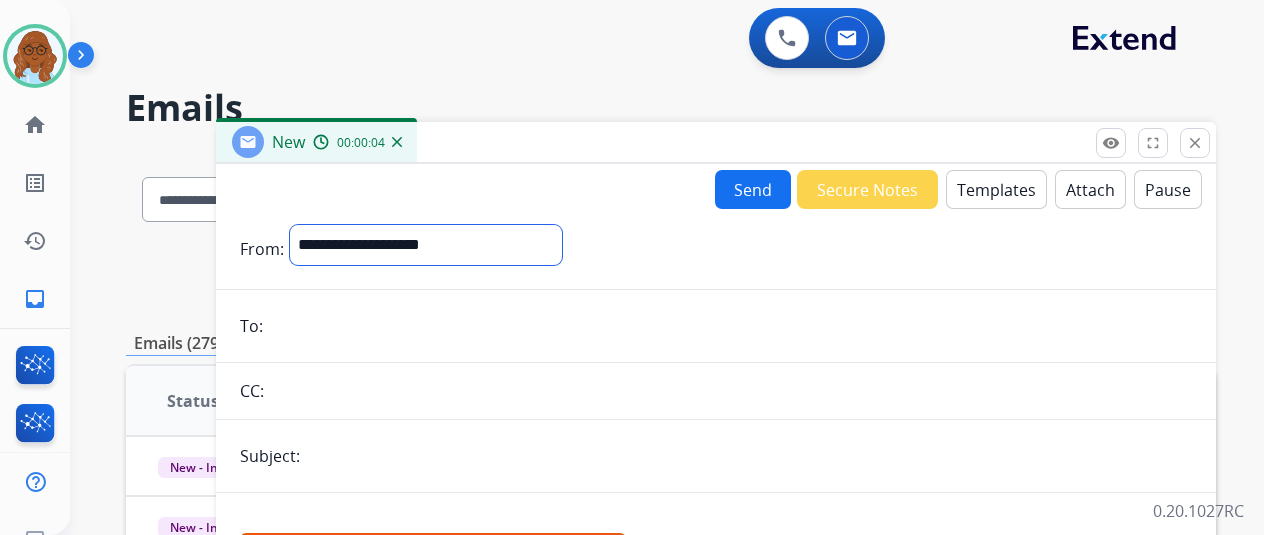 select on "**********" 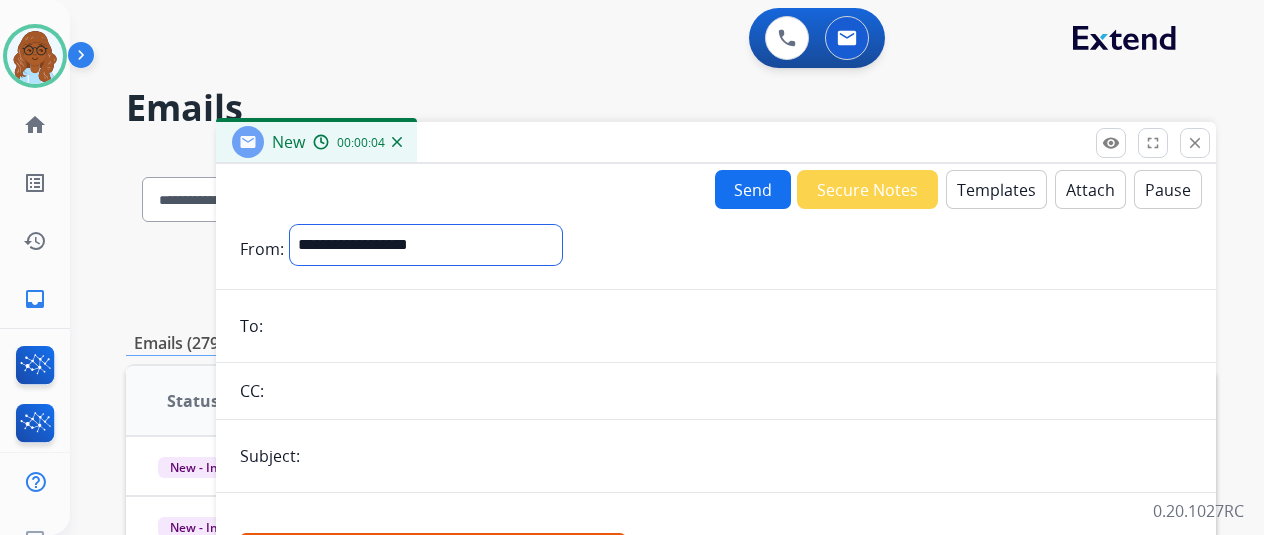 click on "**********" at bounding box center [426, 245] 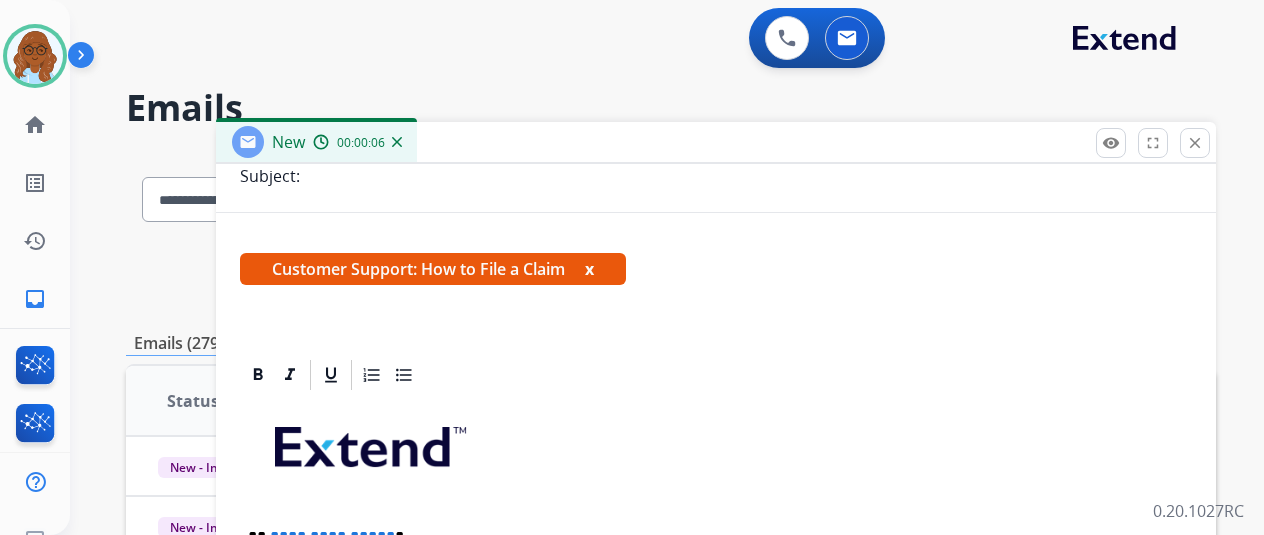 click on "x" at bounding box center [589, 269] 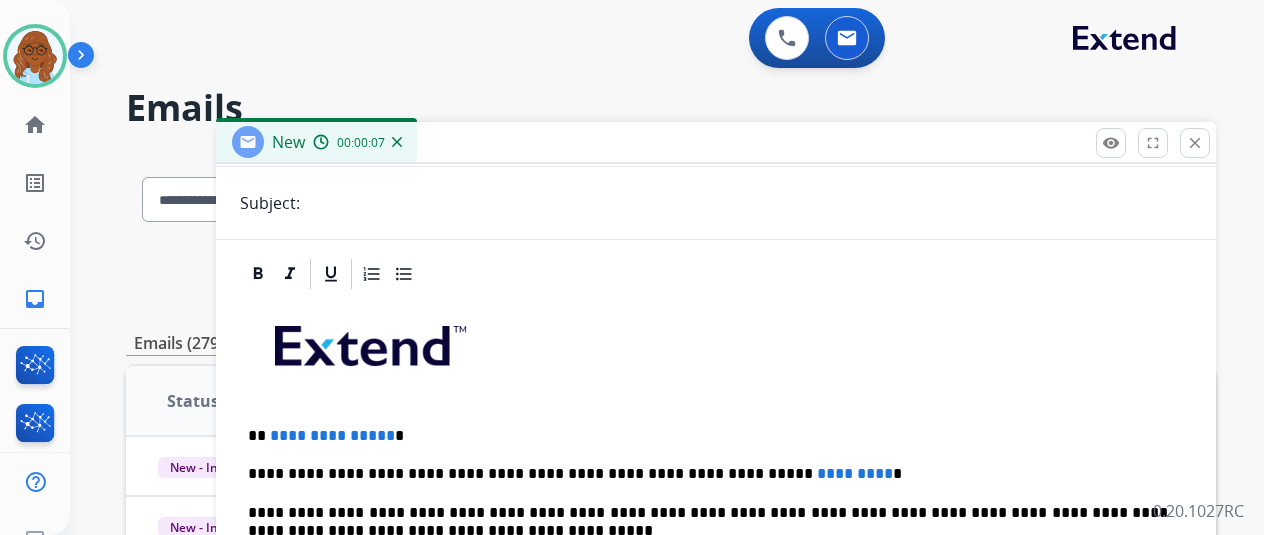 scroll, scrollTop: 0, scrollLeft: 0, axis: both 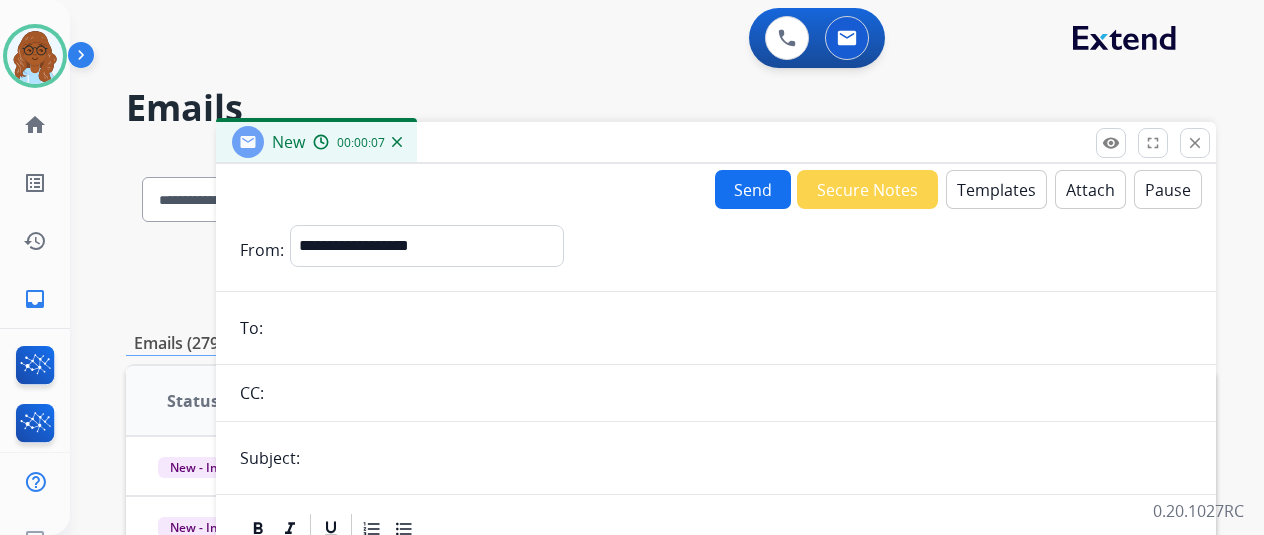 click on "Templates" at bounding box center (996, 189) 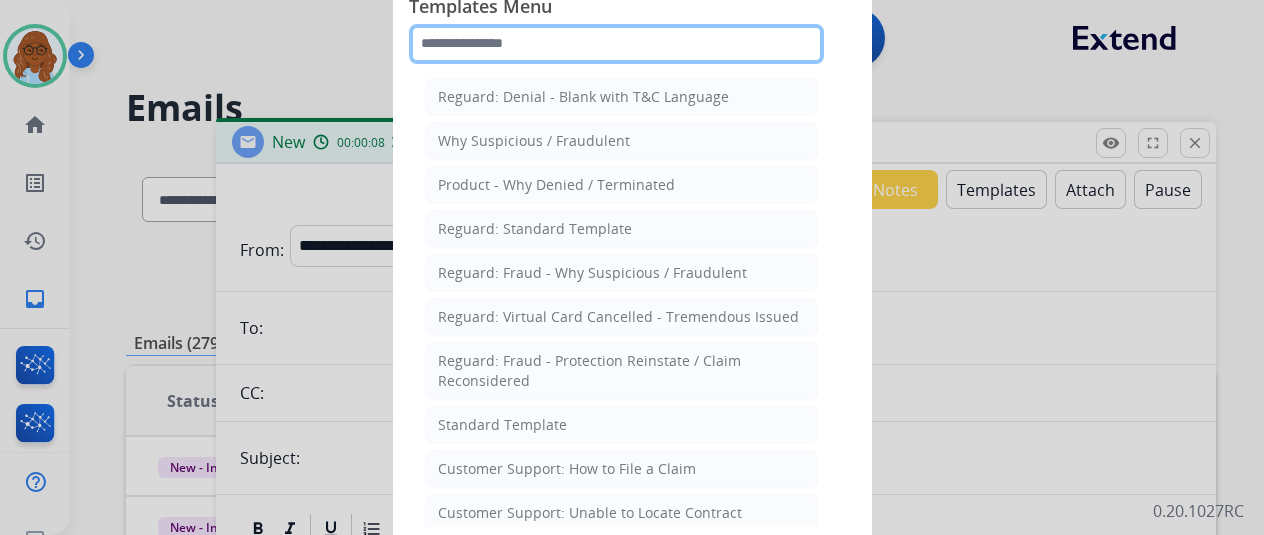 click 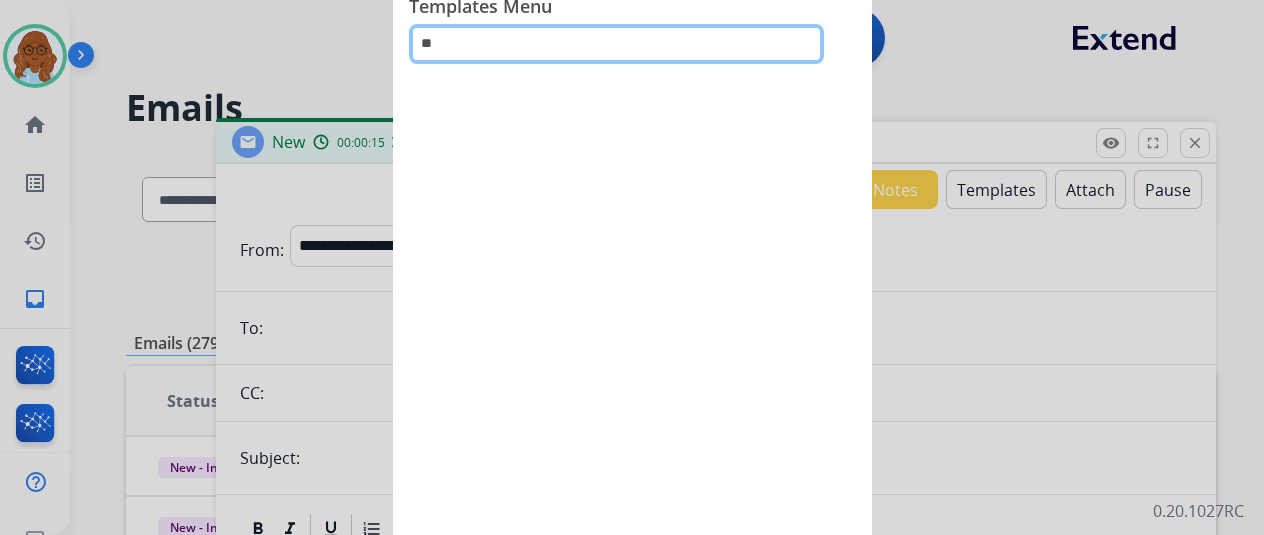 type on "*" 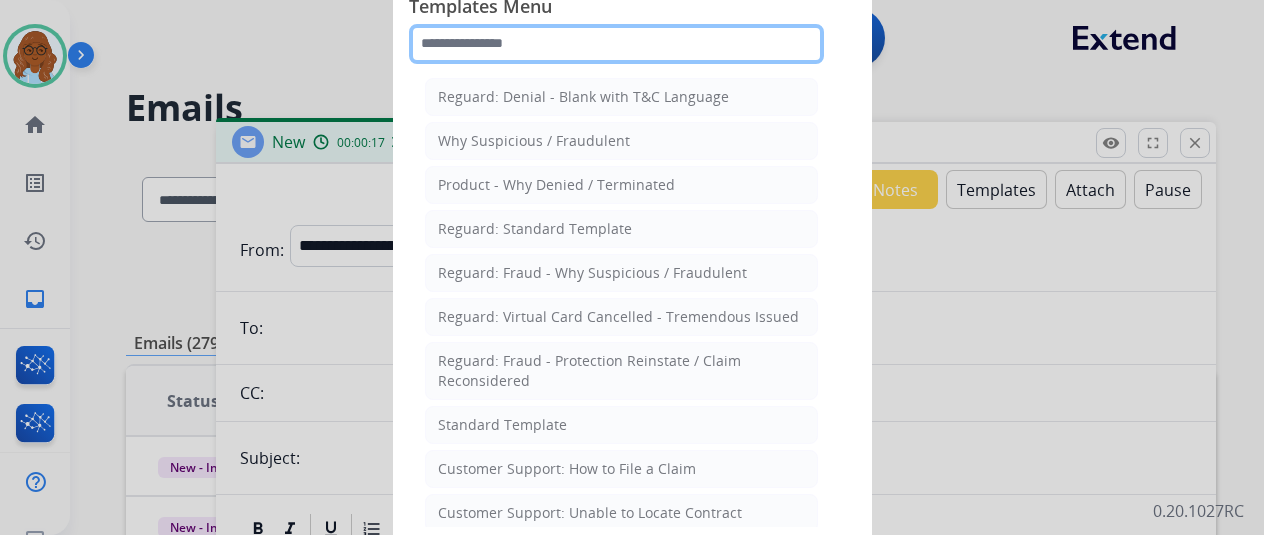 type on "*" 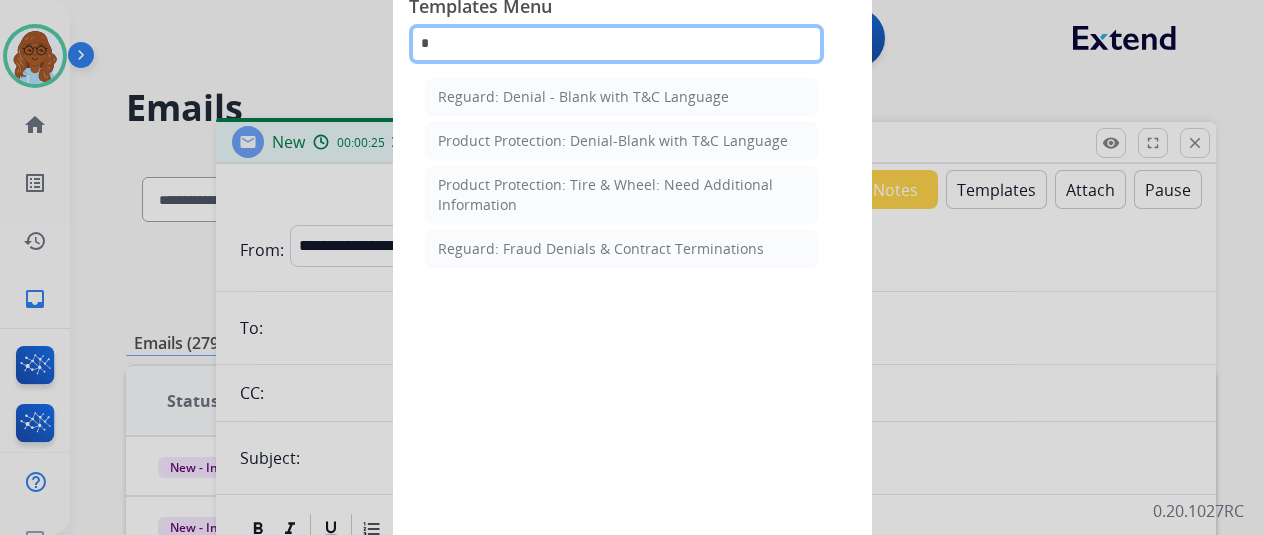 click on "*" 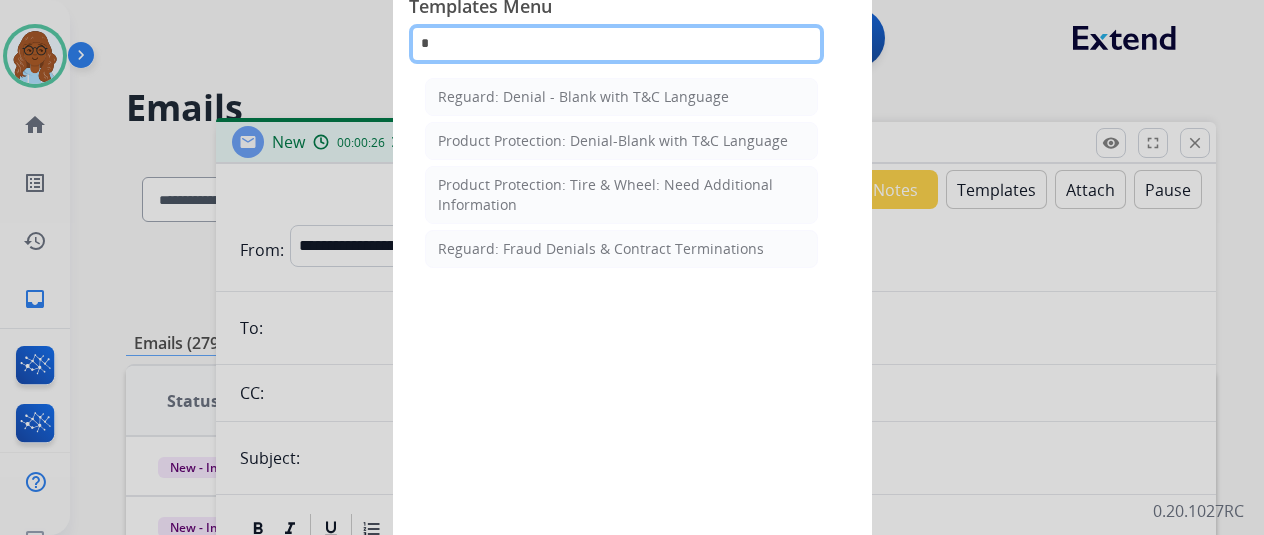 type 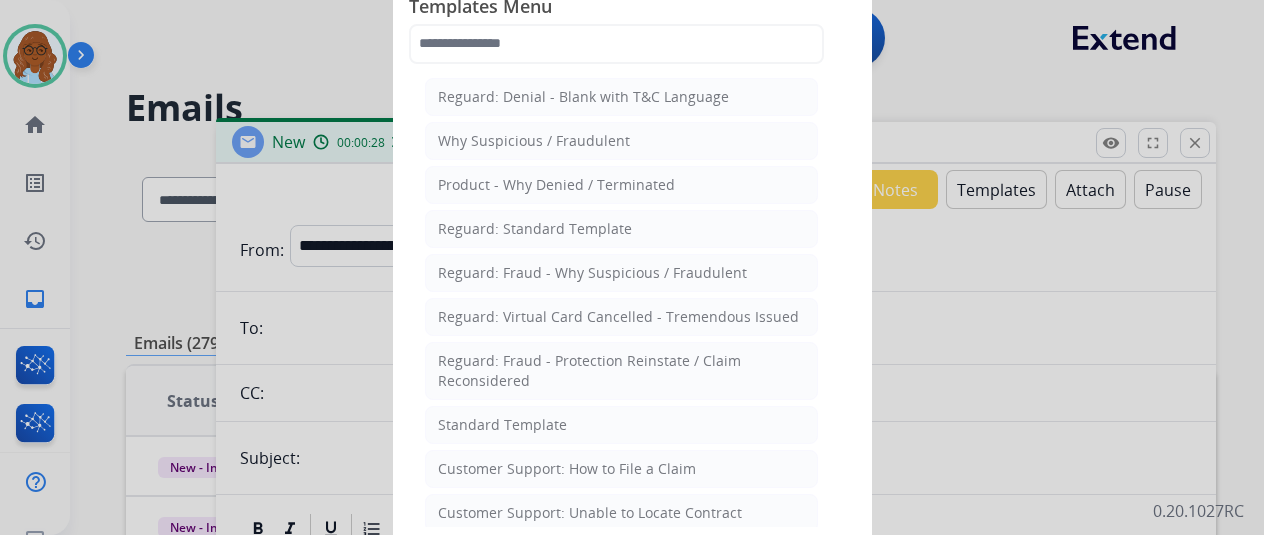 click on "Standard Template" 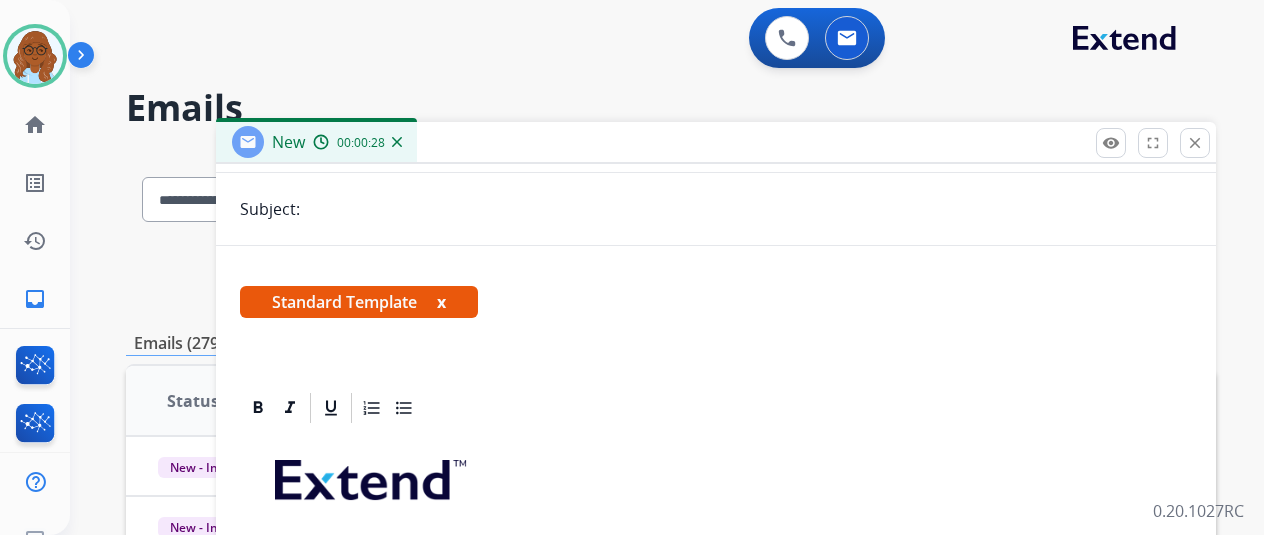 scroll, scrollTop: 460, scrollLeft: 0, axis: vertical 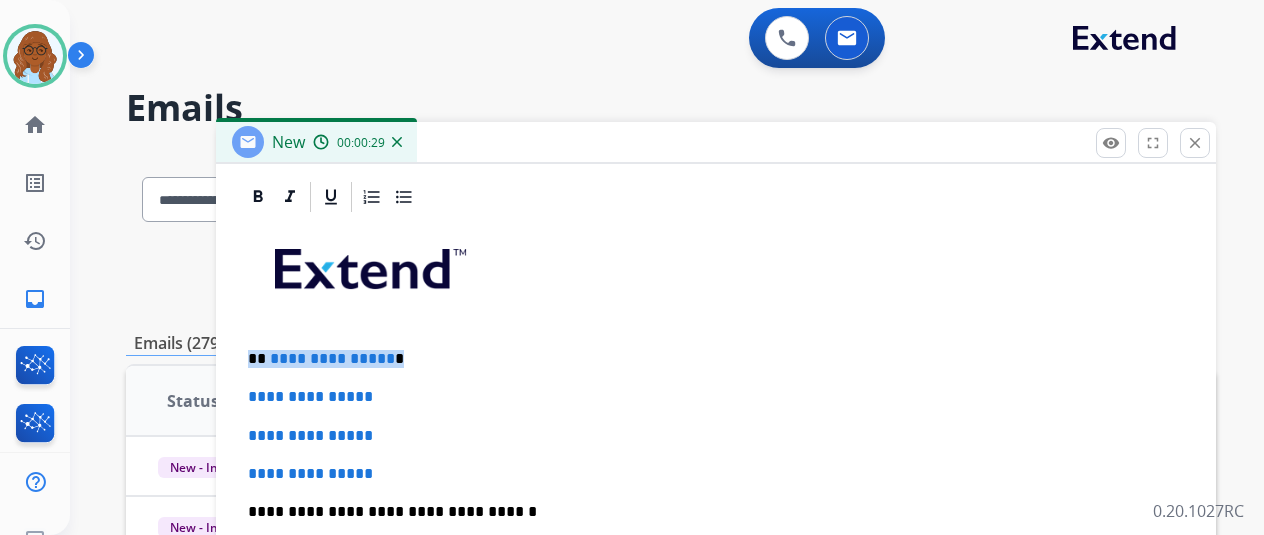 drag, startPoint x: 432, startPoint y: 355, endPoint x: 227, endPoint y: 355, distance: 205 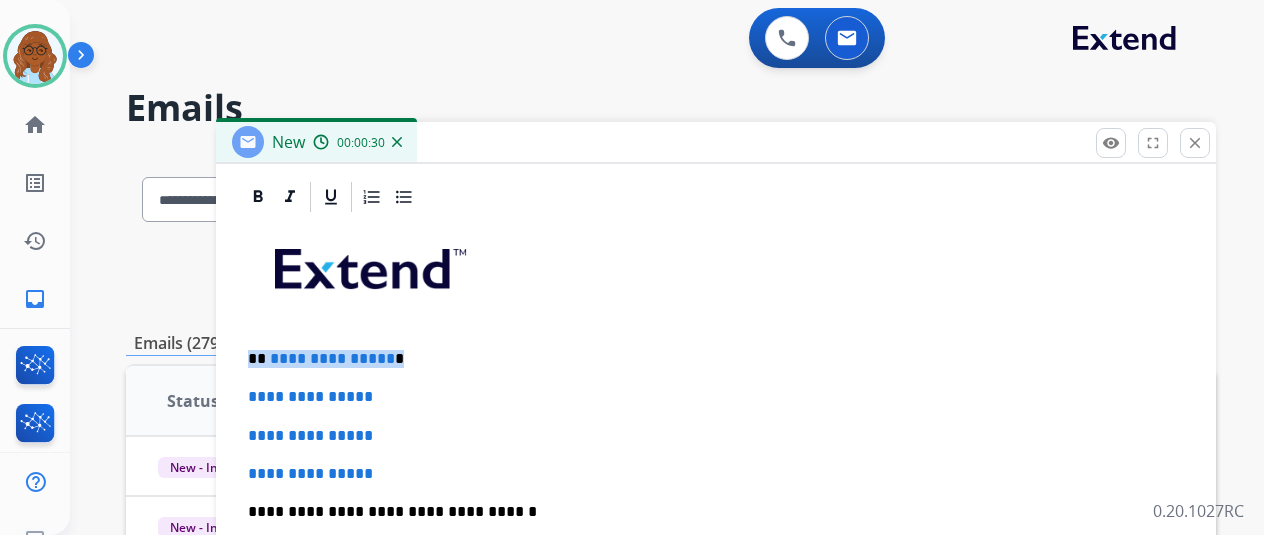 type 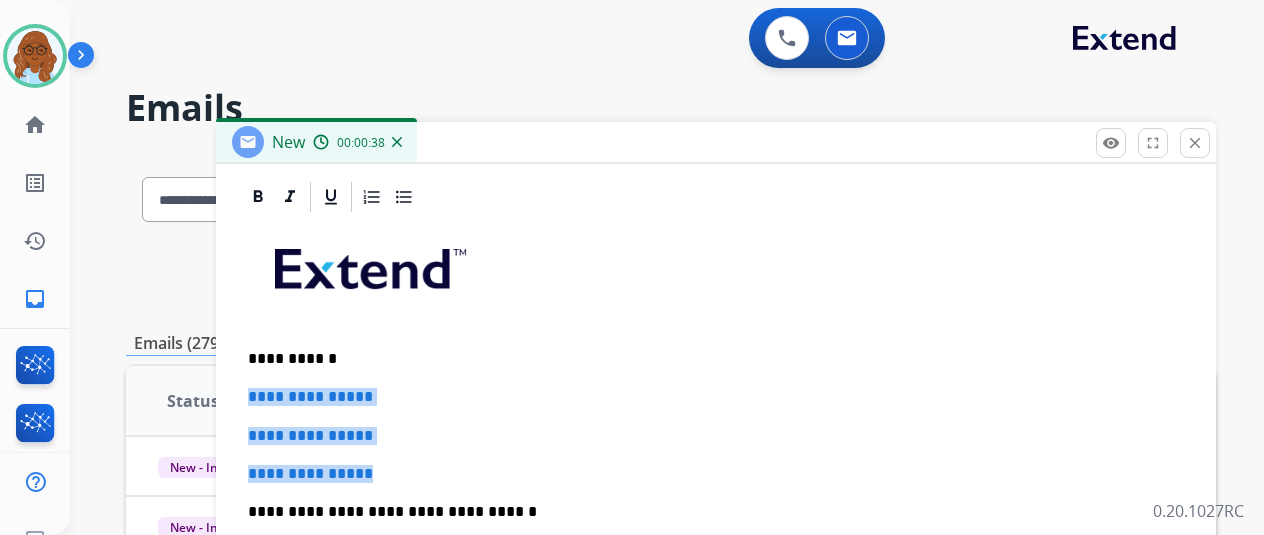 drag, startPoint x: 413, startPoint y: 475, endPoint x: 254, endPoint y: 388, distance: 181.2457 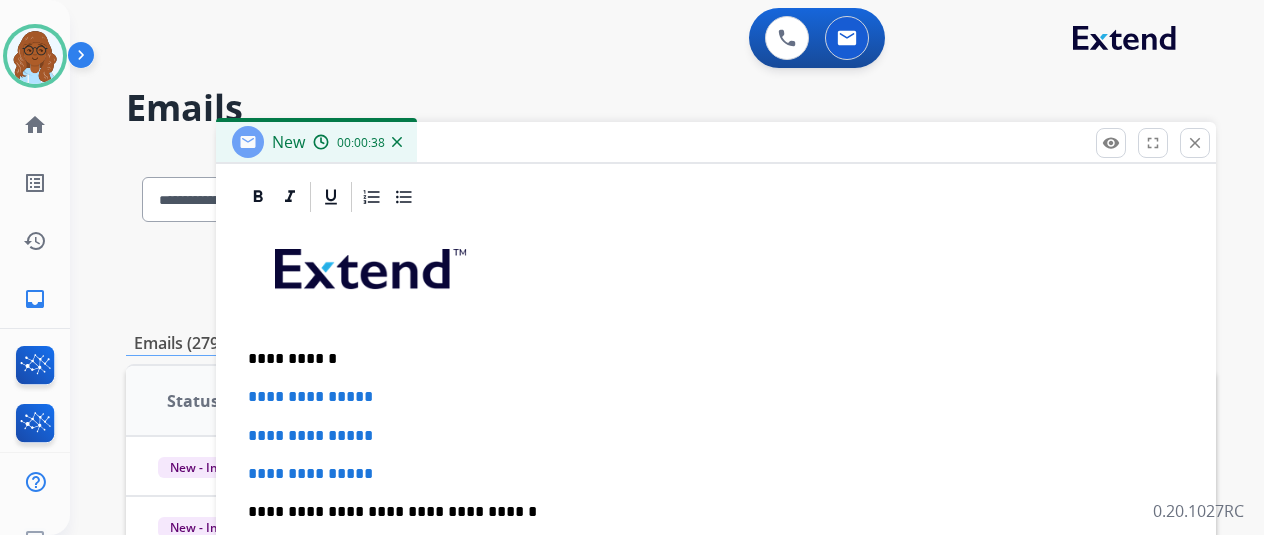 scroll, scrollTop: 383, scrollLeft: 0, axis: vertical 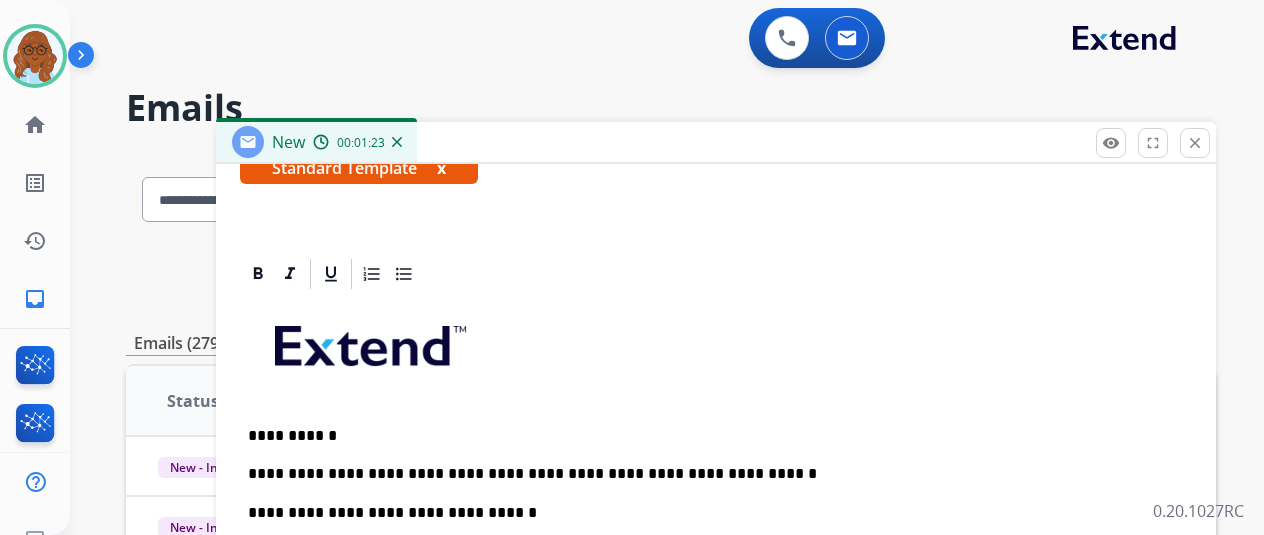 click on "**********" at bounding box center (716, 597) 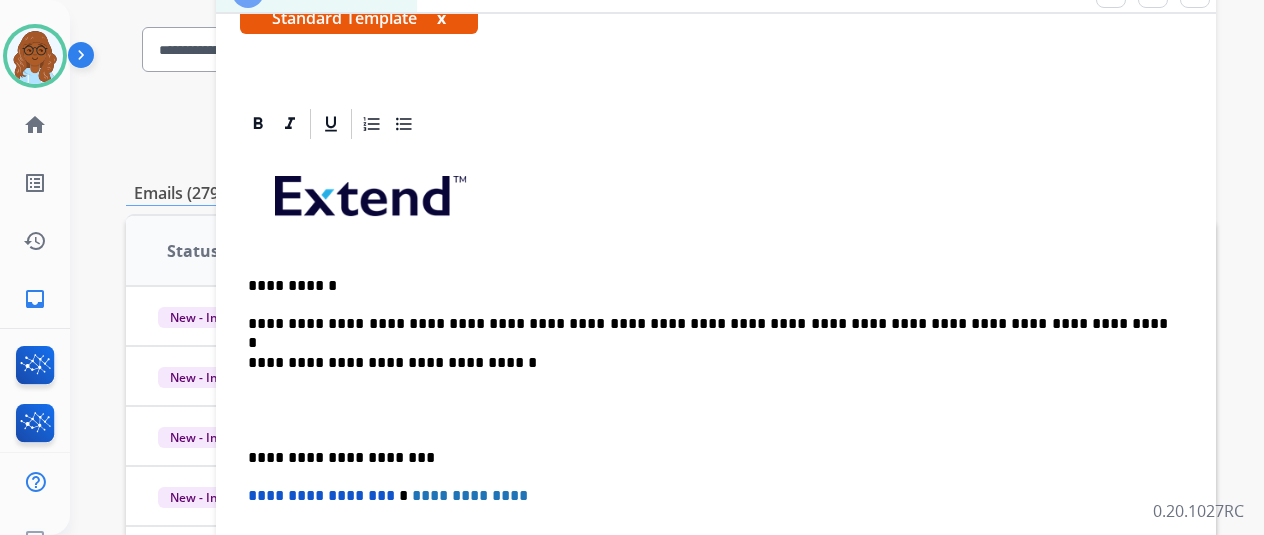 scroll, scrollTop: 300, scrollLeft: 0, axis: vertical 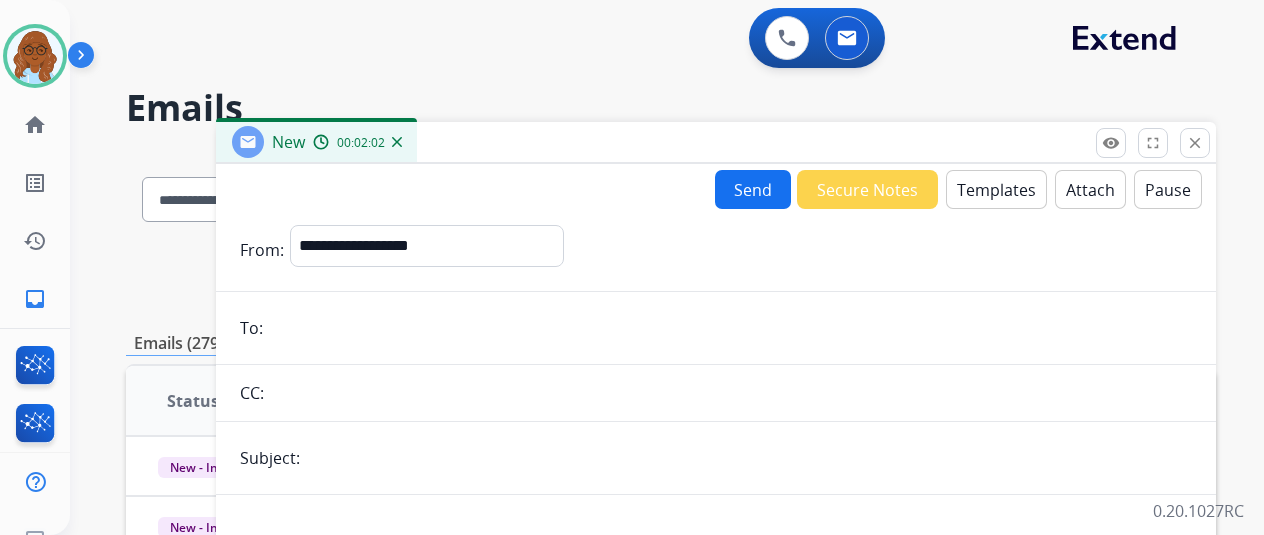 click on "Attach" at bounding box center [1090, 189] 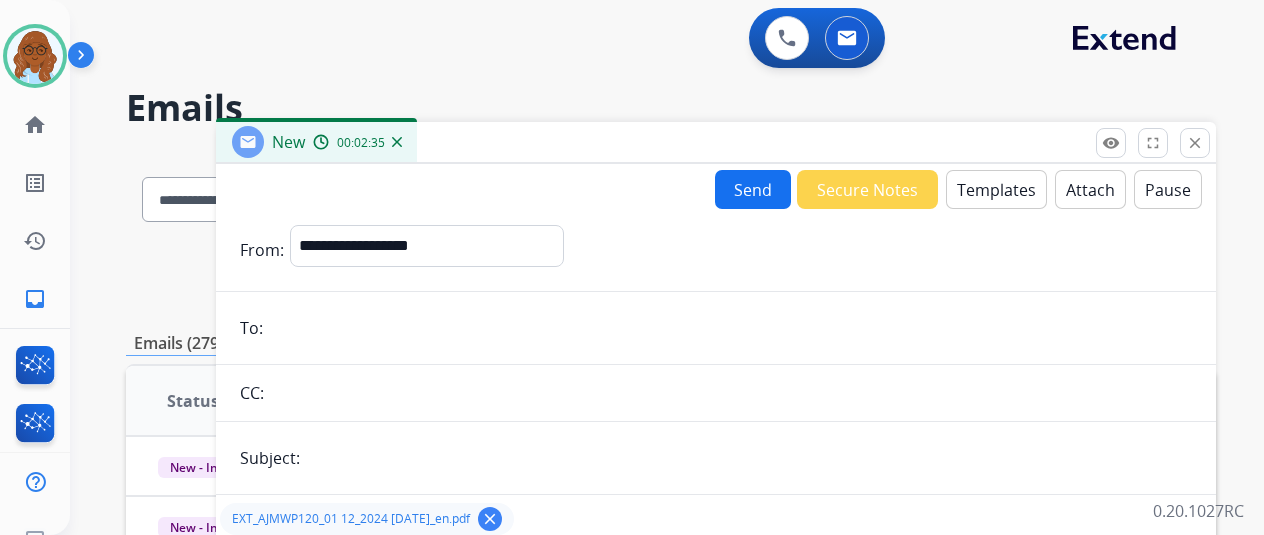 paste on "**********" 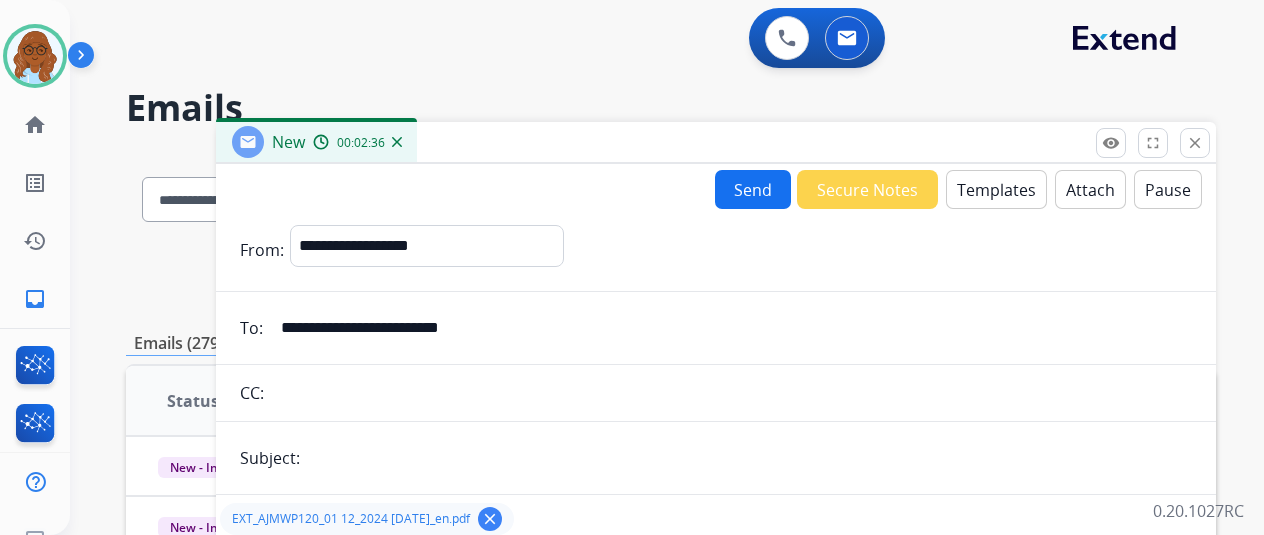 scroll, scrollTop: 200, scrollLeft: 0, axis: vertical 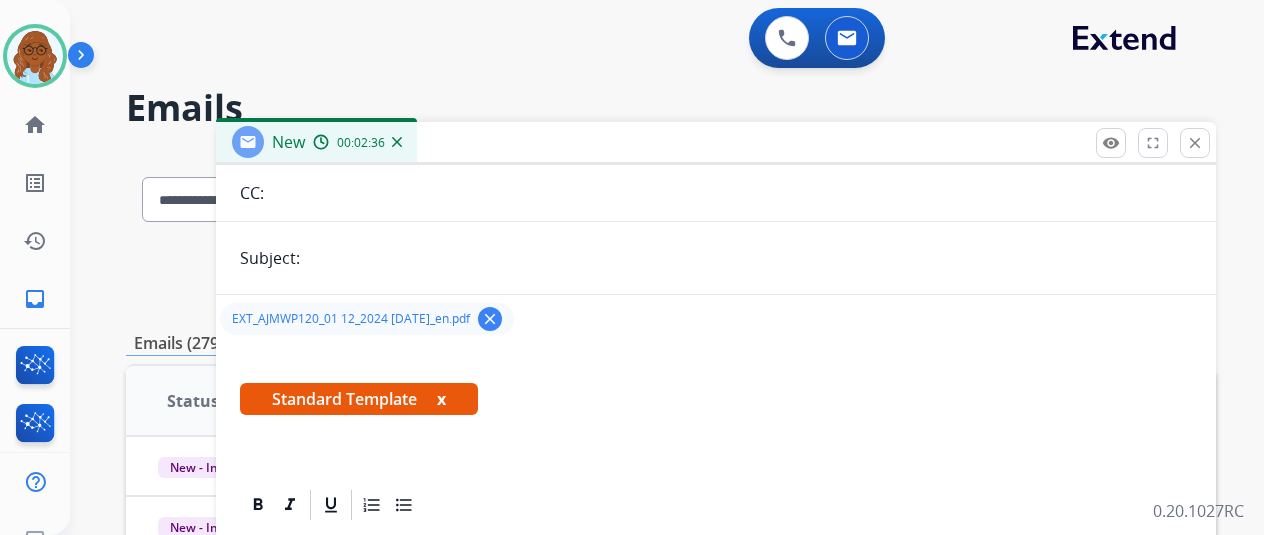 type on "**********" 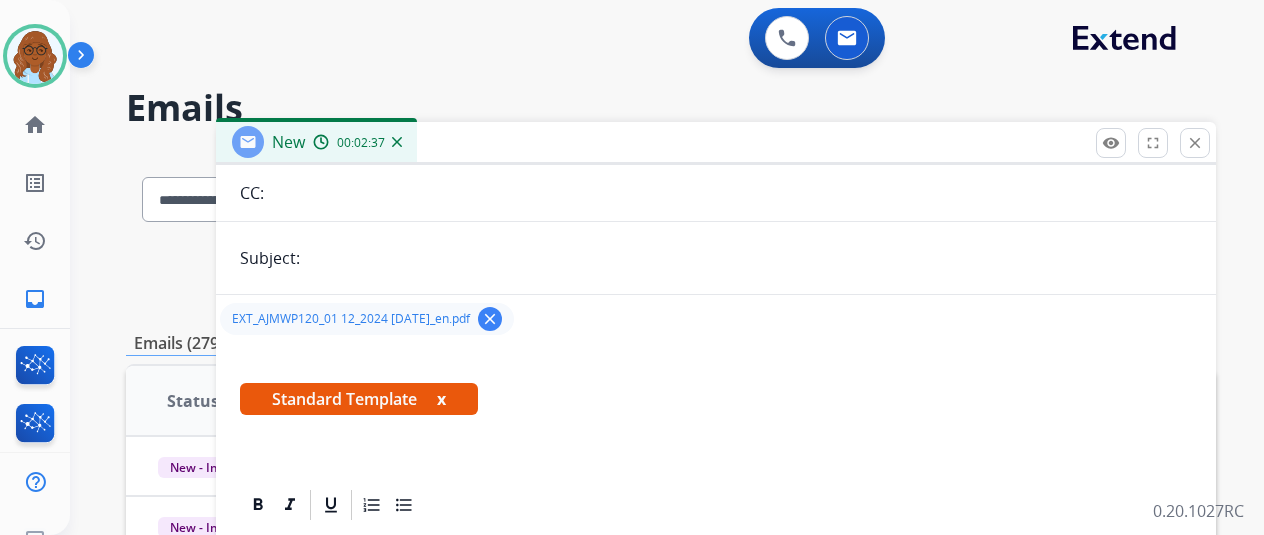 click at bounding box center [749, 258] 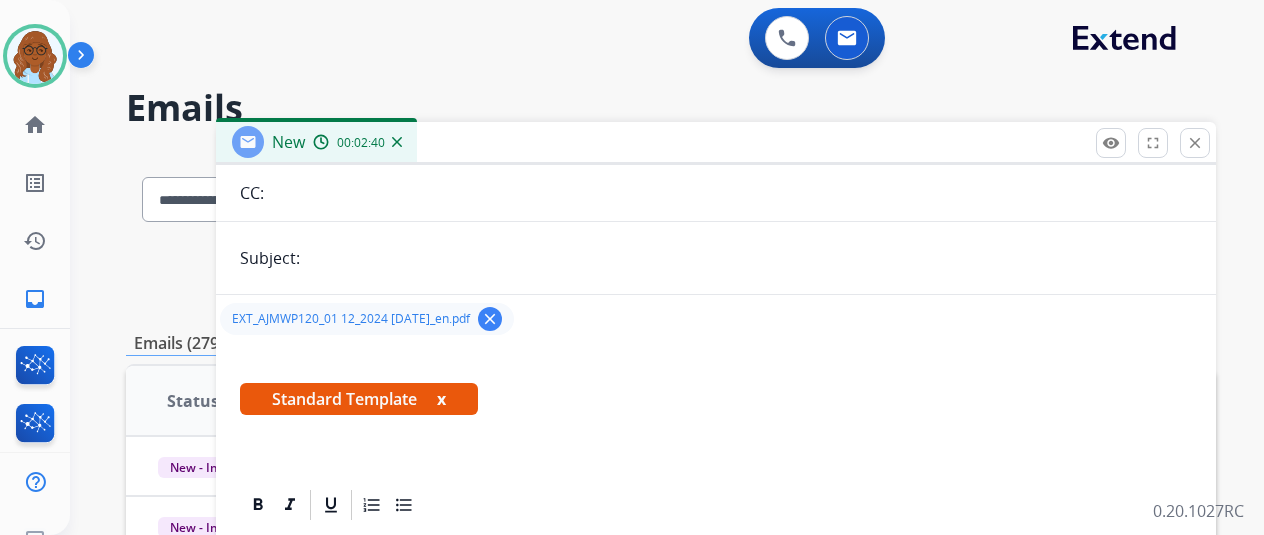 type on "*" 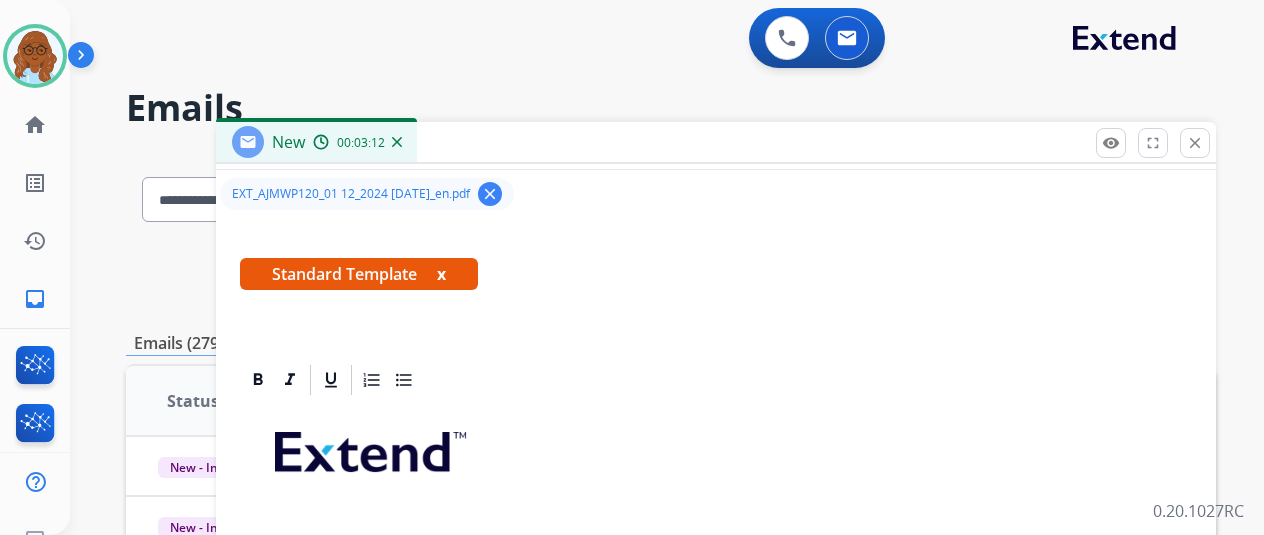scroll, scrollTop: 470, scrollLeft: 0, axis: vertical 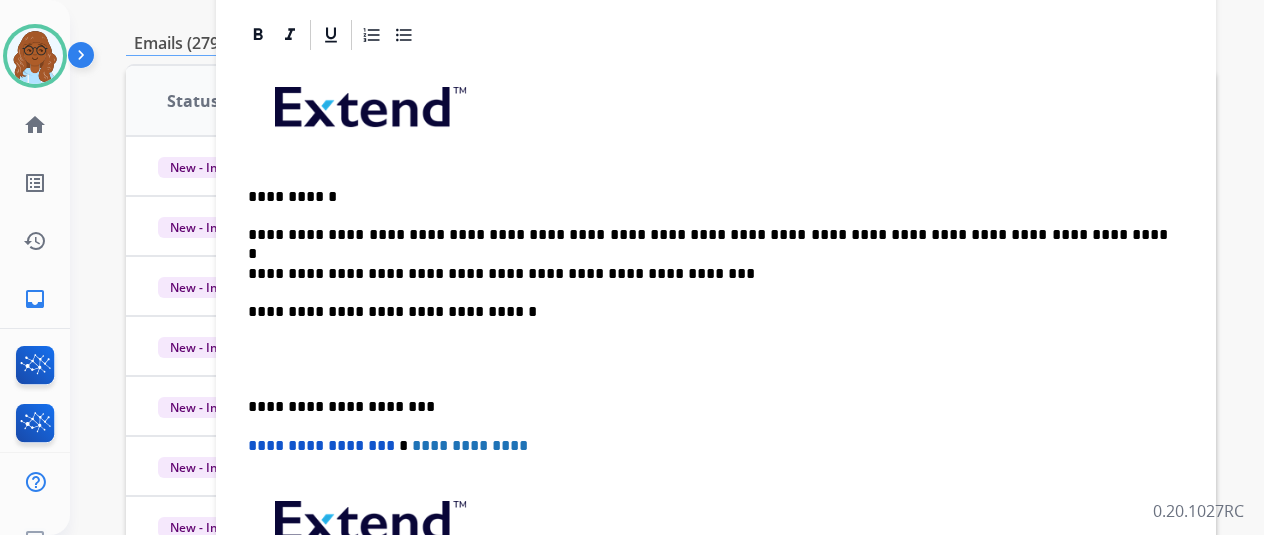 type on "**********" 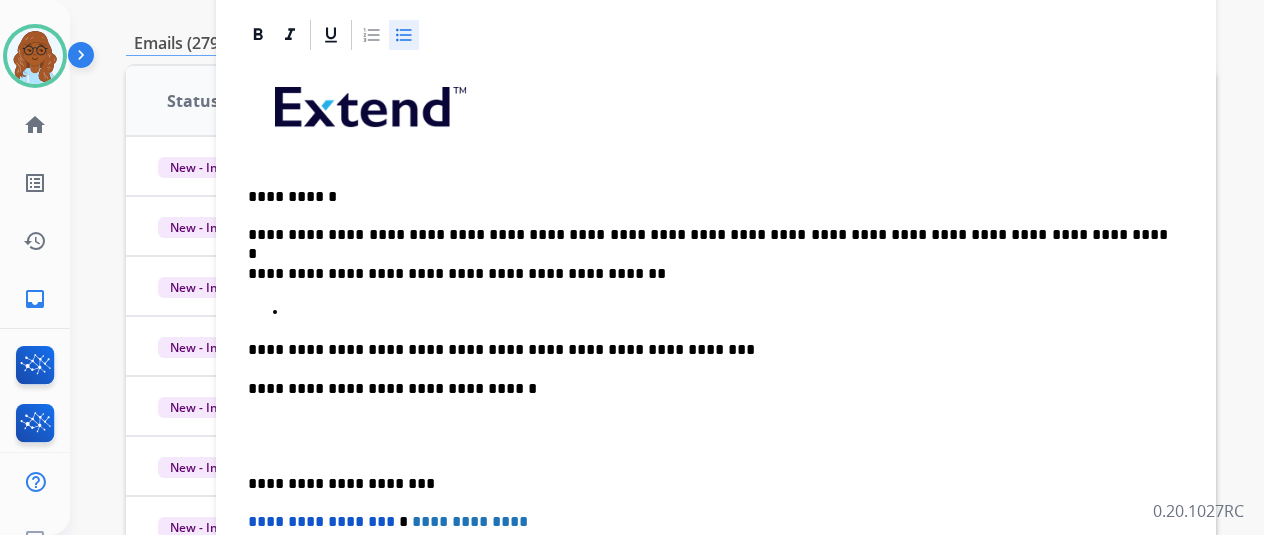click at bounding box center [736, 312] 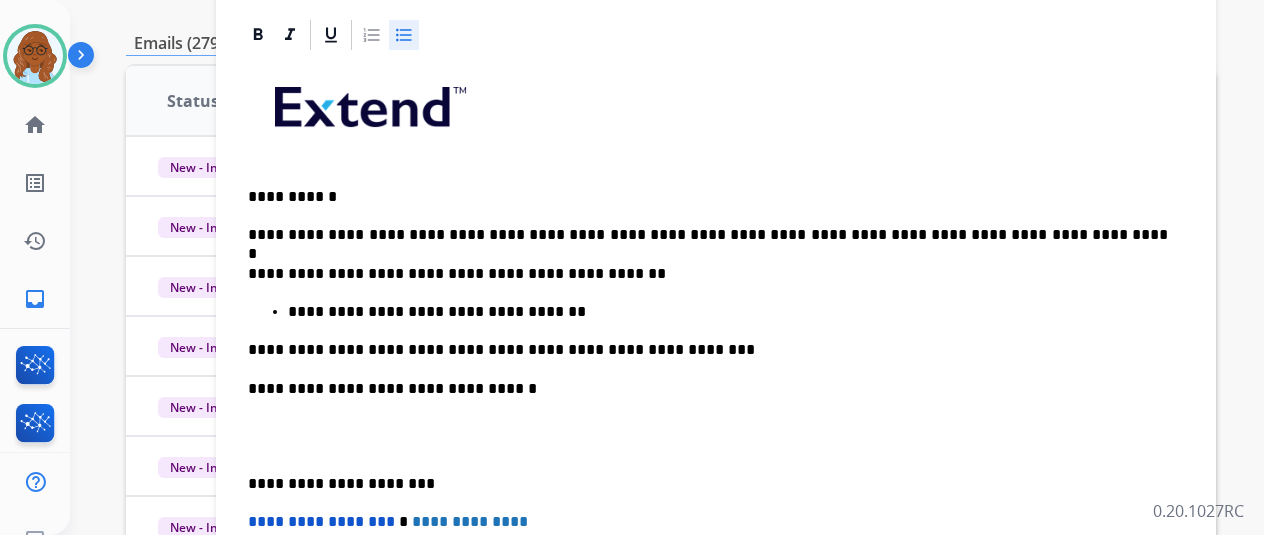 drag, startPoint x: 567, startPoint y: 297, endPoint x: 539, endPoint y: 311, distance: 31.304953 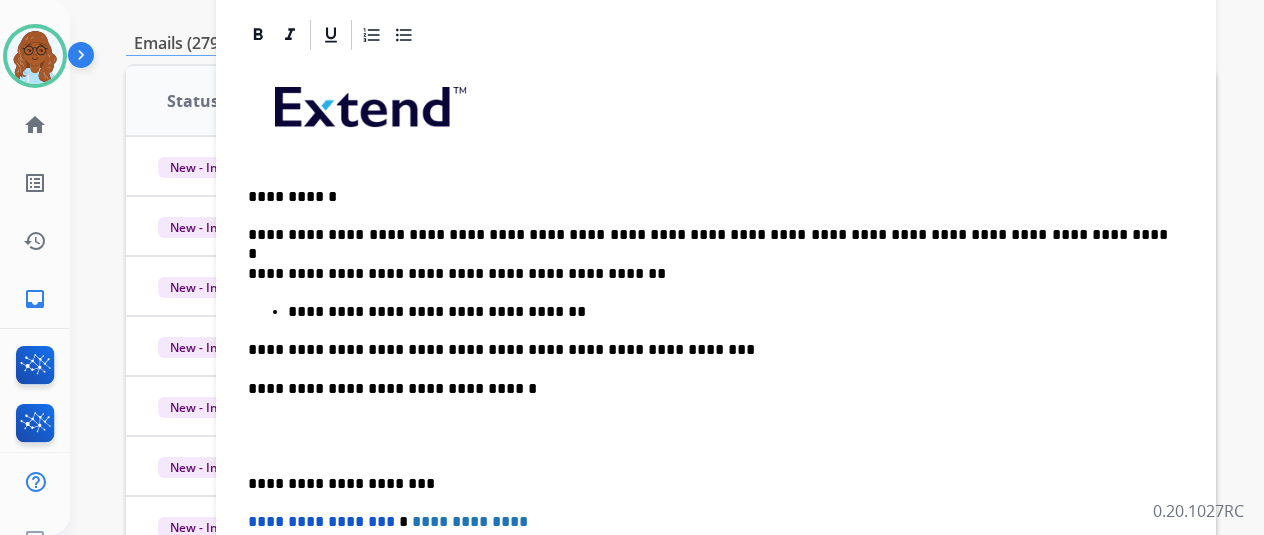 click on "**********" at bounding box center (708, 274) 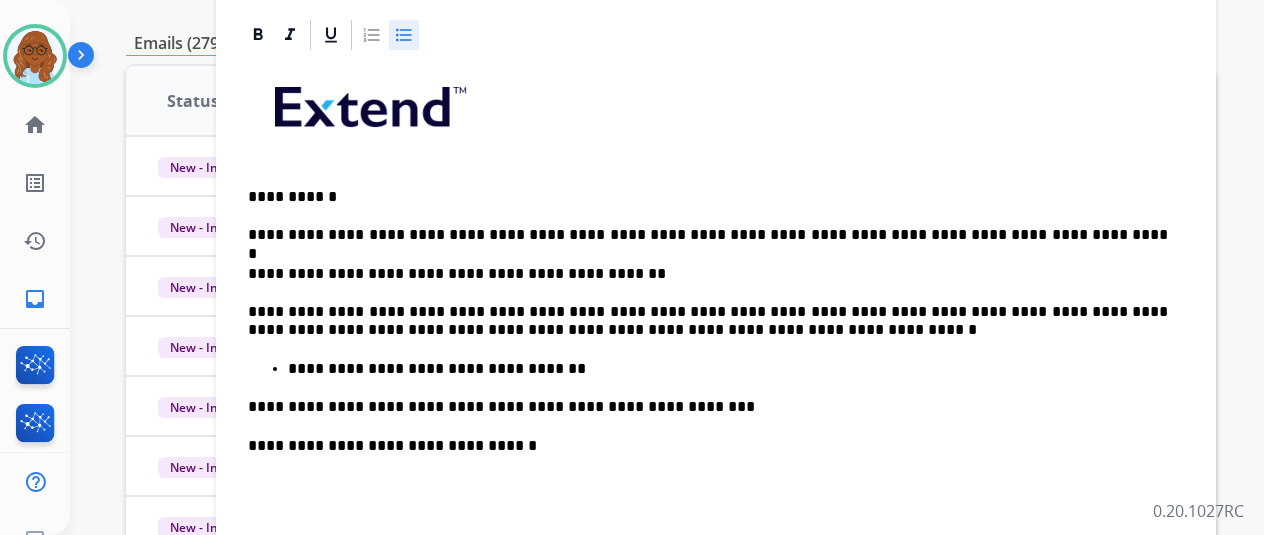 click on "**********" at bounding box center (716, 444) 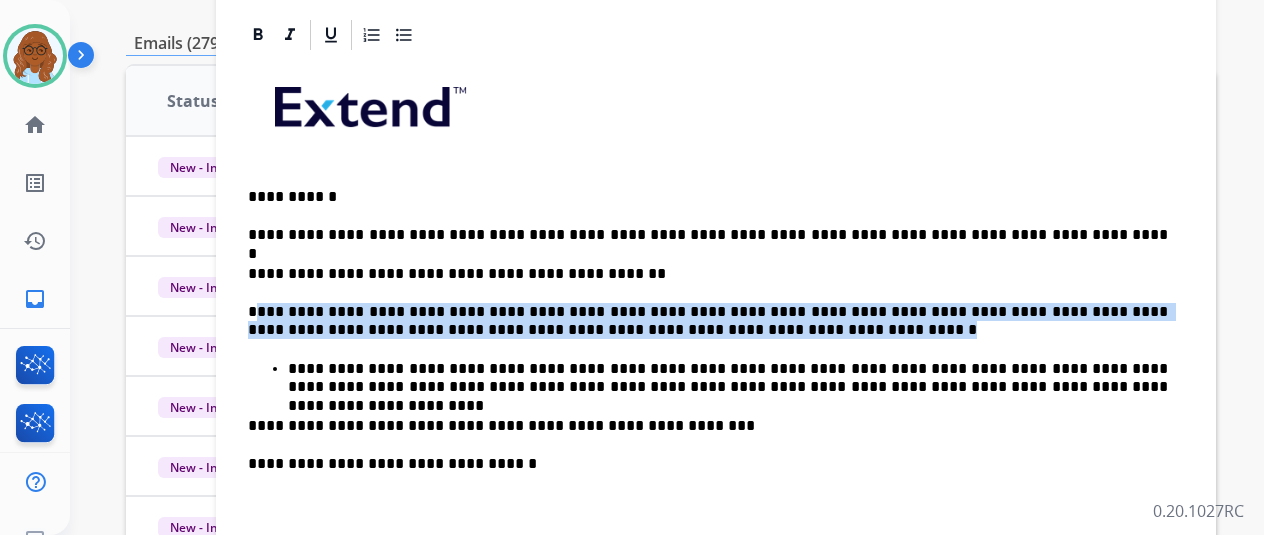 drag, startPoint x: 687, startPoint y: 333, endPoint x: 271, endPoint y: 316, distance: 416.3472 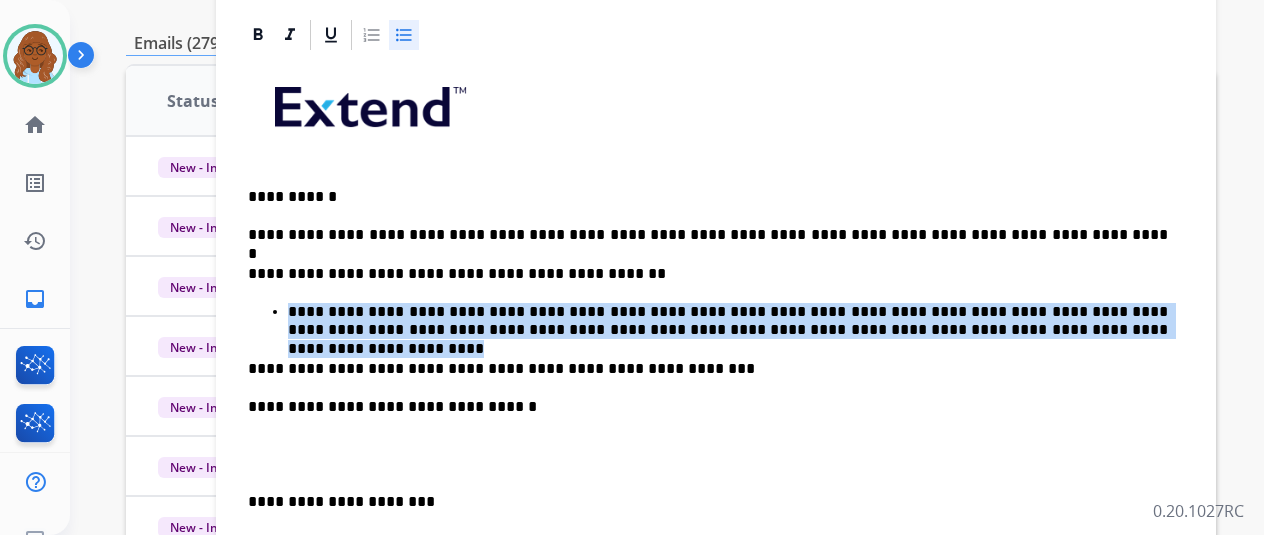 drag, startPoint x: 1004, startPoint y: 334, endPoint x: 305, endPoint y: 309, distance: 699.4469 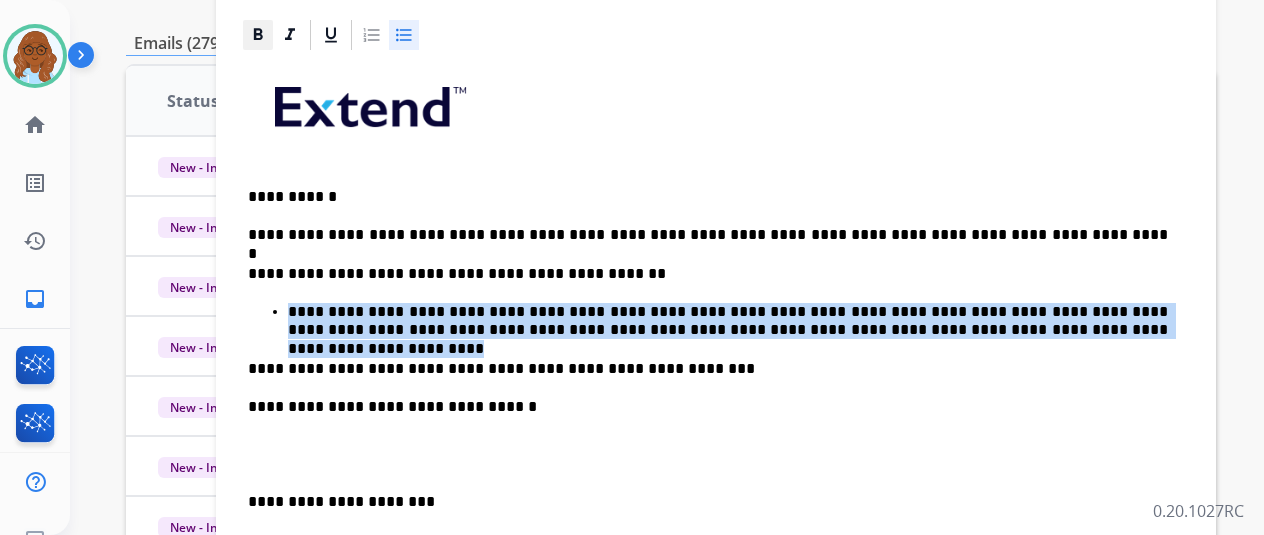 click 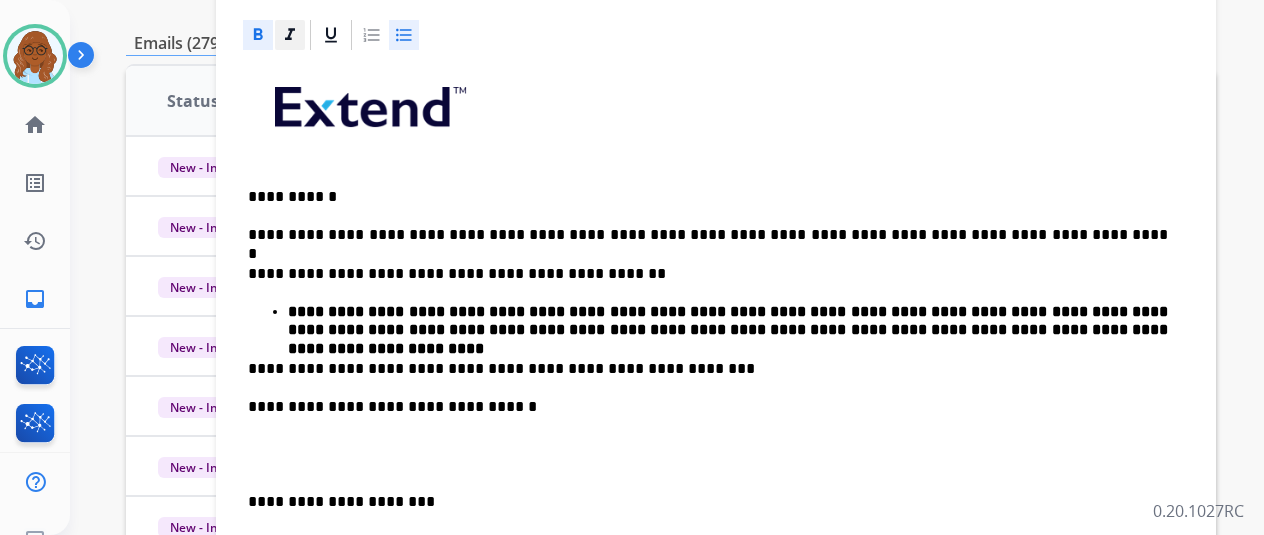click 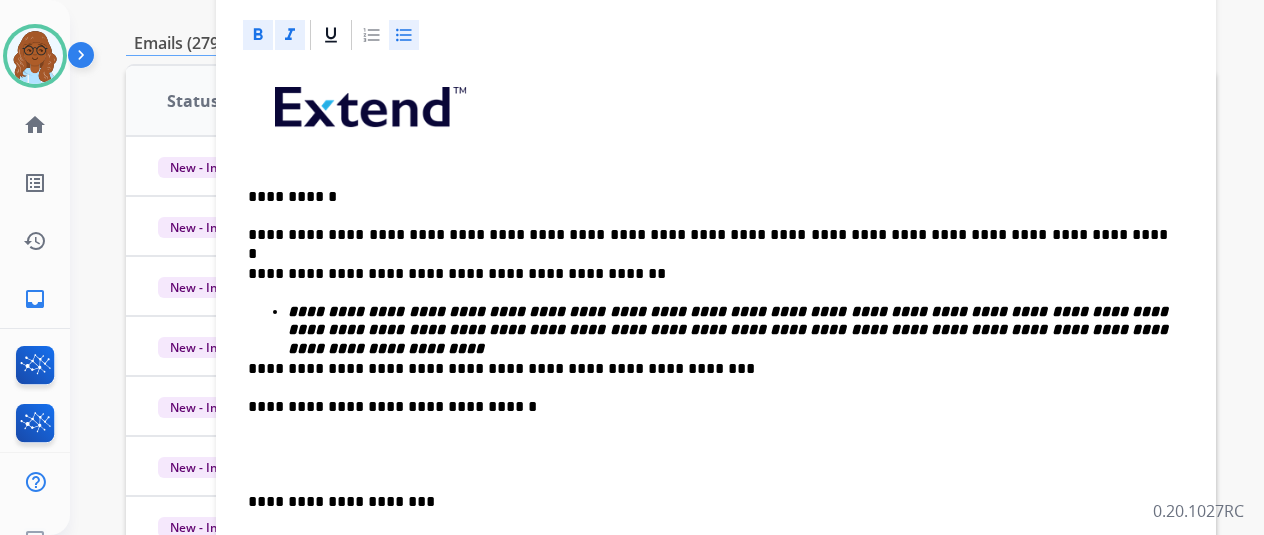 click at bounding box center (258, 35) 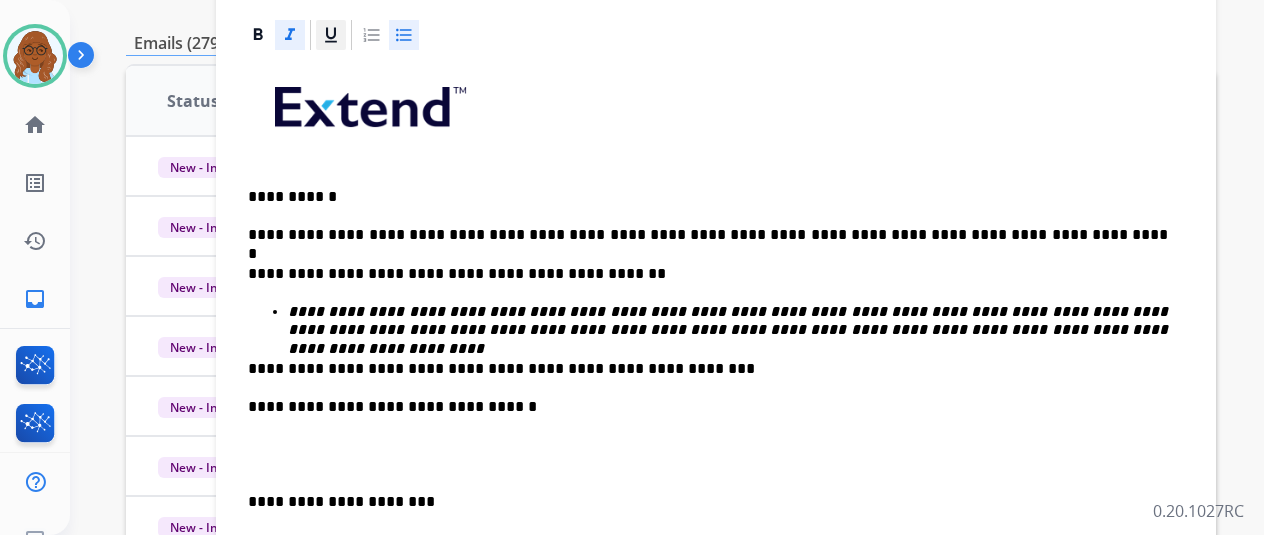 click at bounding box center (331, 35) 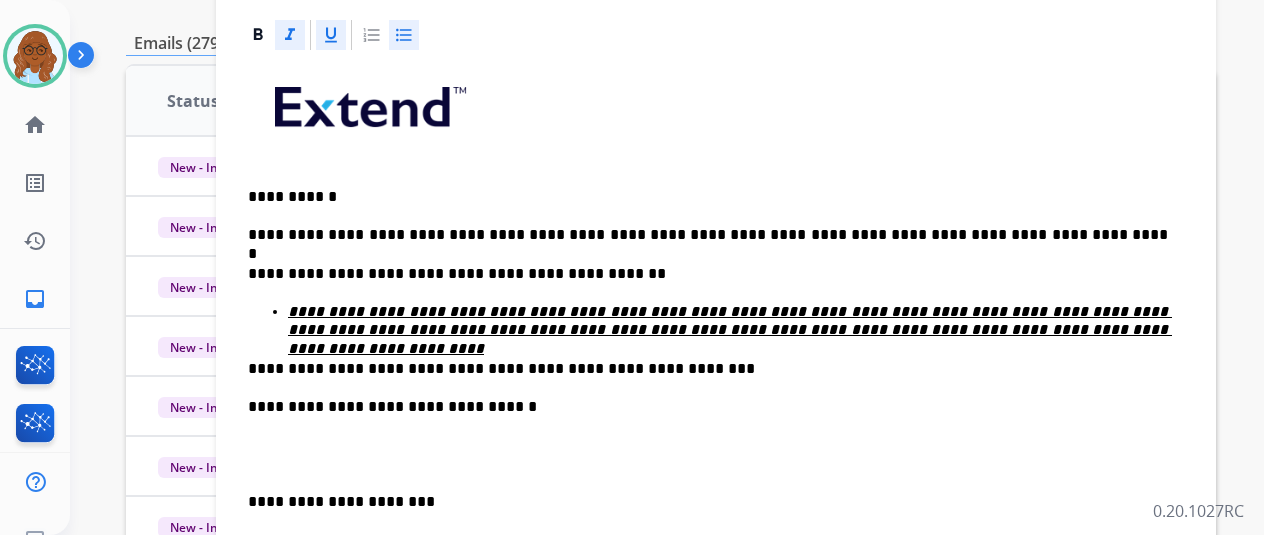 click on "**********" at bounding box center [716, 425] 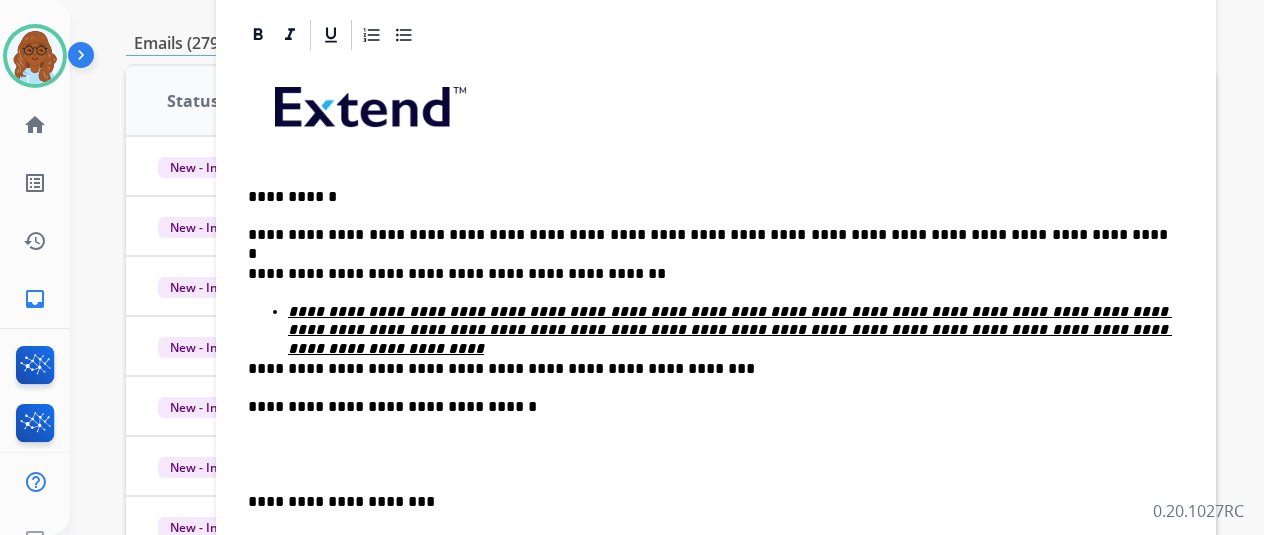 click on "**********" at bounding box center (728, 321) 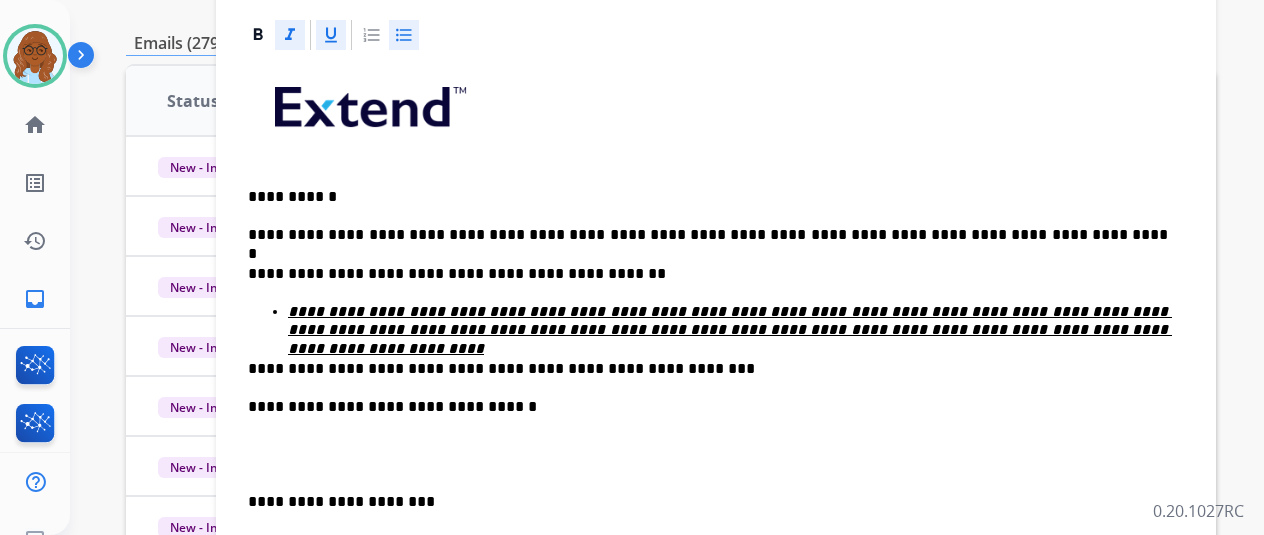 click on "**********" at bounding box center [728, 321] 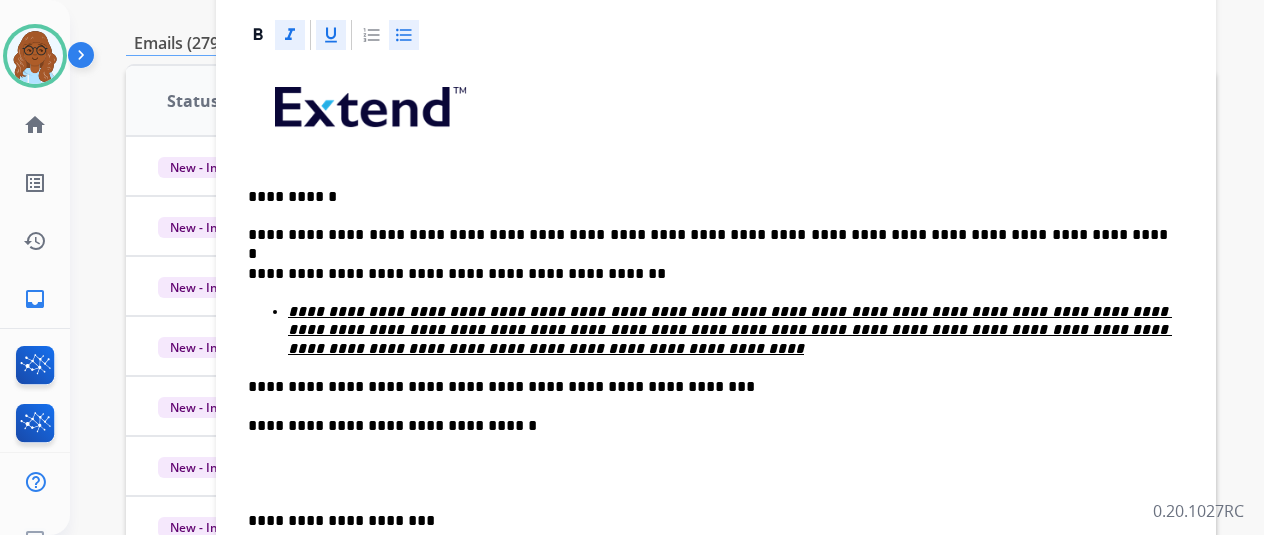 click on "**********" at bounding box center [730, 330] 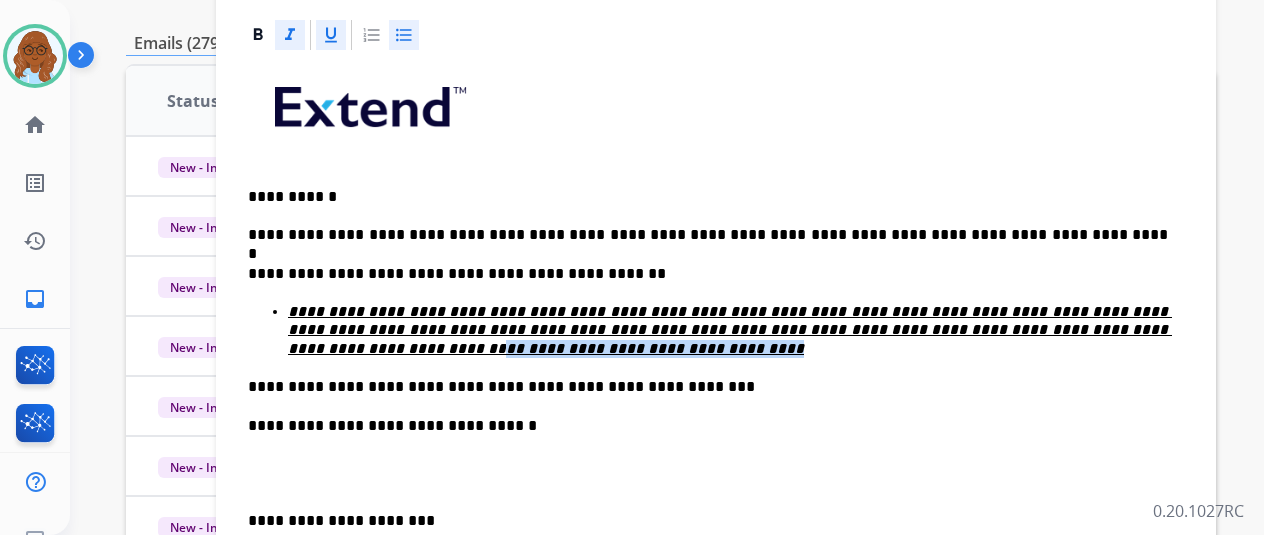 drag, startPoint x: 378, startPoint y: 344, endPoint x: 1022, endPoint y: 333, distance: 644.09393 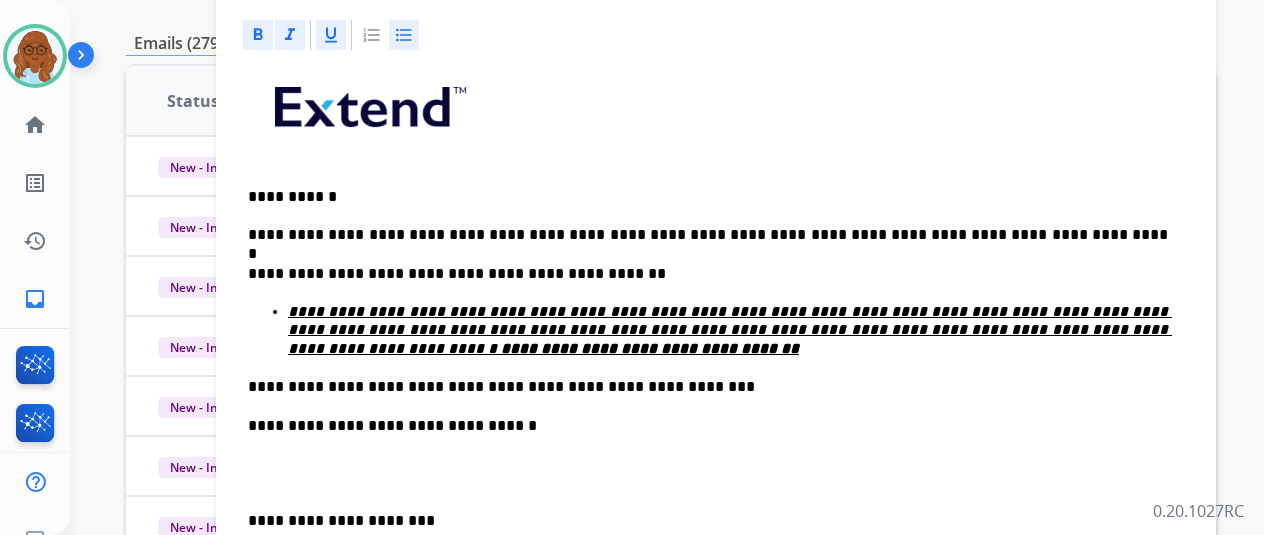 click 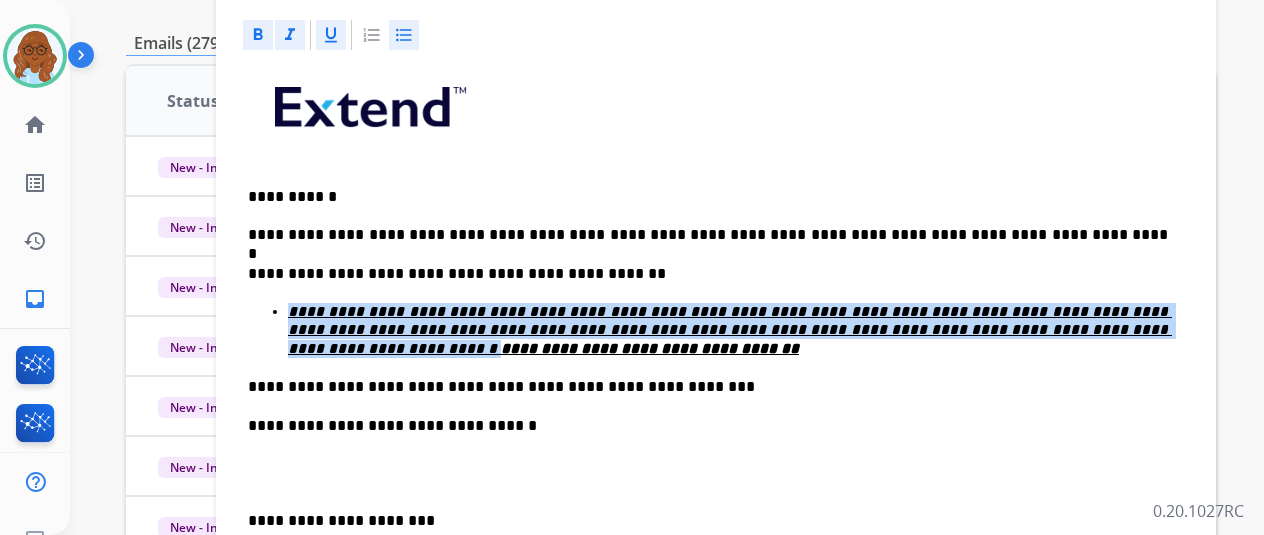 click 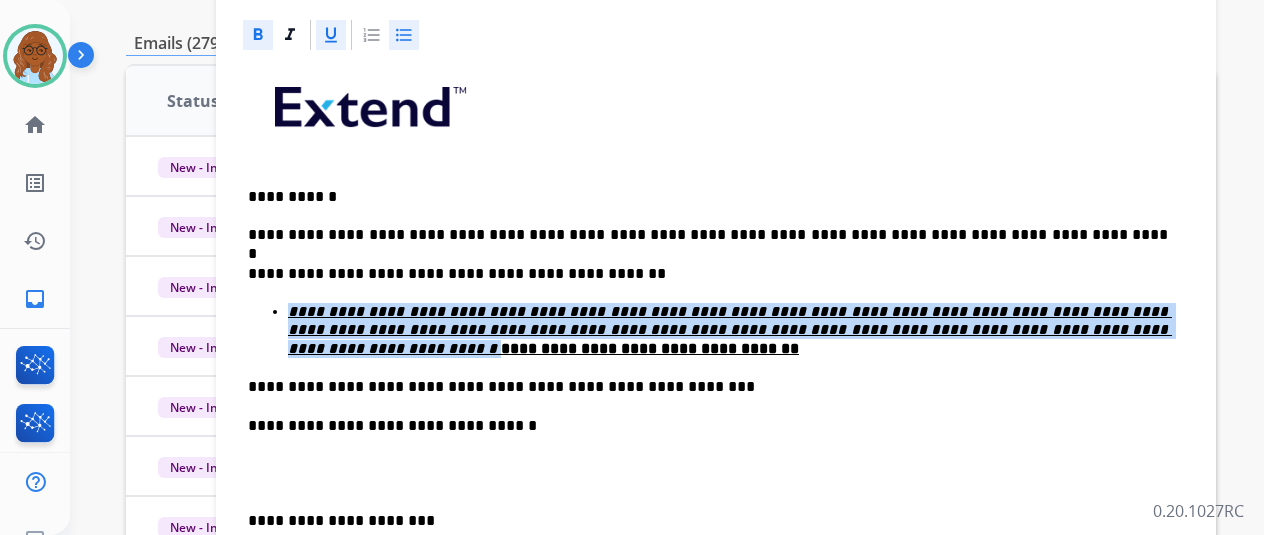click at bounding box center [331, 35] 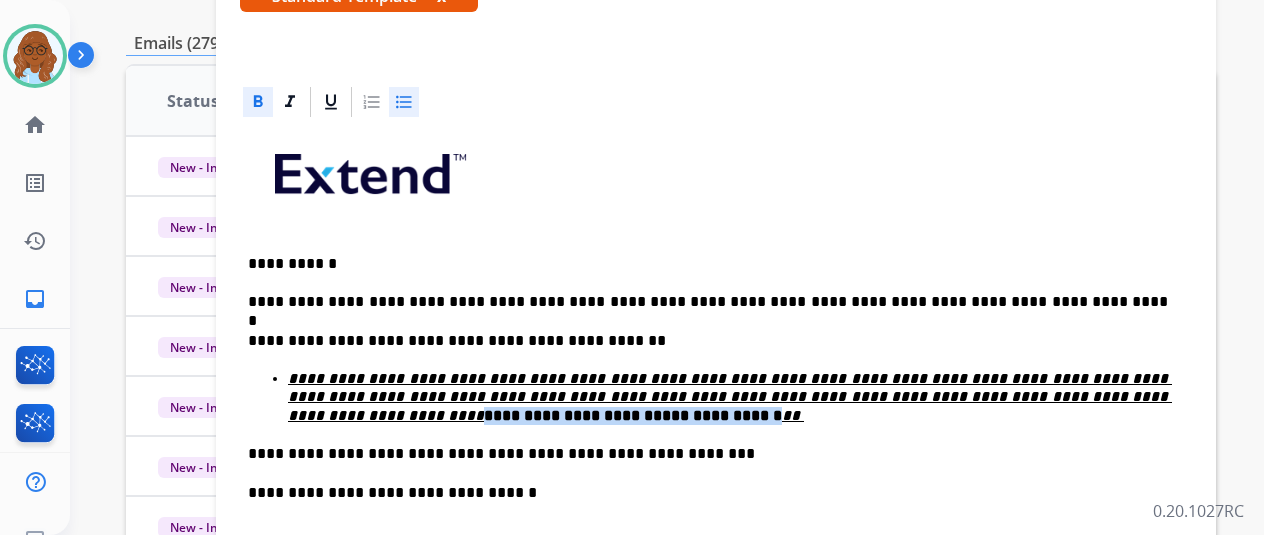 scroll, scrollTop: 370, scrollLeft: 0, axis: vertical 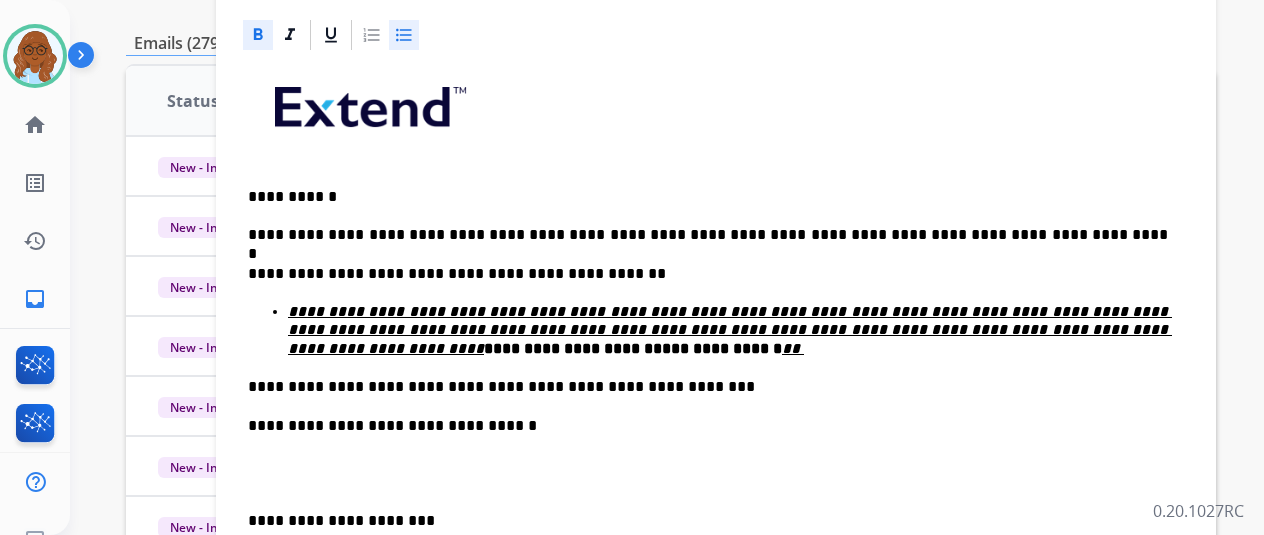 click on "**********" at bounding box center (728, 330) 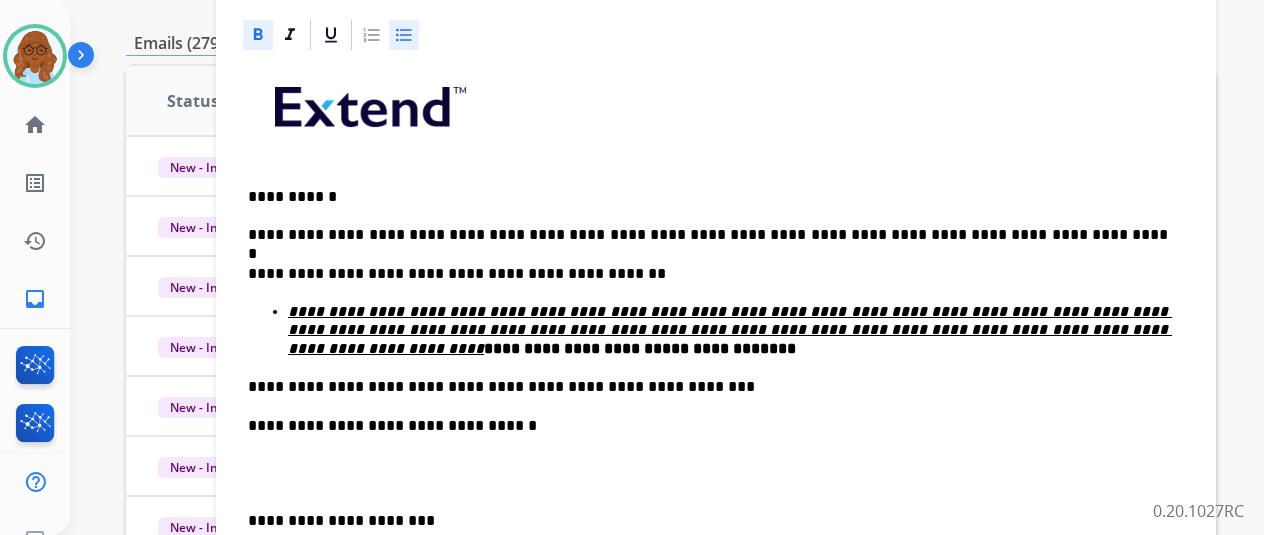 click on "**********" at bounding box center [588, 348] 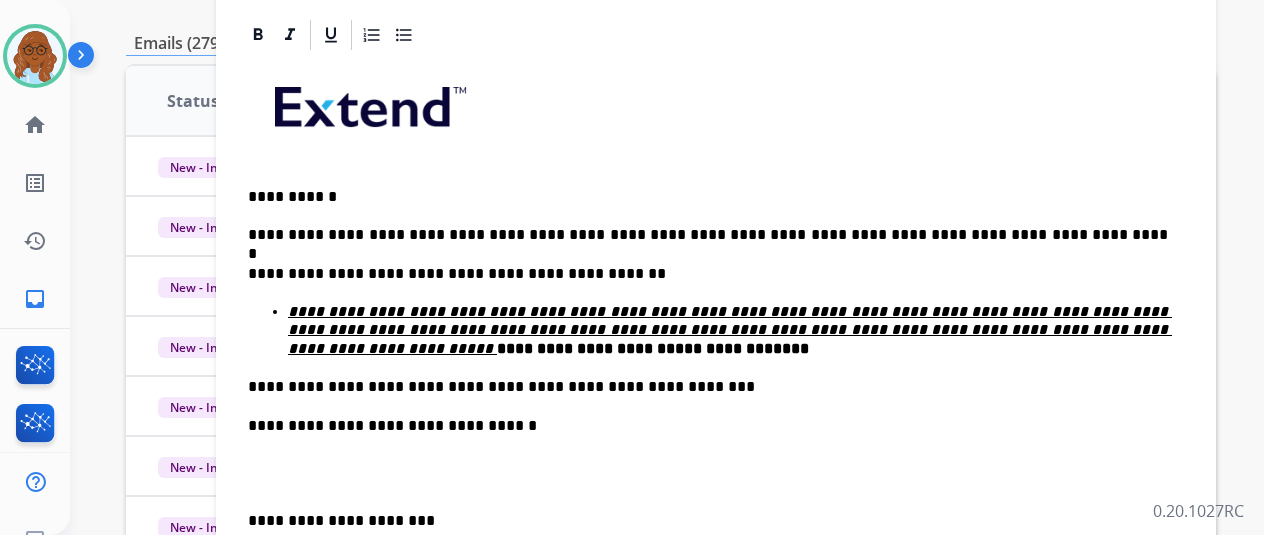 click on "**********" at bounding box center (708, 387) 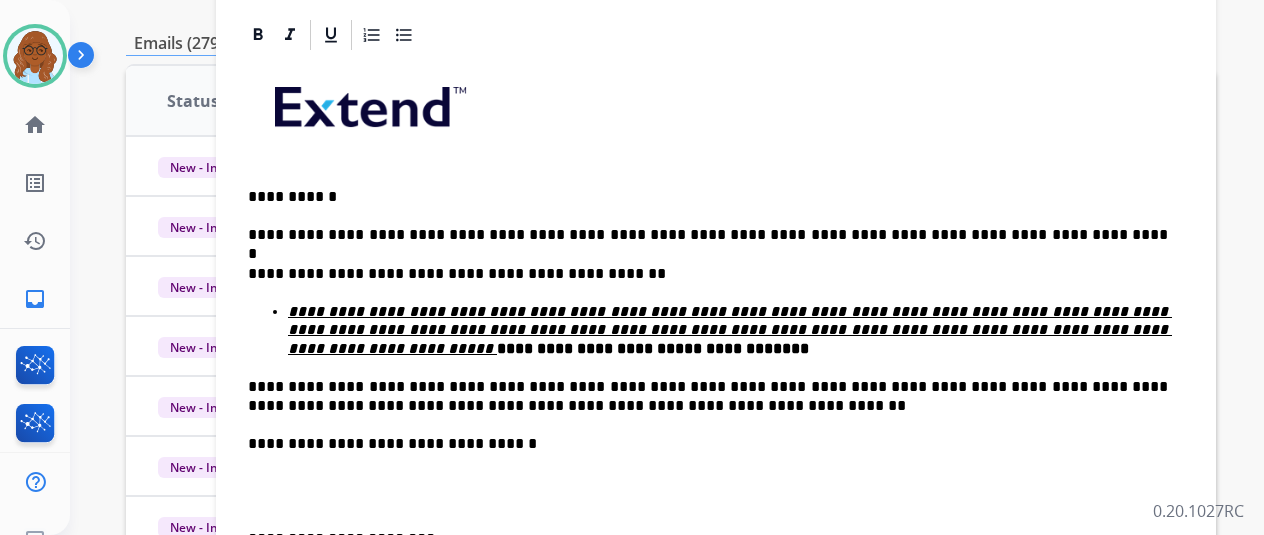 click on "**********" at bounding box center (708, 396) 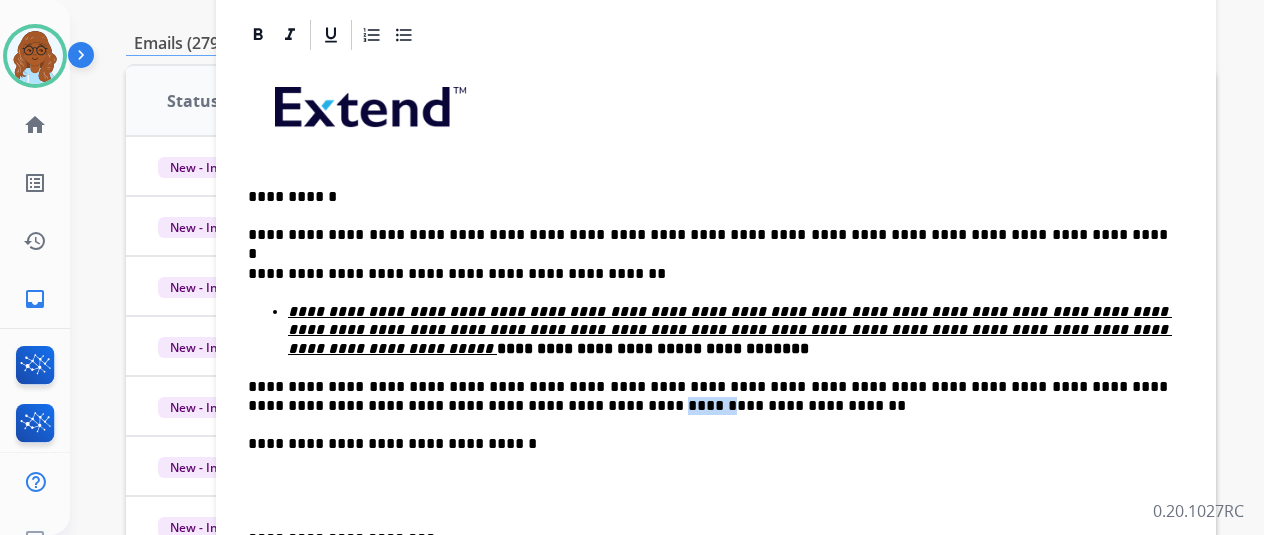 click on "**********" at bounding box center (708, 396) 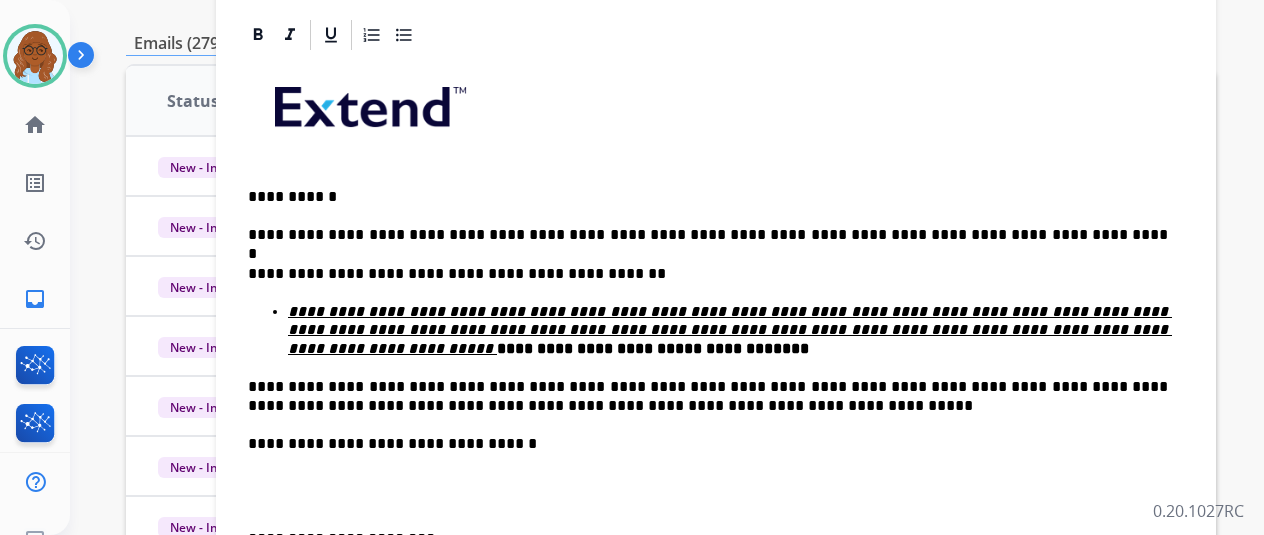 click on "**********" at bounding box center (708, 396) 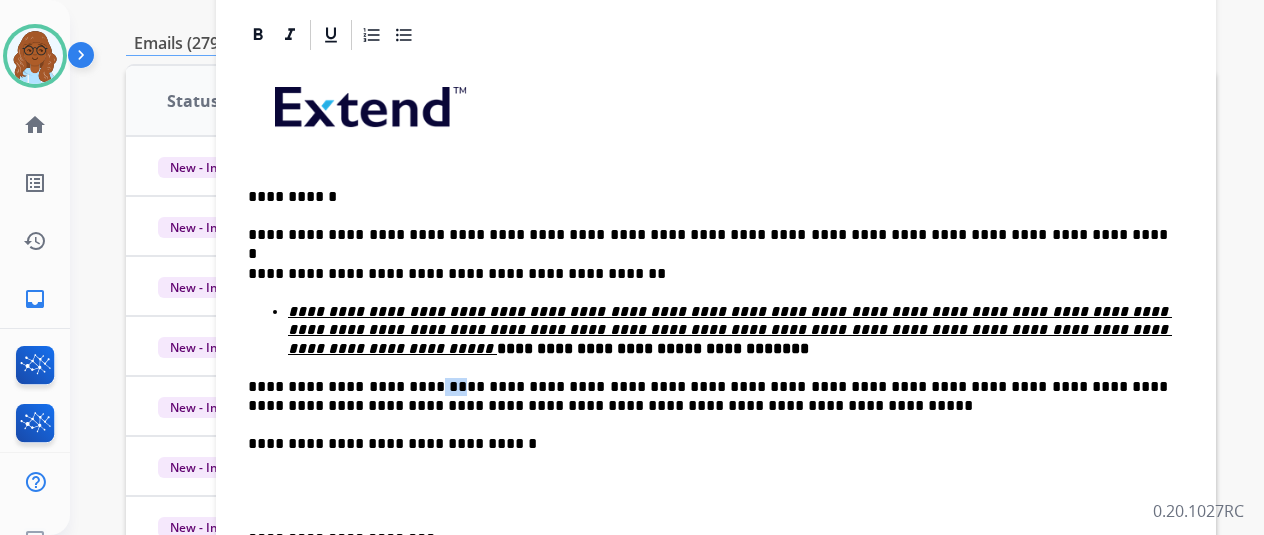 click on "**********" at bounding box center (708, 396) 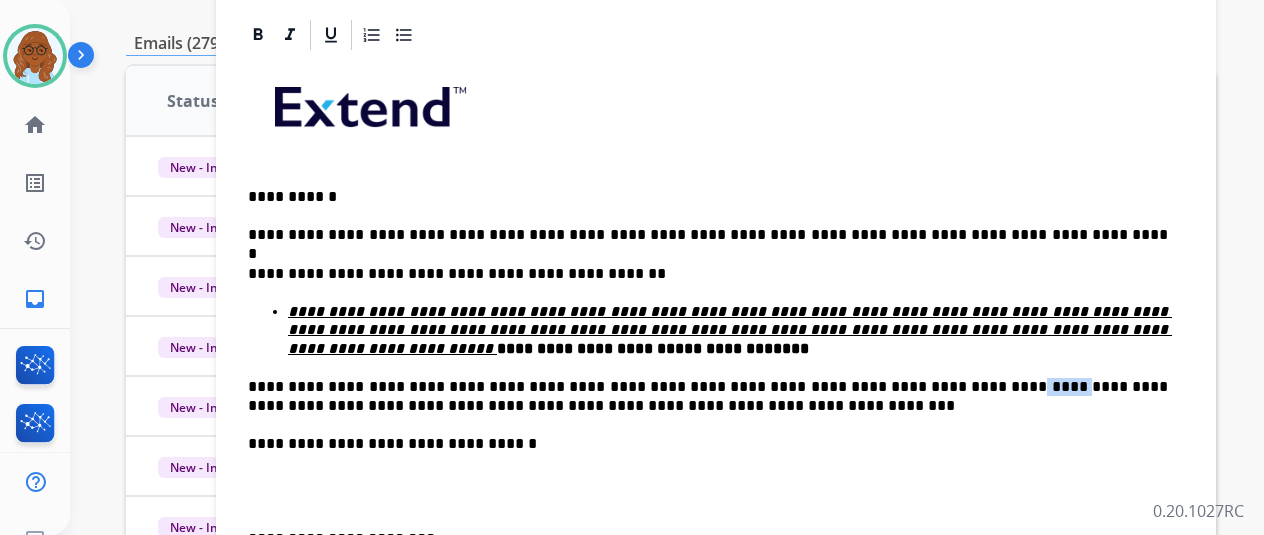 drag, startPoint x: 896, startPoint y: 381, endPoint x: 951, endPoint y: 380, distance: 55.00909 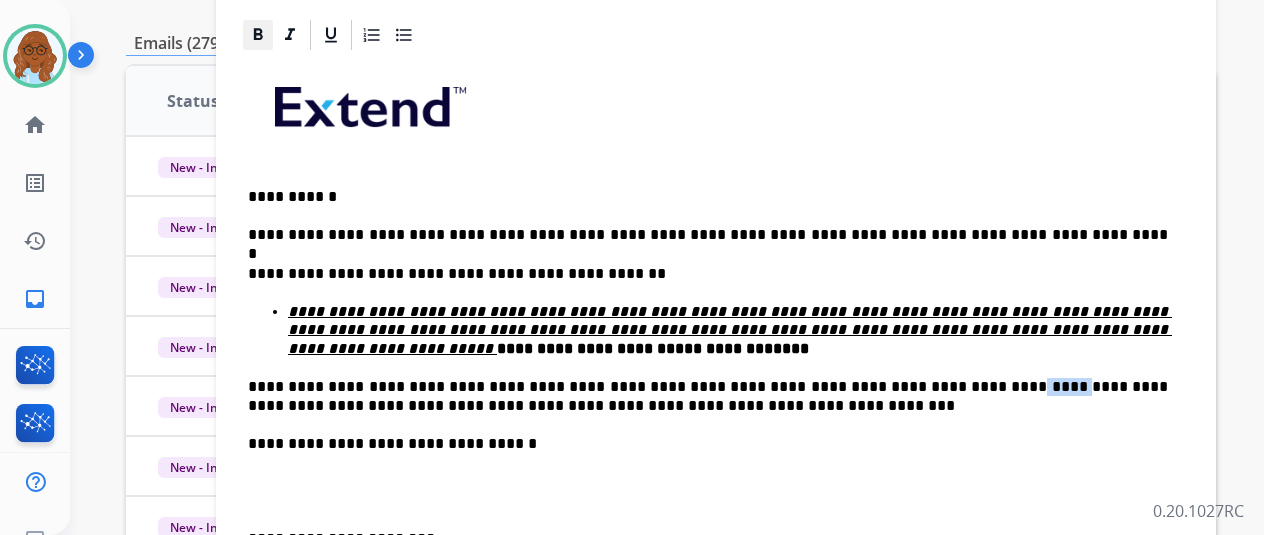 click at bounding box center (258, 35) 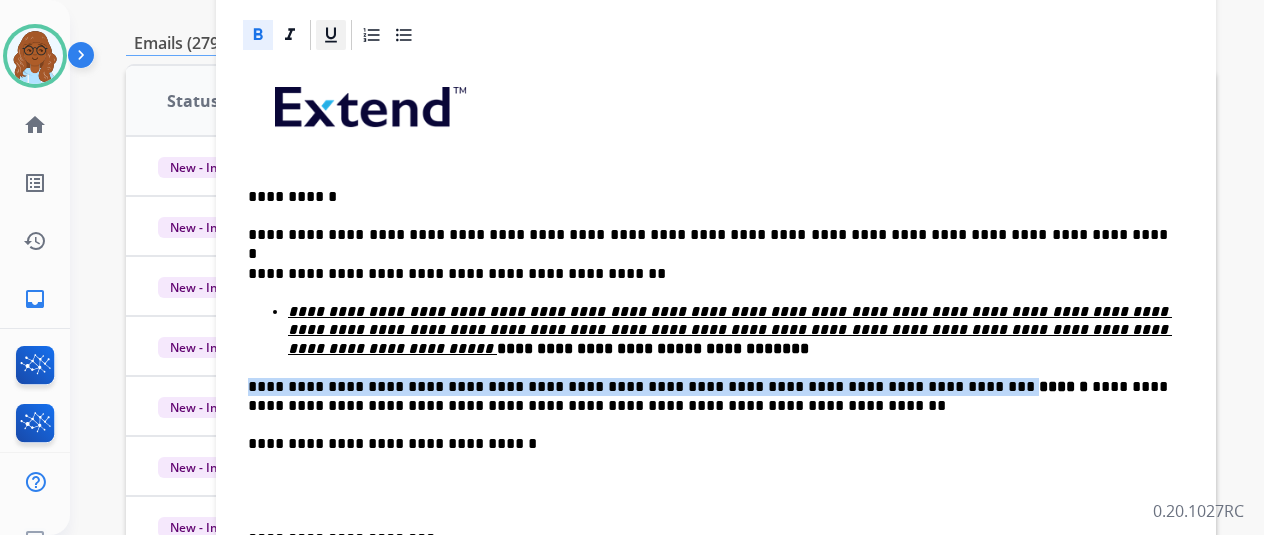 click 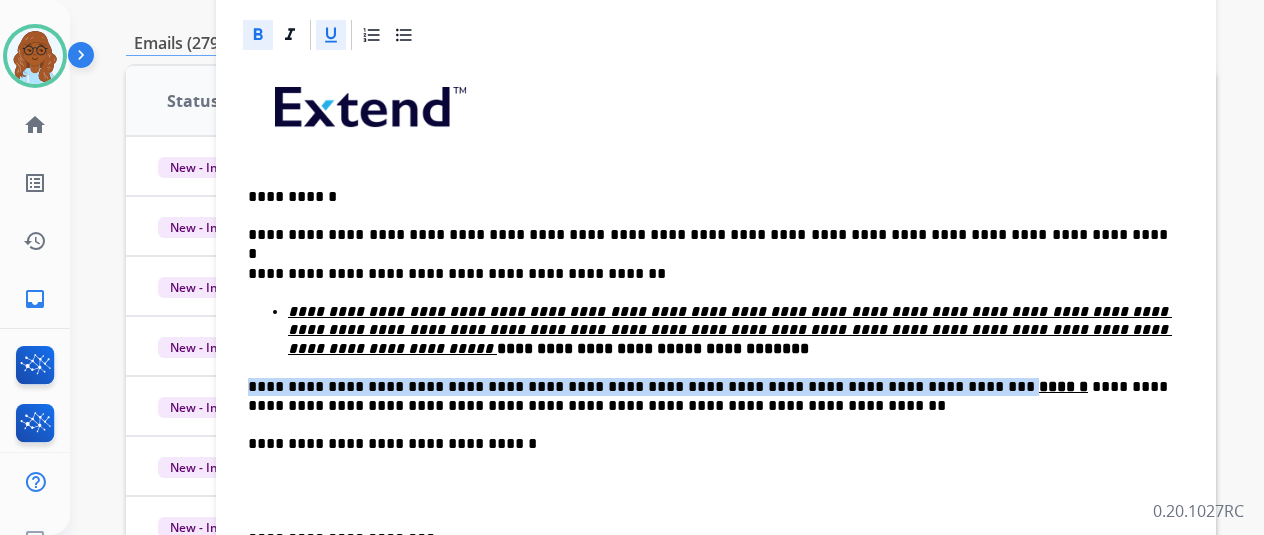 click on "******" at bounding box center [1063, 386] 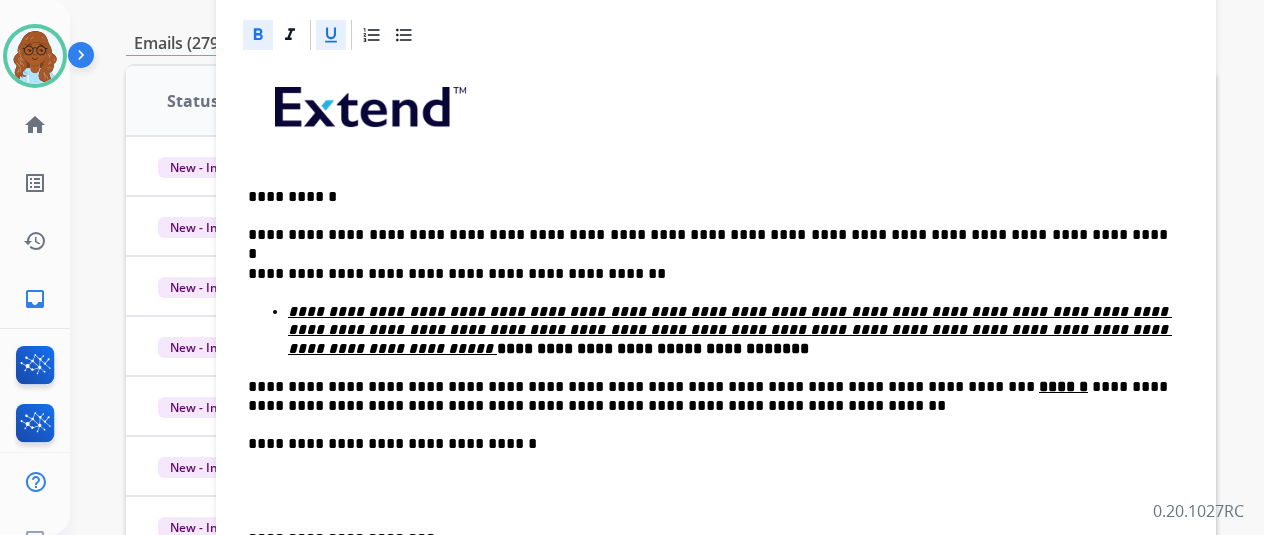 click on "**********" at bounding box center (708, 396) 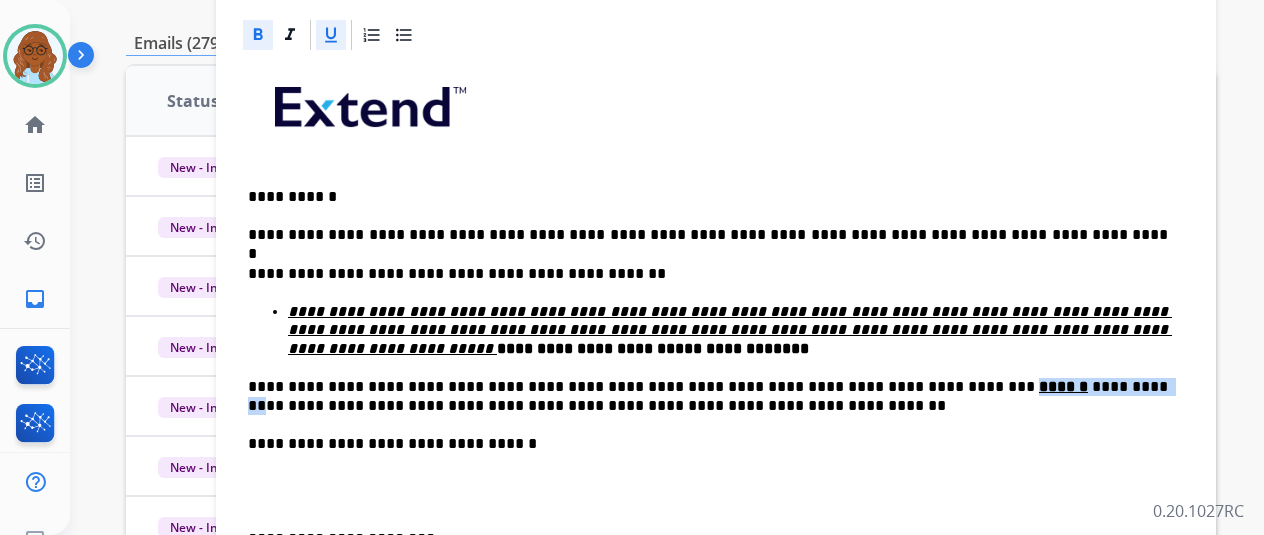 drag, startPoint x: 906, startPoint y: 381, endPoint x: 1052, endPoint y: 381, distance: 146 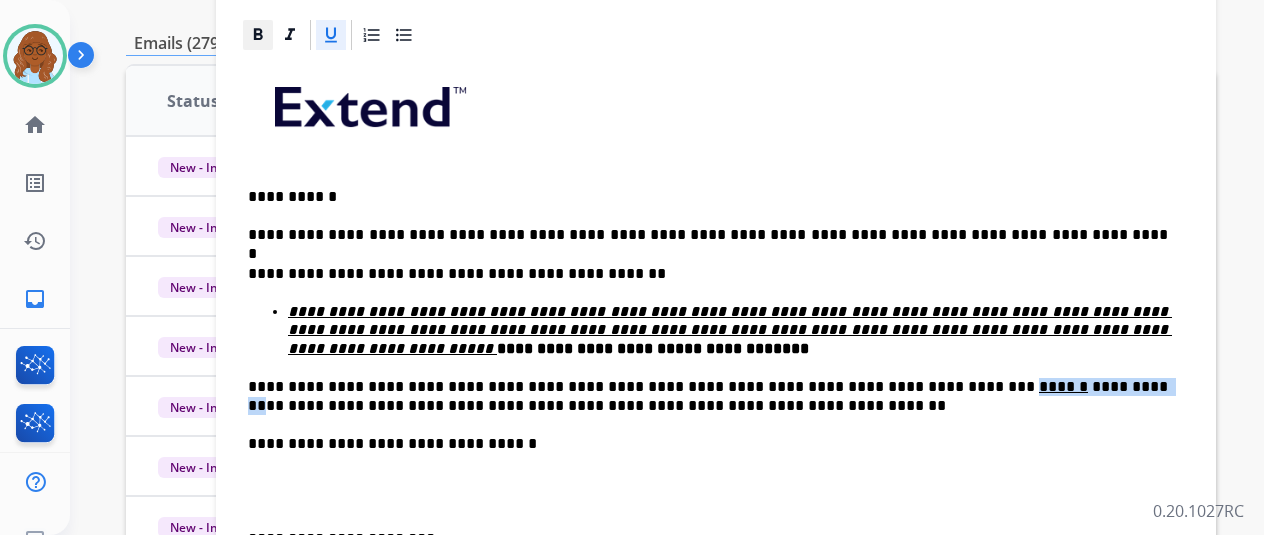 click 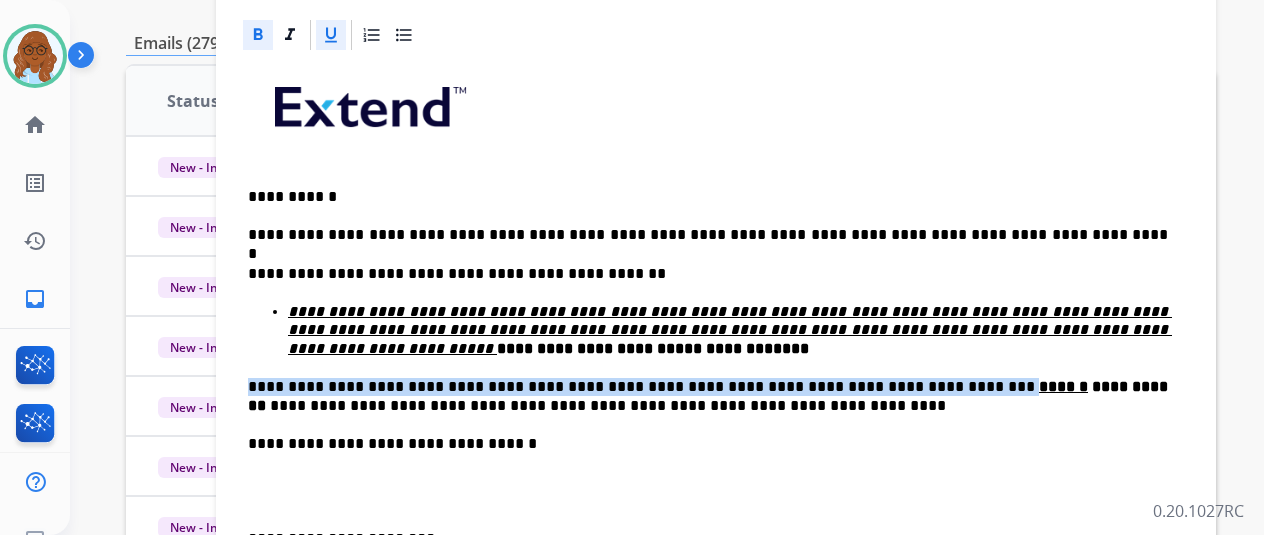 click 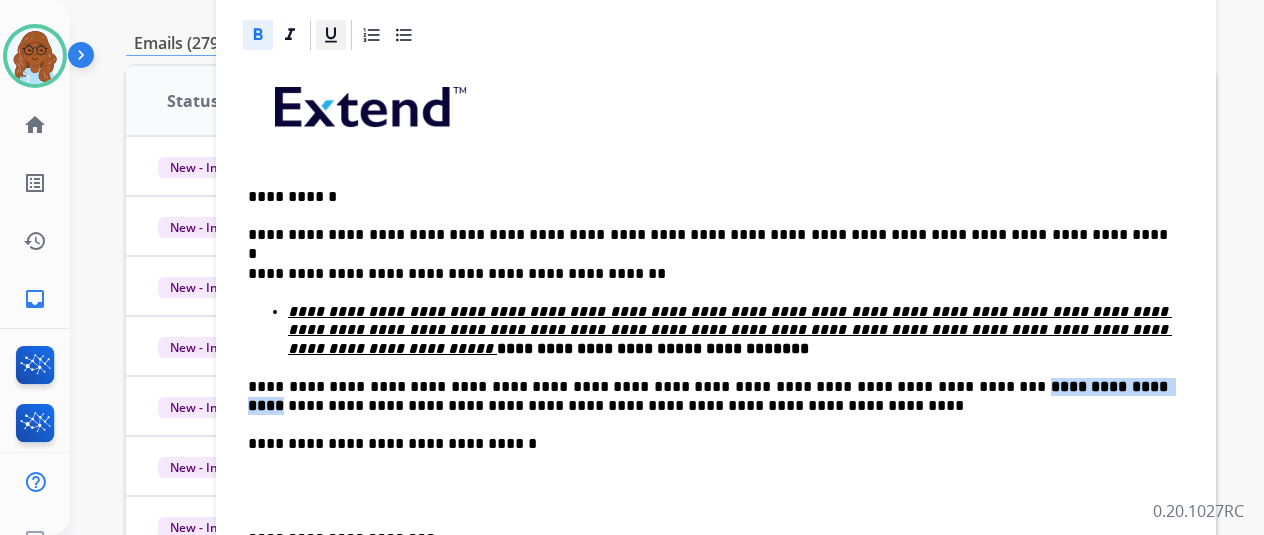 click 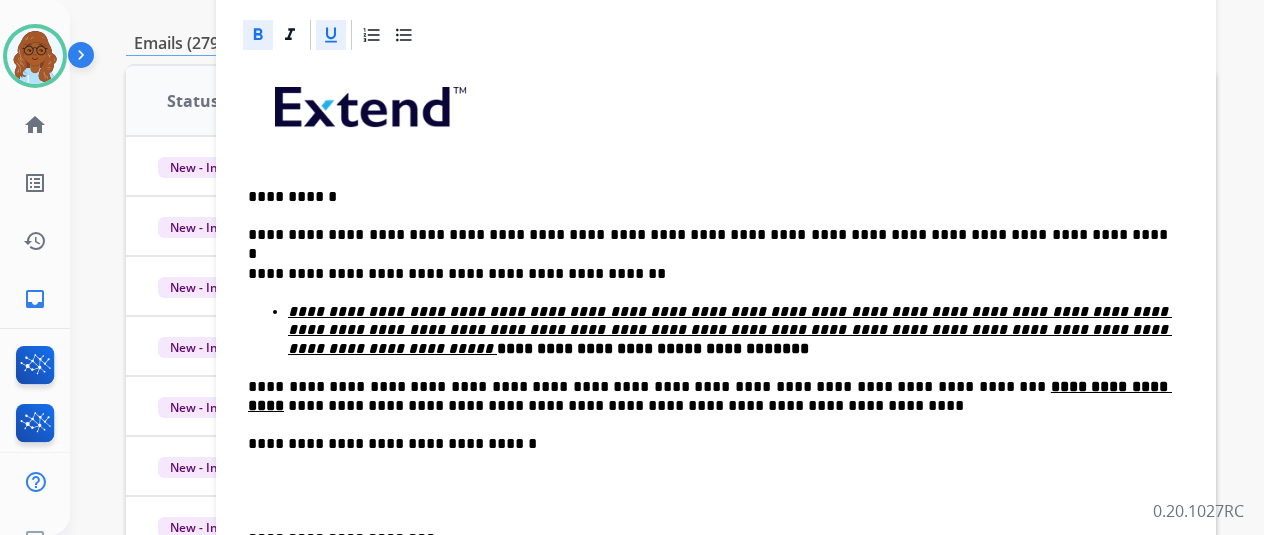 click on "**********" at bounding box center [708, 444] 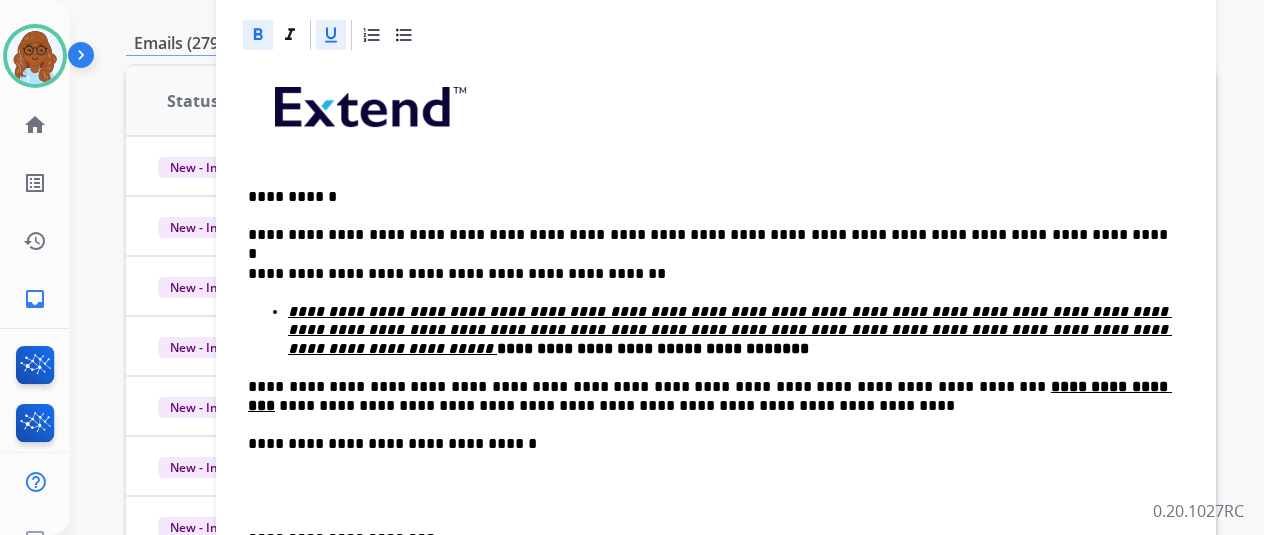 click on "**********" at bounding box center [708, 396] 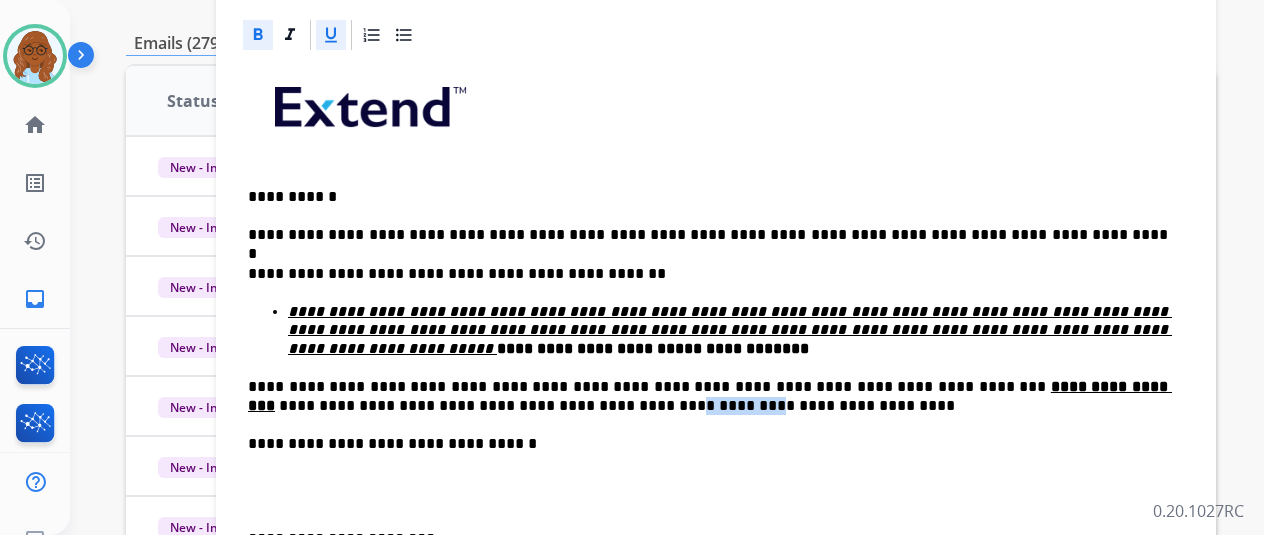 click on "**********" at bounding box center [708, 396] 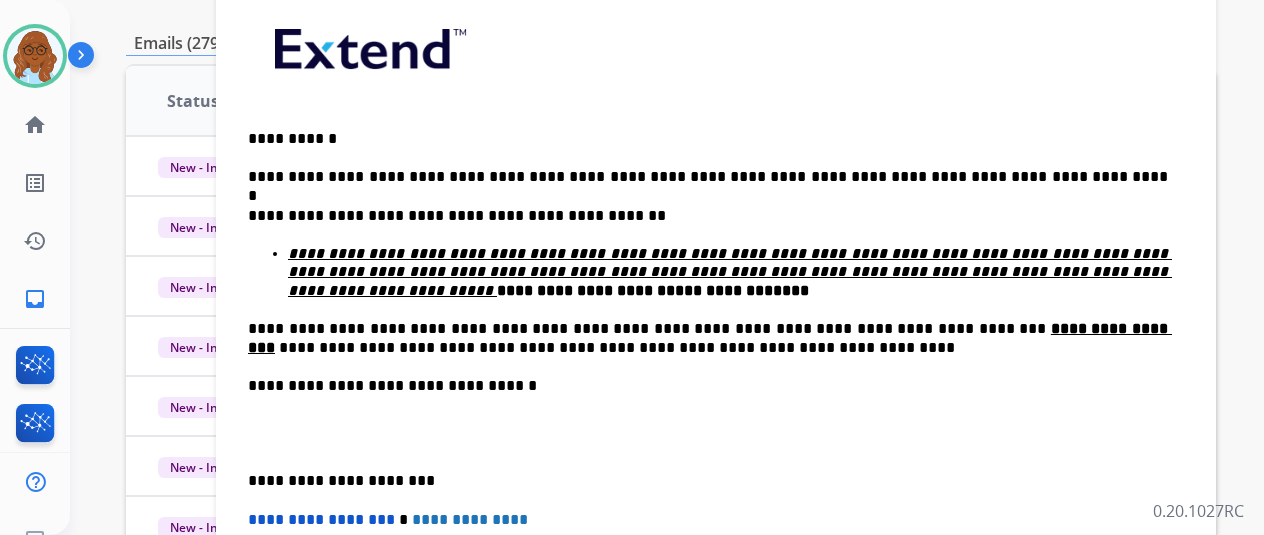 scroll, scrollTop: 470, scrollLeft: 0, axis: vertical 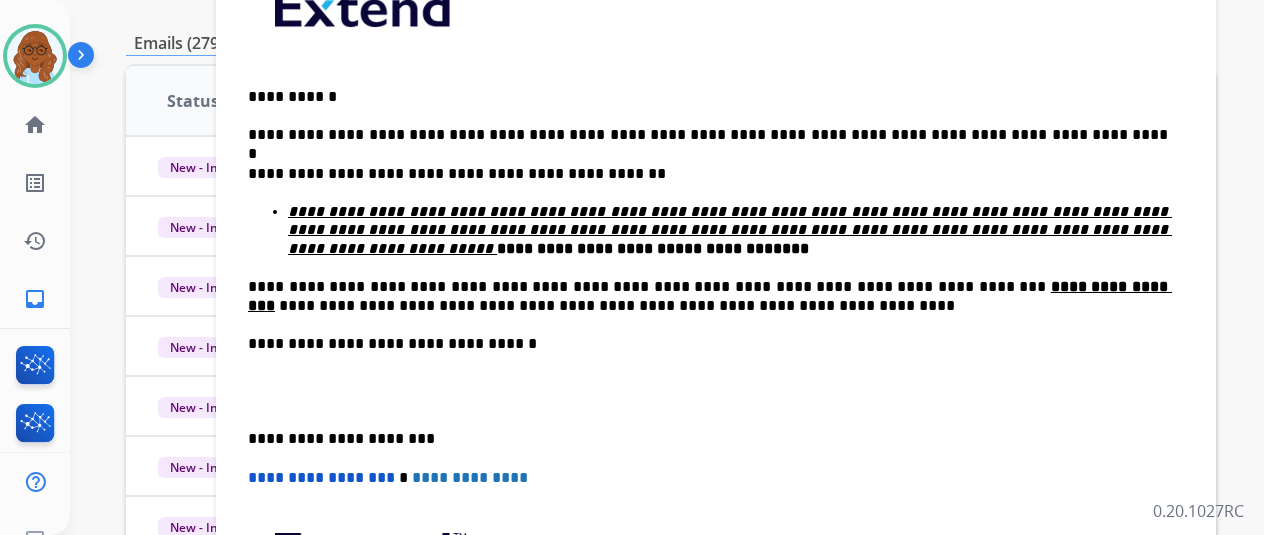 click on "**********" at bounding box center (708, 439) 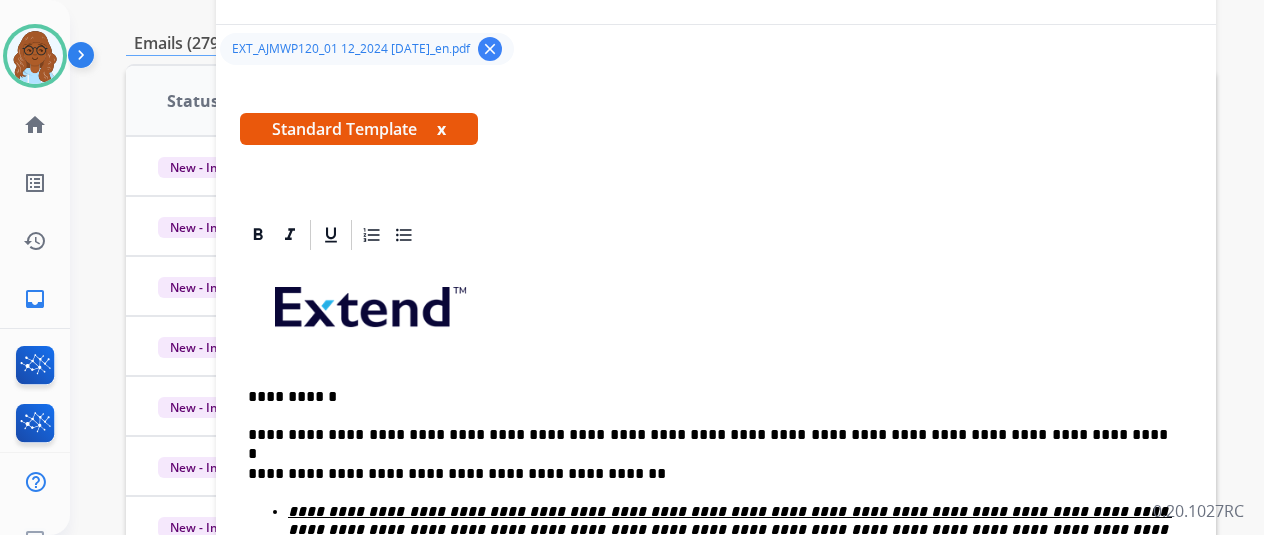scroll, scrollTop: 0, scrollLeft: 0, axis: both 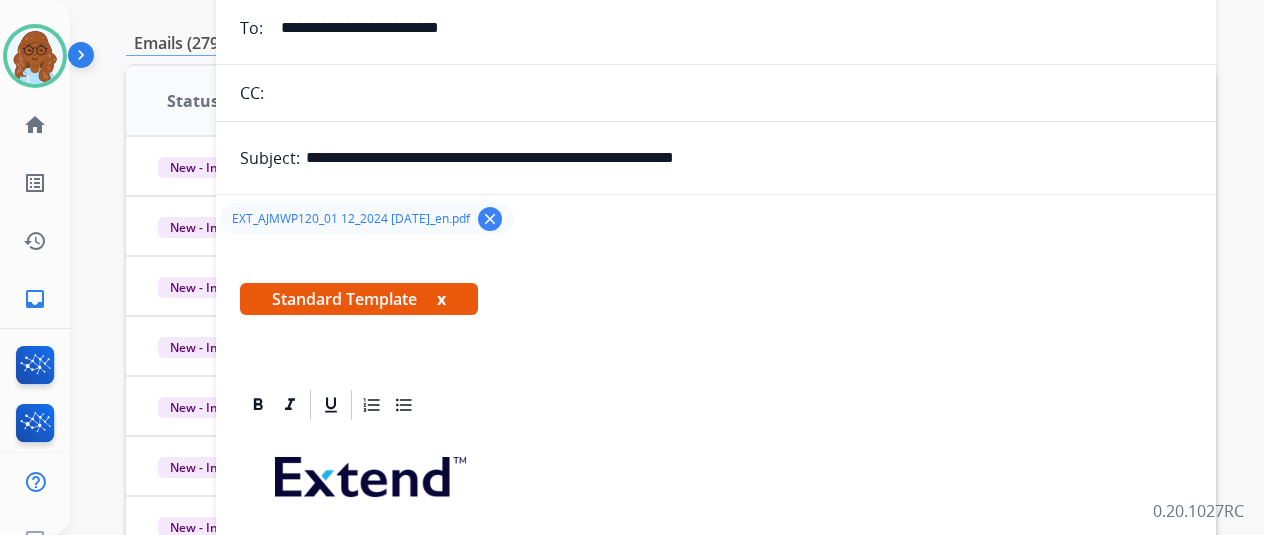 click on "x" at bounding box center [441, 299] 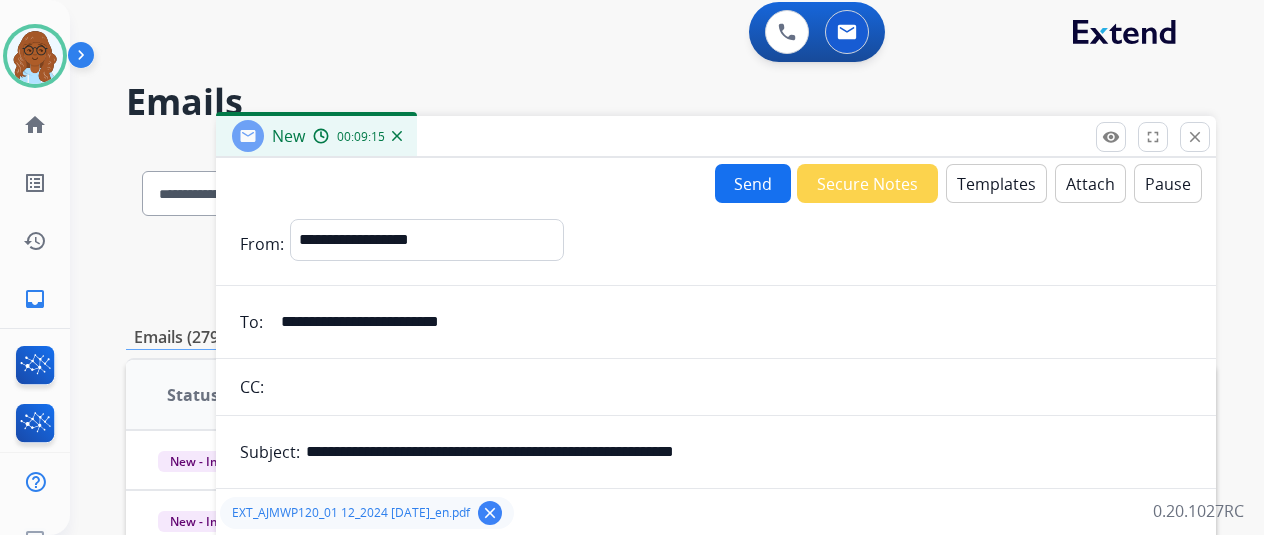 scroll, scrollTop: 0, scrollLeft: 0, axis: both 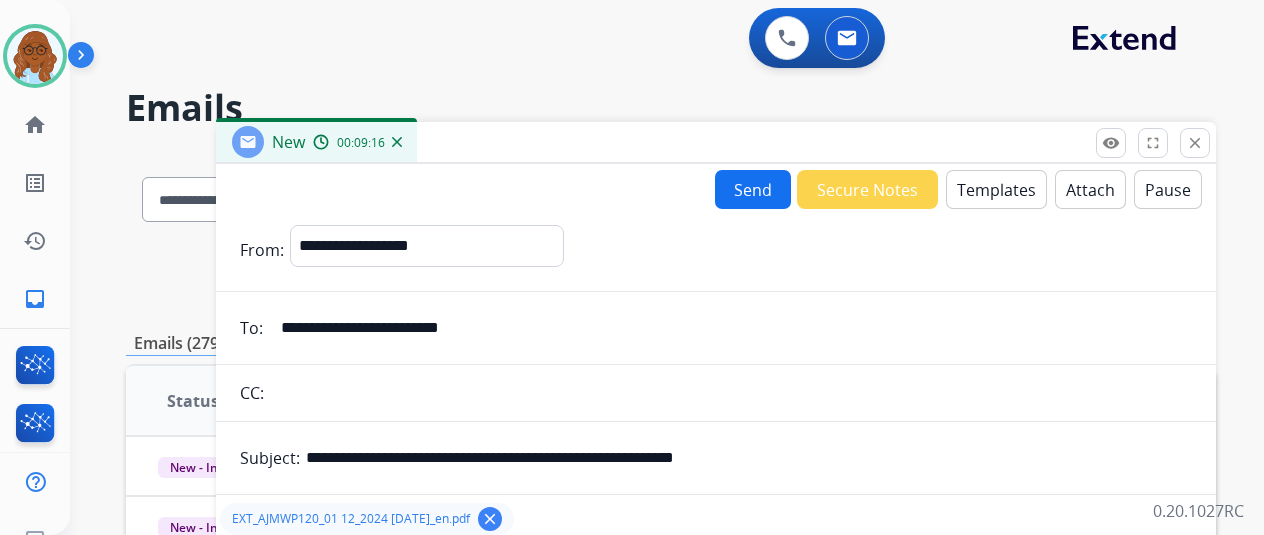 click on "Send" at bounding box center [753, 189] 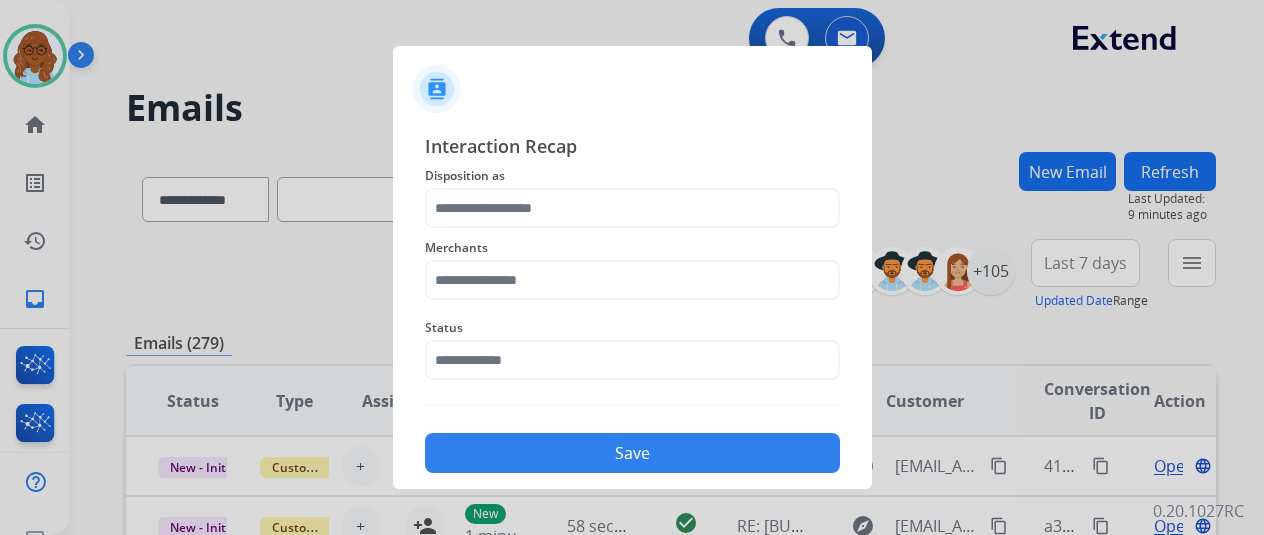 click on "Merchants" 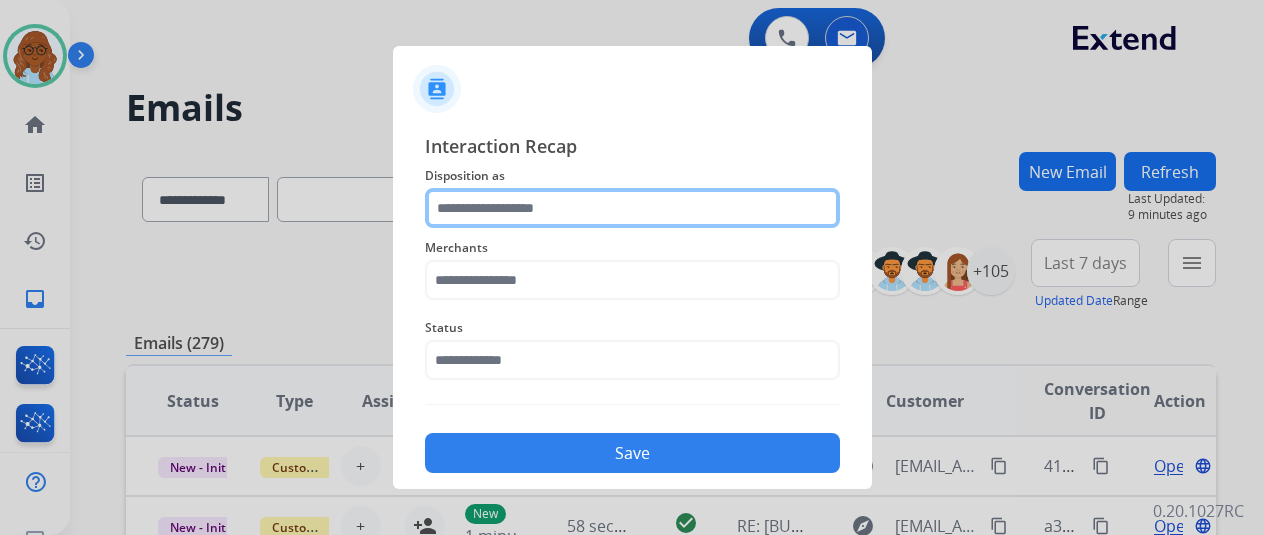 click 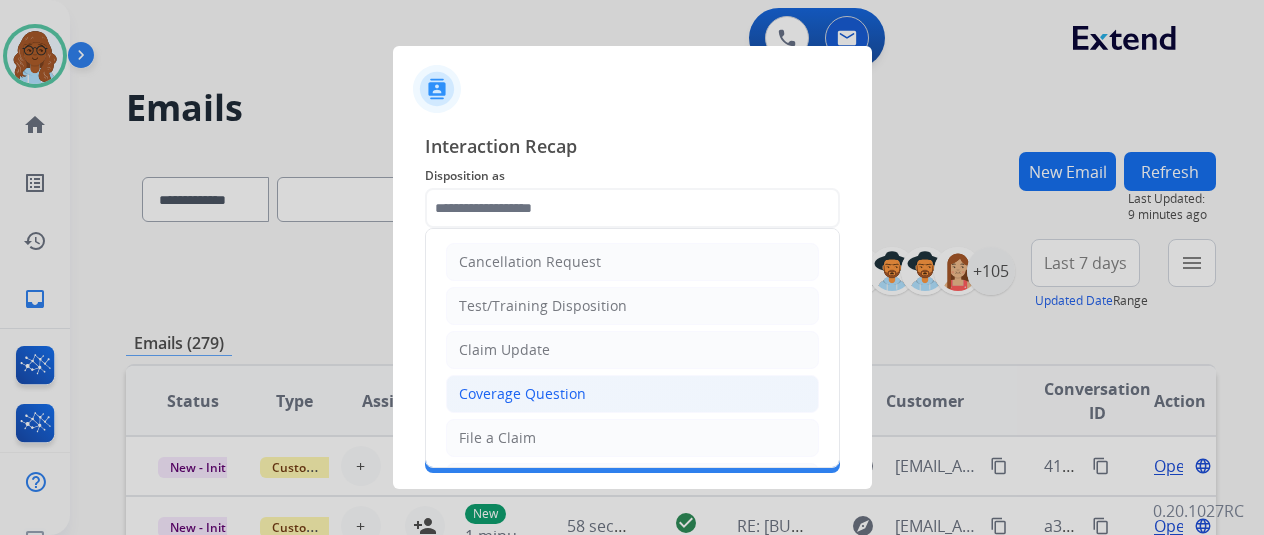 click on "Coverage Question" 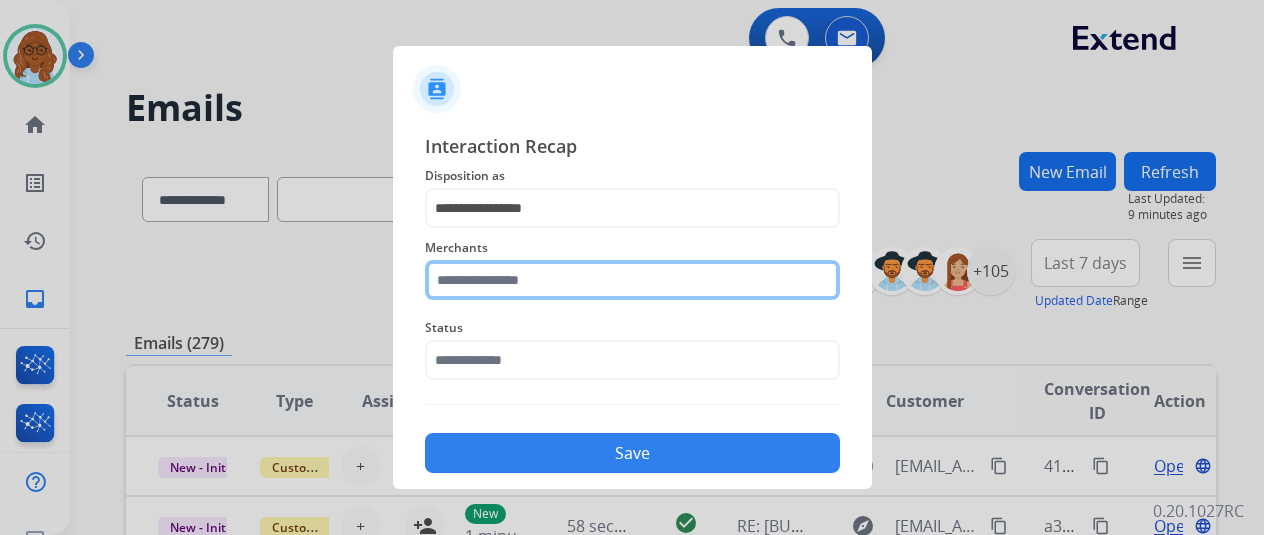 click 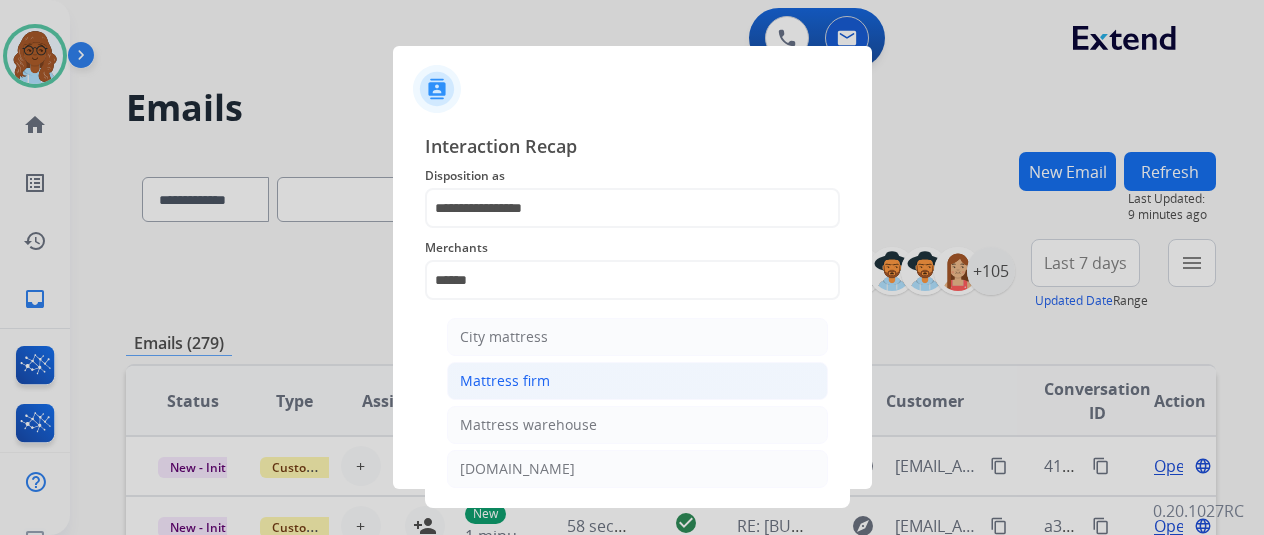 click on "Mattress firm" 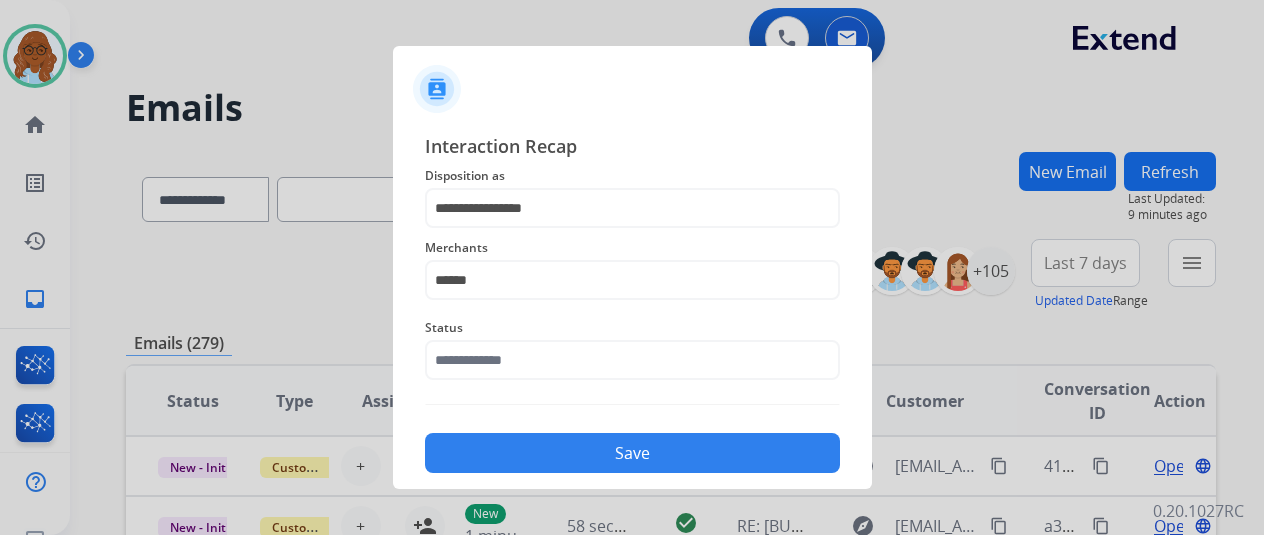 type on "**********" 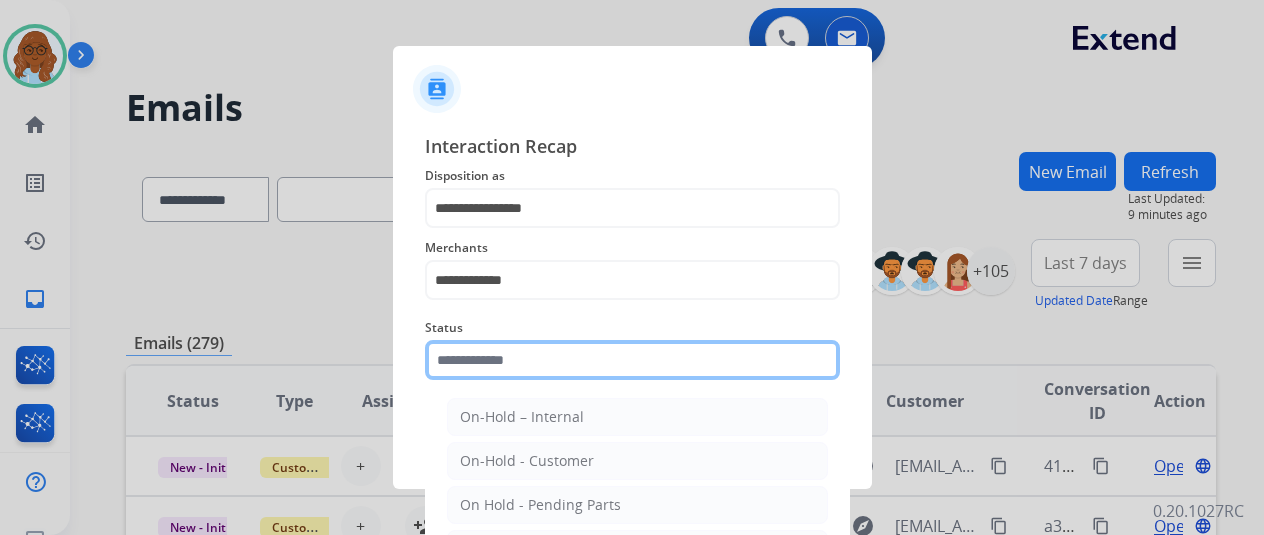 click 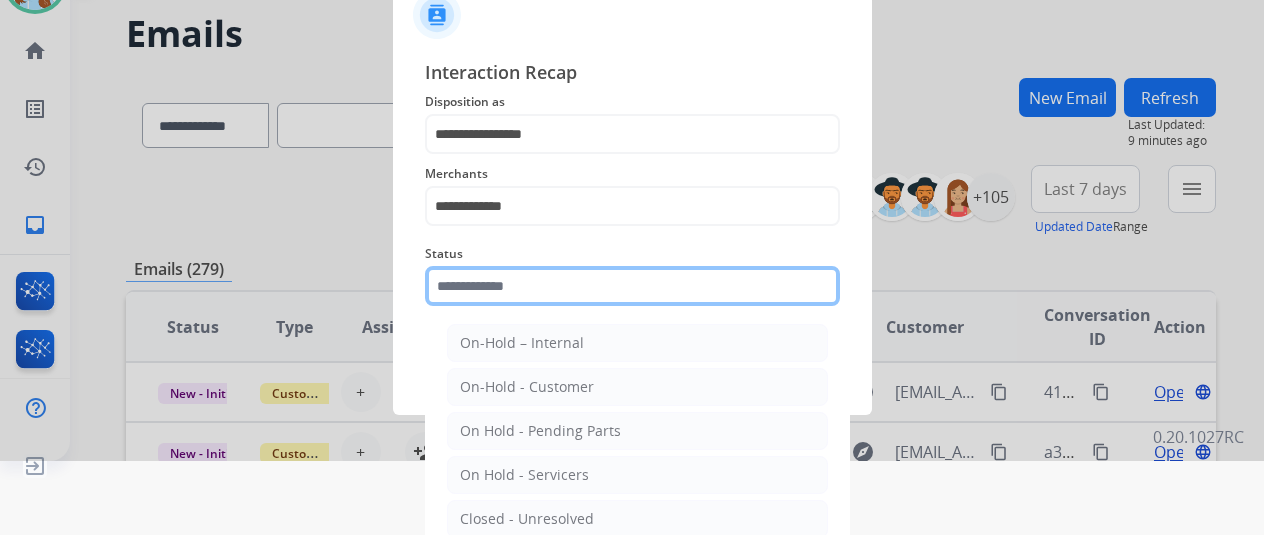 scroll, scrollTop: 152, scrollLeft: 0, axis: vertical 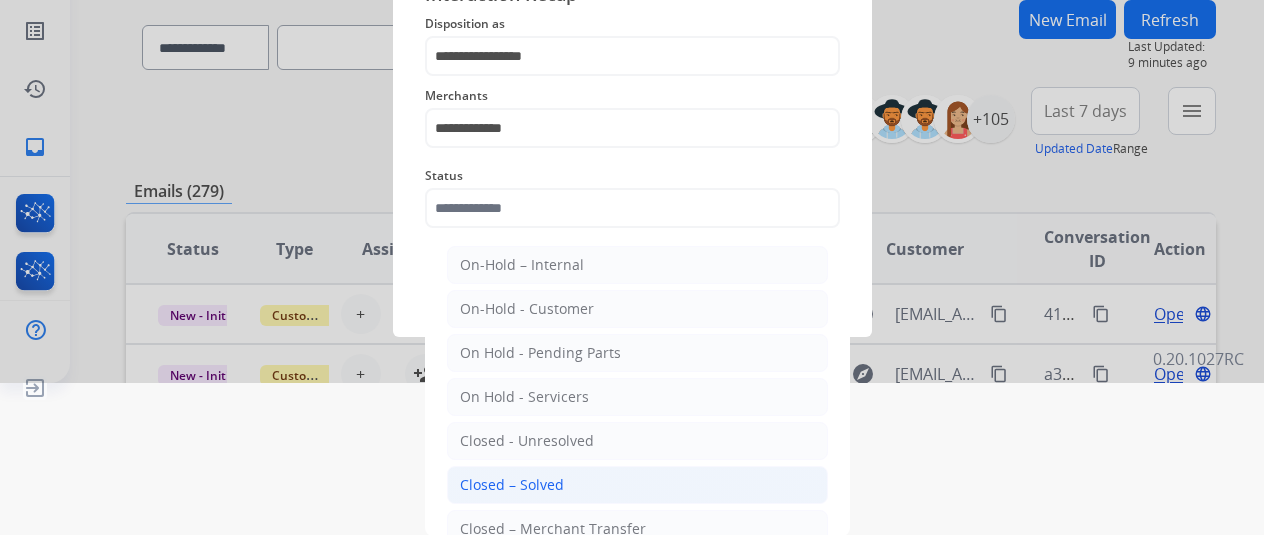 click on "Closed – Solved" 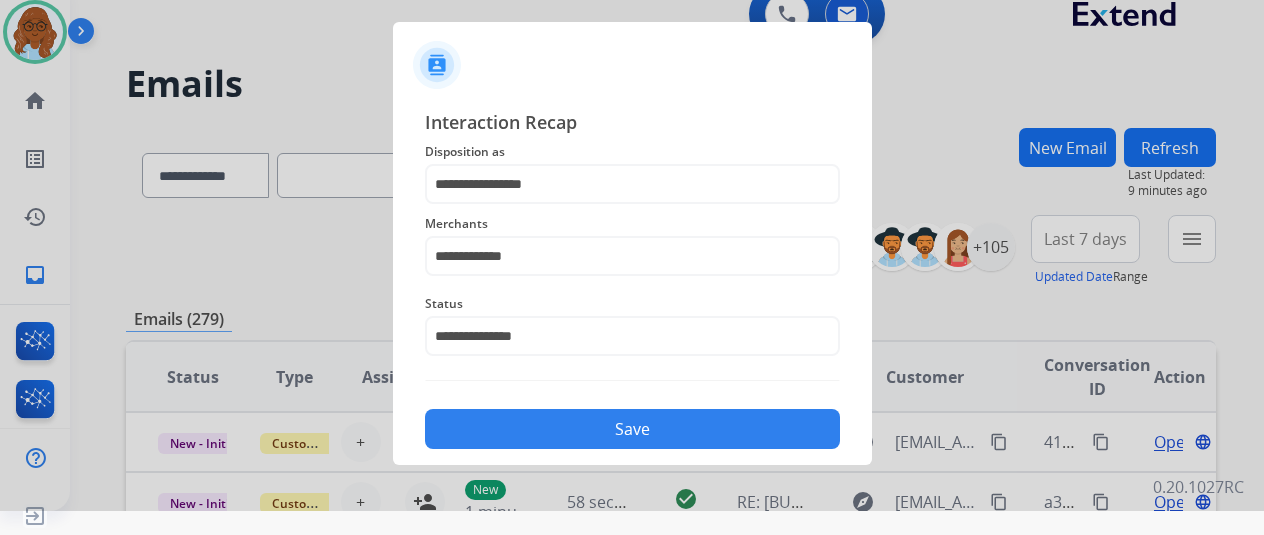 scroll, scrollTop: 24, scrollLeft: 0, axis: vertical 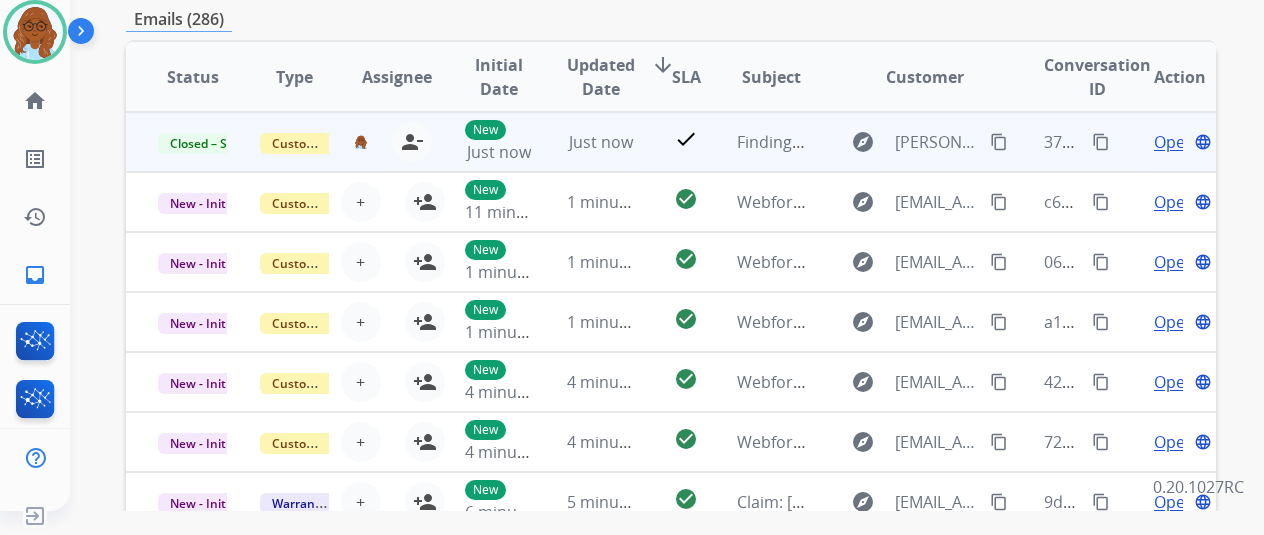 click on "content_copy" at bounding box center (1101, 142) 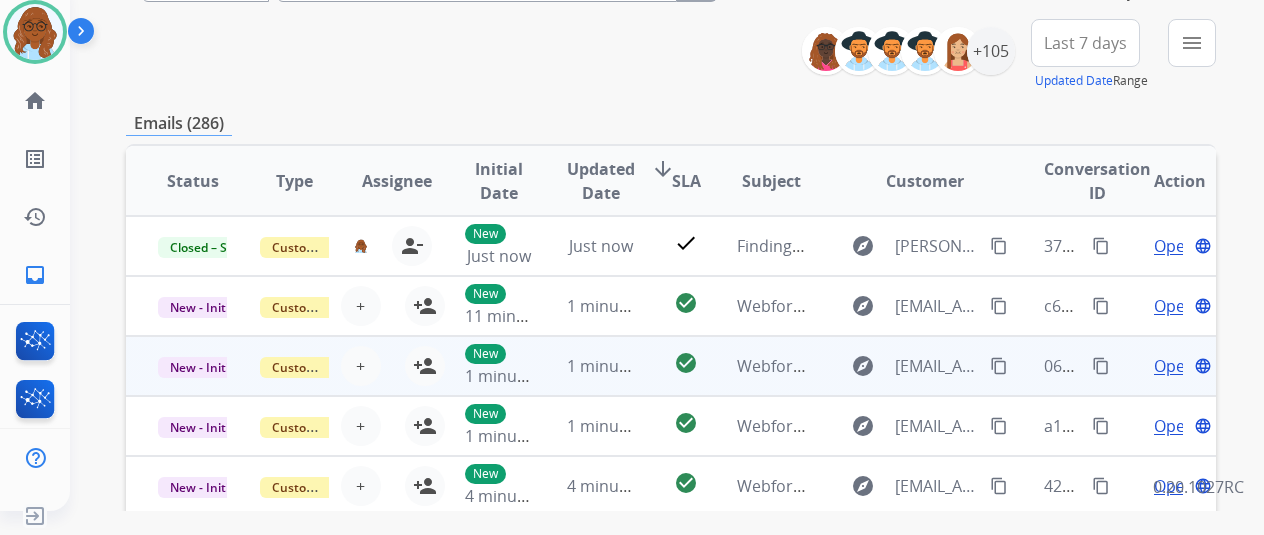 scroll, scrollTop: 100, scrollLeft: 0, axis: vertical 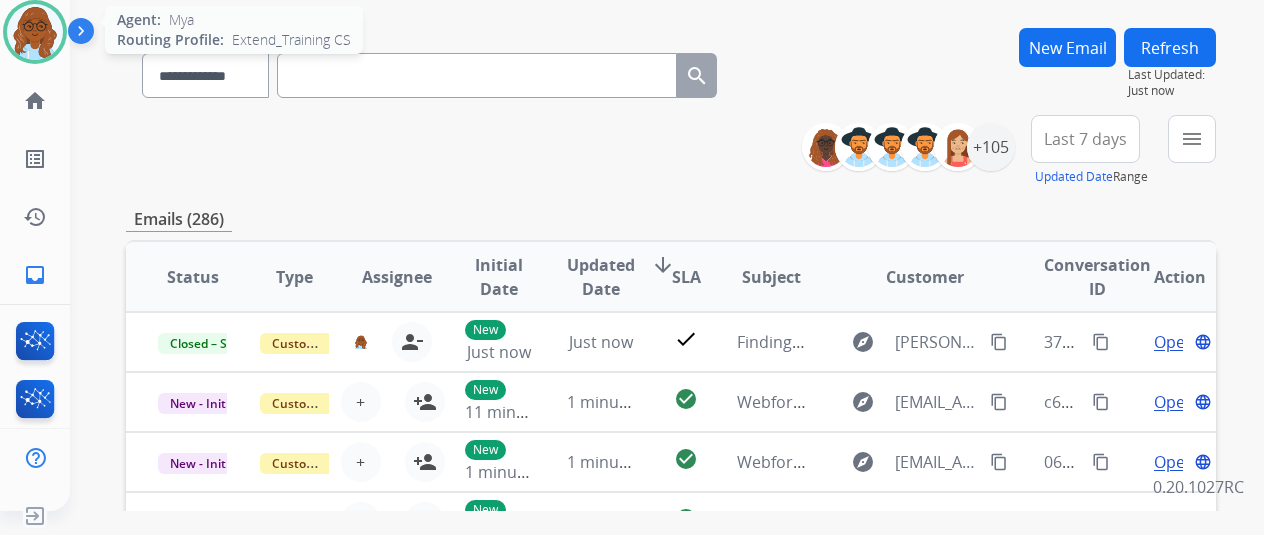 click at bounding box center (35, 32) 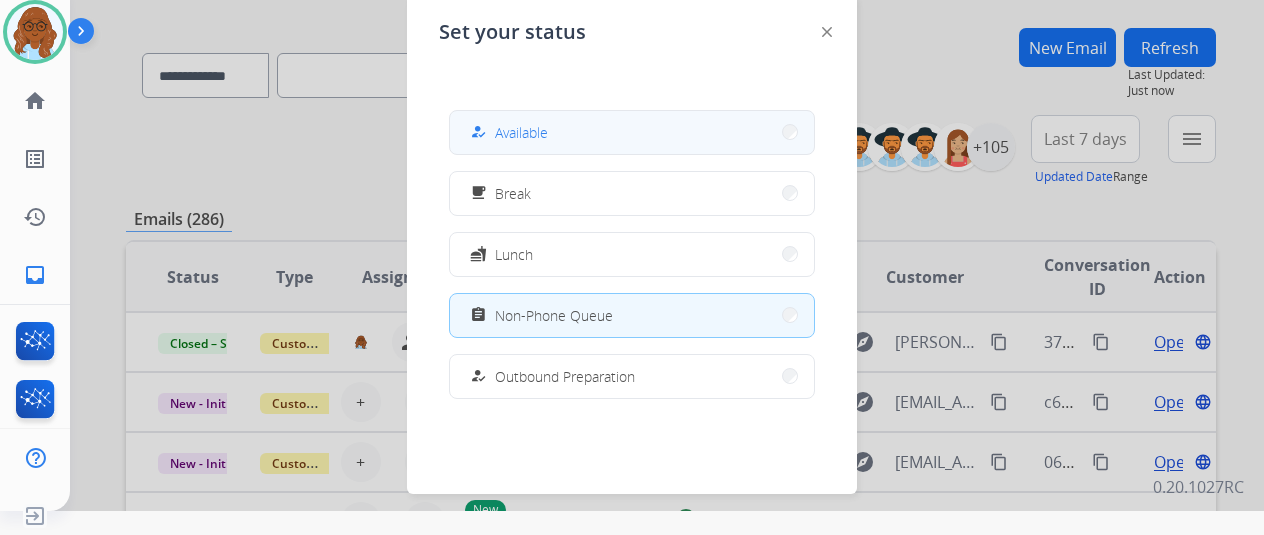 click on "how_to_reg Available" at bounding box center (632, 132) 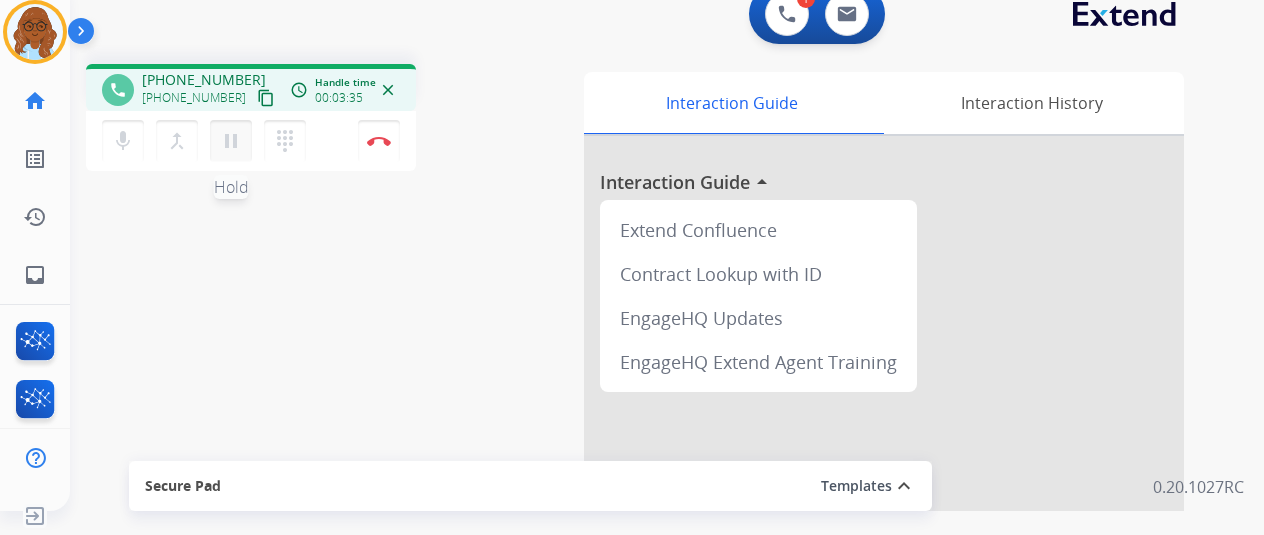 click on "pause" at bounding box center (231, 141) 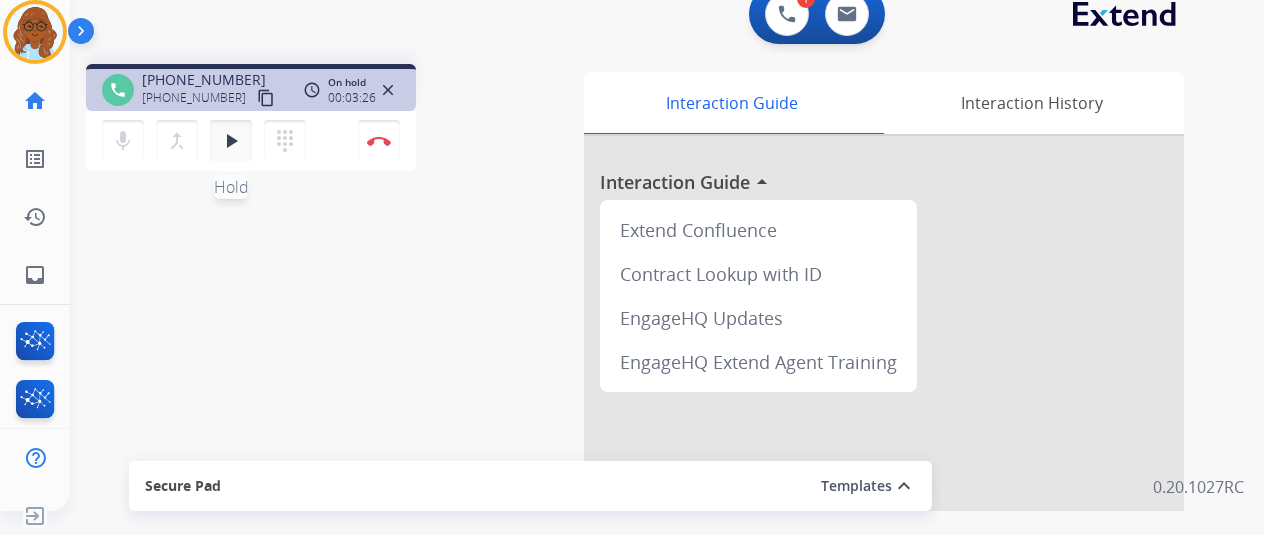click on "play_arrow Hold" at bounding box center [231, 141] 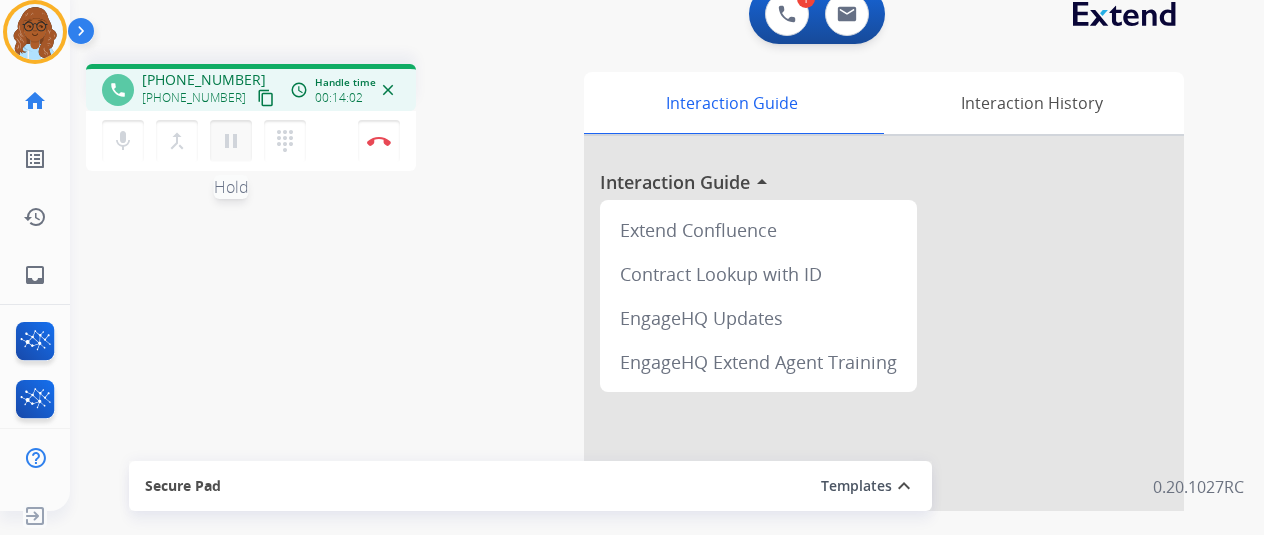click on "pause" at bounding box center (231, 141) 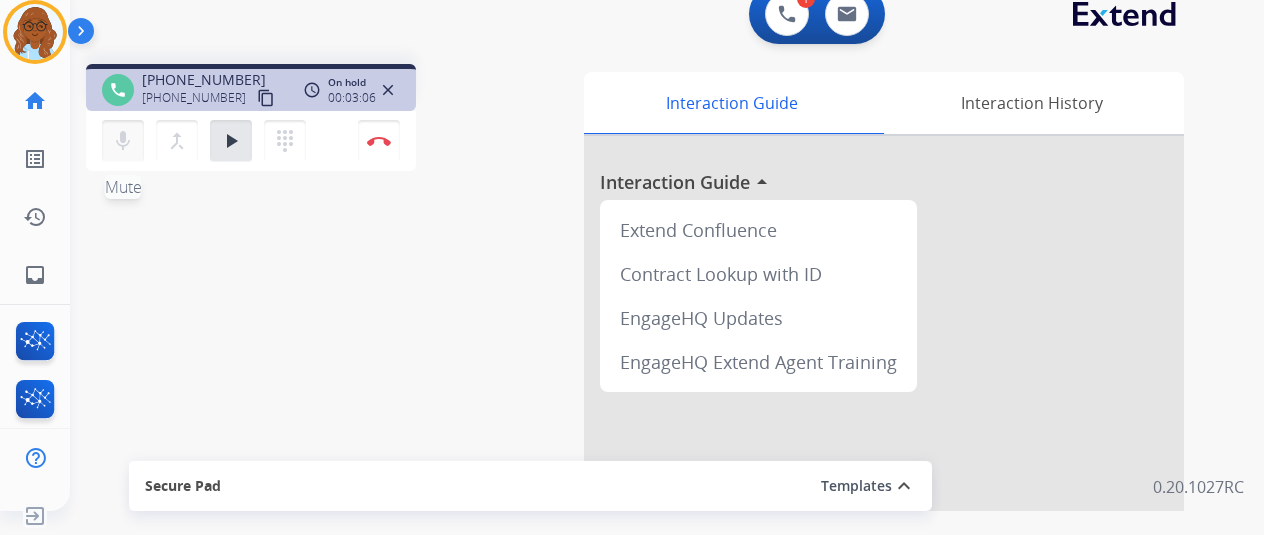 click on "mic" at bounding box center [123, 141] 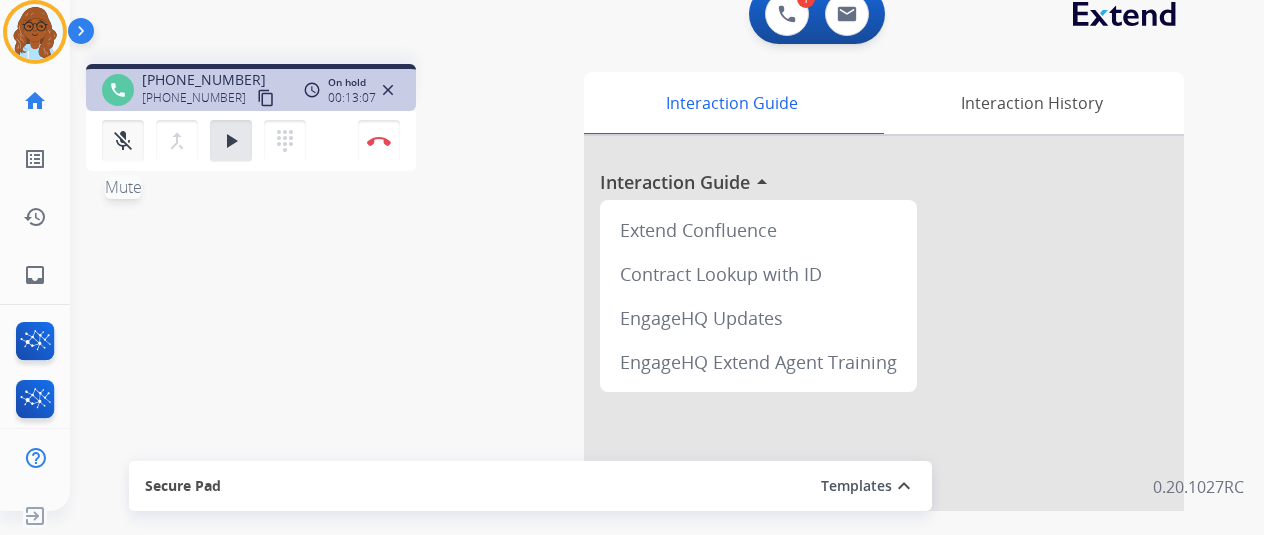 click on "mic_off" at bounding box center (123, 141) 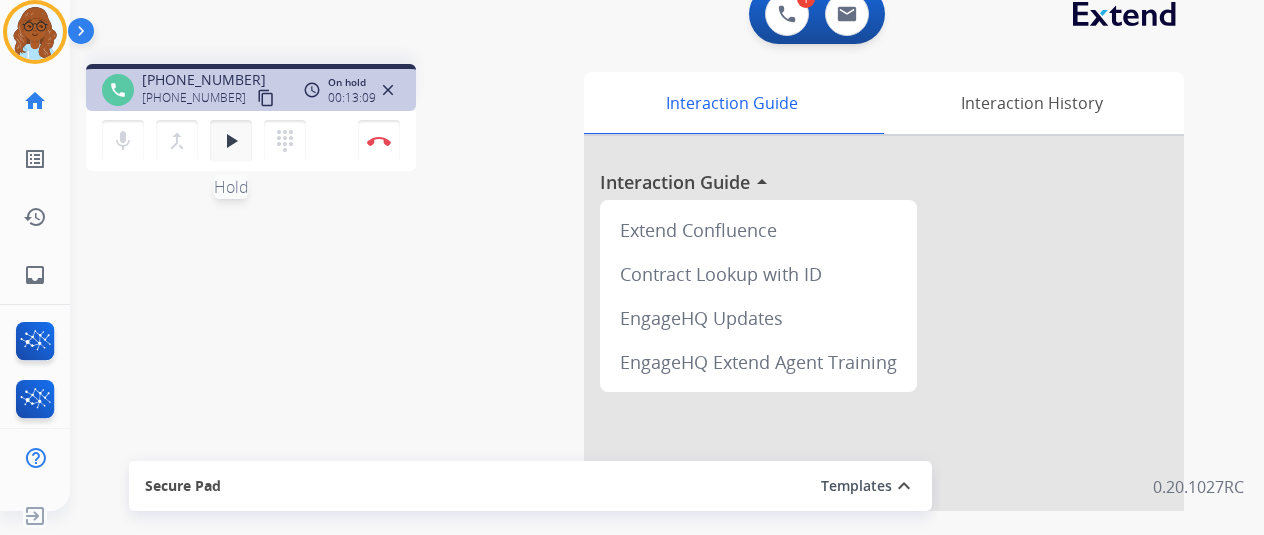 click on "play_arrow" at bounding box center (231, 141) 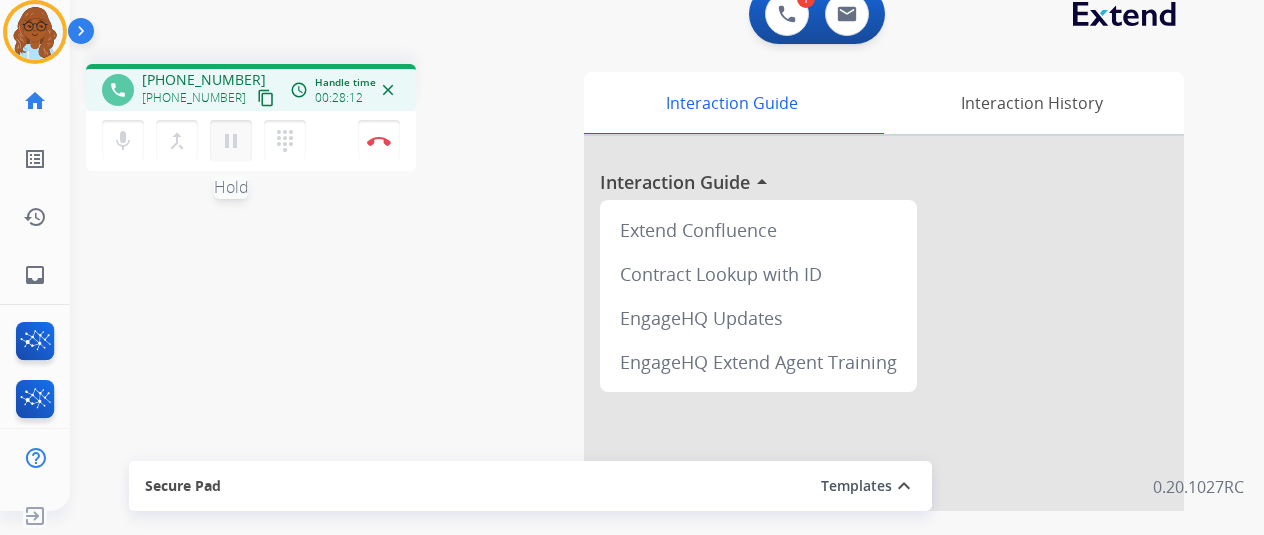 click on "pause" at bounding box center [231, 141] 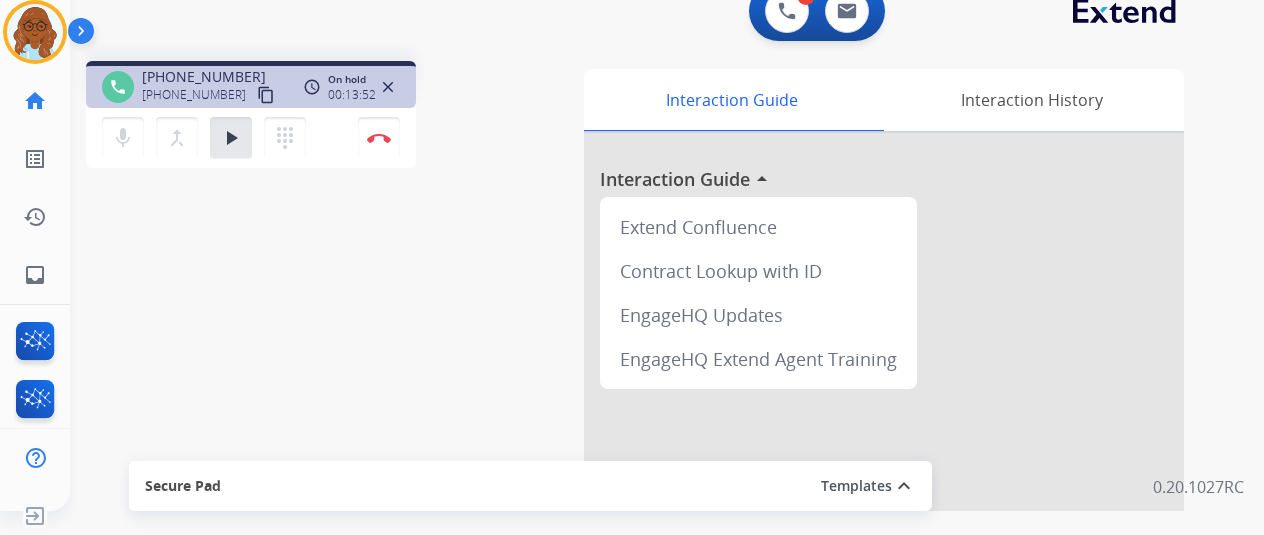 scroll, scrollTop: 0, scrollLeft: 0, axis: both 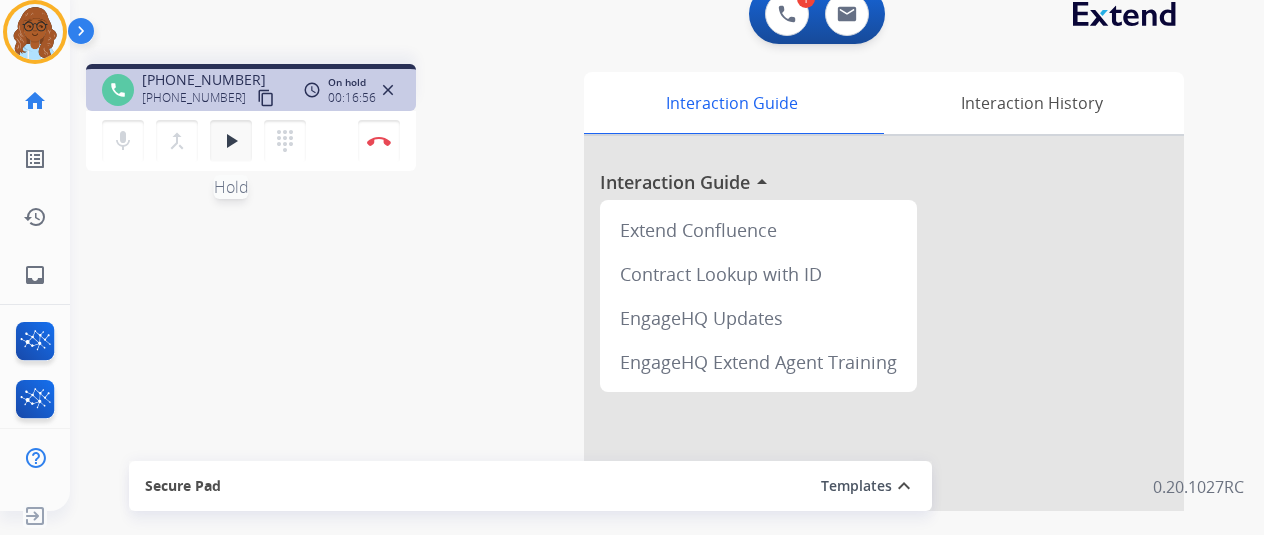 click on "play_arrow" at bounding box center (231, 141) 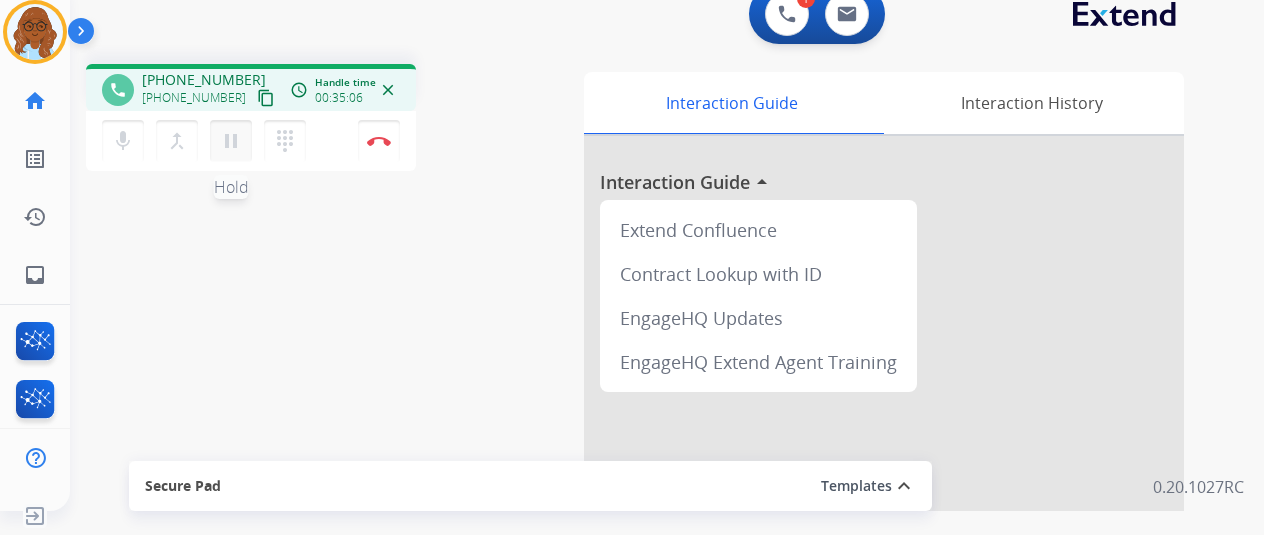 click on "pause" at bounding box center [231, 141] 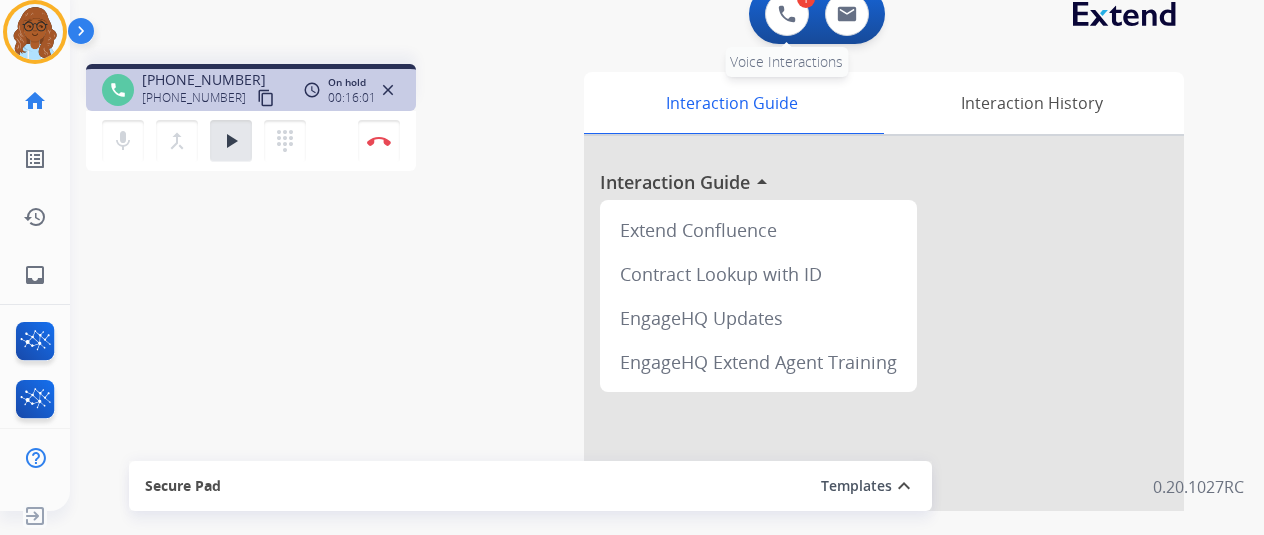 click at bounding box center [787, 14] 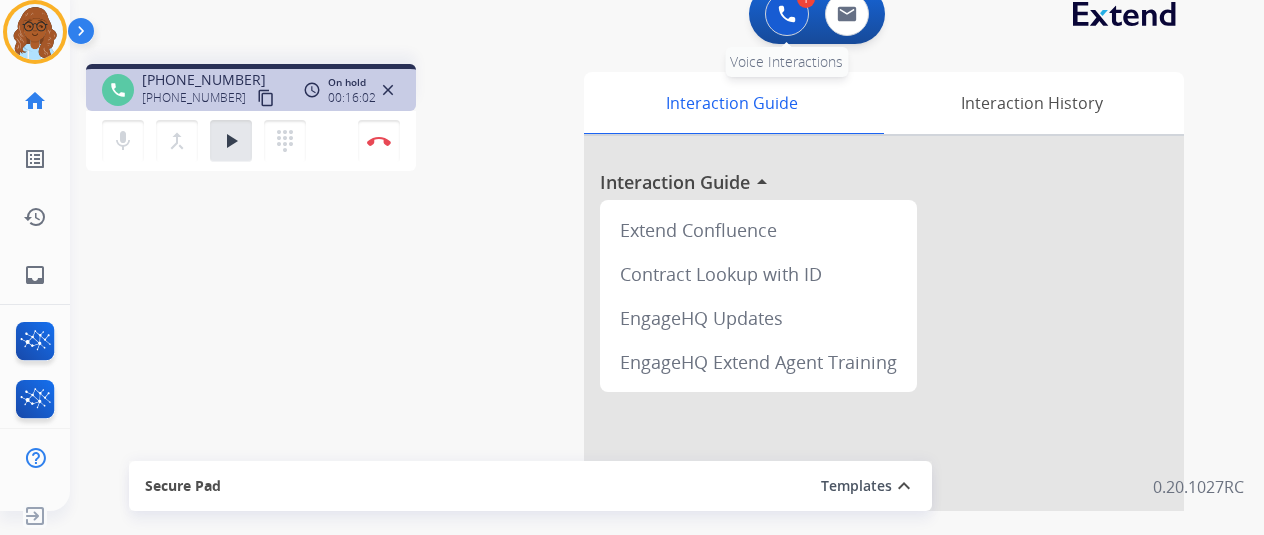 click at bounding box center [787, 14] 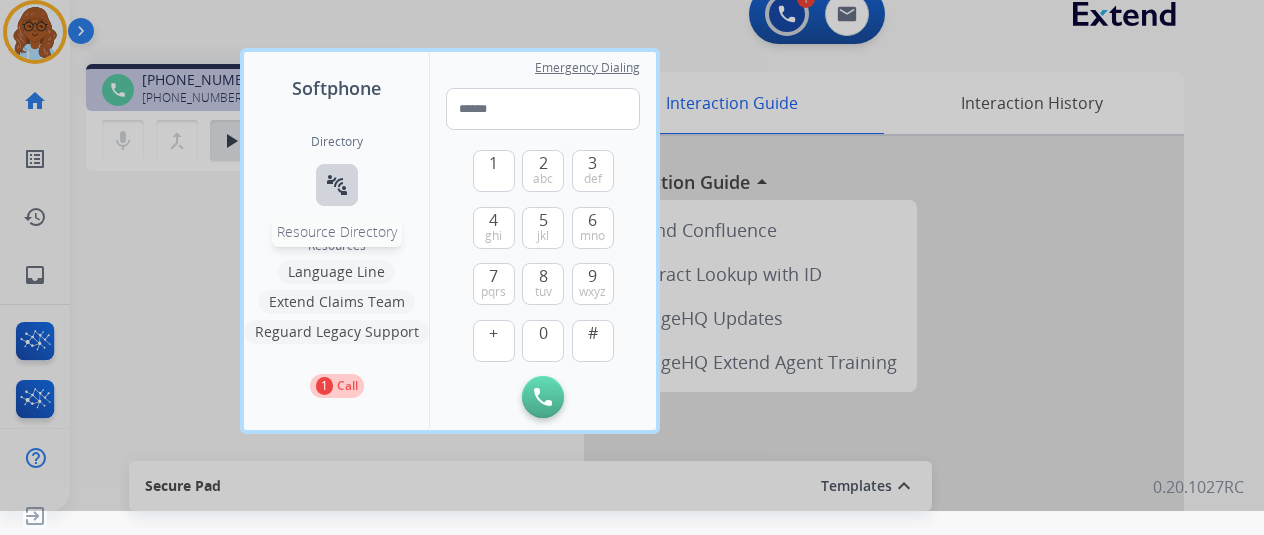 click on "connect_without_contact" at bounding box center (337, 185) 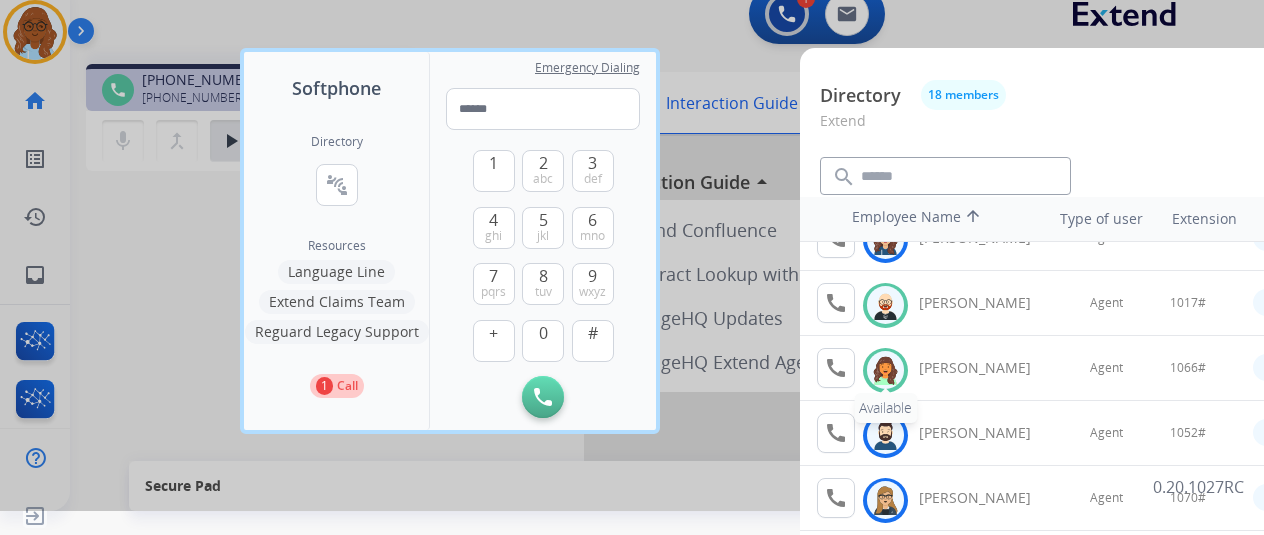 scroll, scrollTop: 200, scrollLeft: 0, axis: vertical 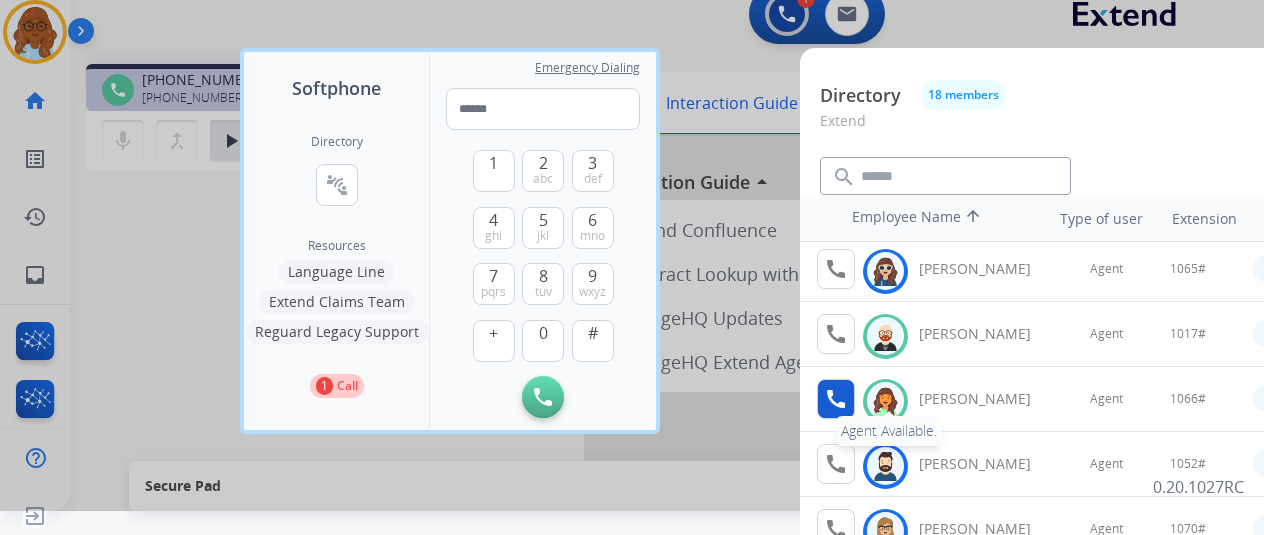 click on "call  Agent Available." at bounding box center [836, 399] 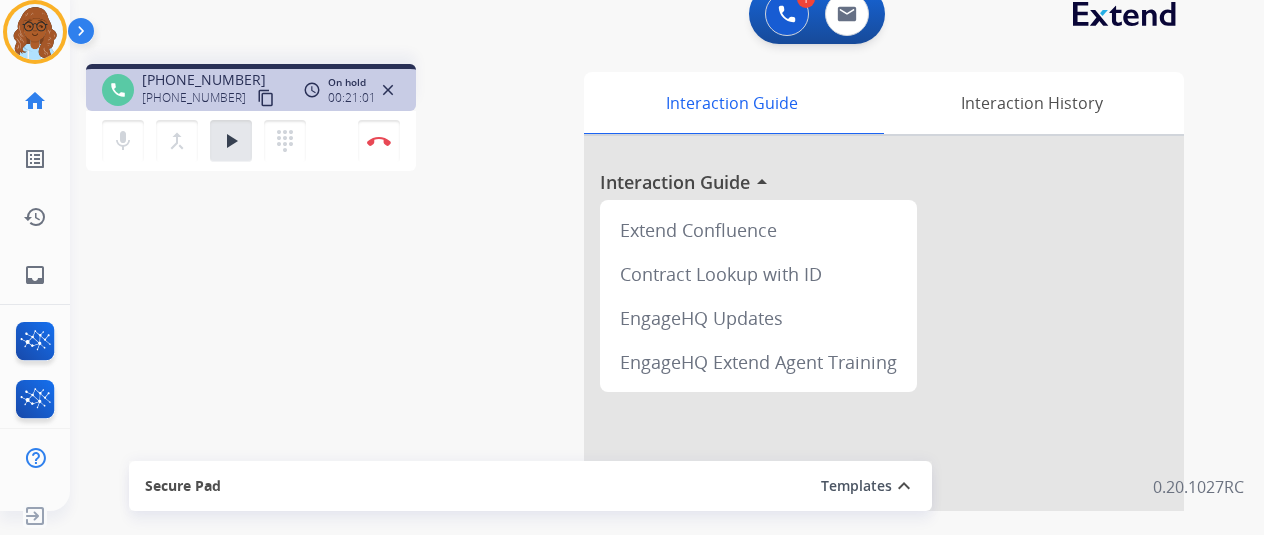 drag, startPoint x: 225, startPoint y: 152, endPoint x: 237, endPoint y: 186, distance: 36.05551 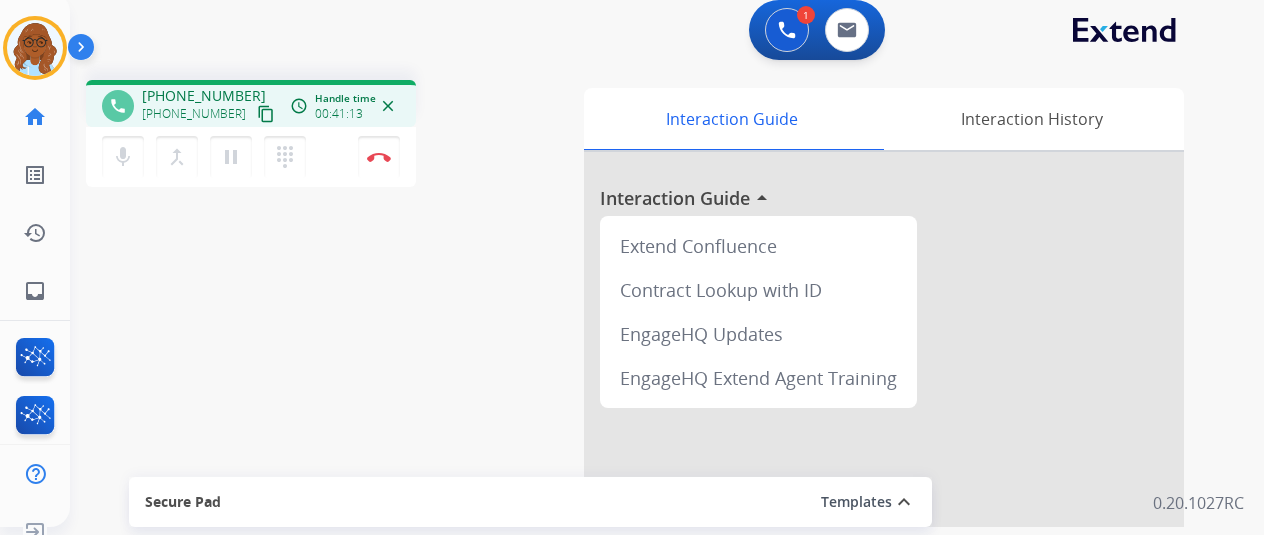 scroll, scrollTop: 0, scrollLeft: 0, axis: both 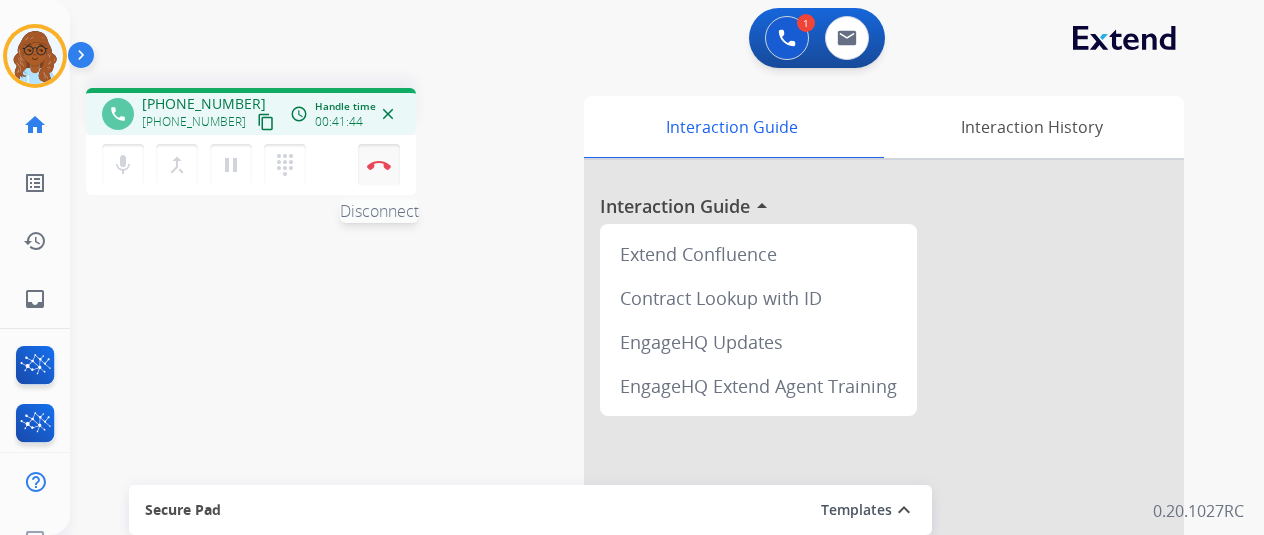 click on "Disconnect" at bounding box center [379, 165] 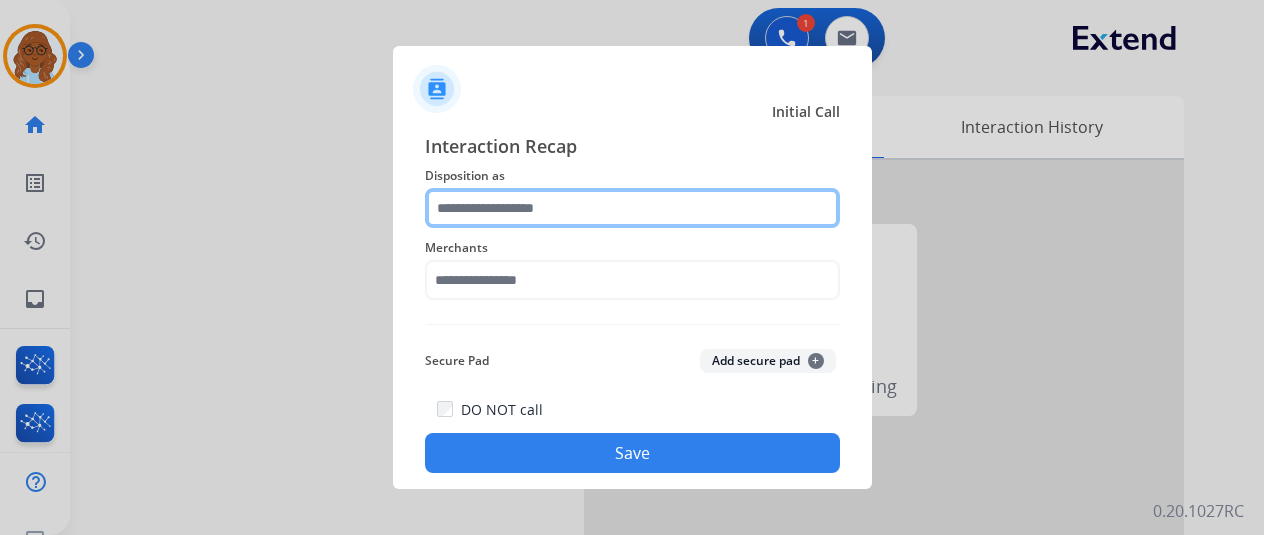 click 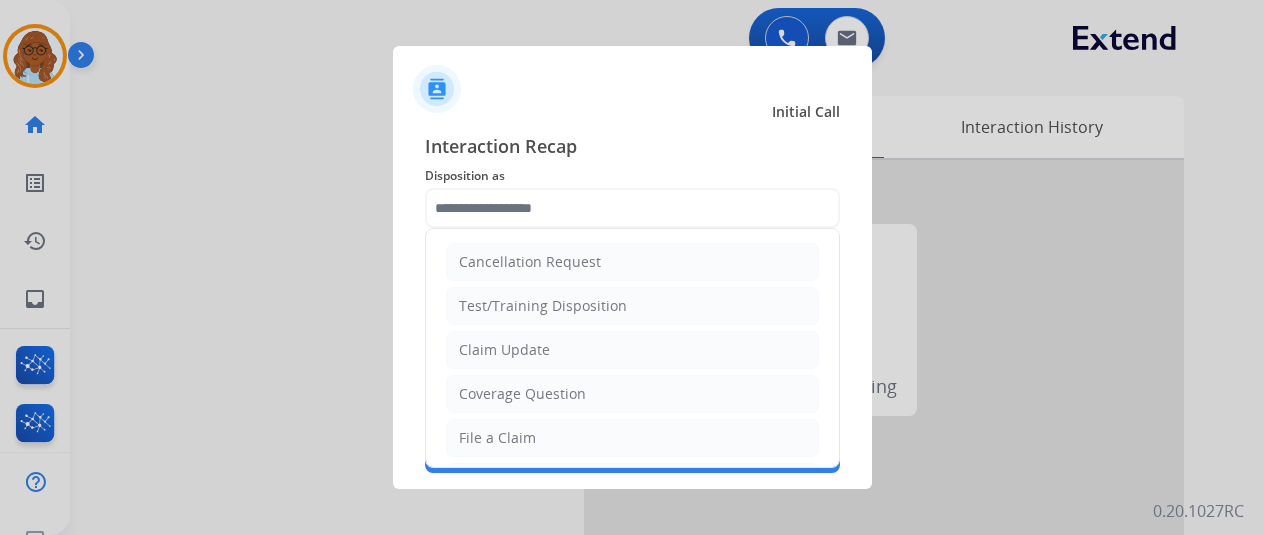 click on "Claim Update" 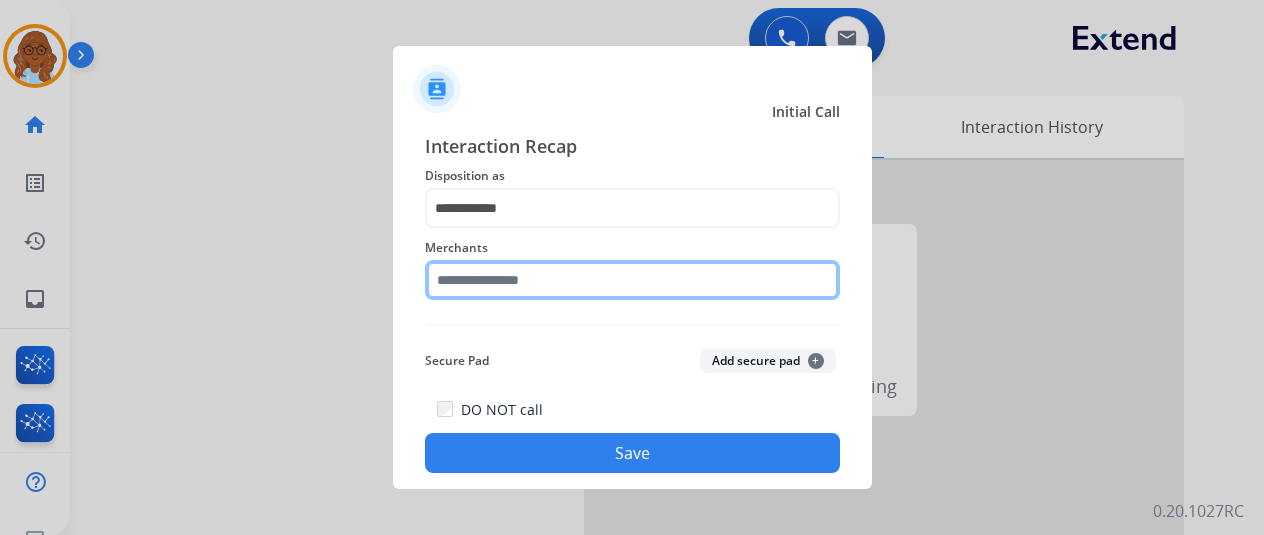 click 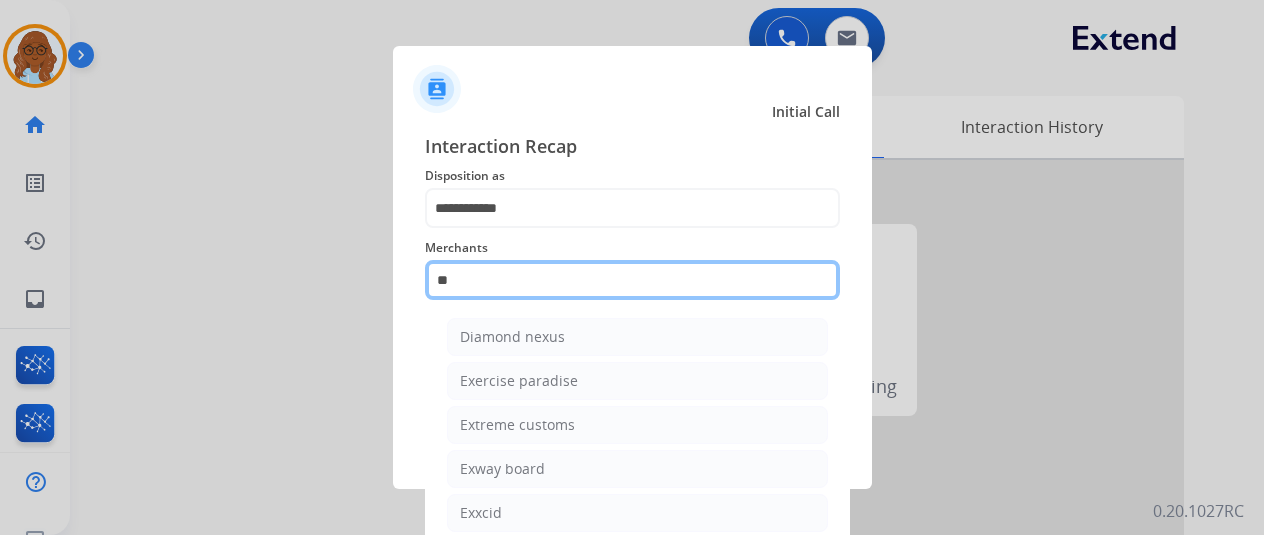type on "*" 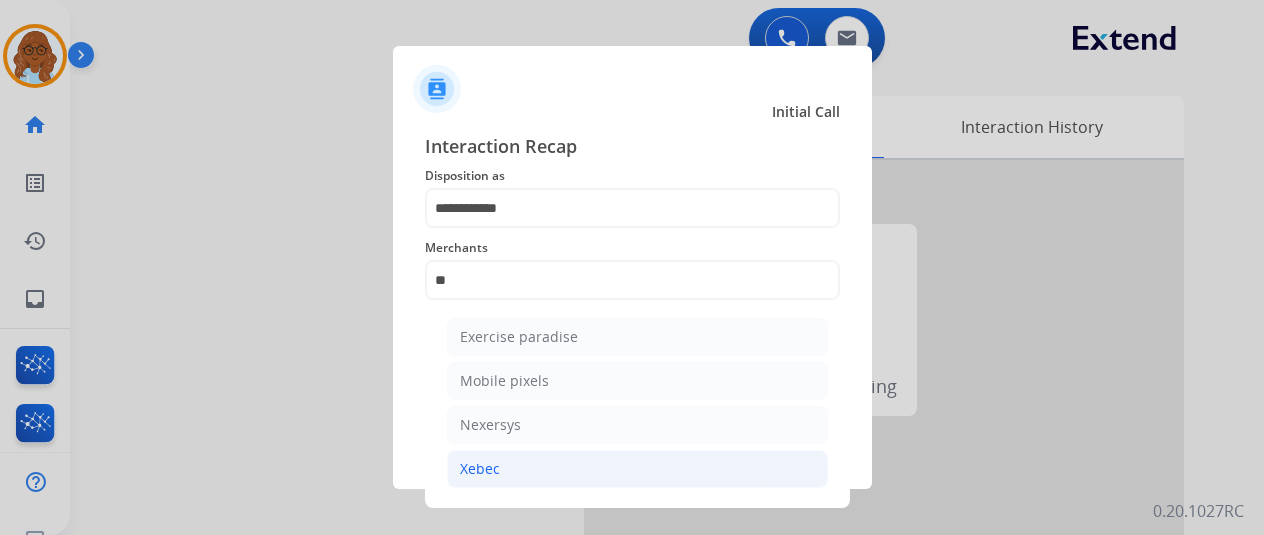 click on "Xebec" 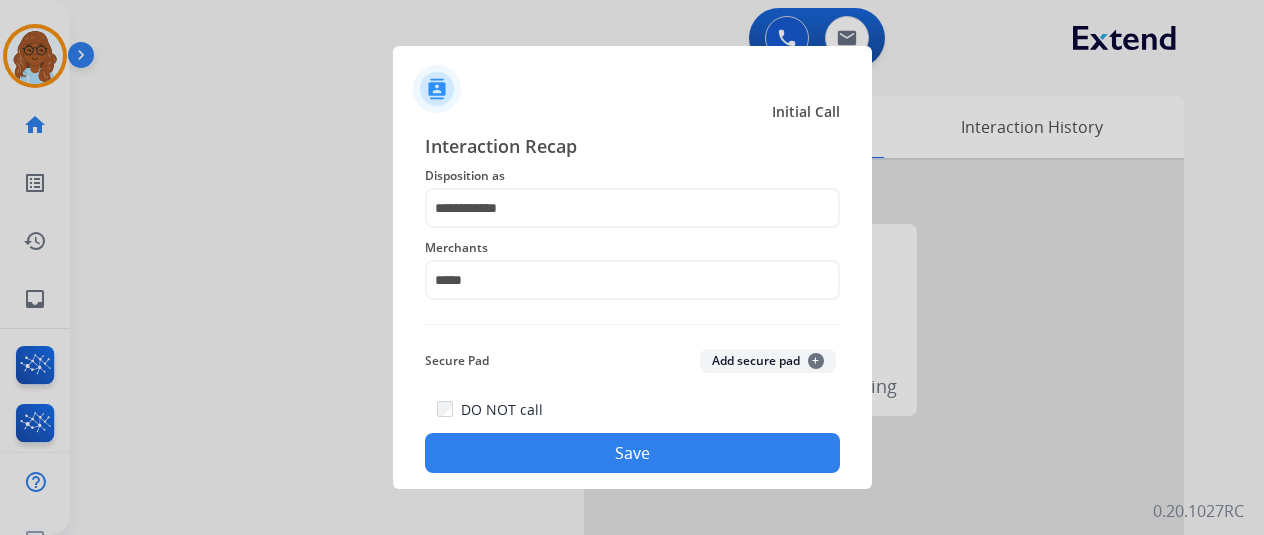 click on "Save" 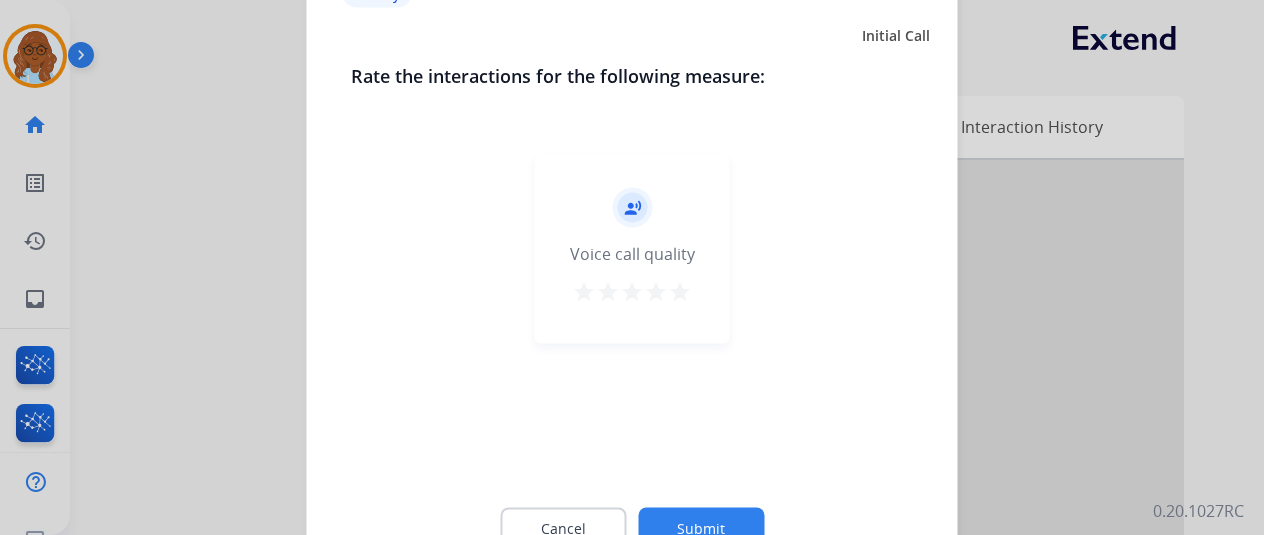 click on "record_voice_over   Voice call quality   star   star   star   star   star" 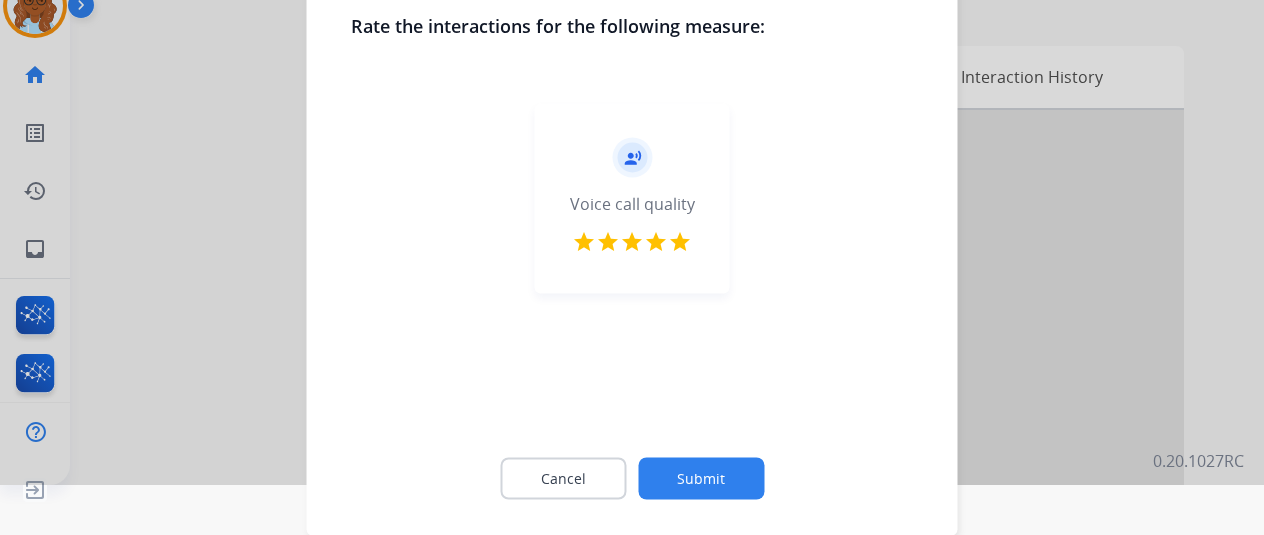 click on "Submit" 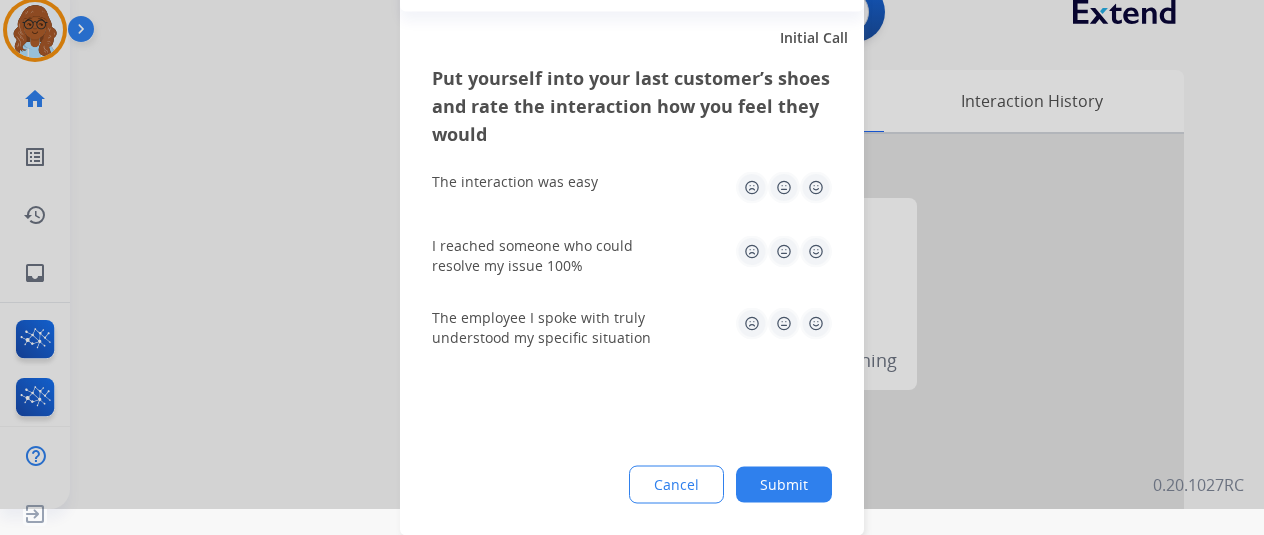 scroll, scrollTop: 26, scrollLeft: 0, axis: vertical 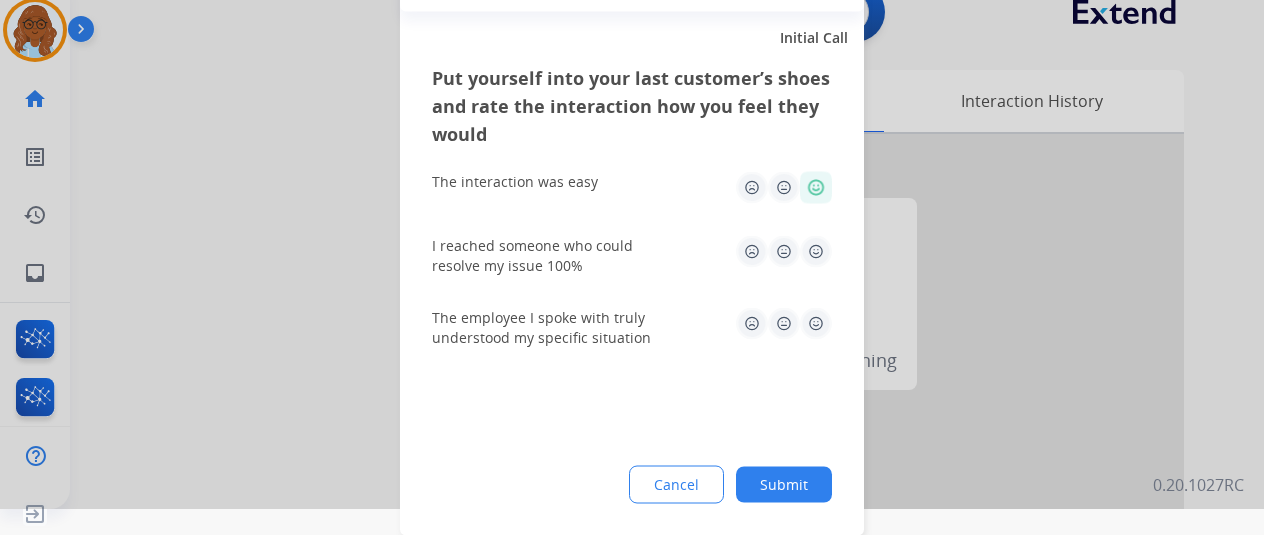 click 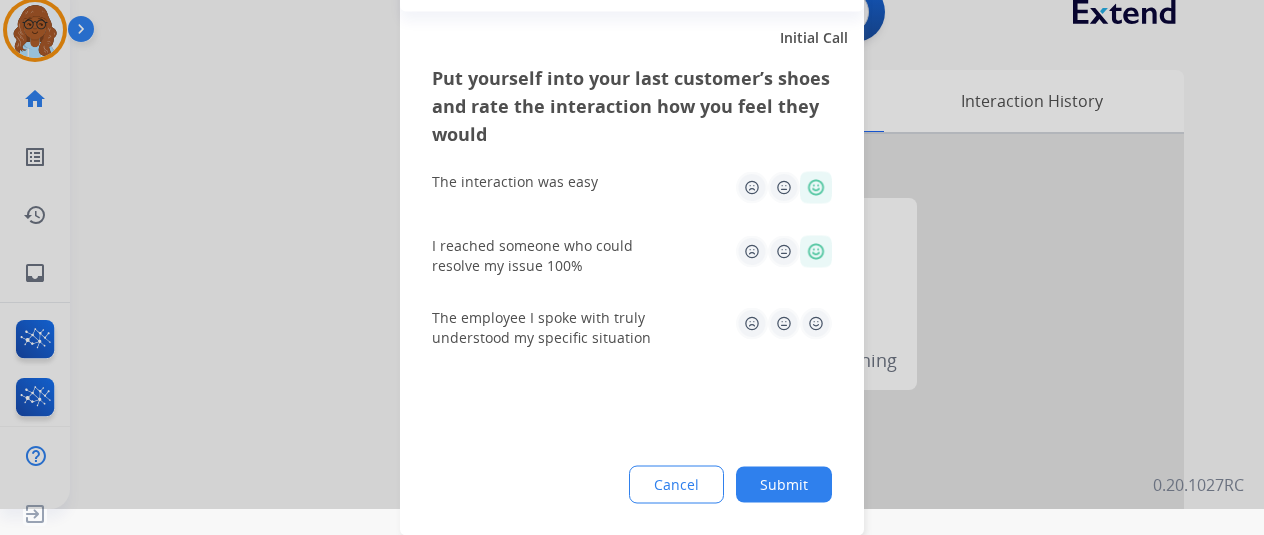 click 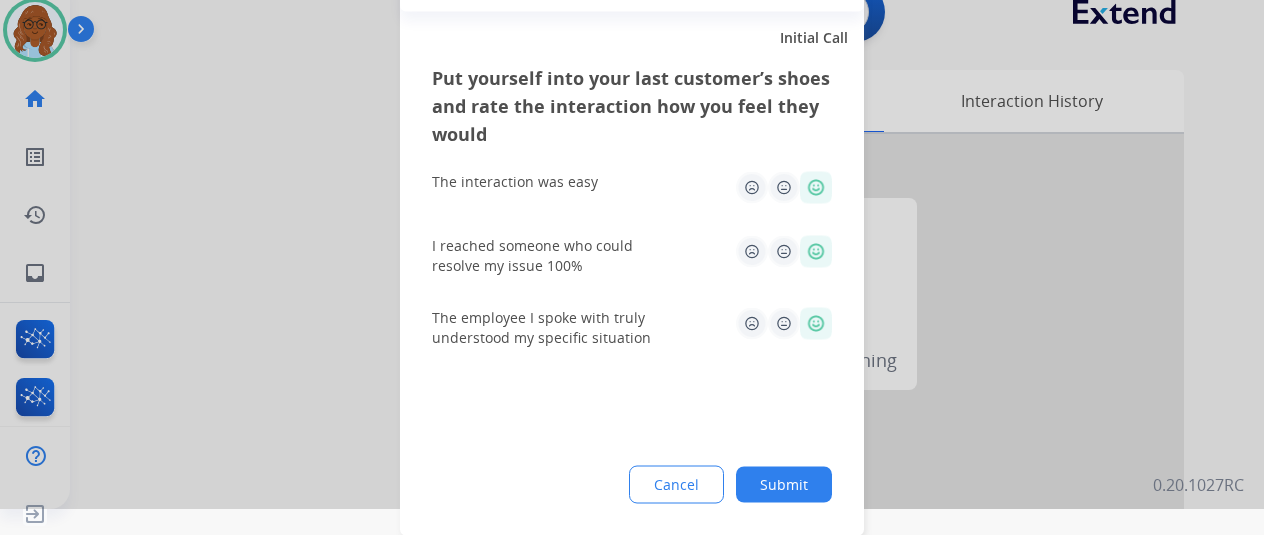 click on "Submit" 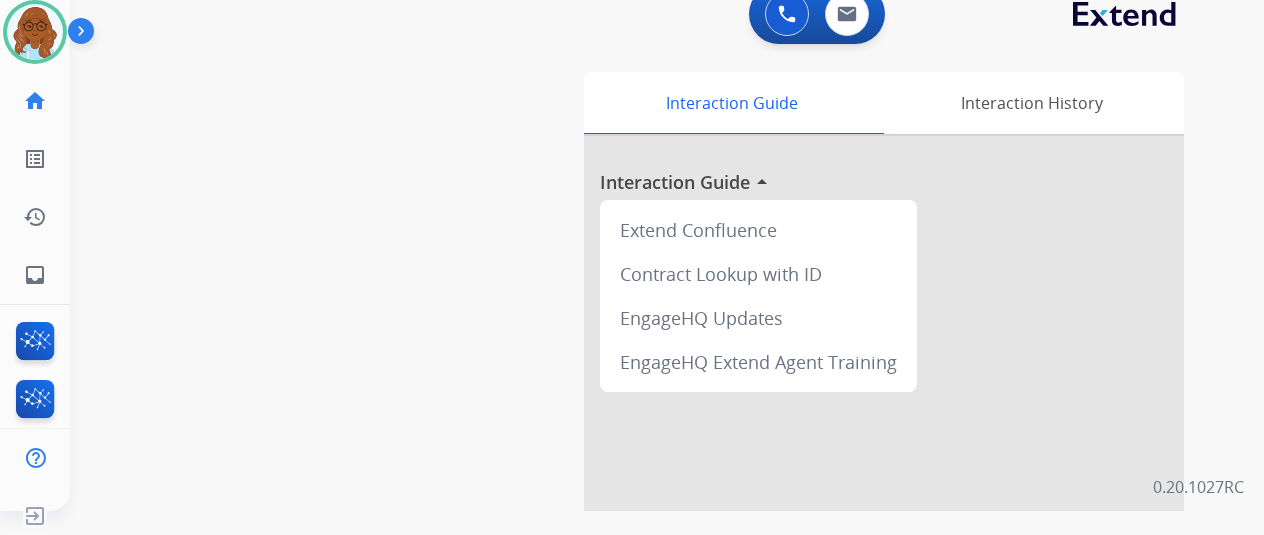 scroll, scrollTop: 24, scrollLeft: 0, axis: vertical 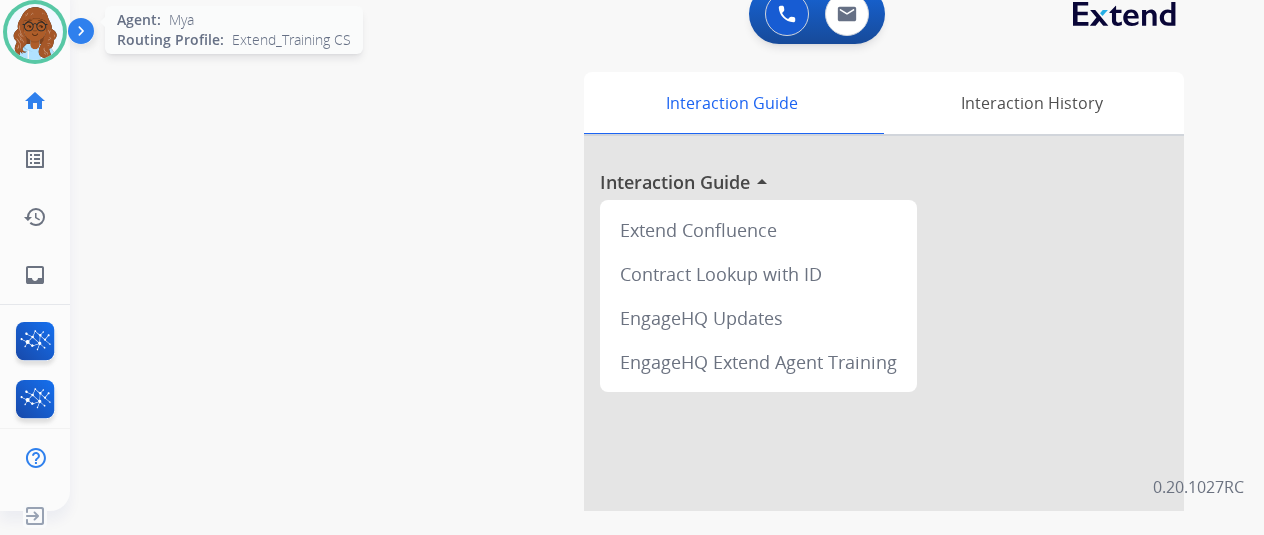 click at bounding box center [35, 32] 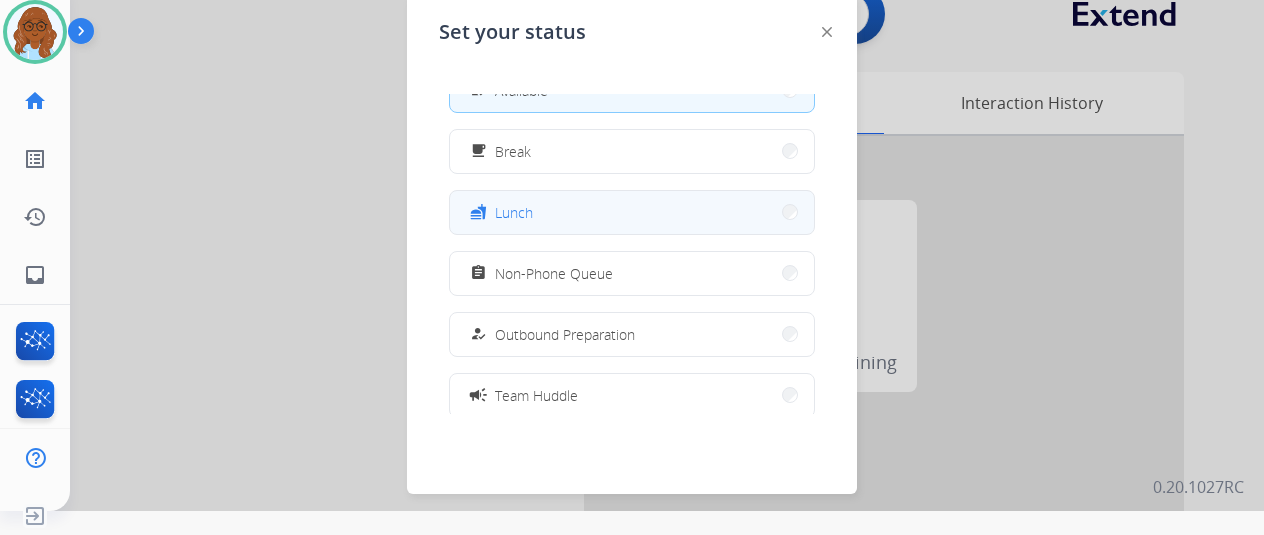 scroll, scrollTop: 0, scrollLeft: 0, axis: both 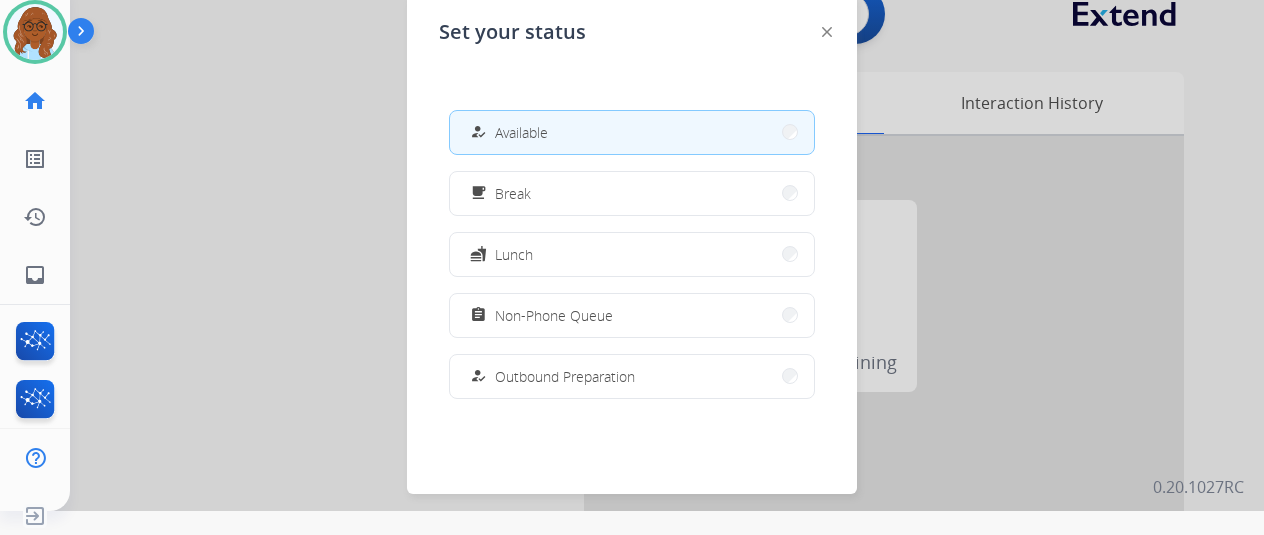 click on "Non-Phone Queue" at bounding box center (554, 315) 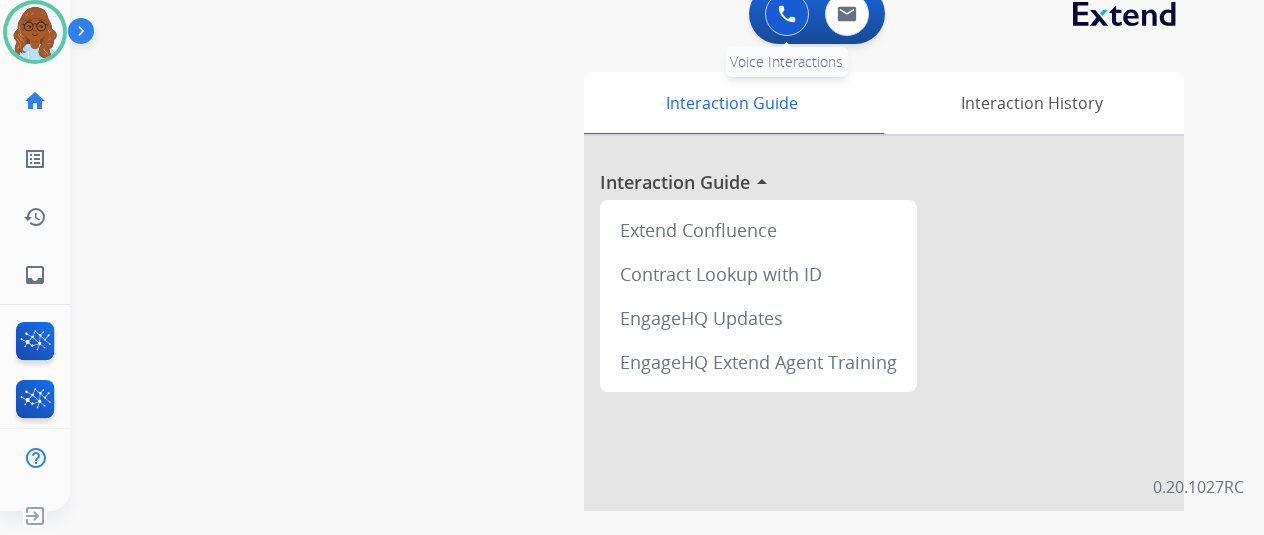 click at bounding box center (787, 14) 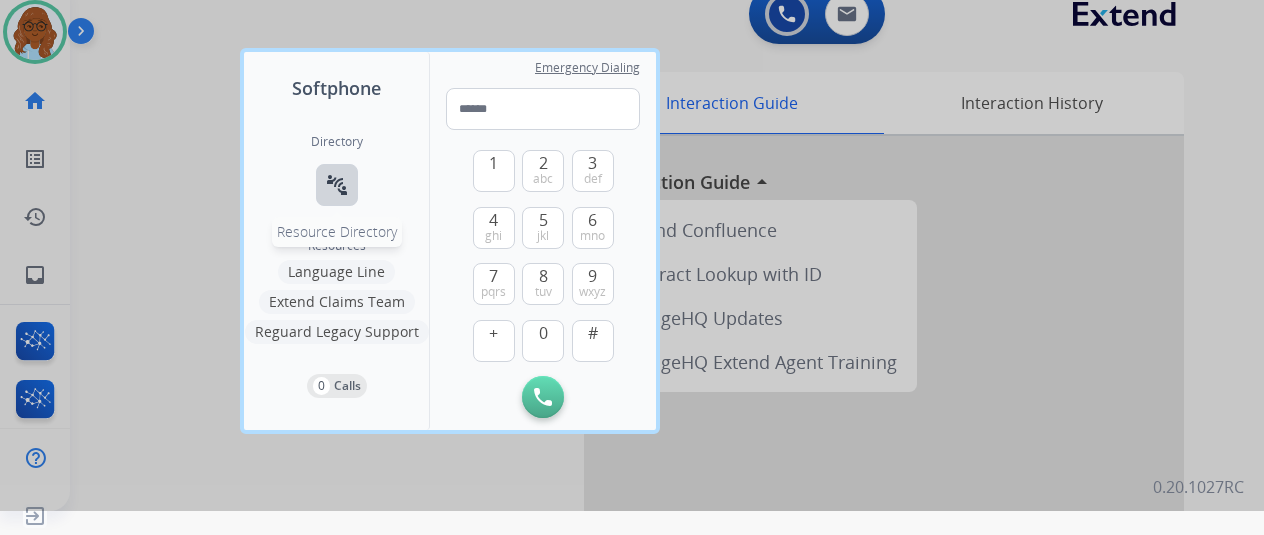click on "connect_without_contact Resource Directory" at bounding box center (337, 185) 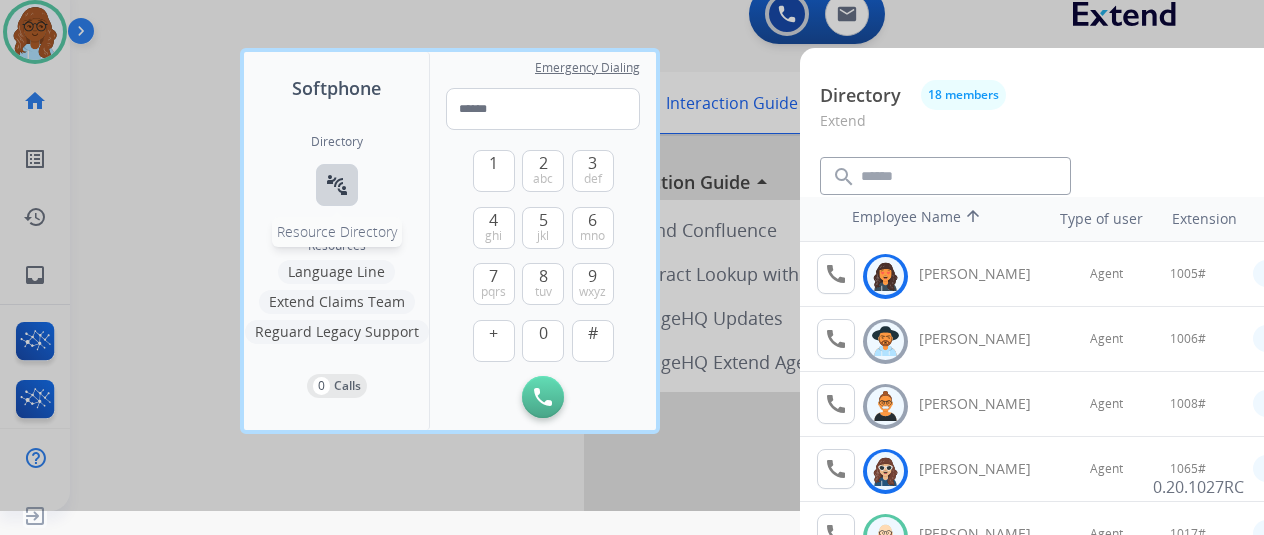 click on "connect_without_contact Resource Directory" at bounding box center (337, 185) 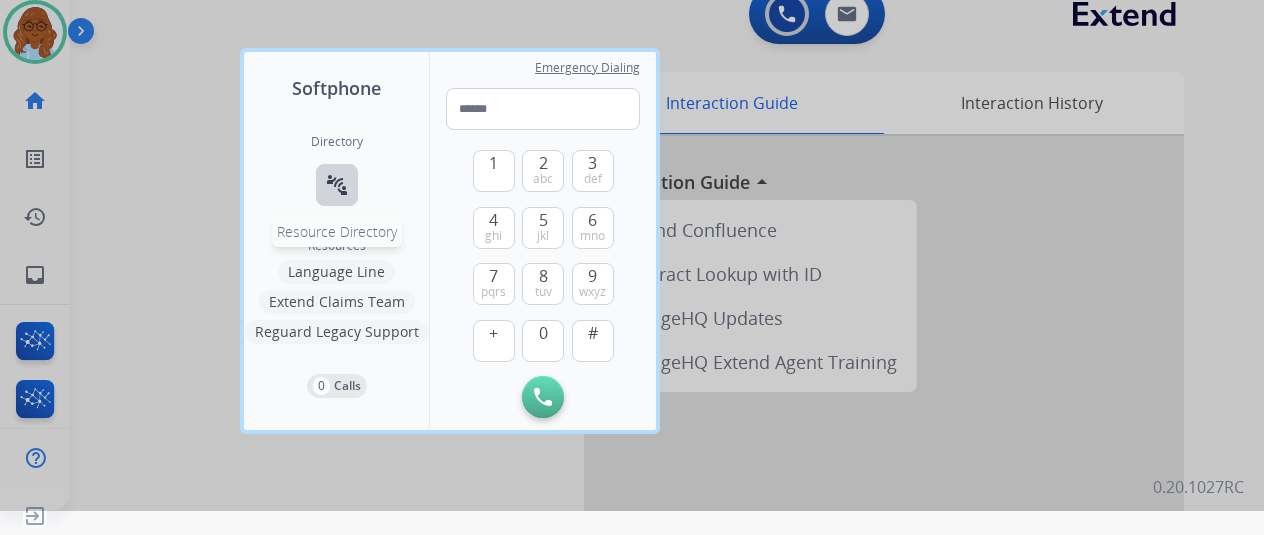 click on "connect_without_contact" at bounding box center [337, 185] 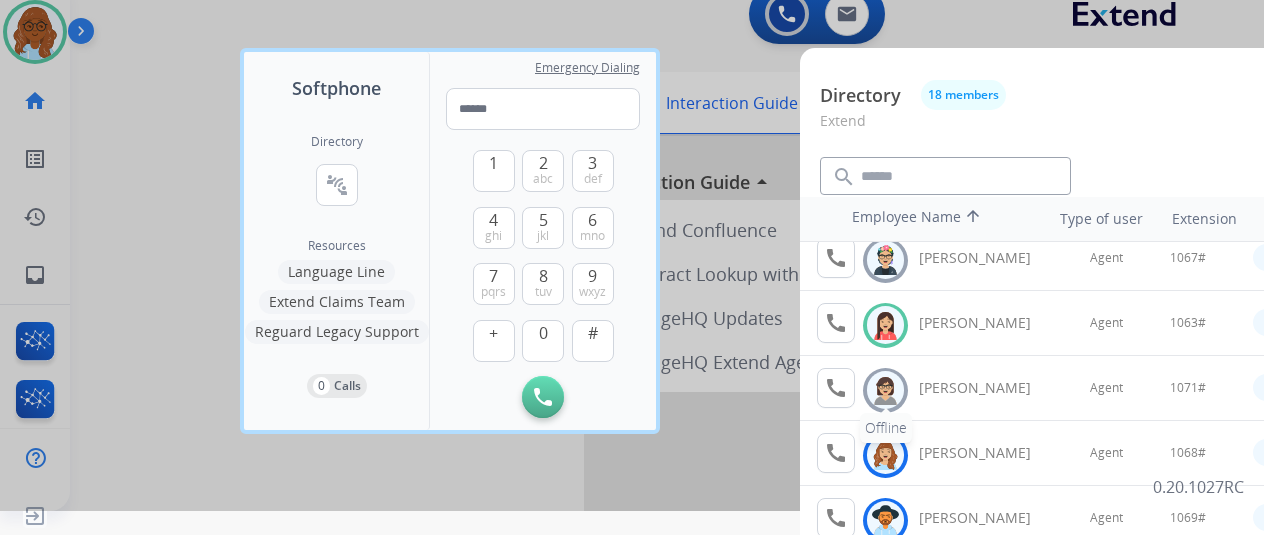 scroll, scrollTop: 756, scrollLeft: 0, axis: vertical 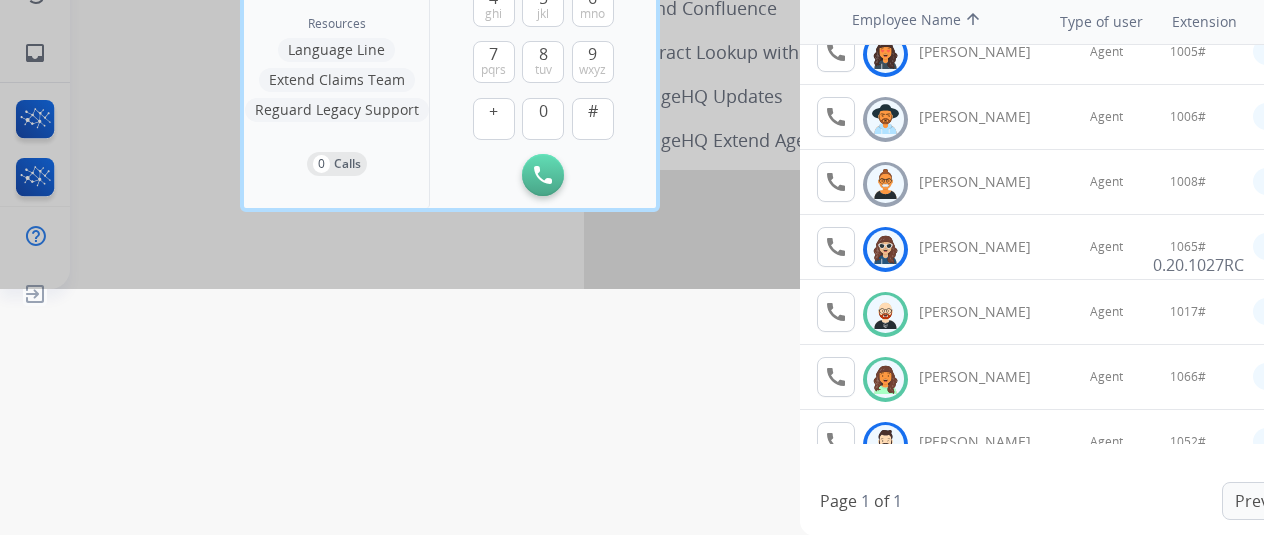click at bounding box center (632, 21) 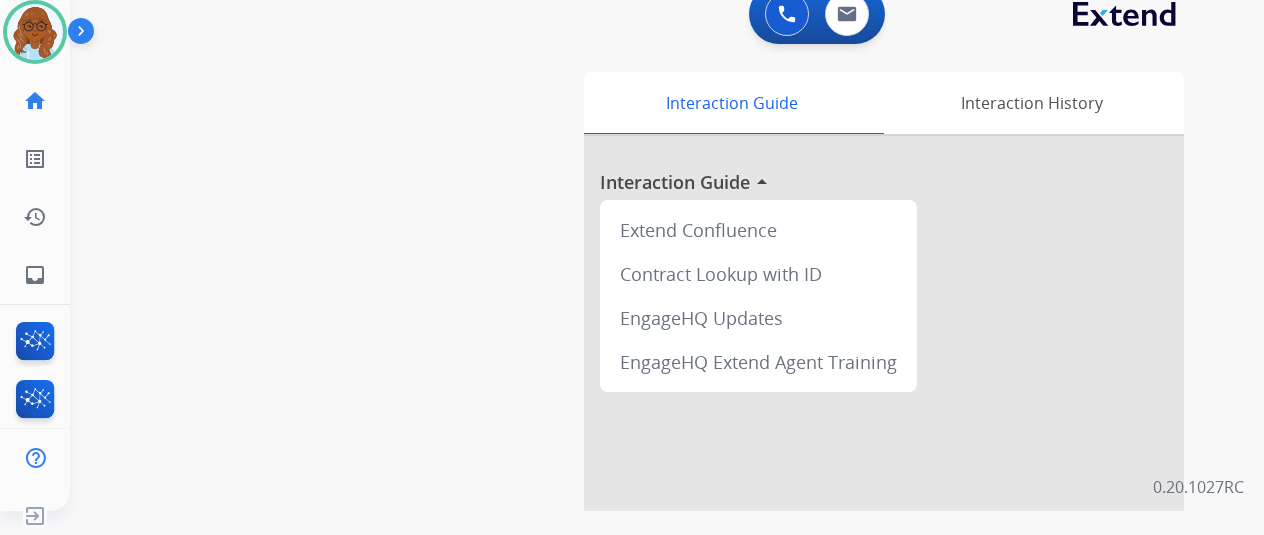 scroll, scrollTop: 24, scrollLeft: 0, axis: vertical 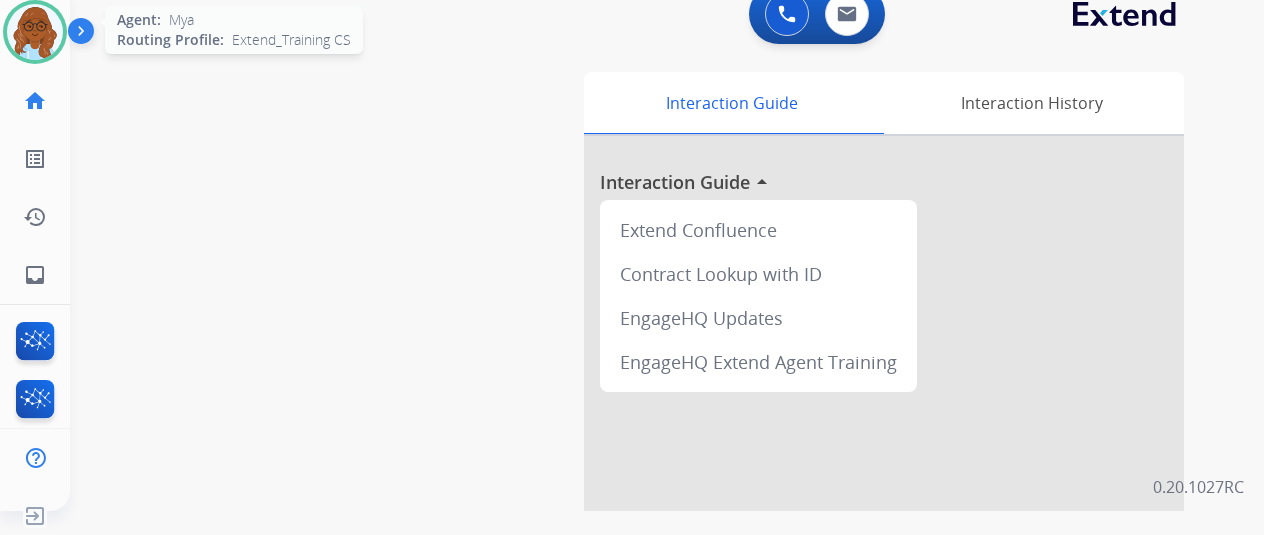 click at bounding box center [35, 32] 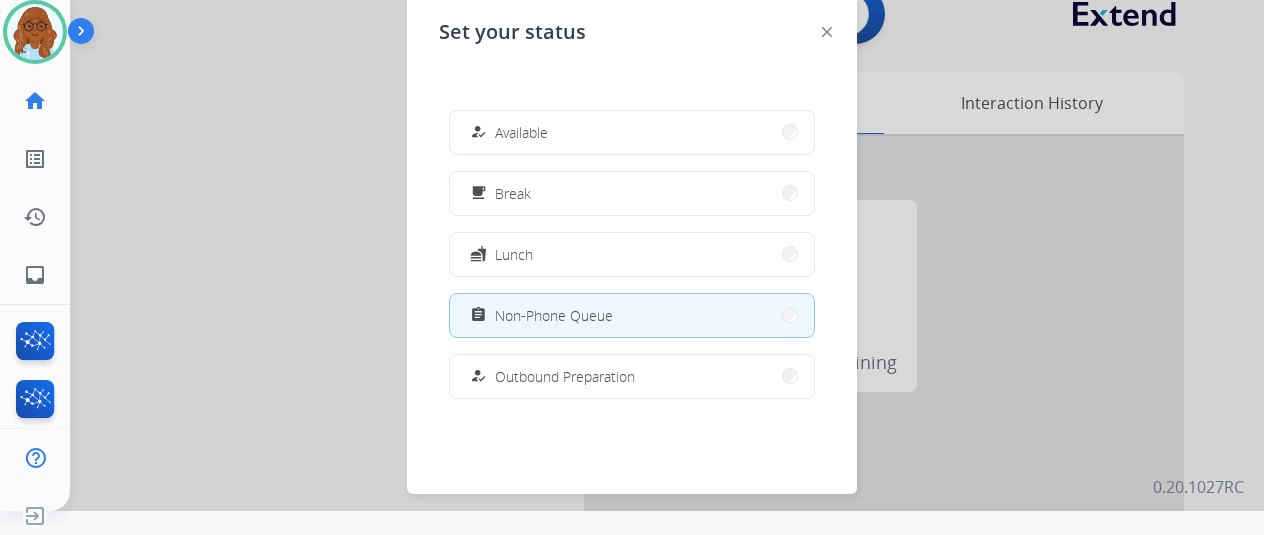click at bounding box center [632, 243] 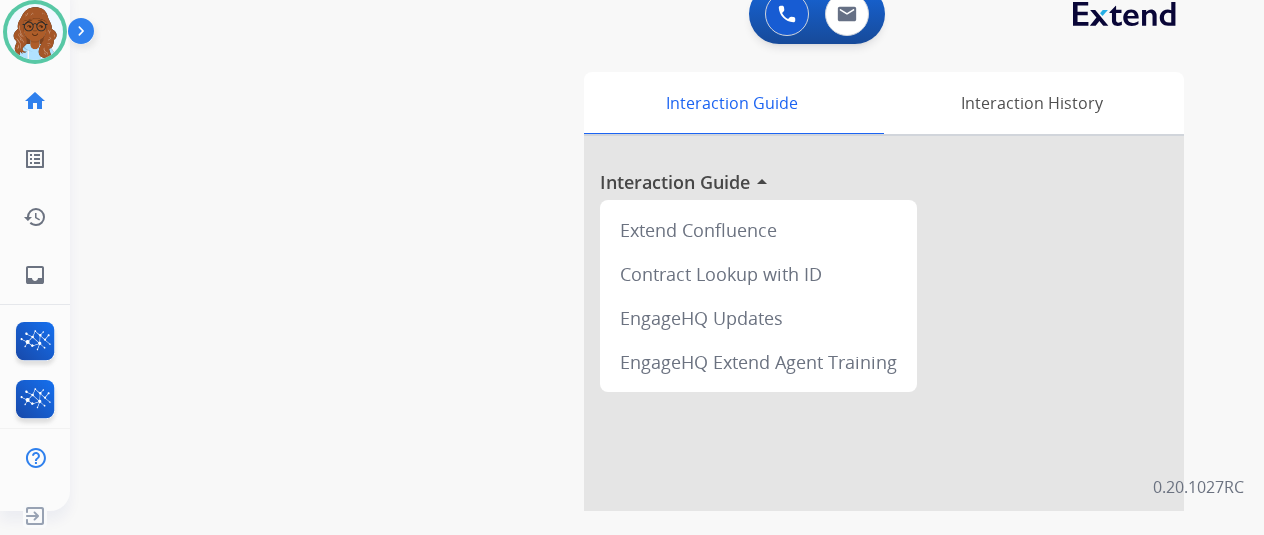 scroll, scrollTop: 0, scrollLeft: 0, axis: both 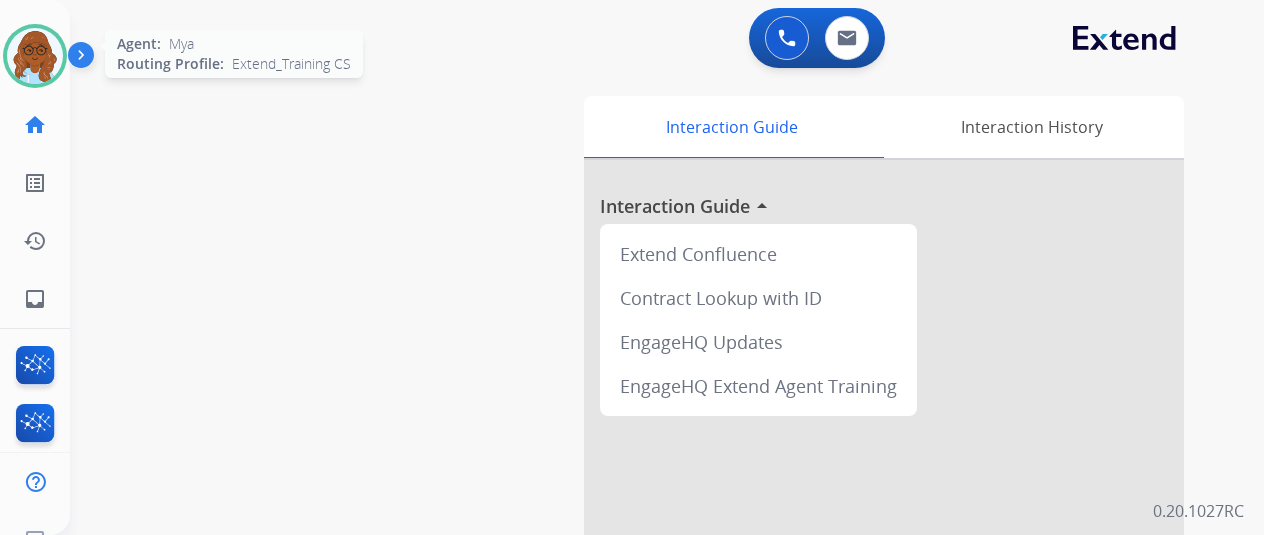 click at bounding box center [35, 56] 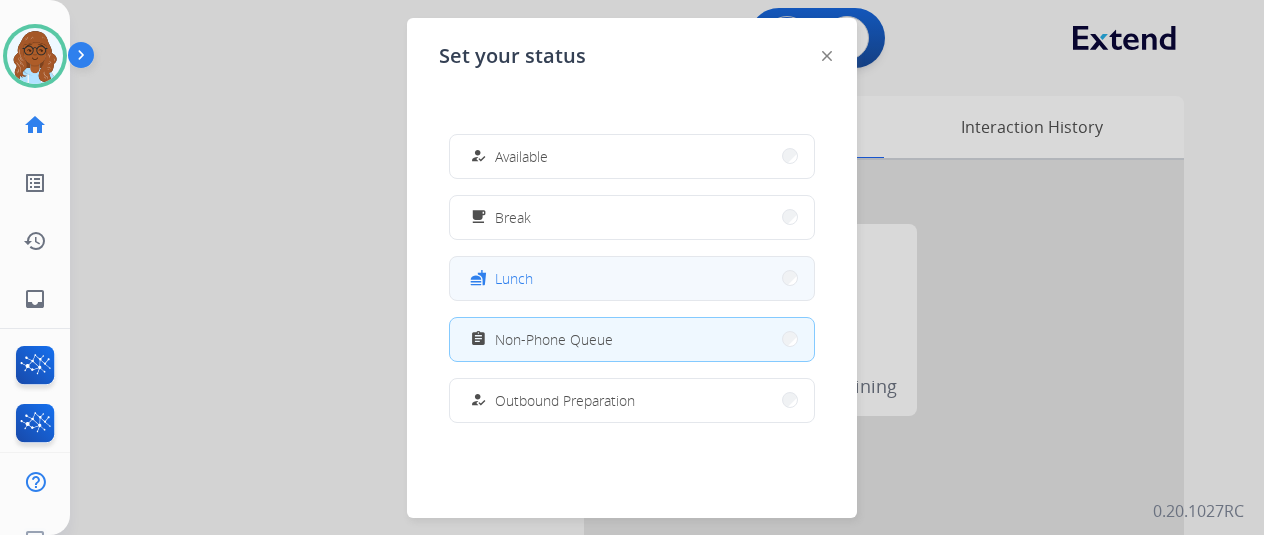 click on "fastfood Lunch" at bounding box center [632, 278] 